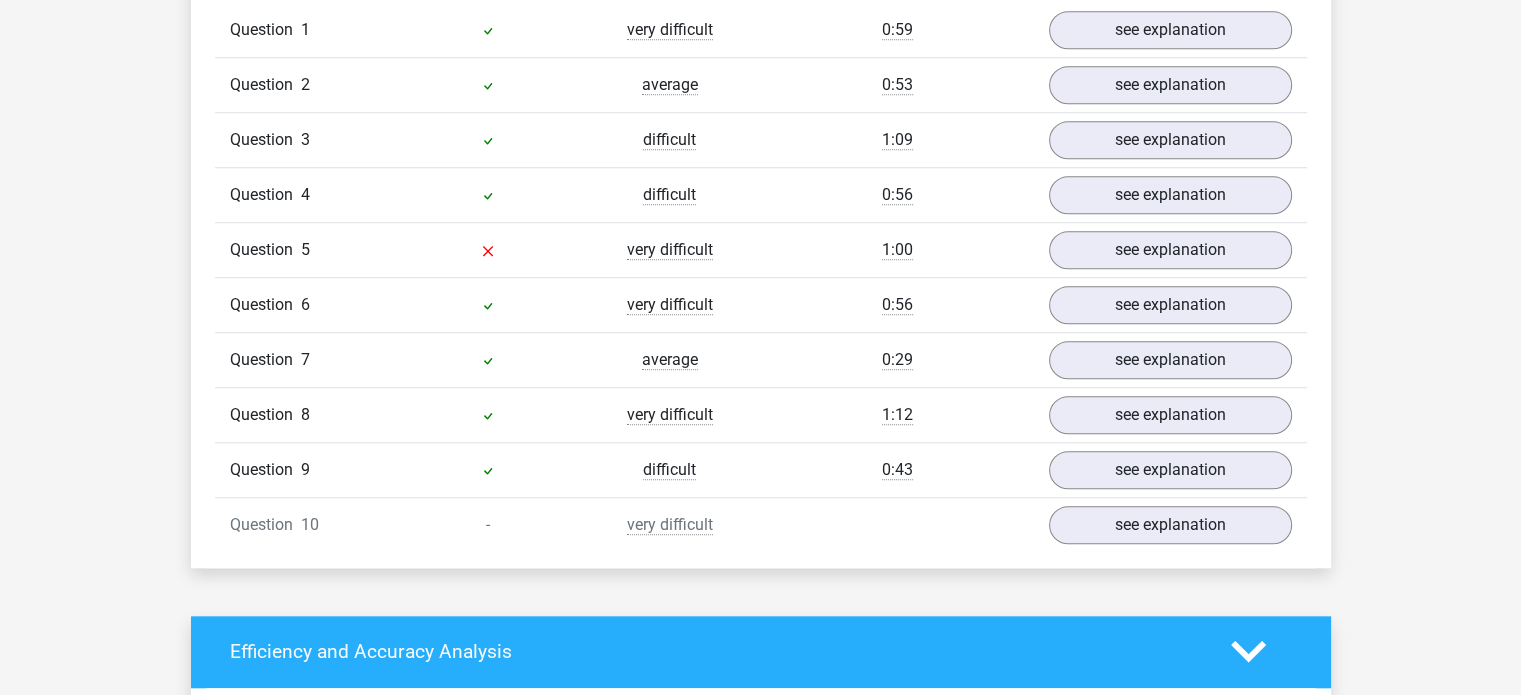scroll, scrollTop: 1559, scrollLeft: 0, axis: vertical 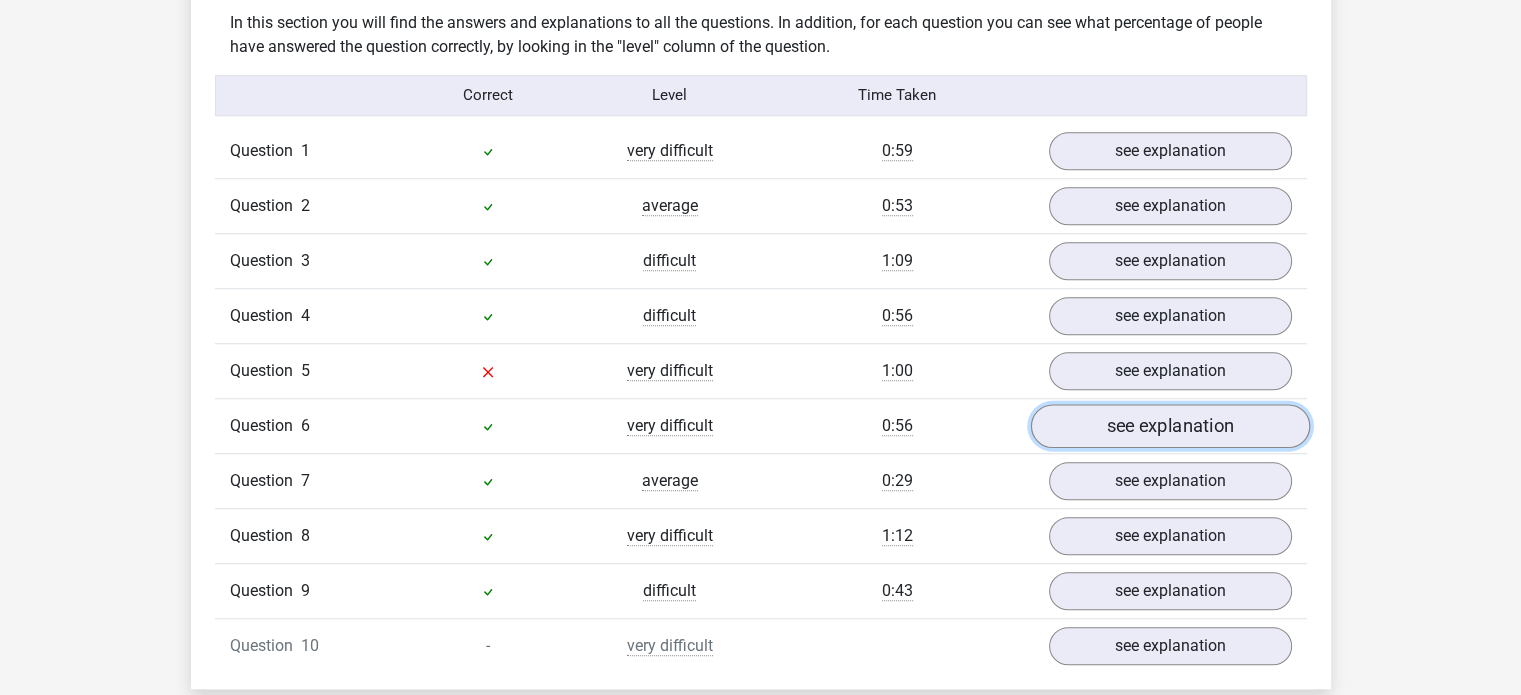 click on "see explanation" at bounding box center (1169, 426) 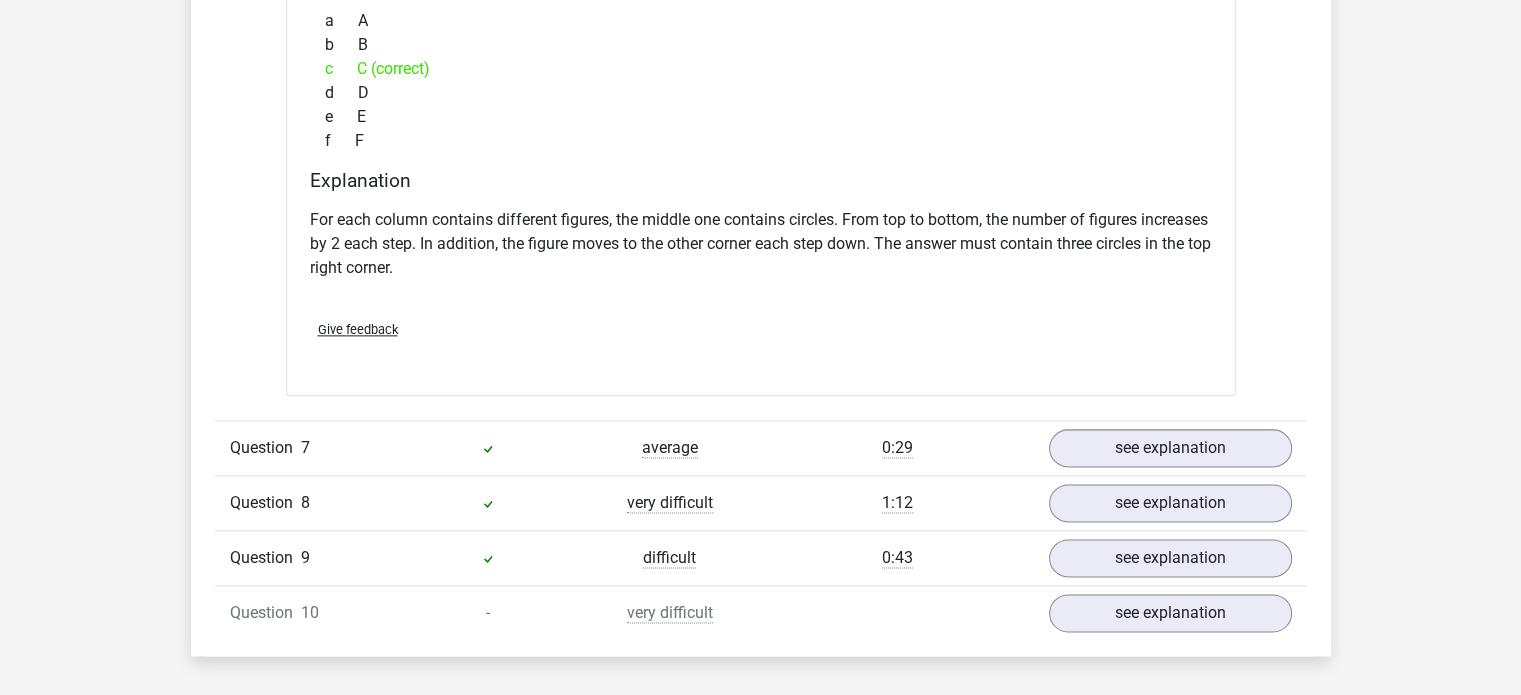 scroll, scrollTop: 2686, scrollLeft: 0, axis: vertical 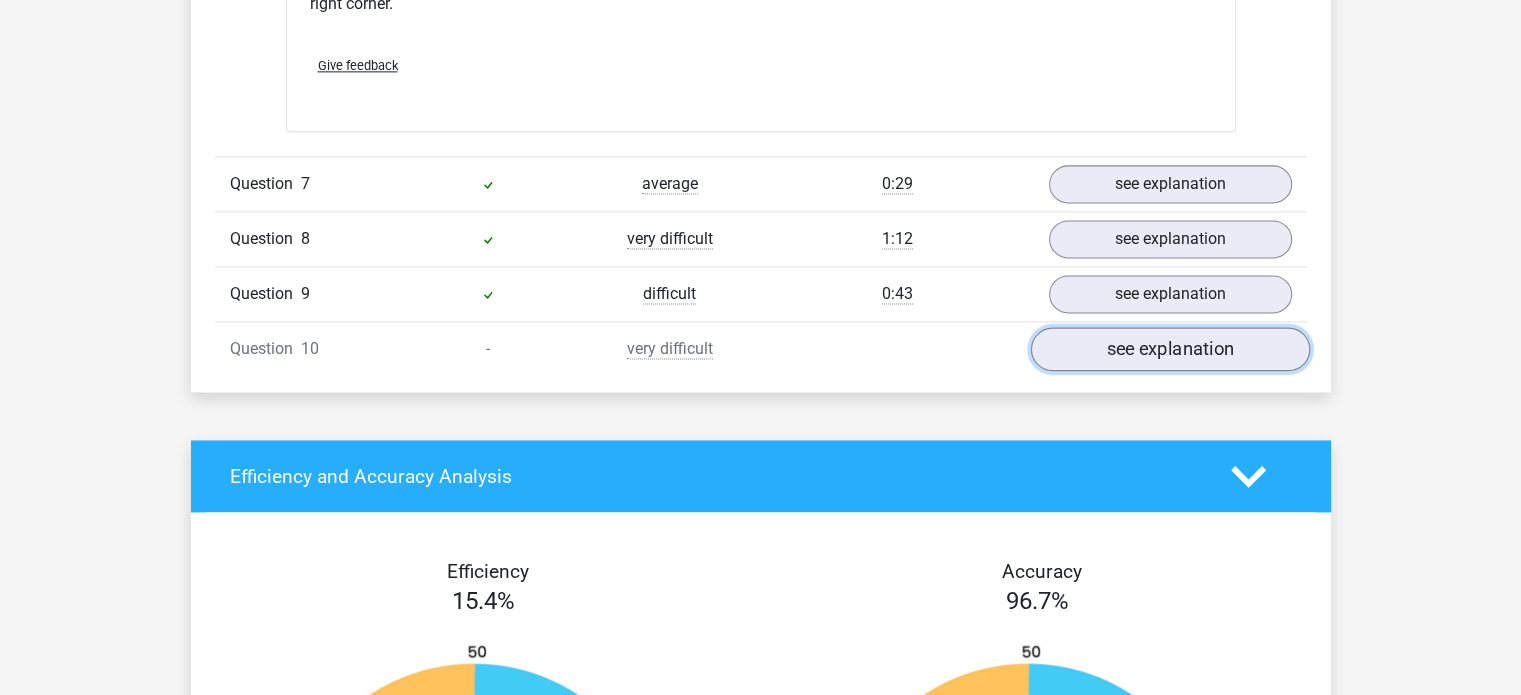click on "see explanation" at bounding box center [1169, 349] 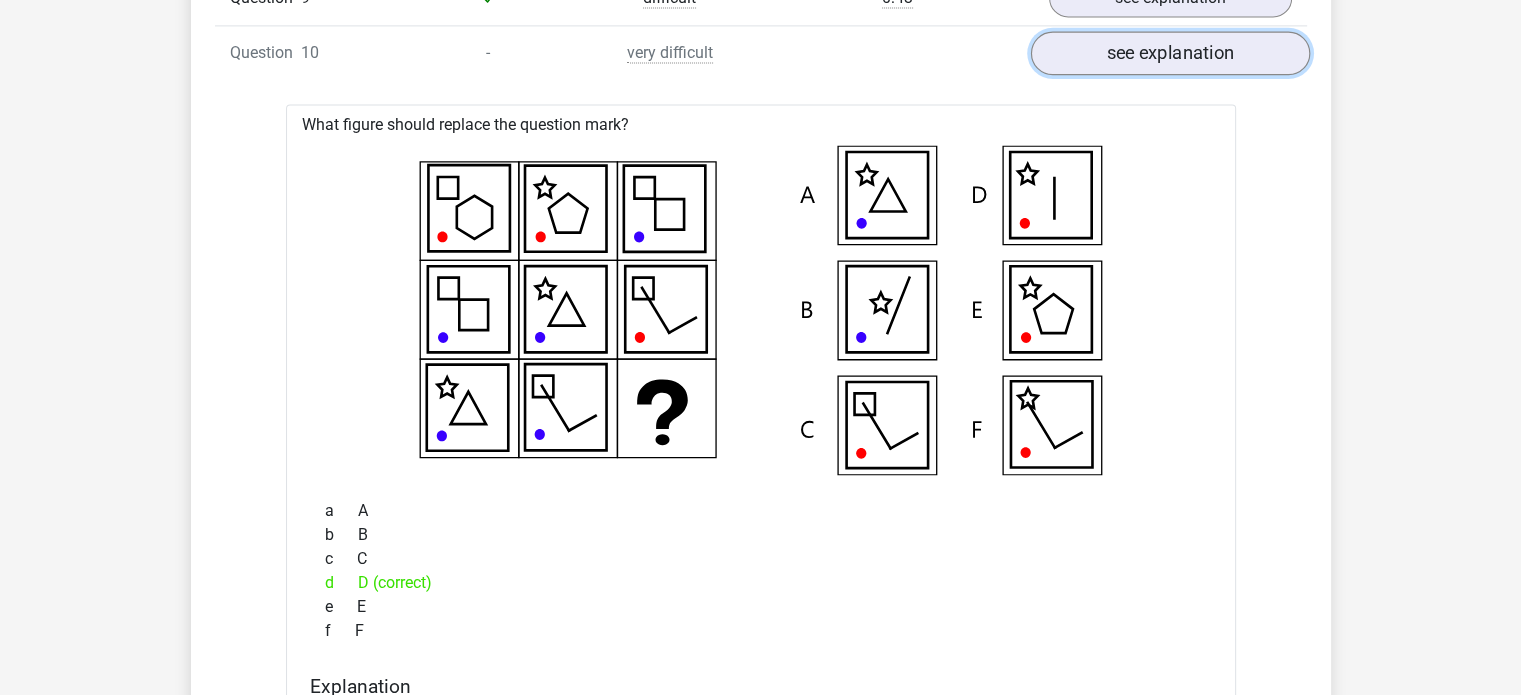 scroll, scrollTop: 2980, scrollLeft: 0, axis: vertical 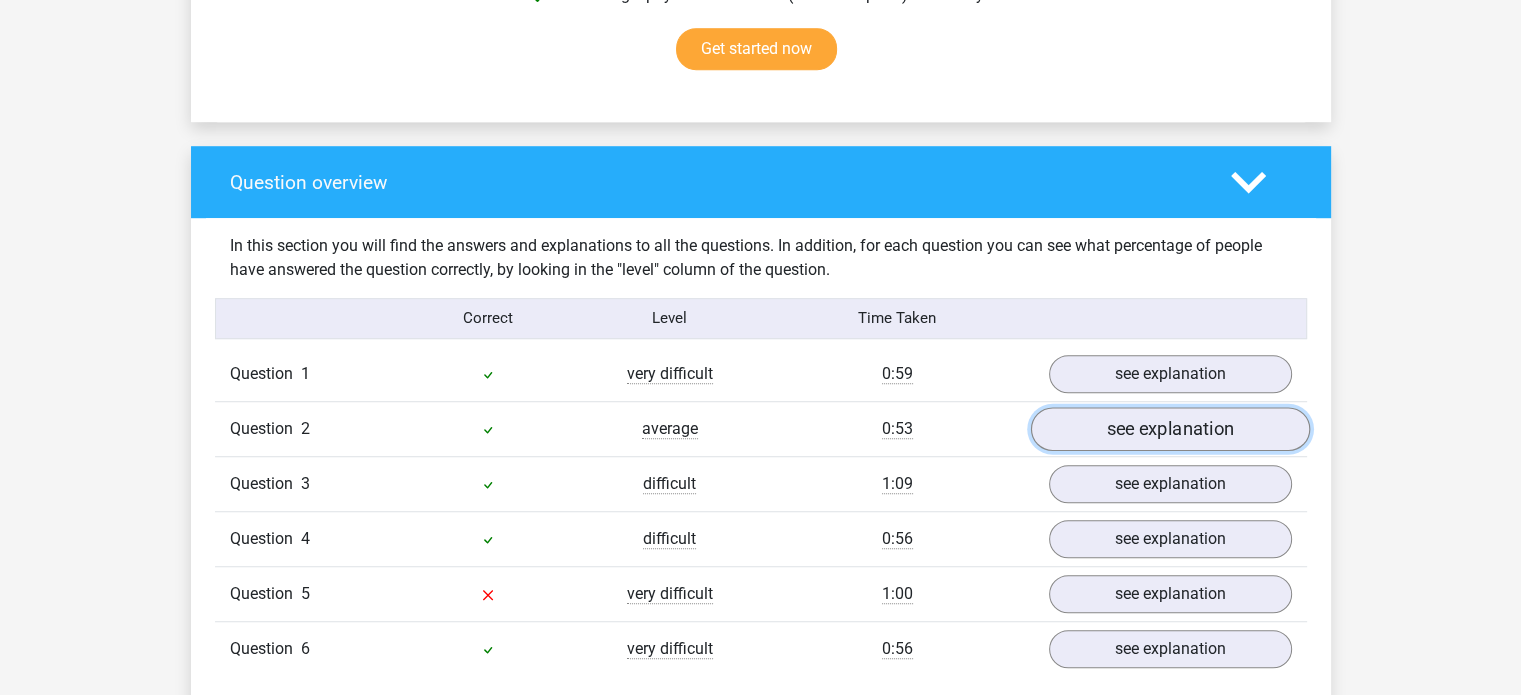 click on "see explanation" at bounding box center (1169, 429) 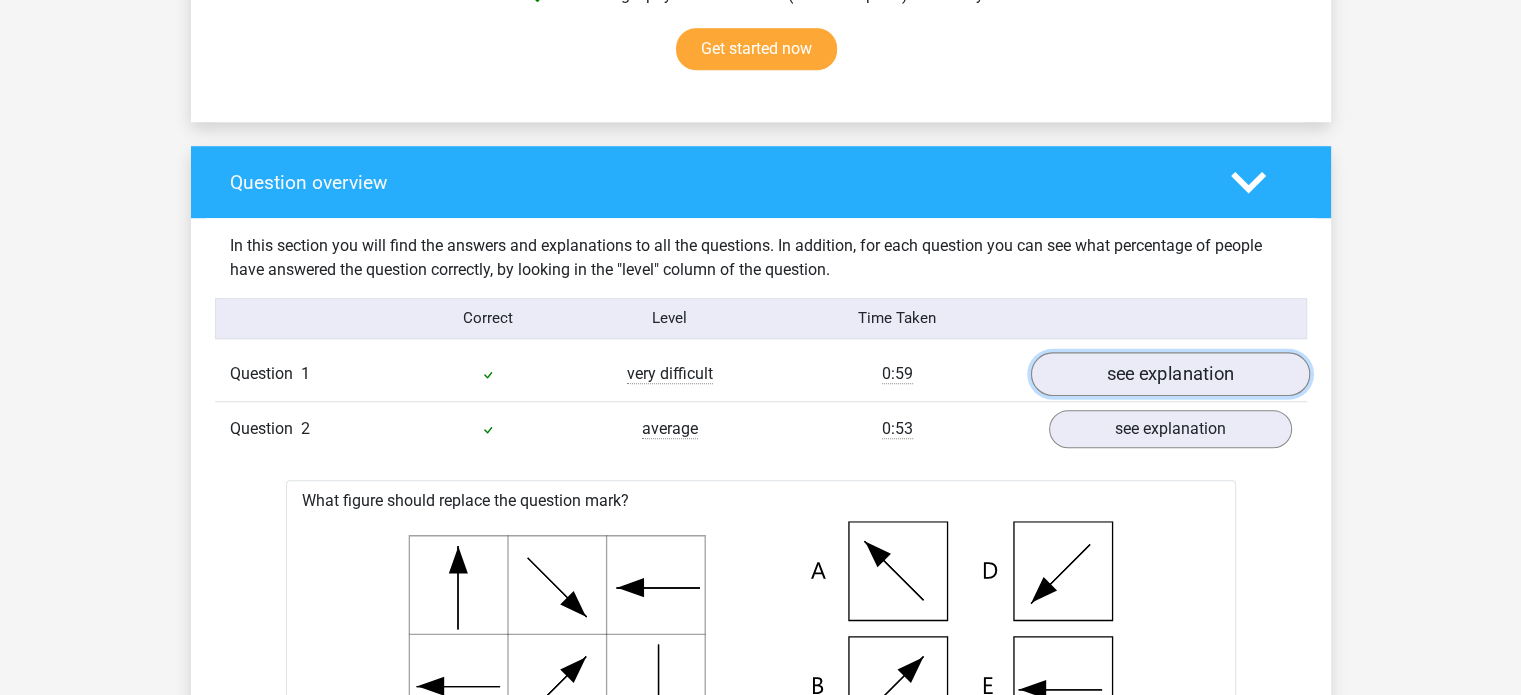 click on "see explanation" at bounding box center [1169, 374] 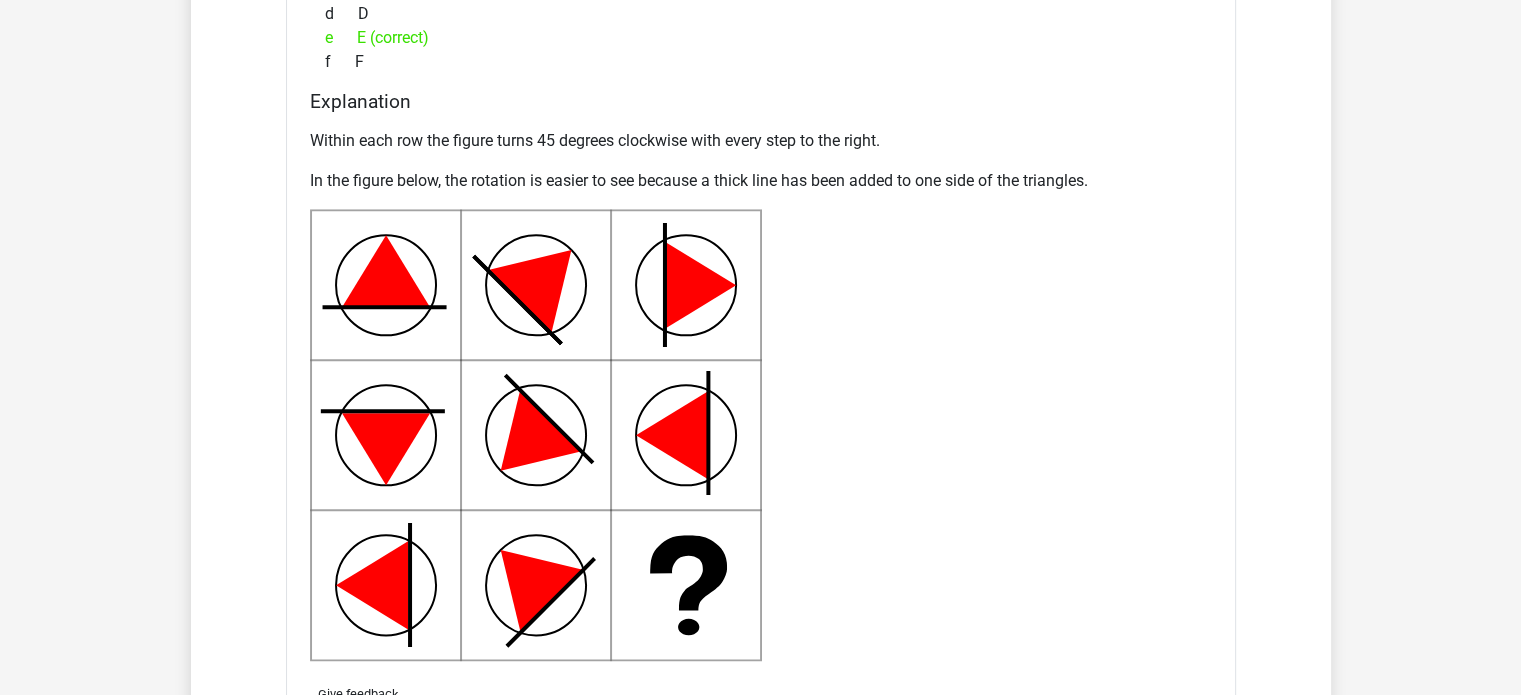scroll, scrollTop: 2224, scrollLeft: 0, axis: vertical 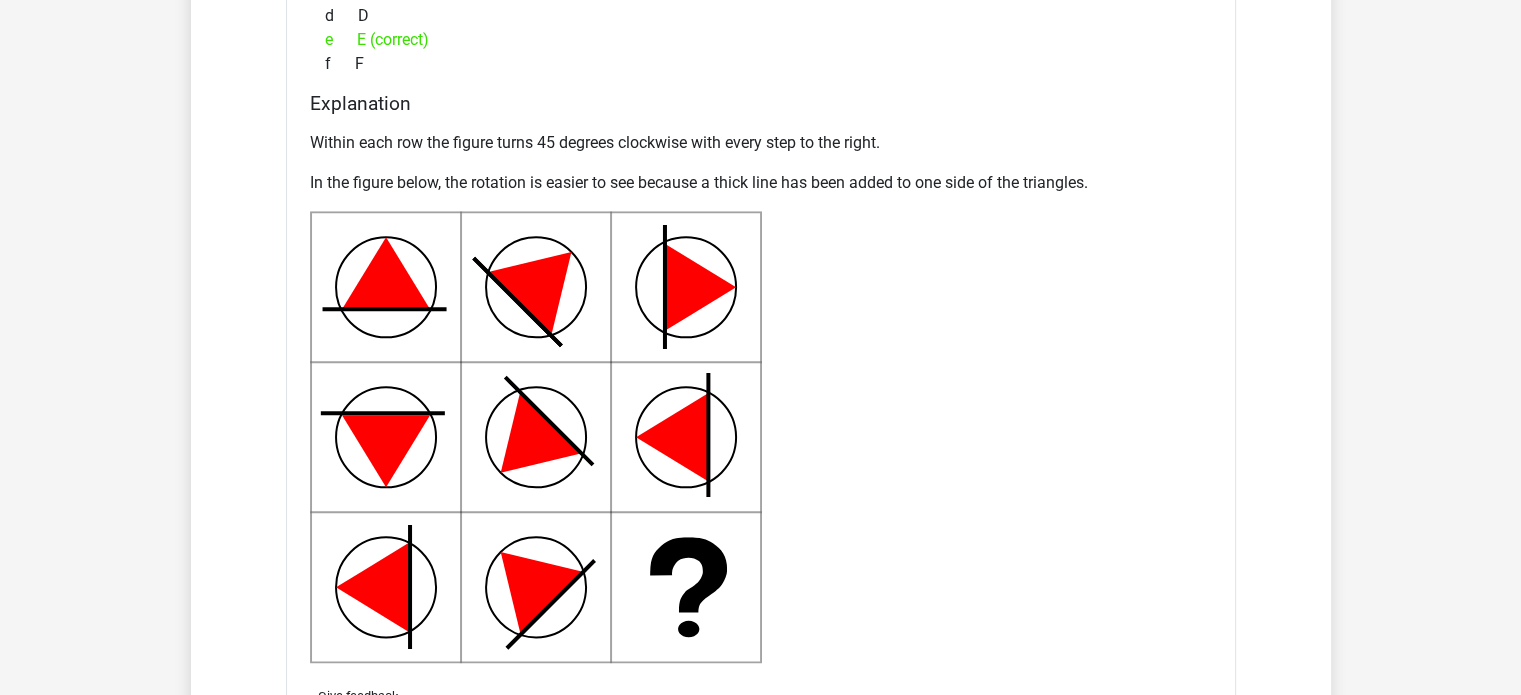 click on "Within each row the figure turns 45 degrees clockwise with every step to the right.
In the figure below, the rotation is easier to see because a thick line has been added to one side of the triangles." at bounding box center [761, 397] 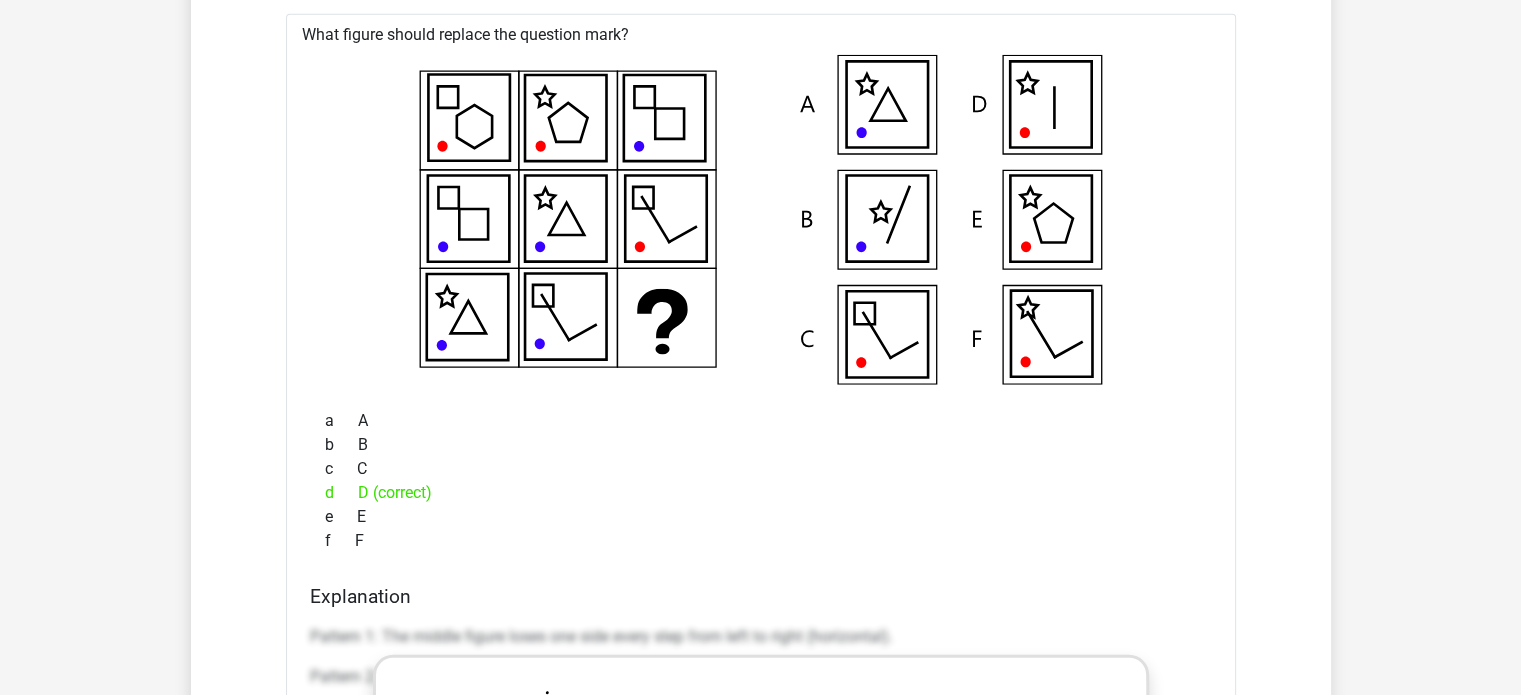 scroll, scrollTop: 5563, scrollLeft: 0, axis: vertical 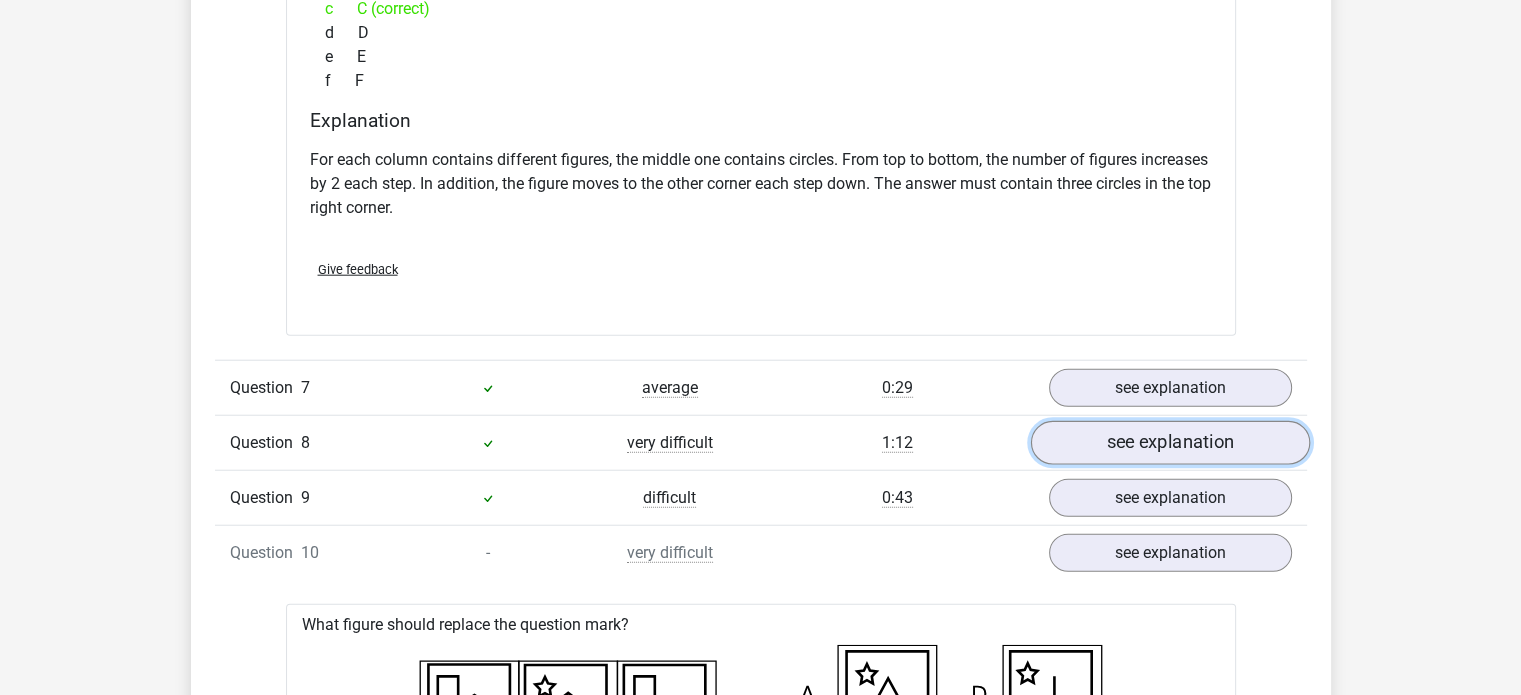 click on "see explanation" at bounding box center (1169, 444) 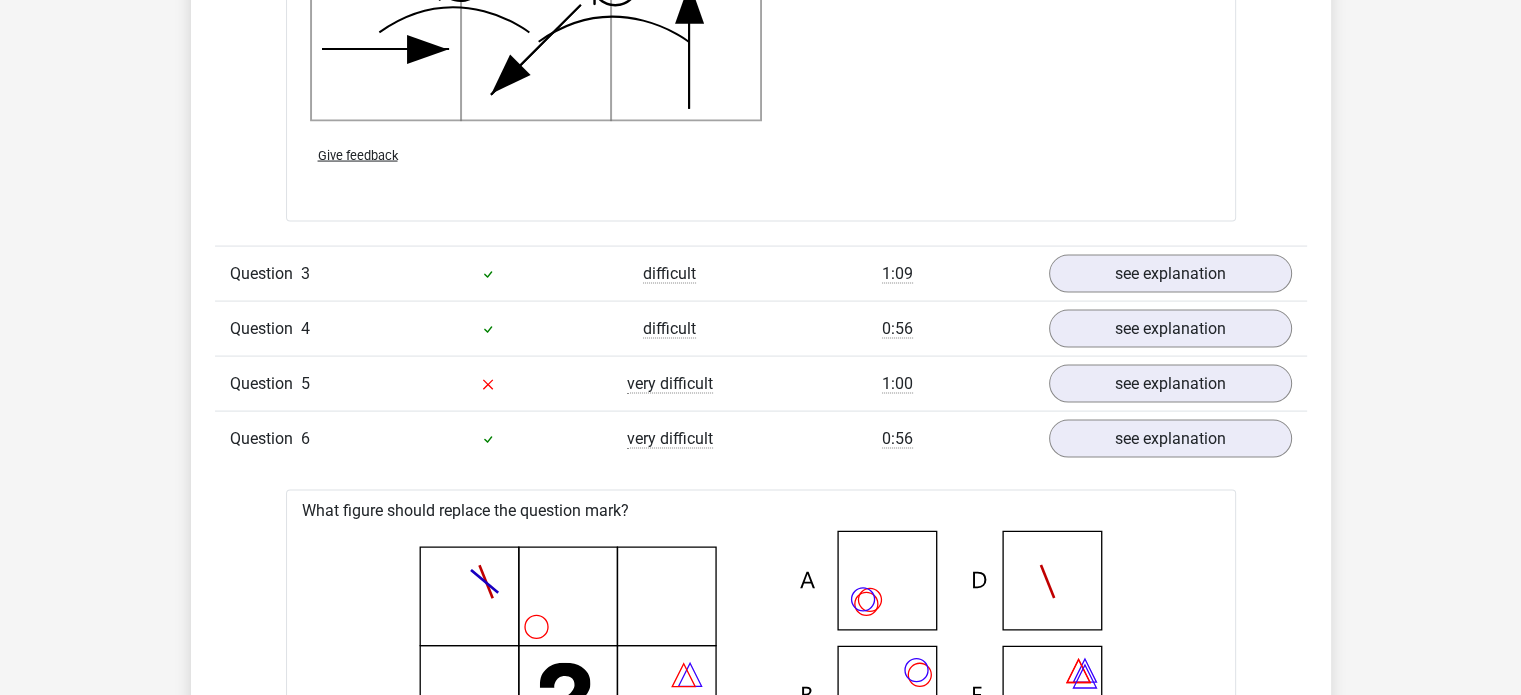 scroll, scrollTop: 4055, scrollLeft: 0, axis: vertical 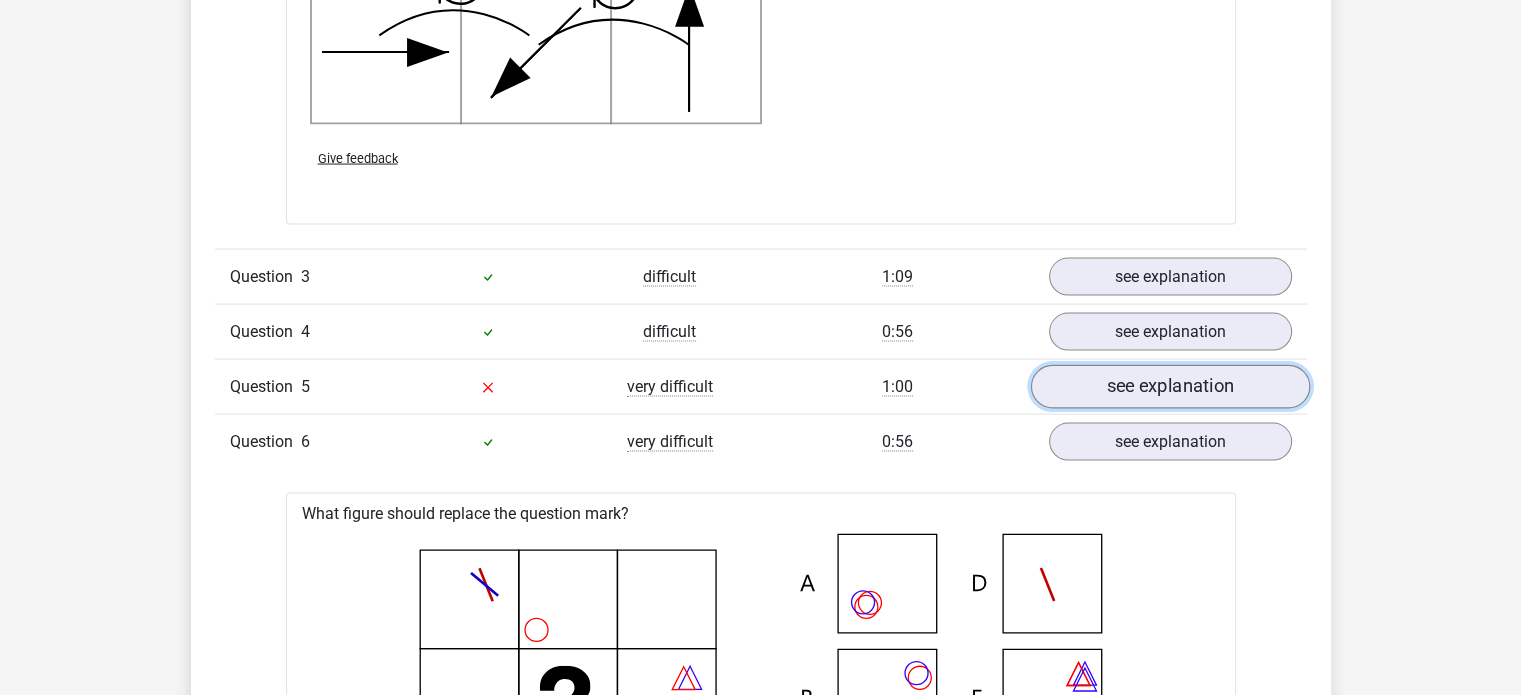 click on "see explanation" at bounding box center [1169, 387] 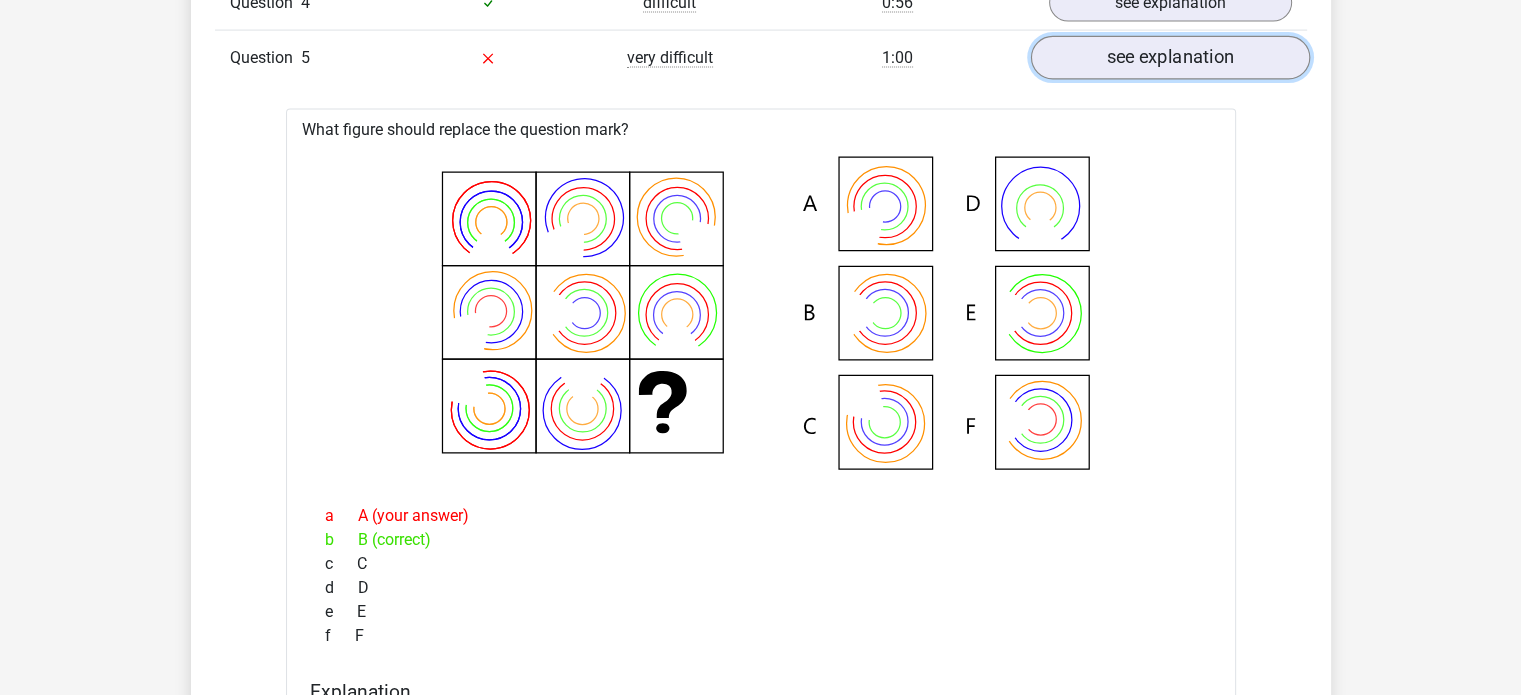 scroll, scrollTop: 4384, scrollLeft: 0, axis: vertical 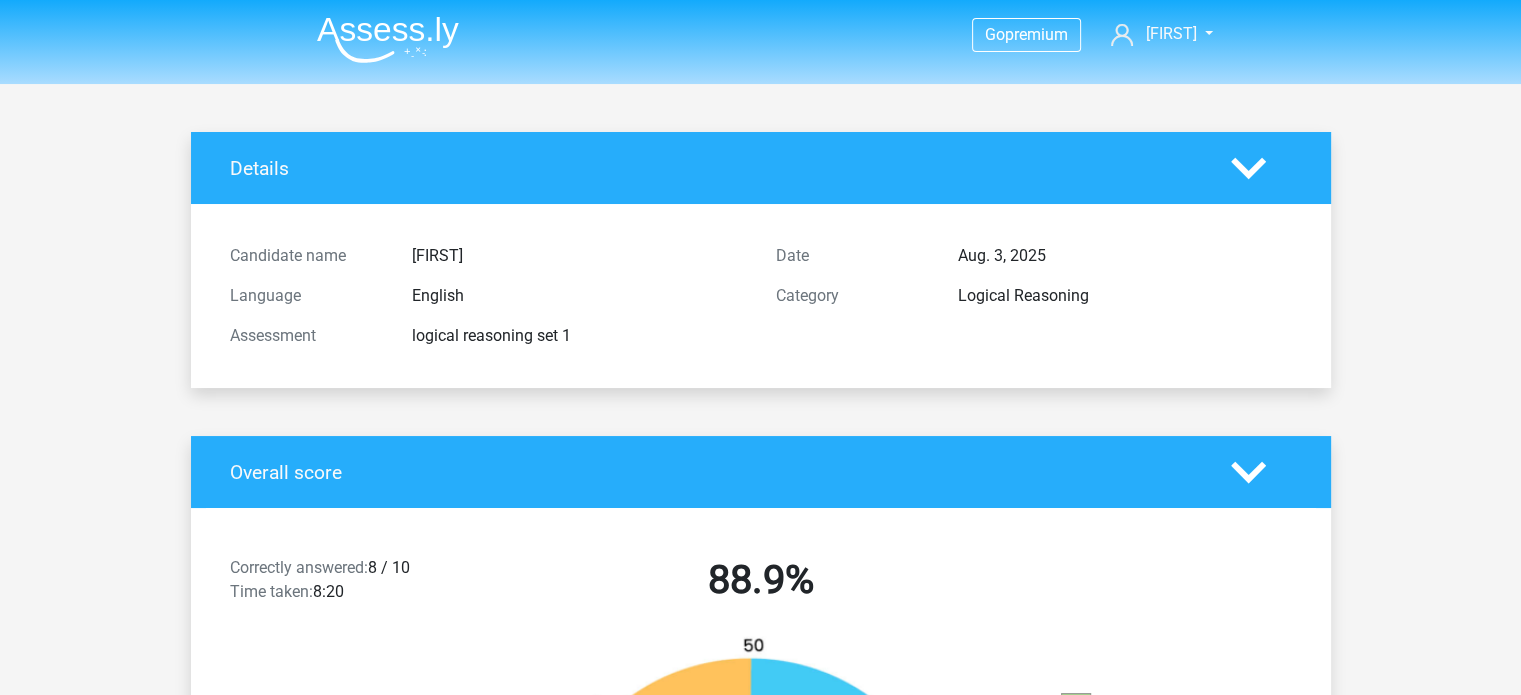 click at bounding box center (388, 39) 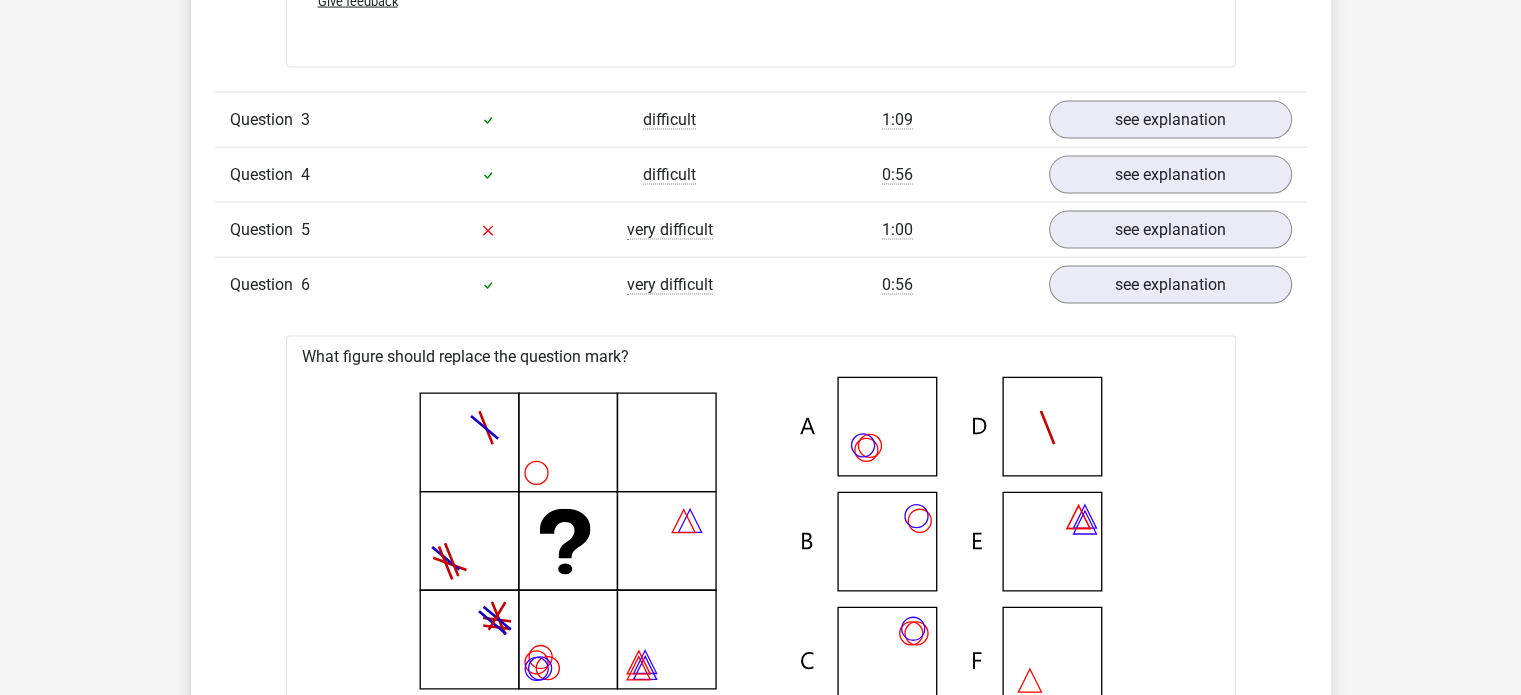 scroll, scrollTop: 4212, scrollLeft: 0, axis: vertical 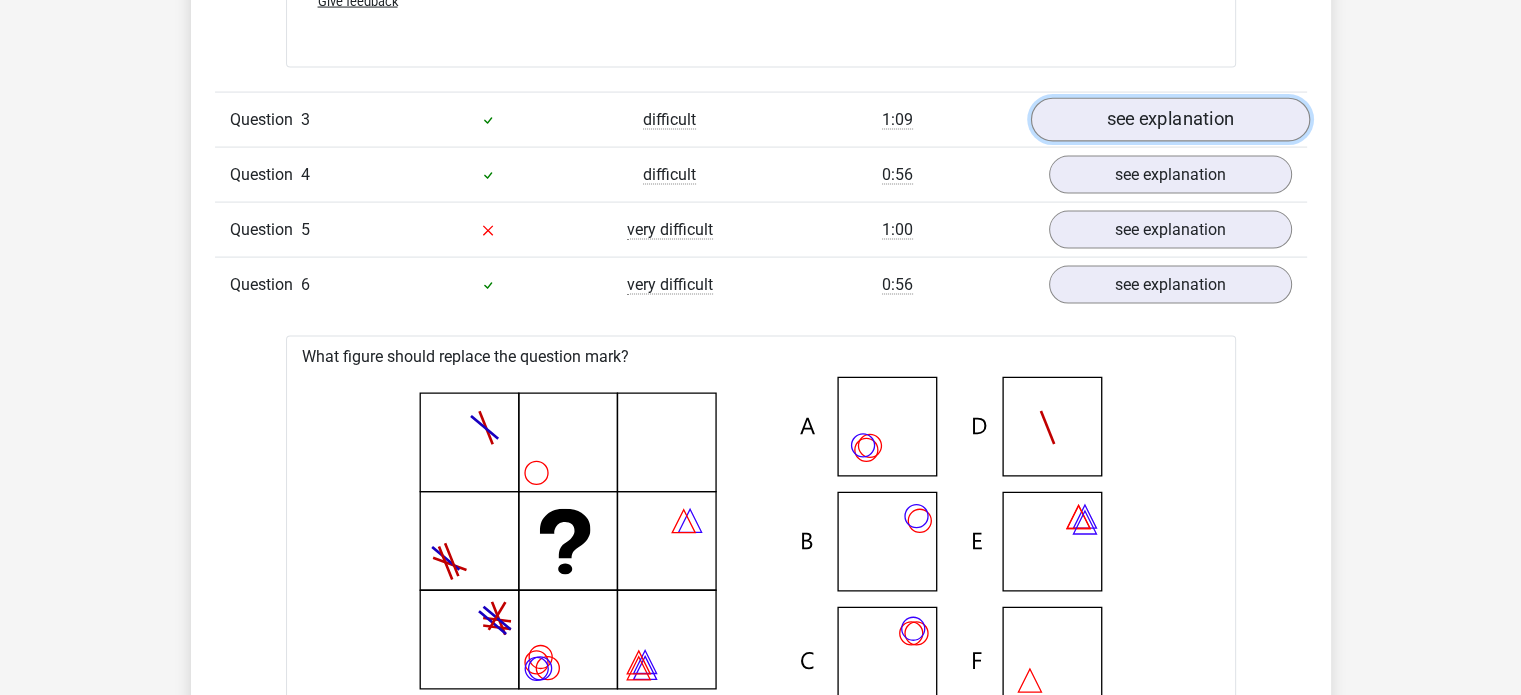 click on "see explanation" at bounding box center (1169, 120) 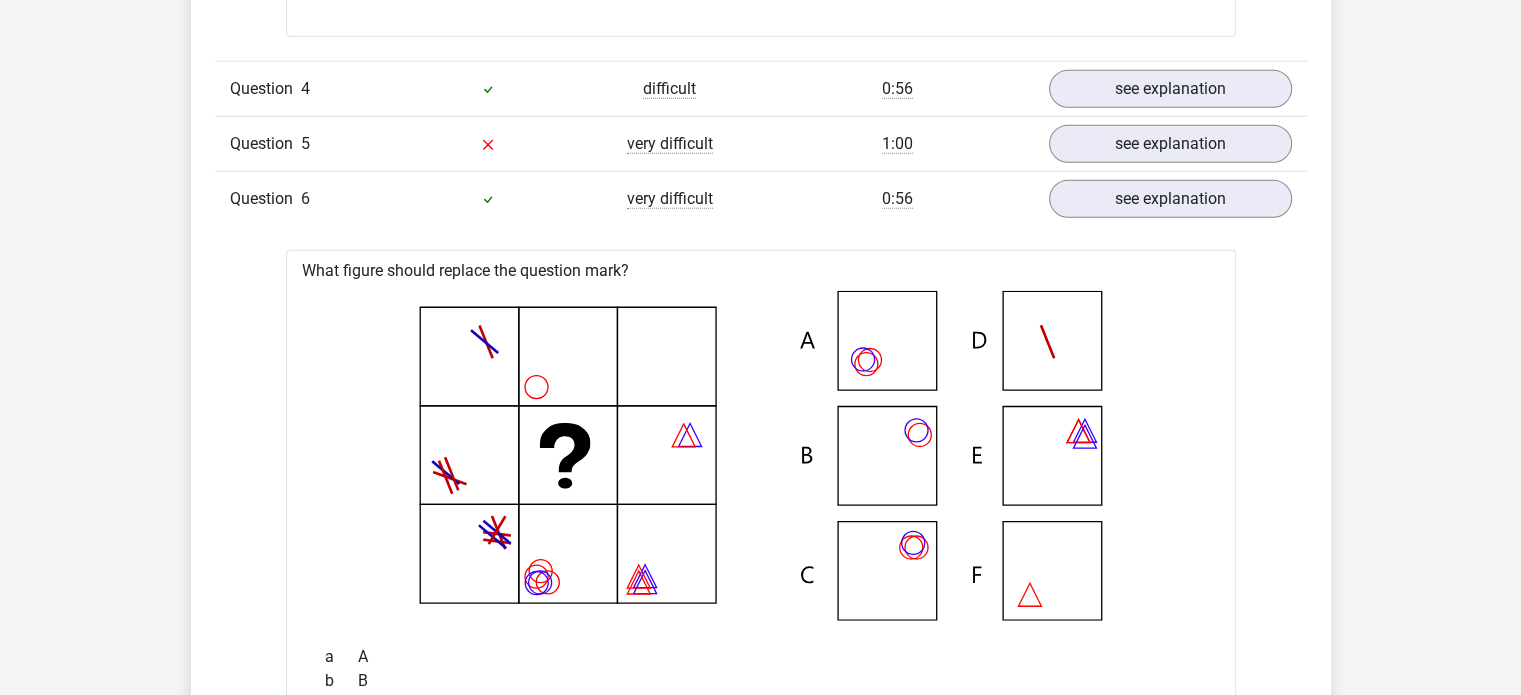 scroll, scrollTop: 5703, scrollLeft: 0, axis: vertical 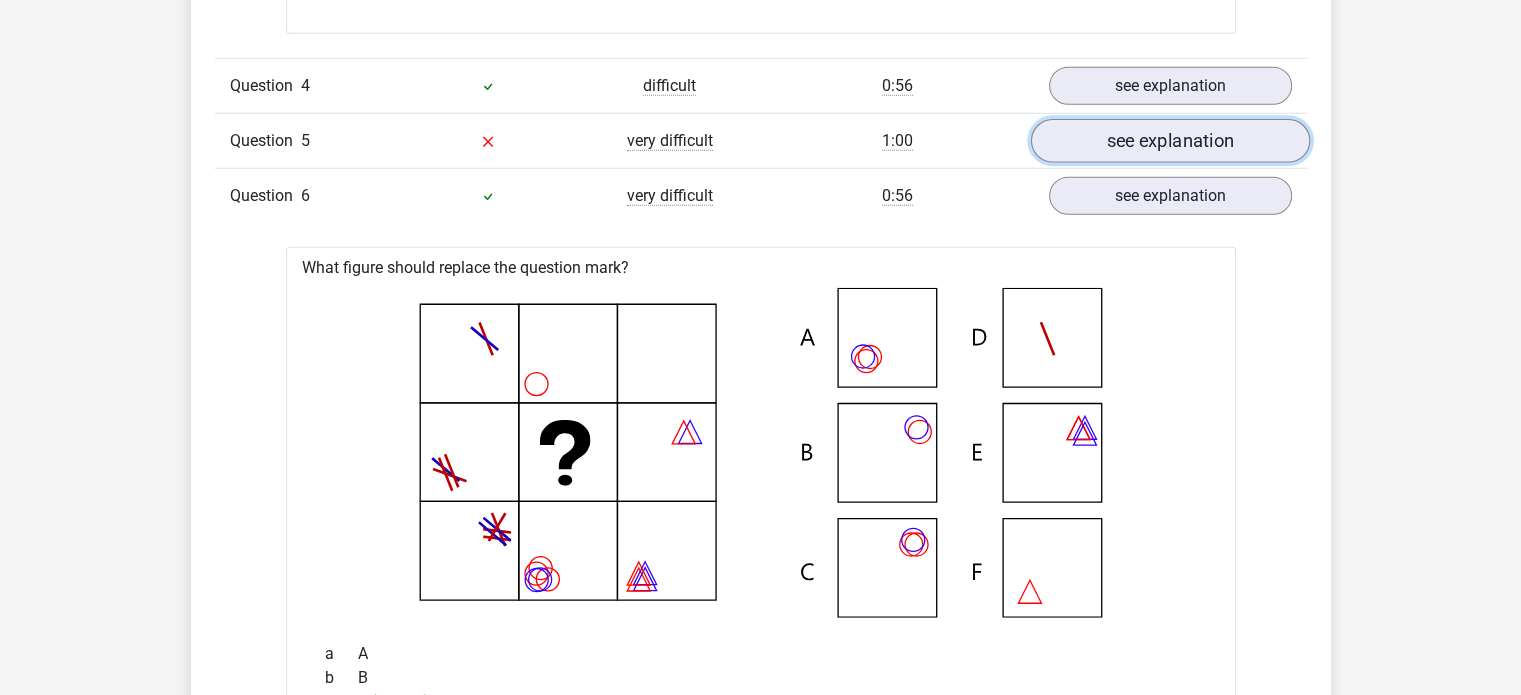 click on "see explanation" at bounding box center [1169, 142] 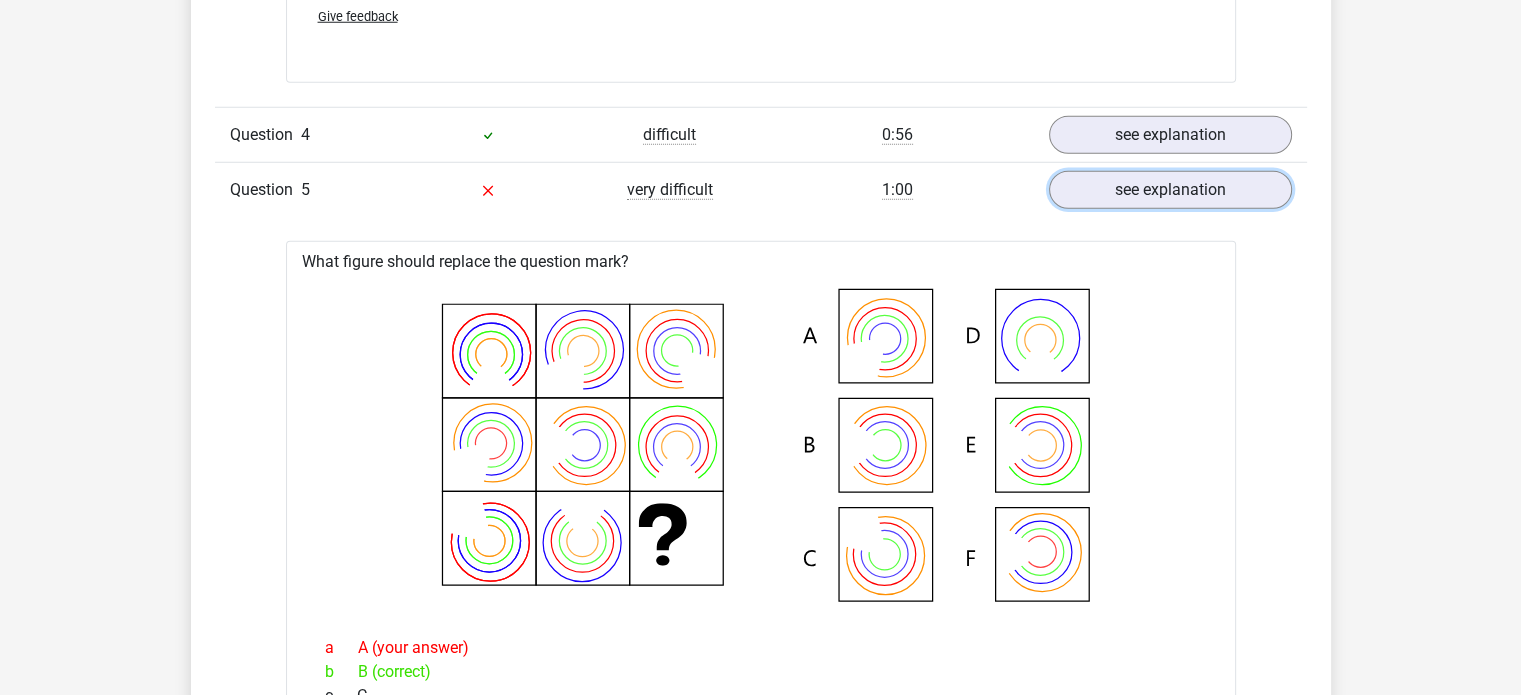 scroll, scrollTop: 5652, scrollLeft: 0, axis: vertical 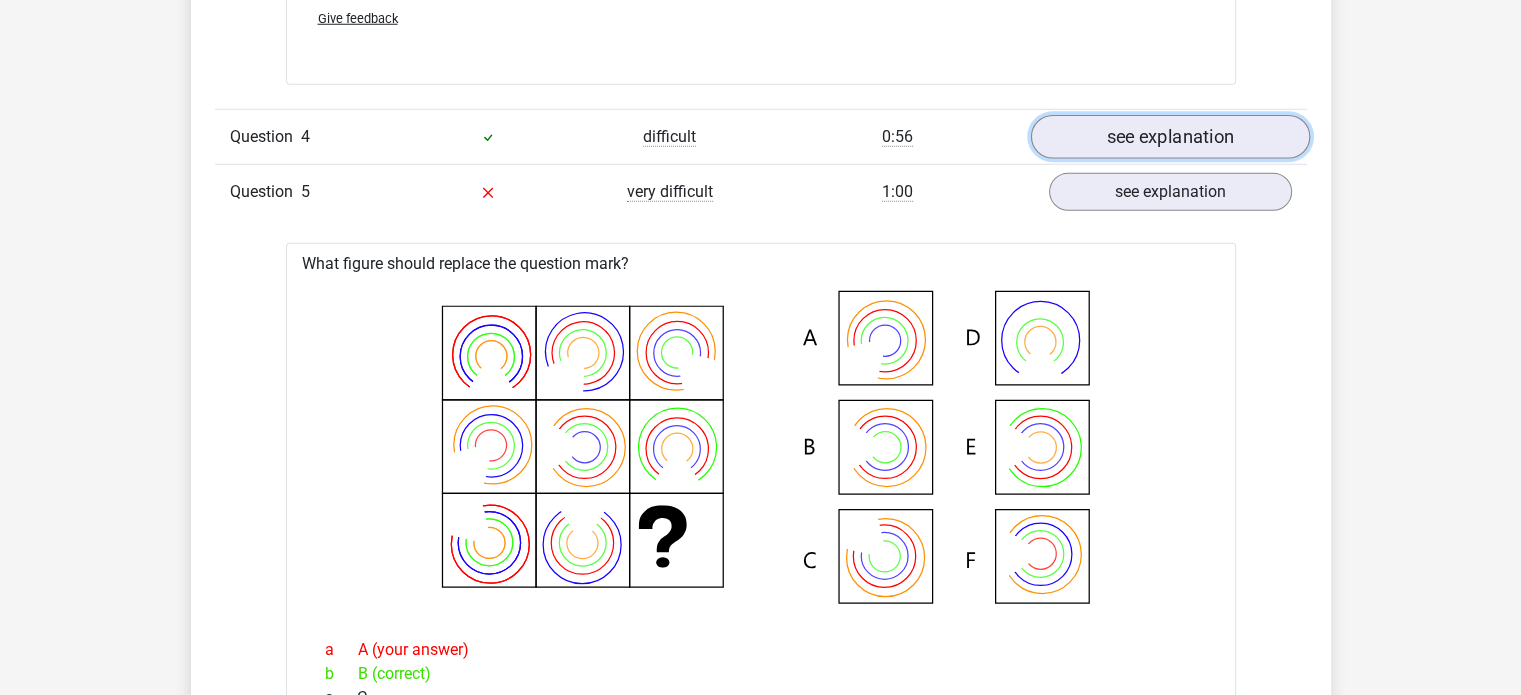 click on "see explanation" at bounding box center [1169, 138] 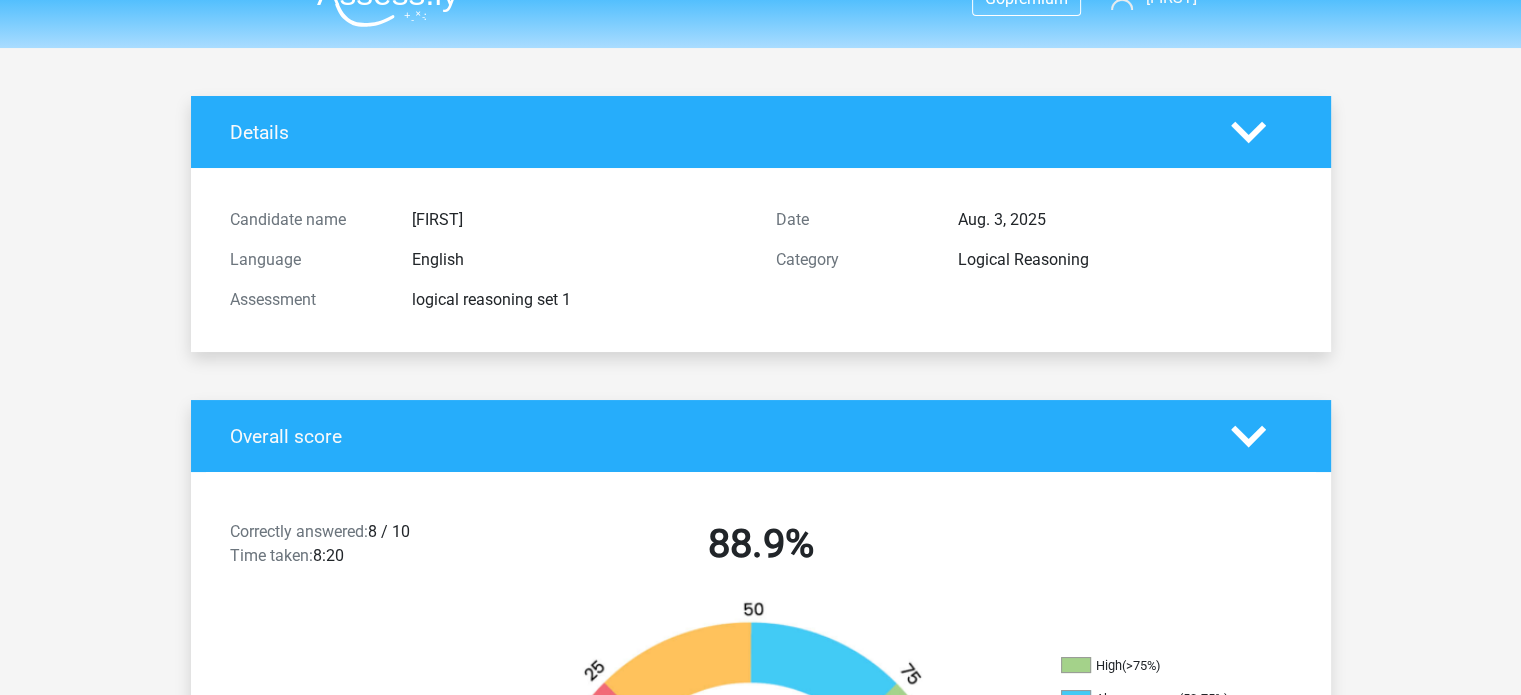 scroll, scrollTop: 0, scrollLeft: 0, axis: both 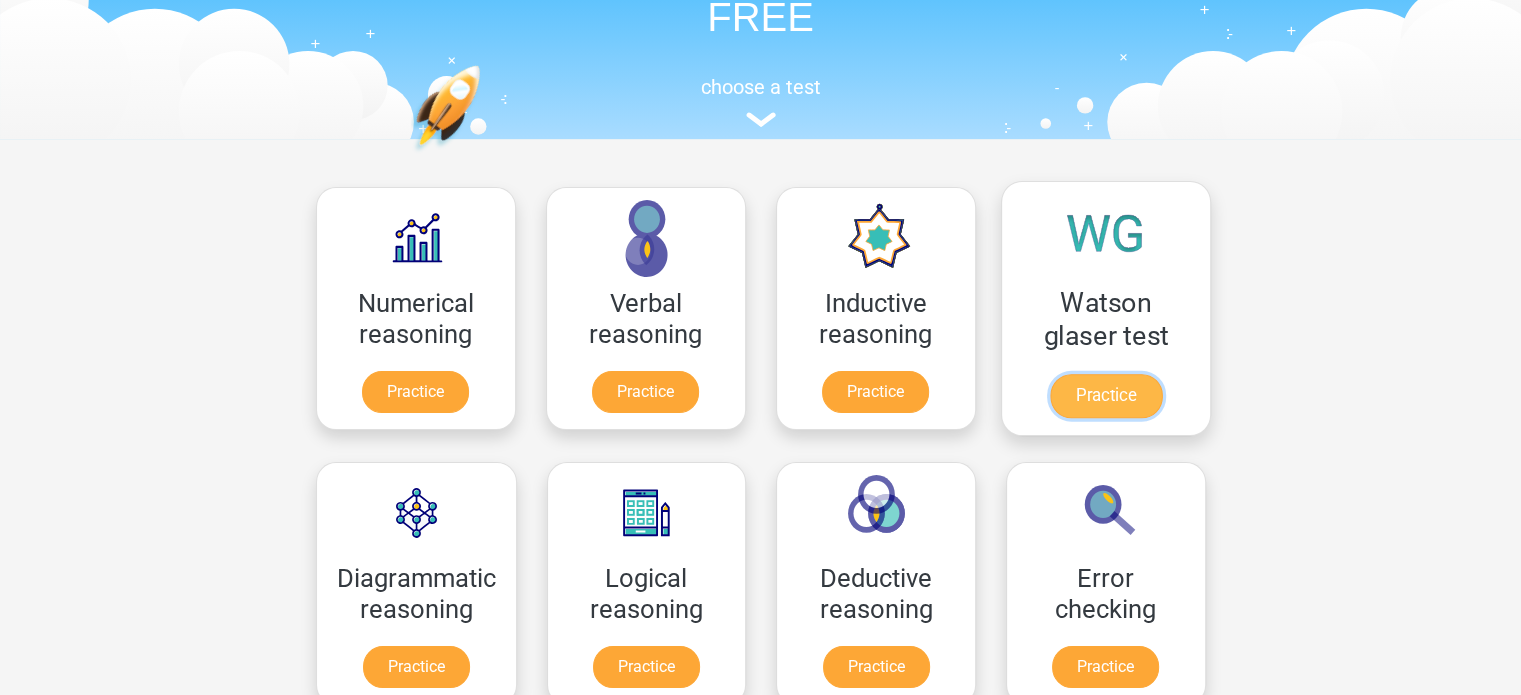 click on "Practice" at bounding box center (1105, 396) 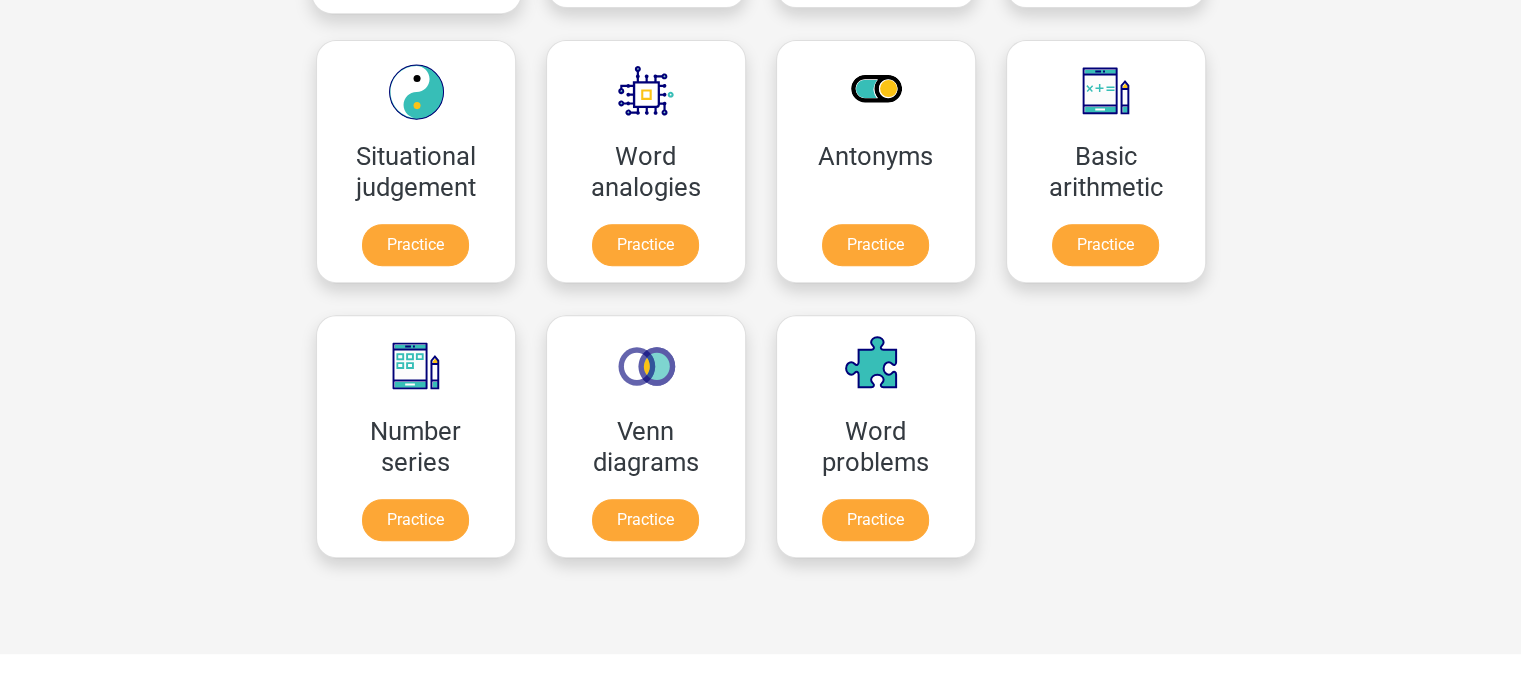 scroll, scrollTop: 843, scrollLeft: 0, axis: vertical 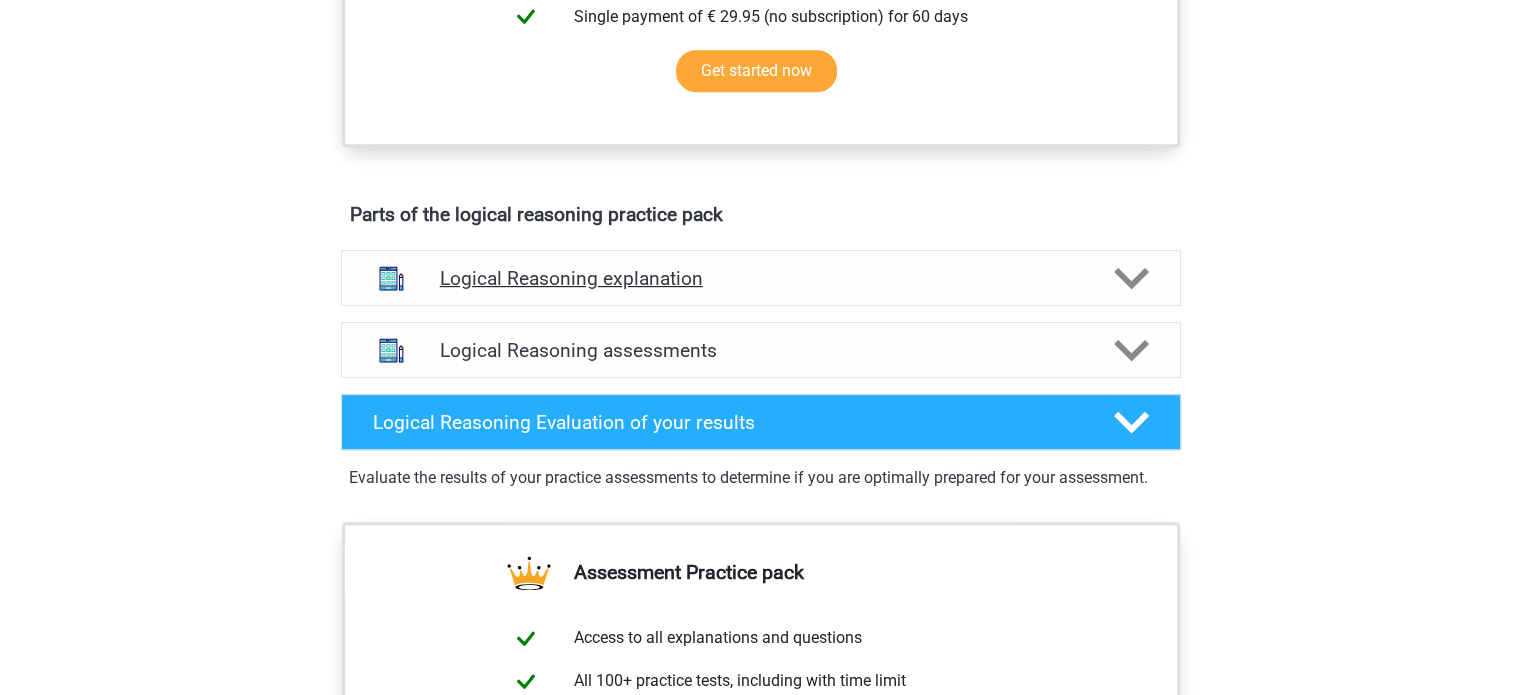 click on "Logical Reasoning explanation" at bounding box center (761, 278) 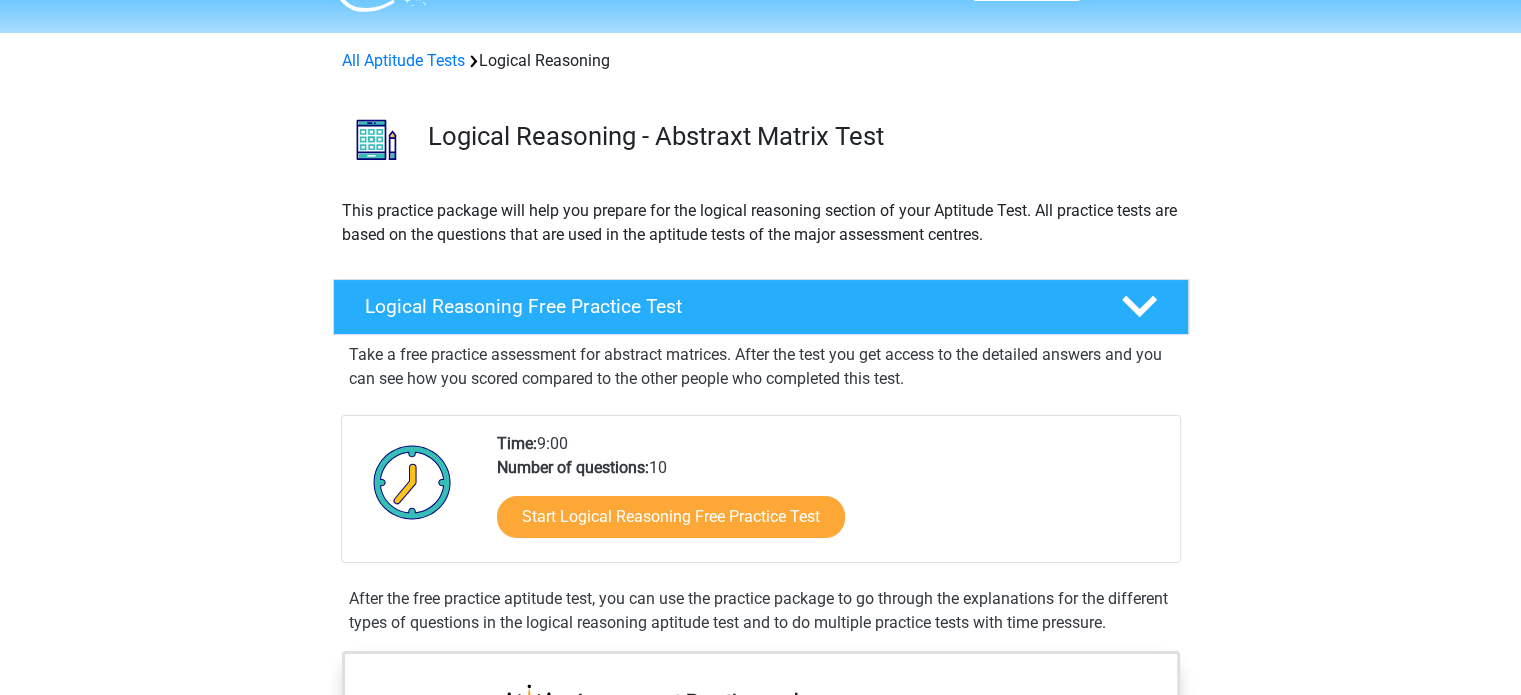 scroll, scrollTop: 0, scrollLeft: 0, axis: both 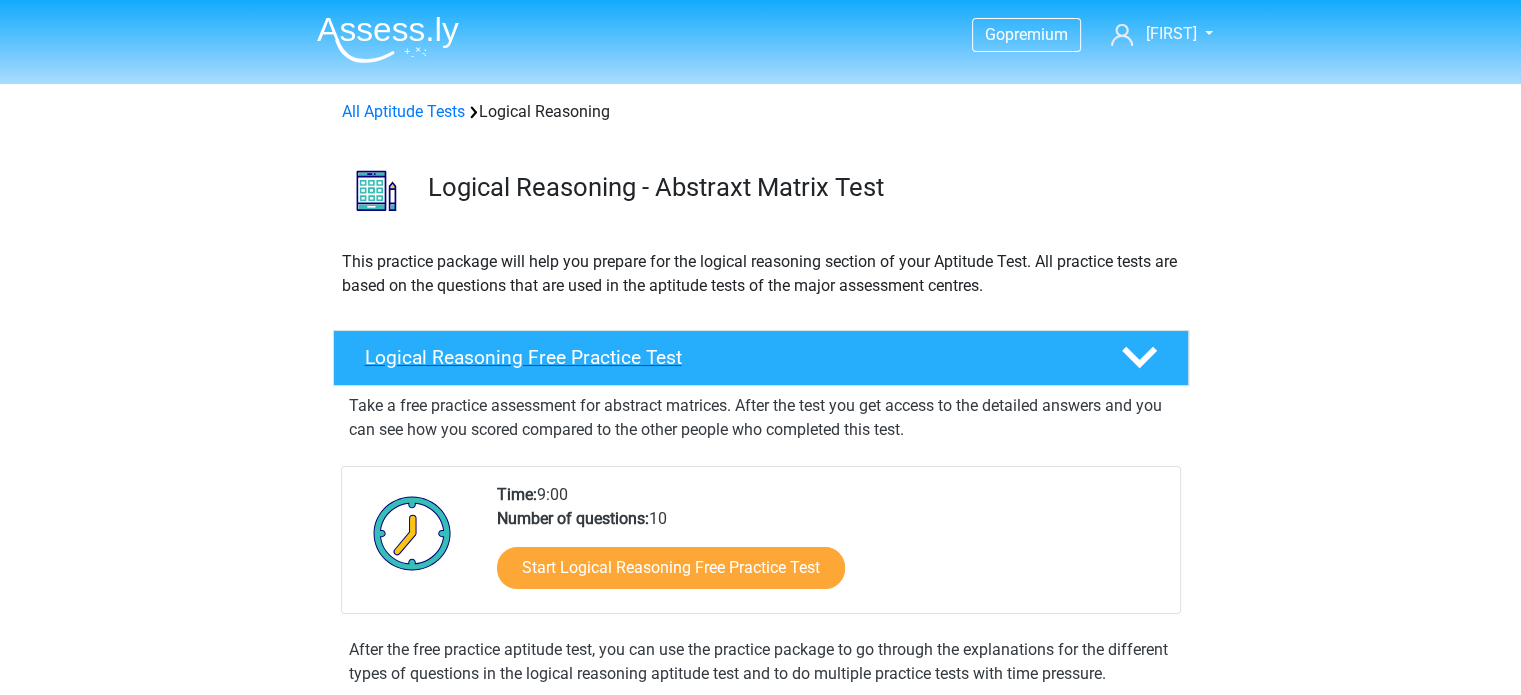 click on "Logical Reasoning
Free Practice Test" at bounding box center (761, 358) 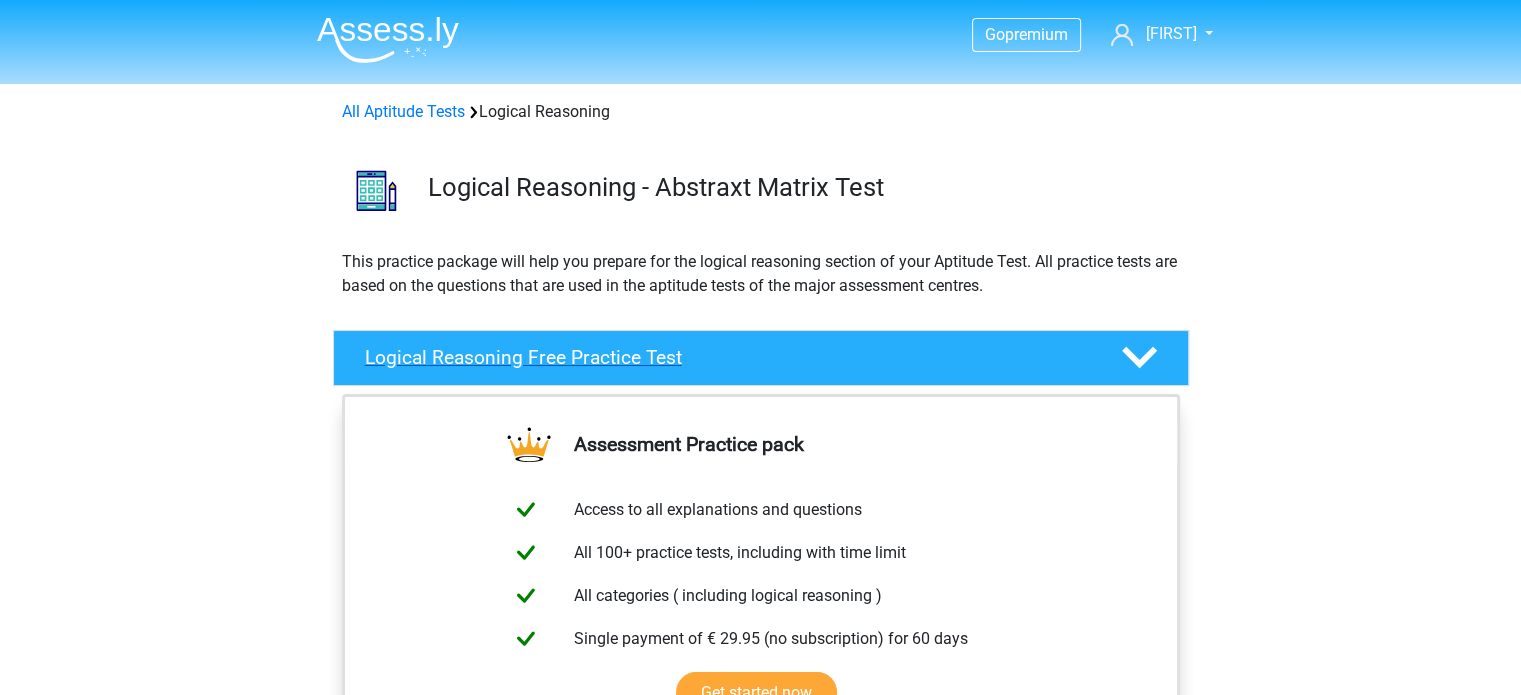 click on "Logical Reasoning
Free Practice Test" at bounding box center [761, 358] 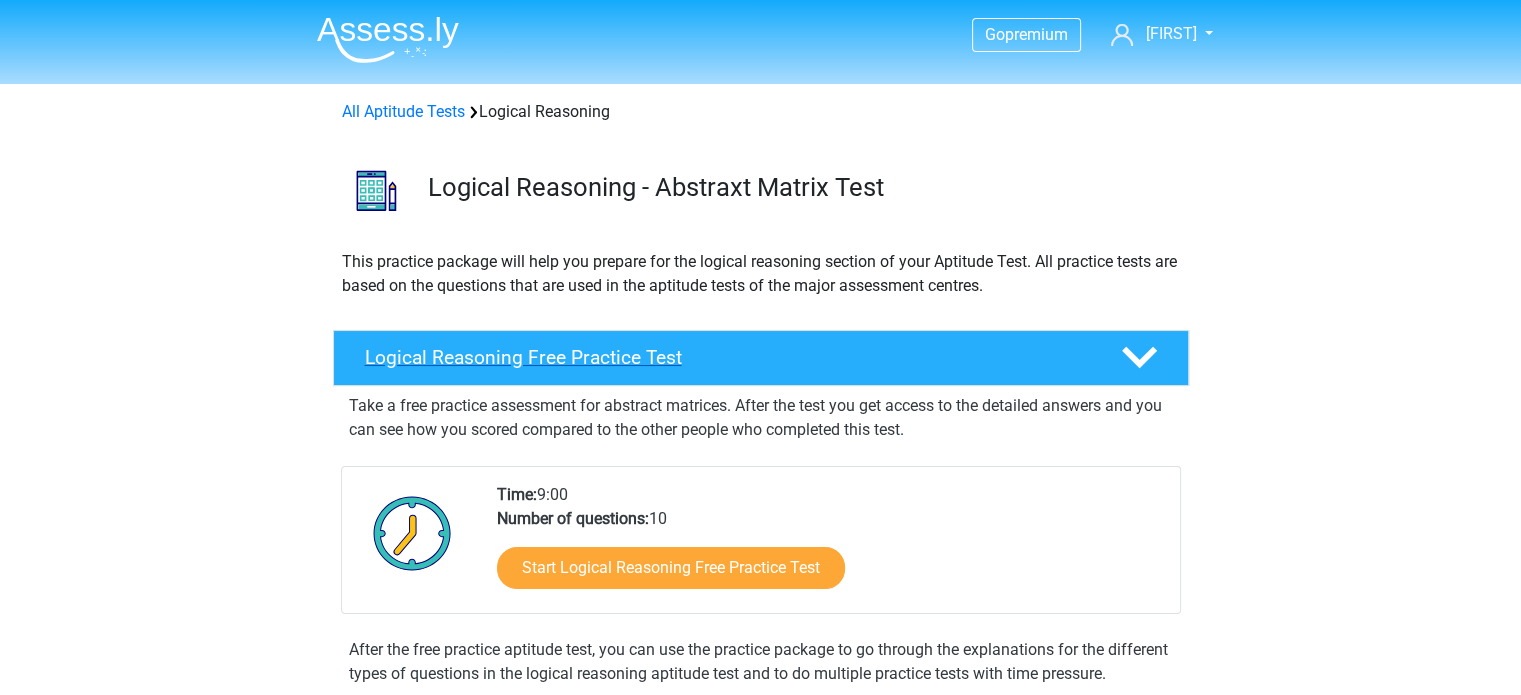 scroll, scrollTop: 220, scrollLeft: 0, axis: vertical 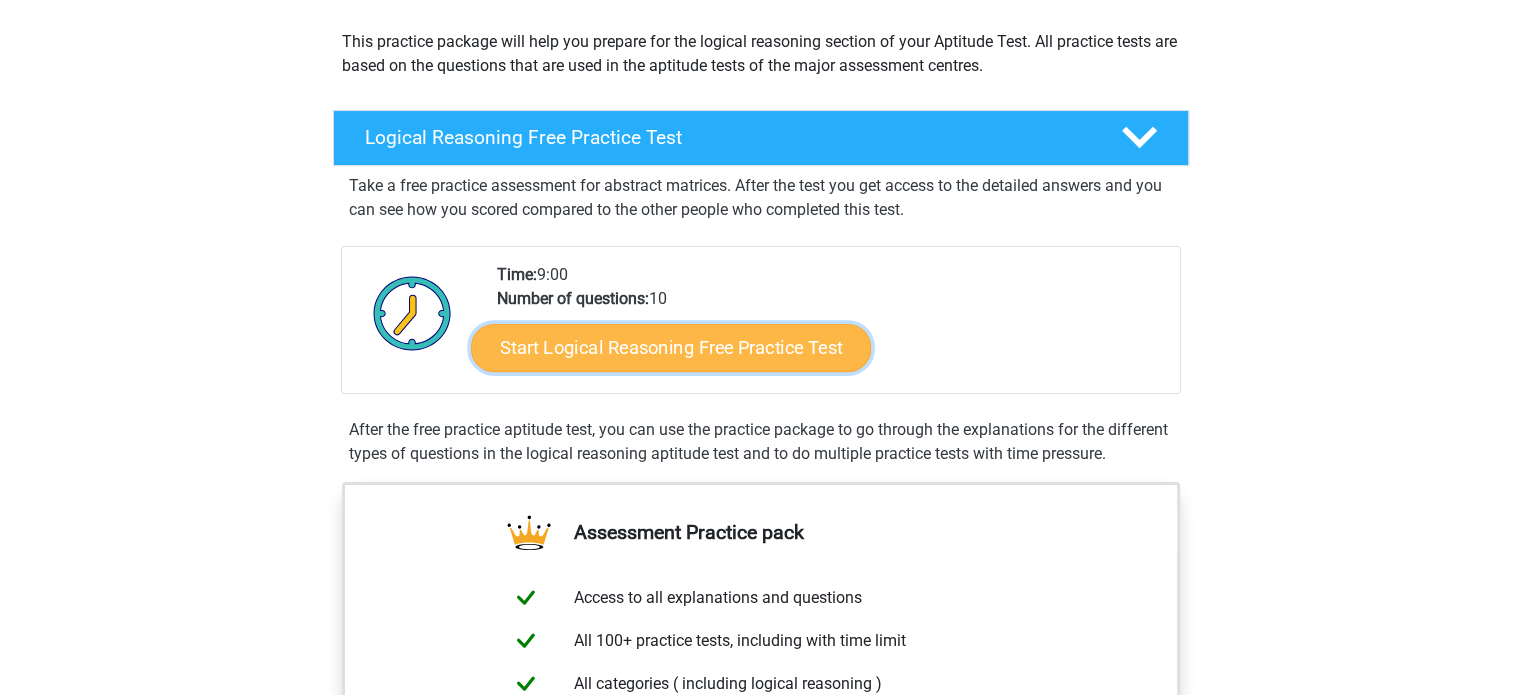 click on "Start Logical Reasoning
Free Practice Test" at bounding box center [671, 347] 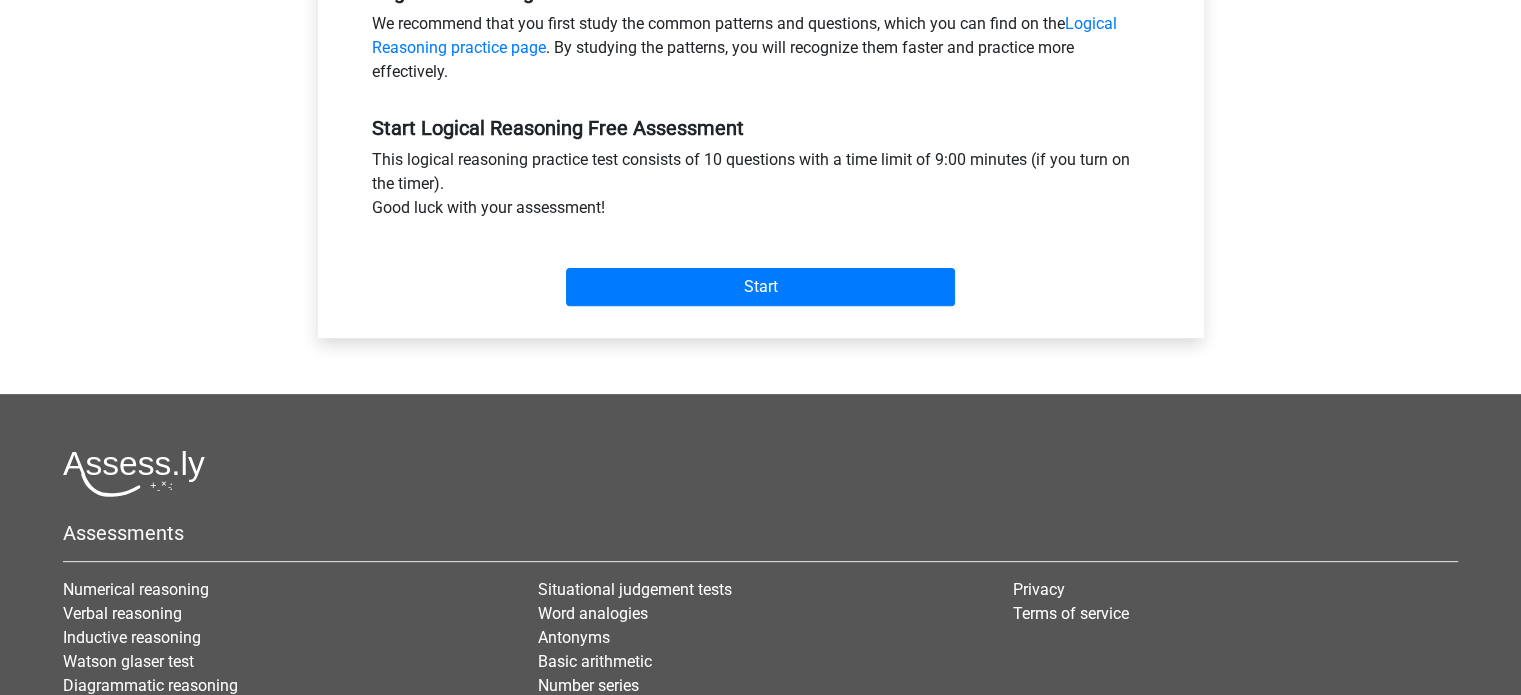 scroll, scrollTop: 686, scrollLeft: 0, axis: vertical 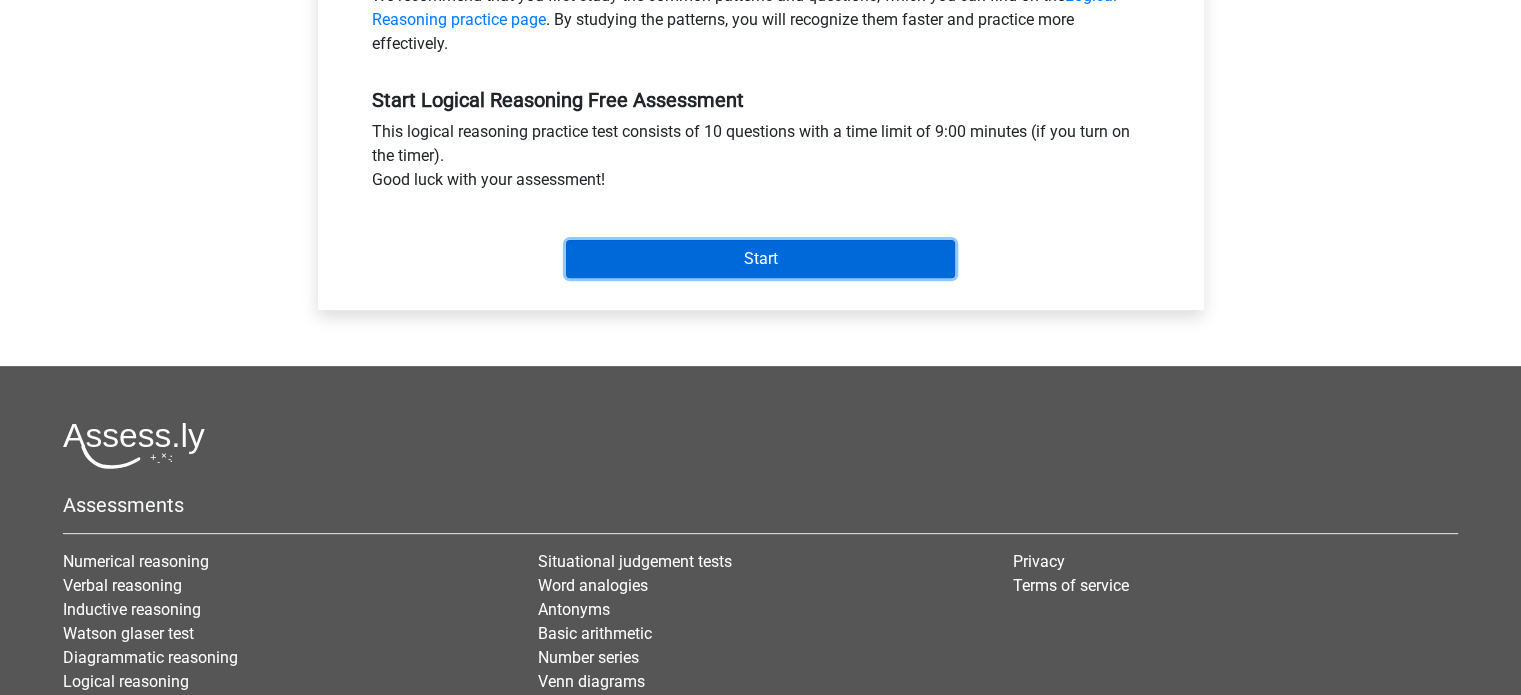 click on "Start" at bounding box center [760, 259] 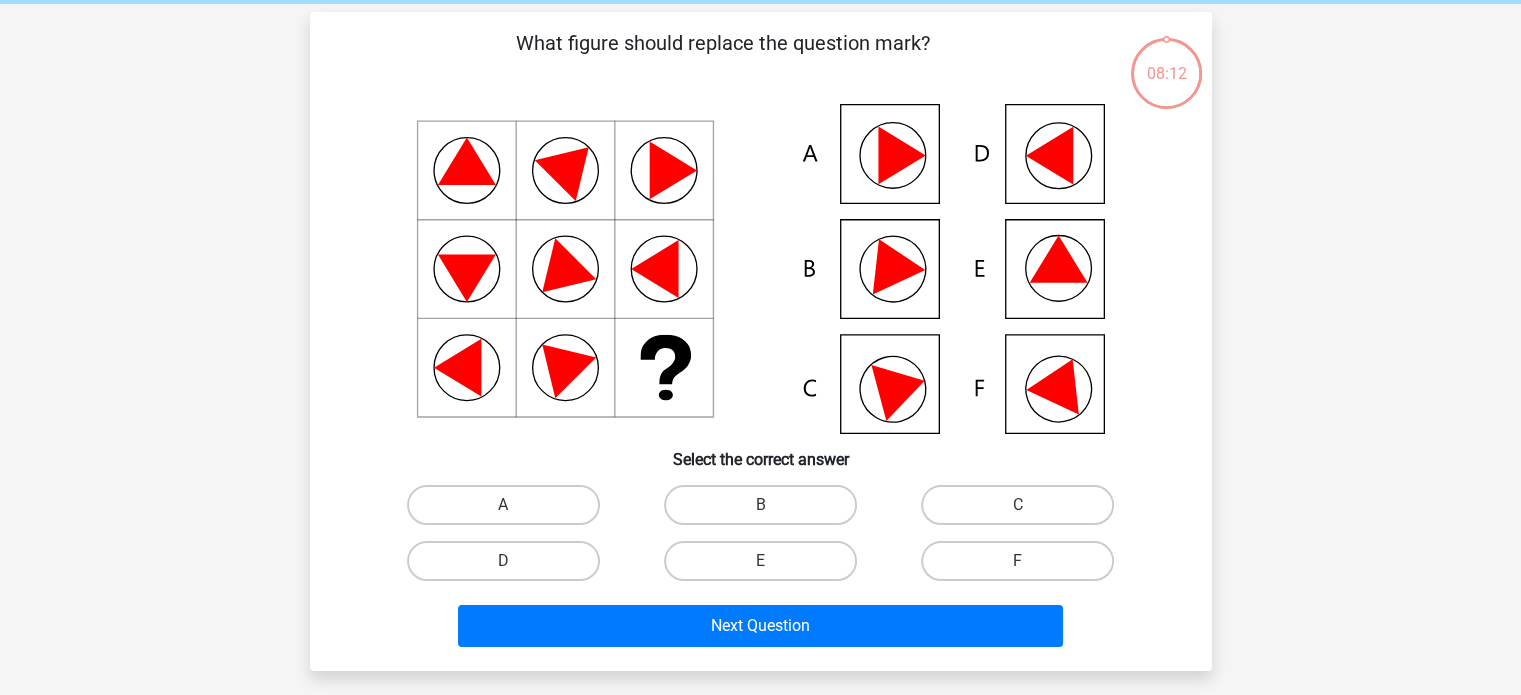scroll, scrollTop: 79, scrollLeft: 0, axis: vertical 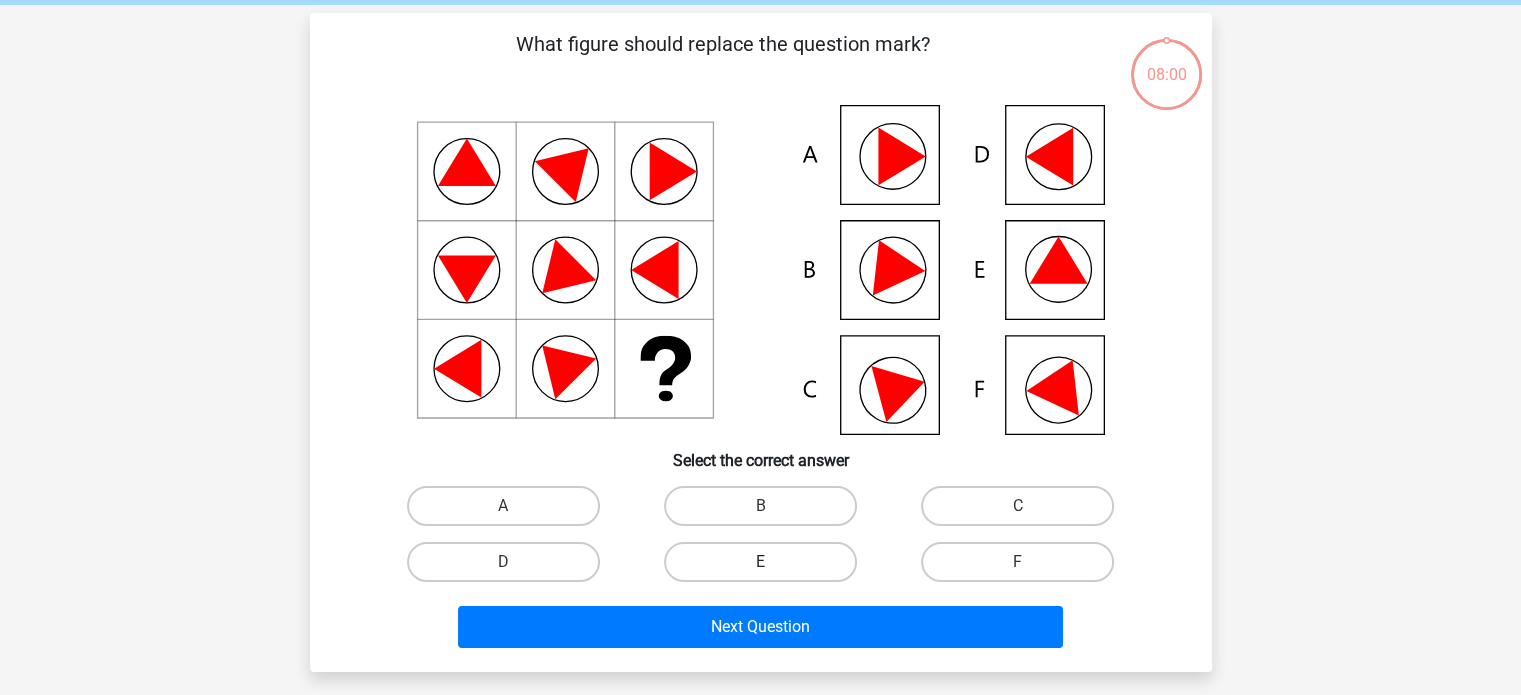 click on "E" at bounding box center [760, 562] 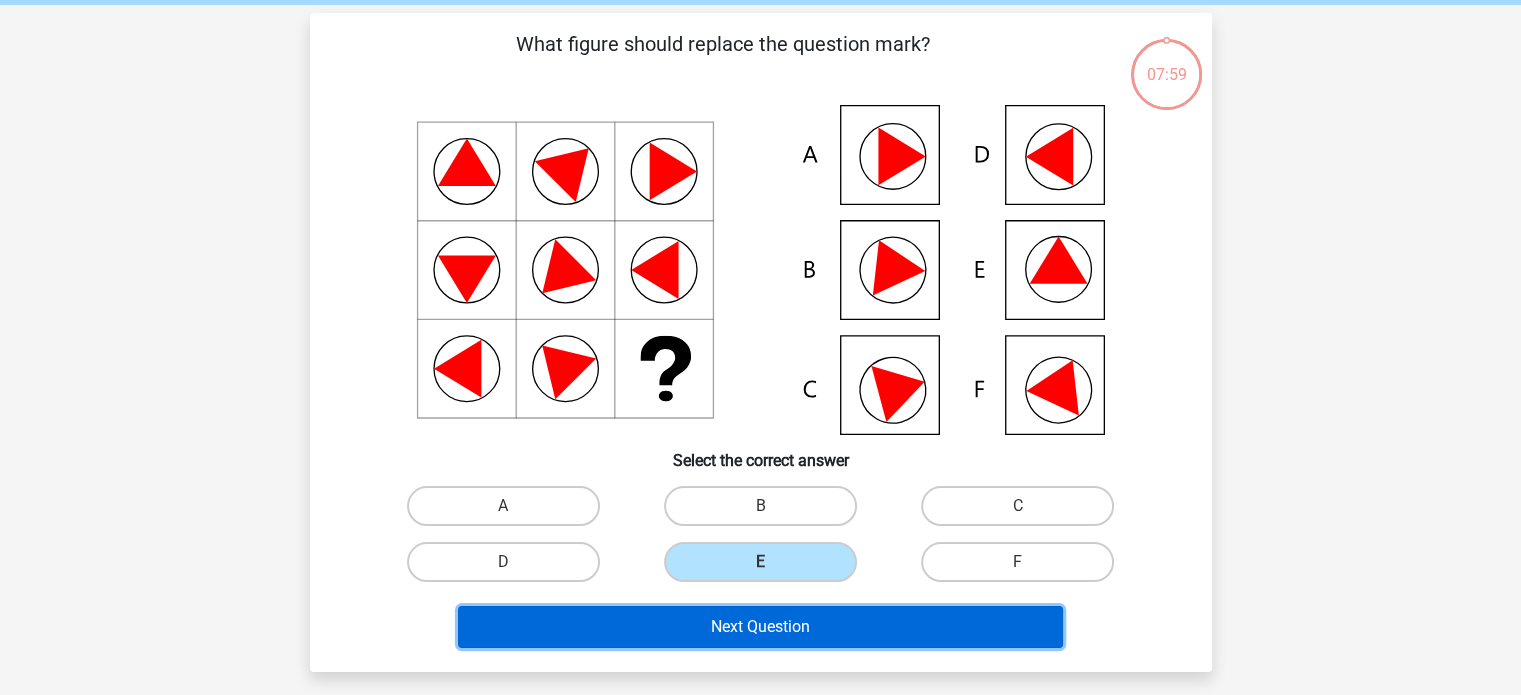 click on "Next Question" at bounding box center (760, 627) 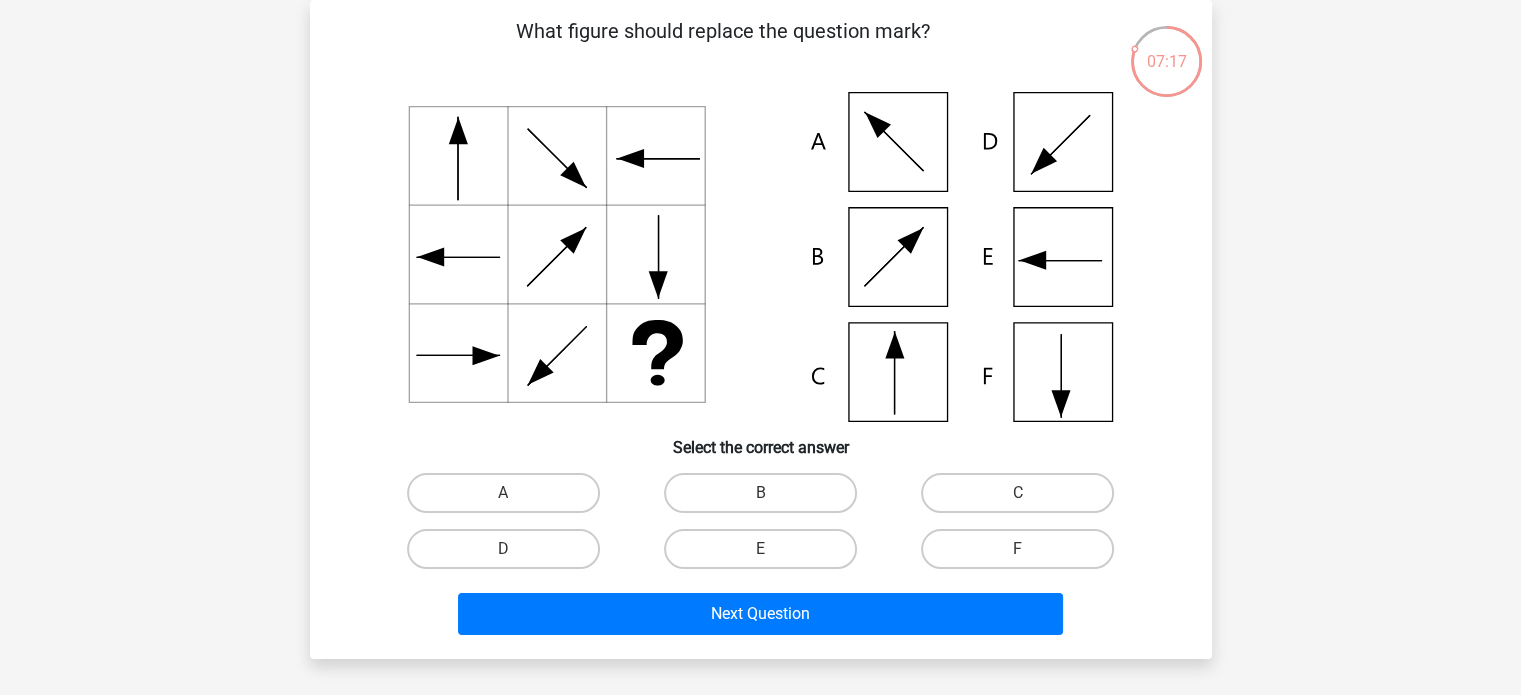 scroll, scrollTop: 107, scrollLeft: 0, axis: vertical 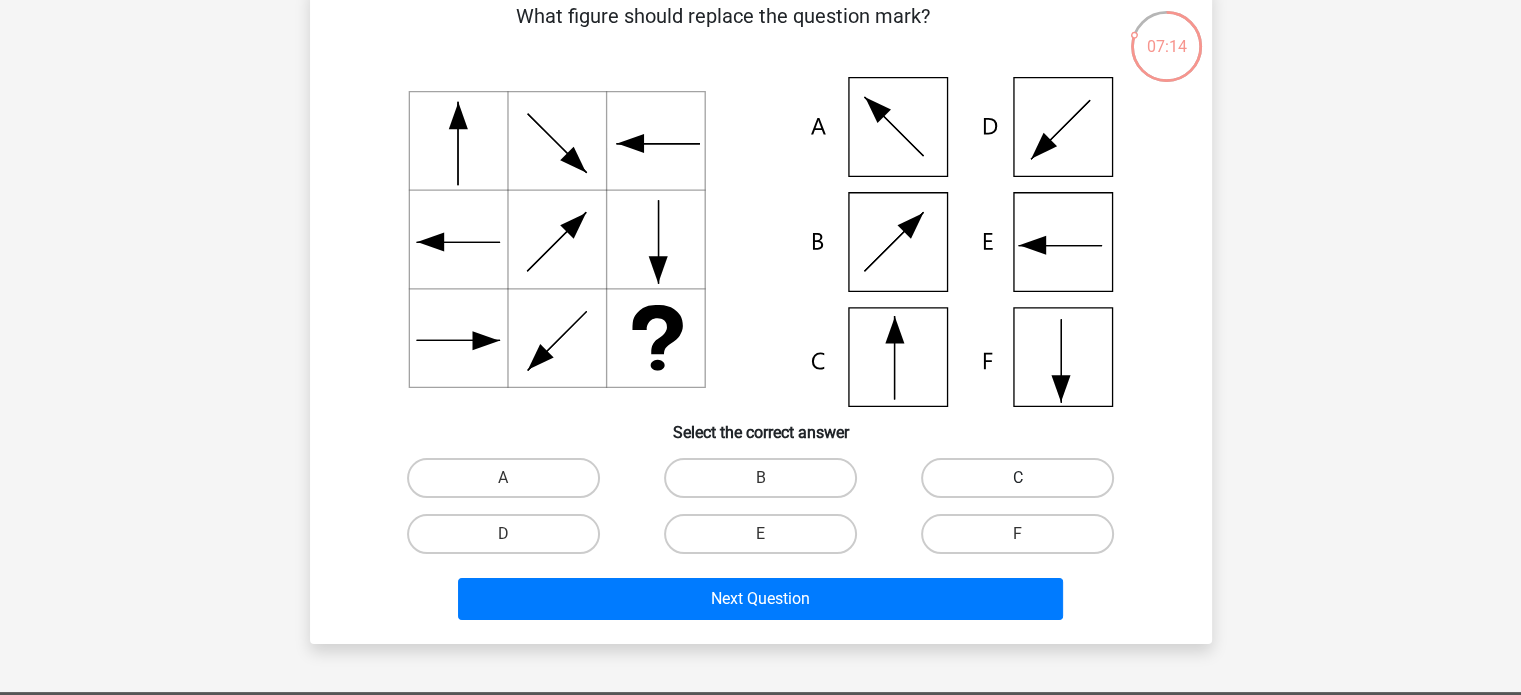 click on "C" at bounding box center (1017, 478) 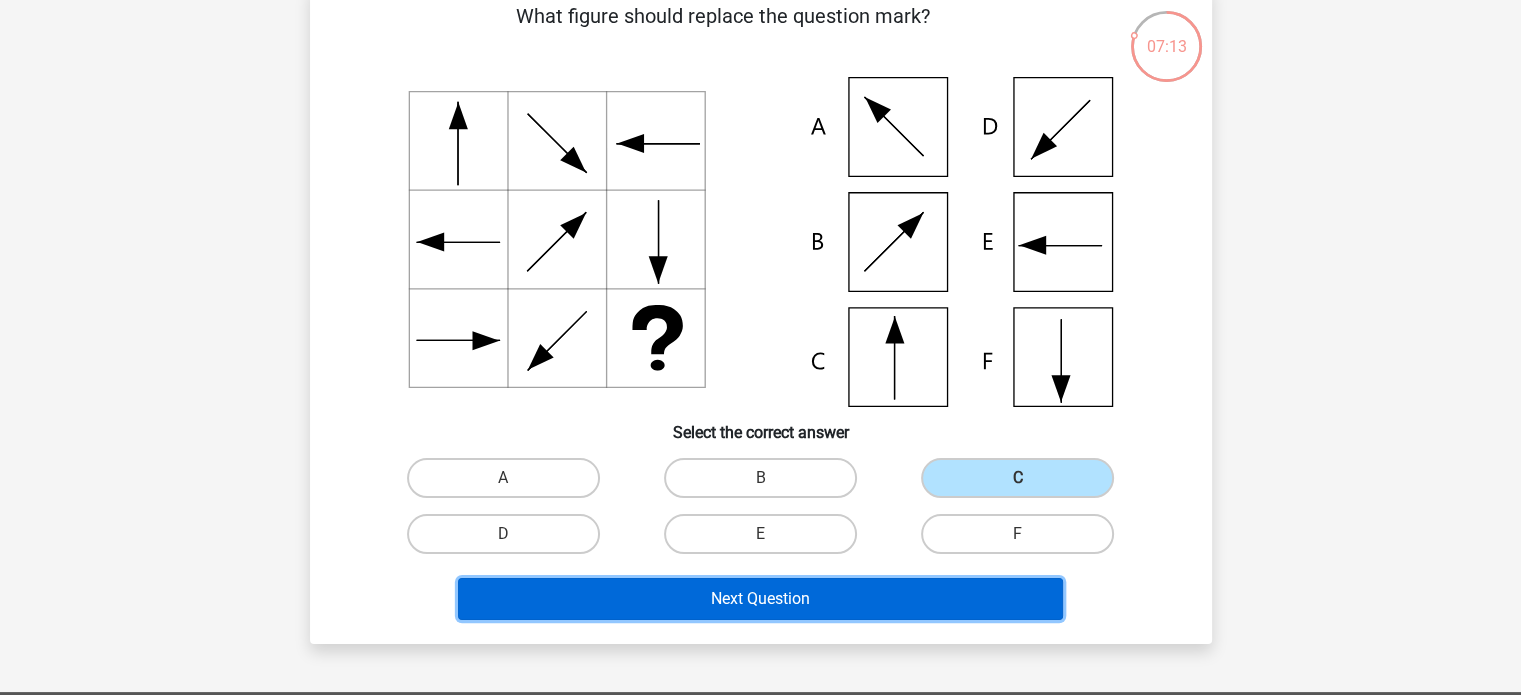 click on "Next Question" at bounding box center (760, 599) 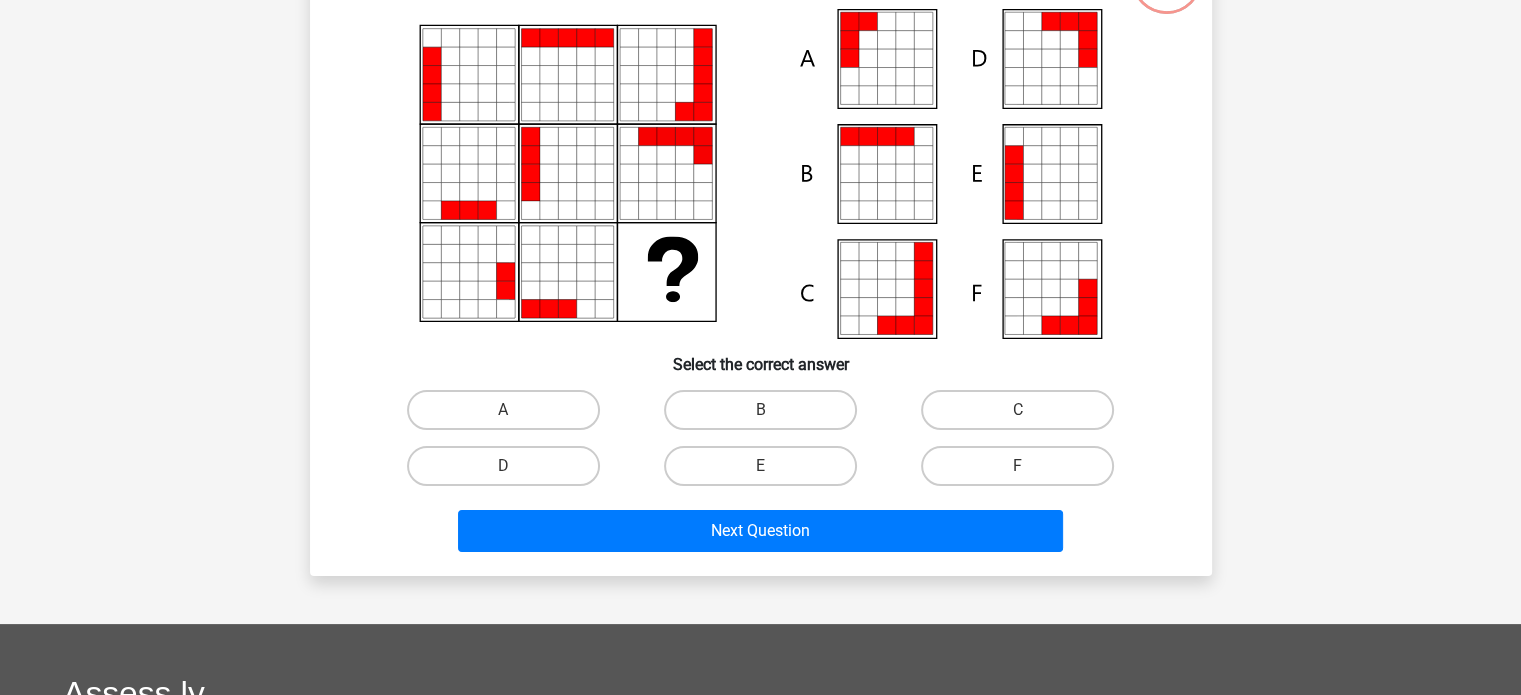 scroll, scrollTop: 115, scrollLeft: 0, axis: vertical 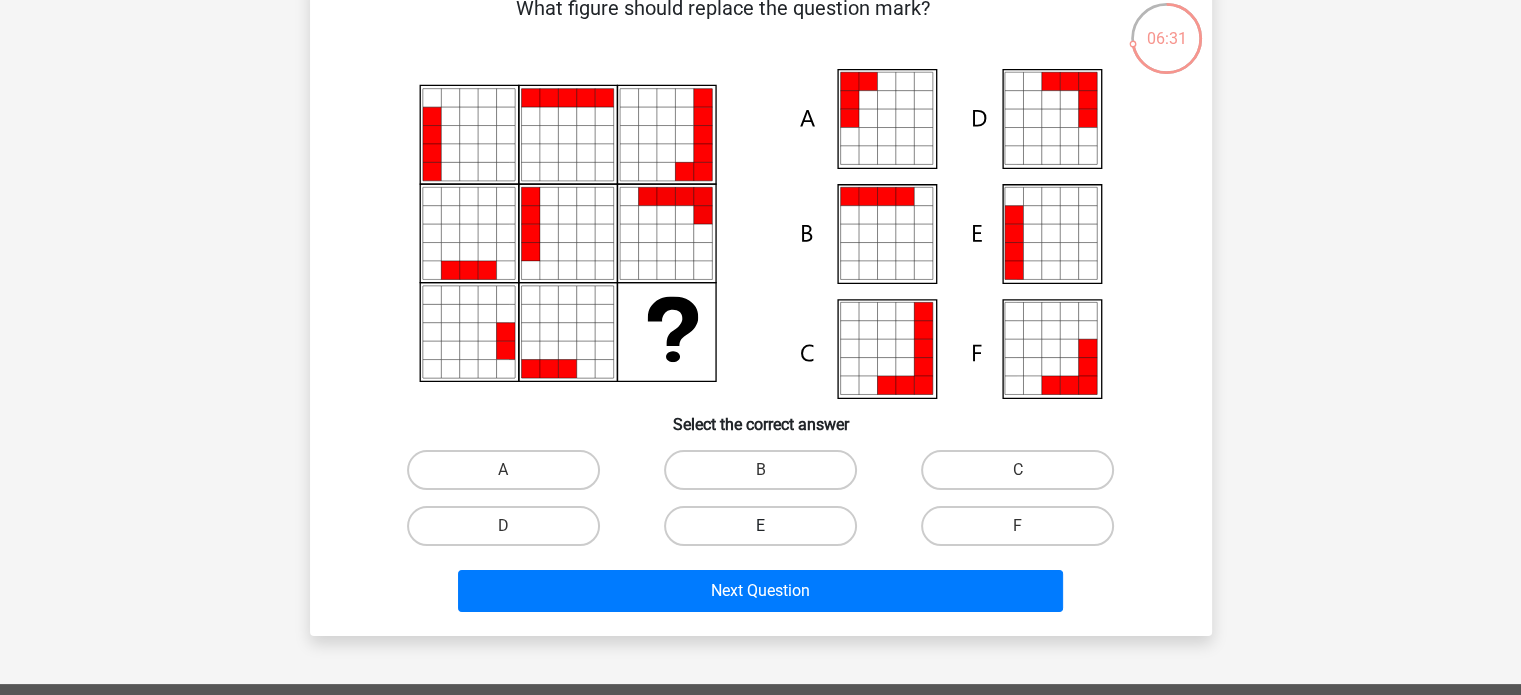 click on "E" at bounding box center [760, 526] 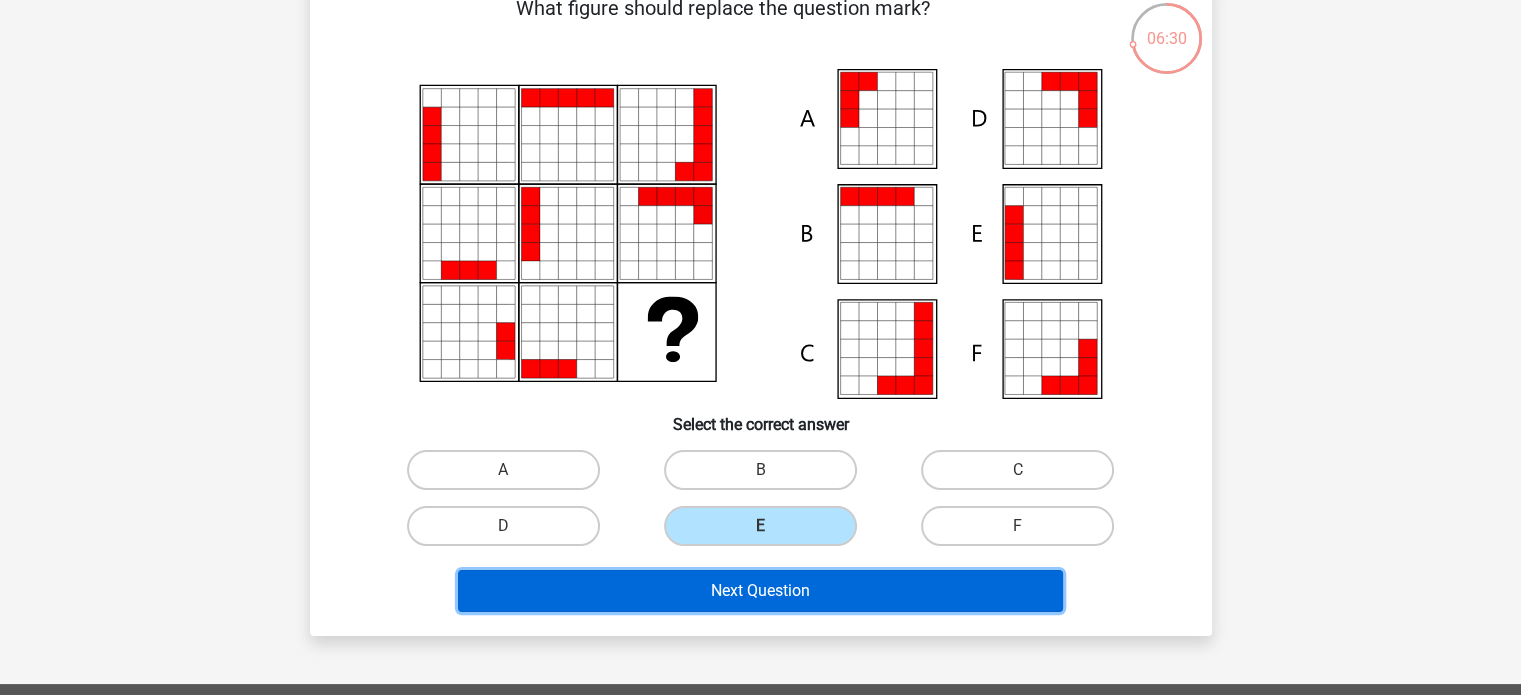 click on "Next Question" at bounding box center [760, 591] 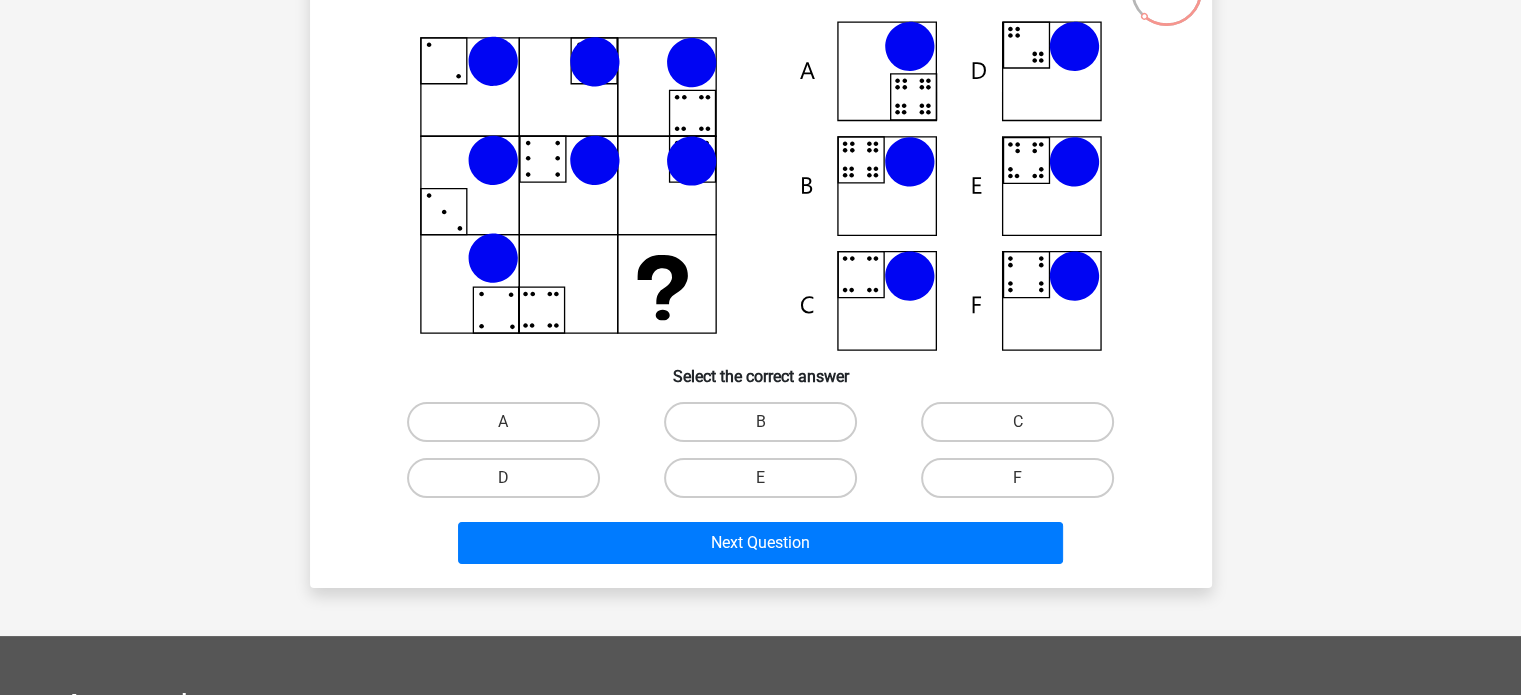 scroll, scrollTop: 164, scrollLeft: 0, axis: vertical 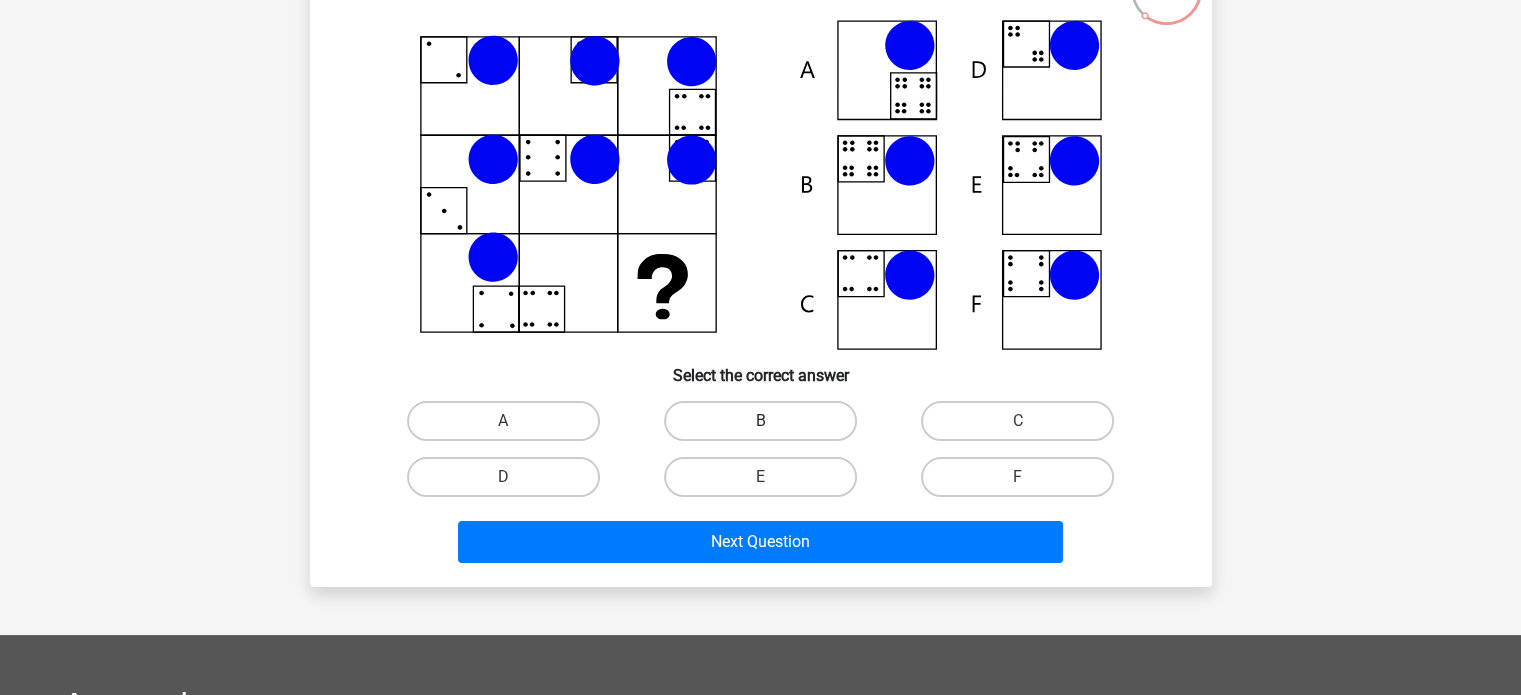click on "B" at bounding box center (760, 421) 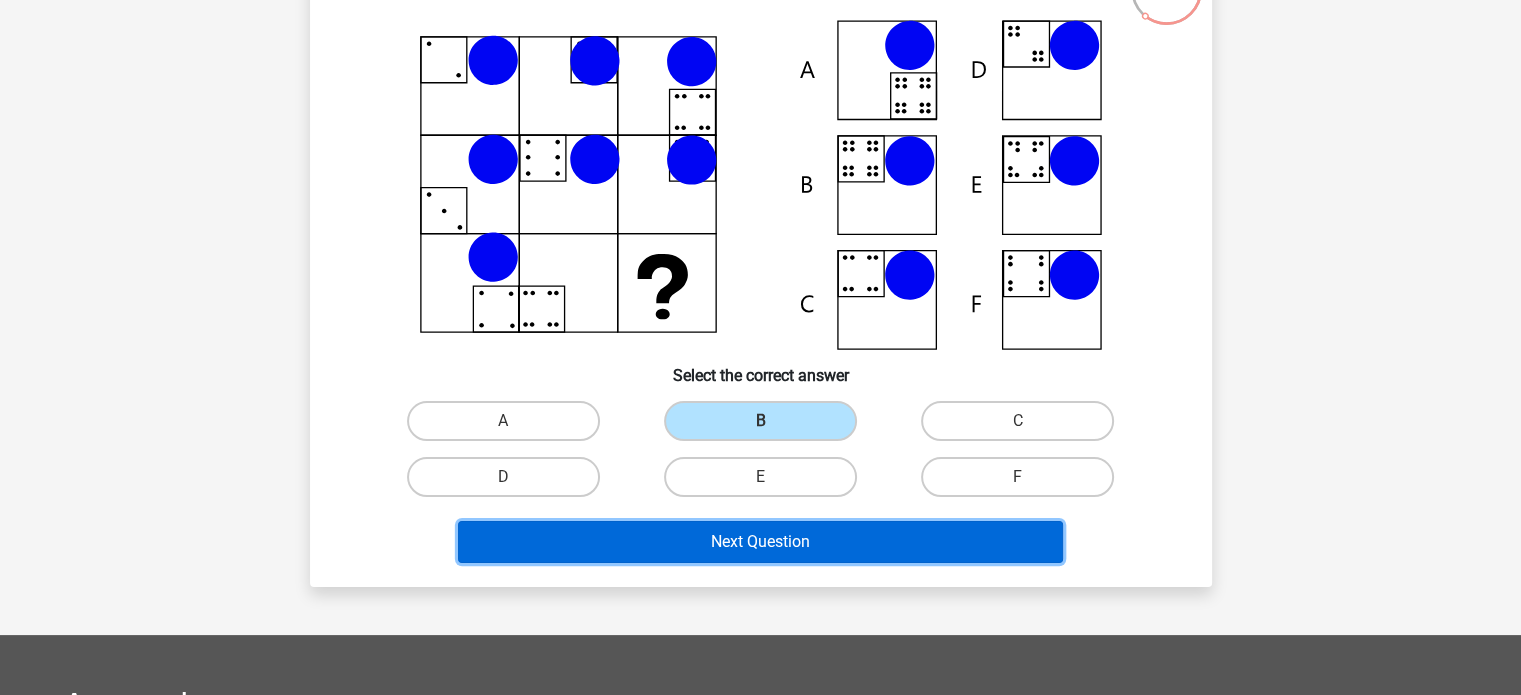 click on "Next Question" at bounding box center (760, 542) 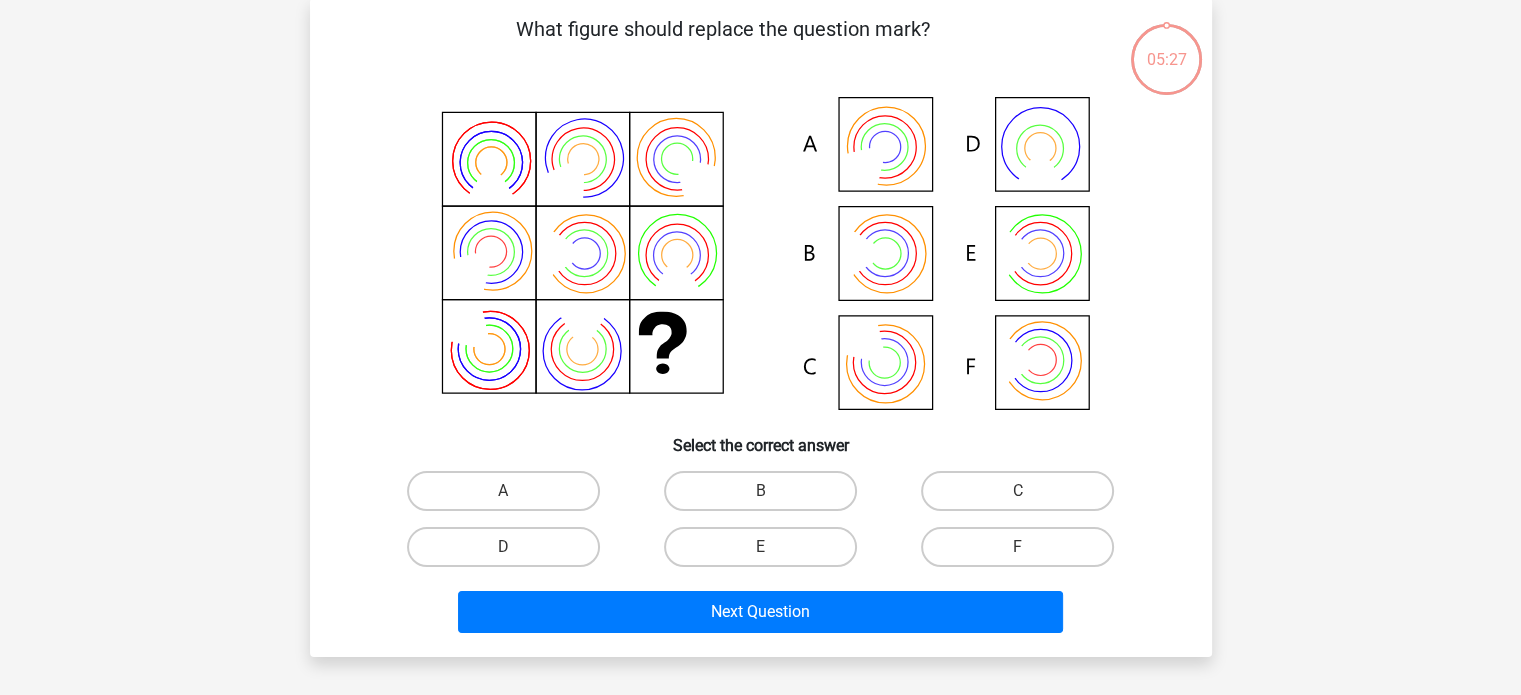 scroll, scrollTop: 92, scrollLeft: 0, axis: vertical 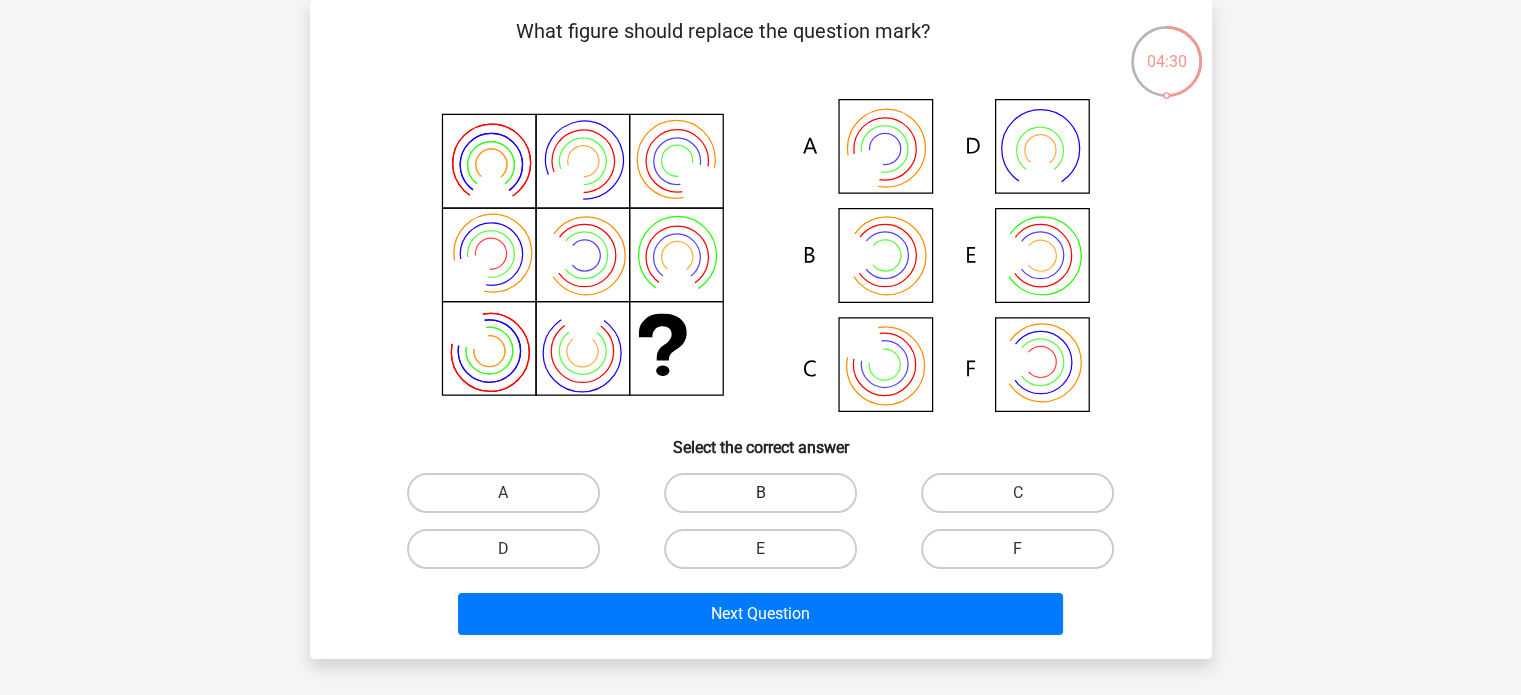 click on "B" at bounding box center (760, 493) 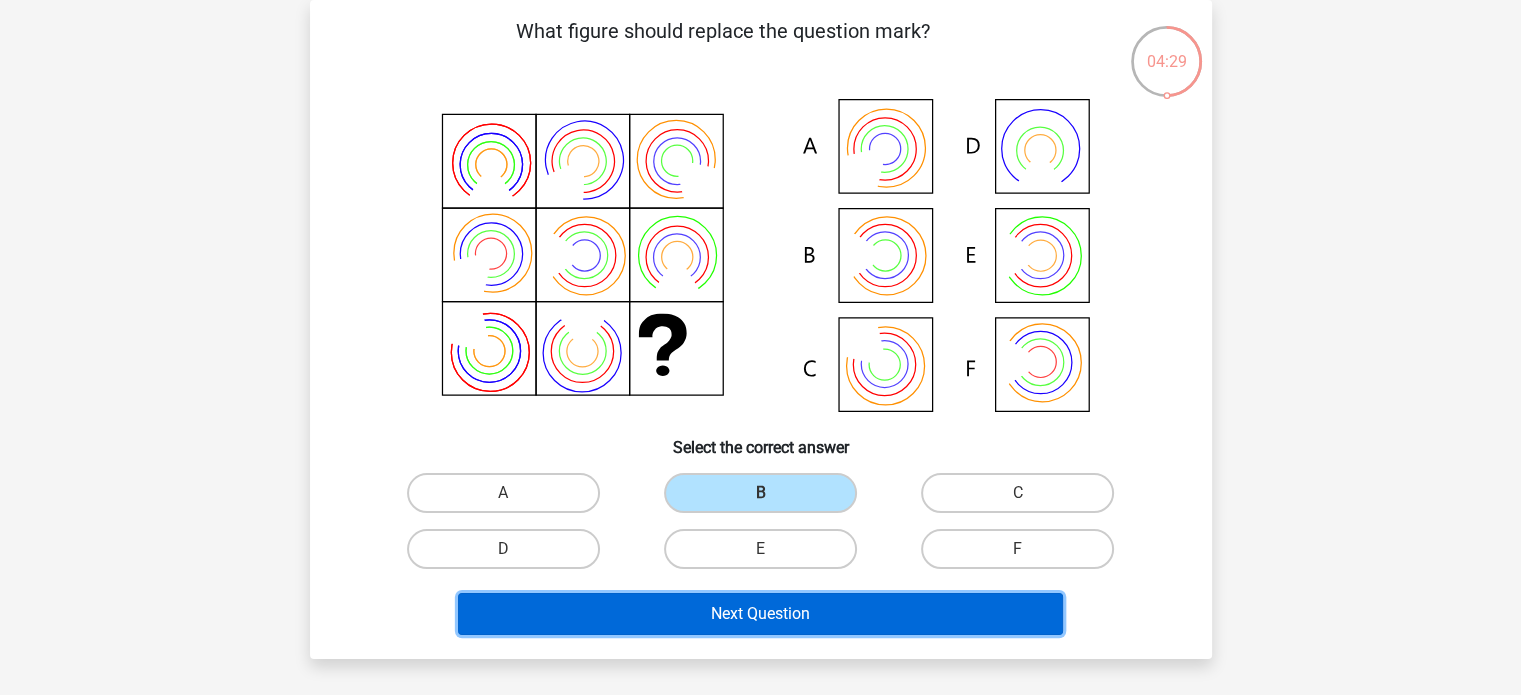 click on "Next Question" at bounding box center (760, 614) 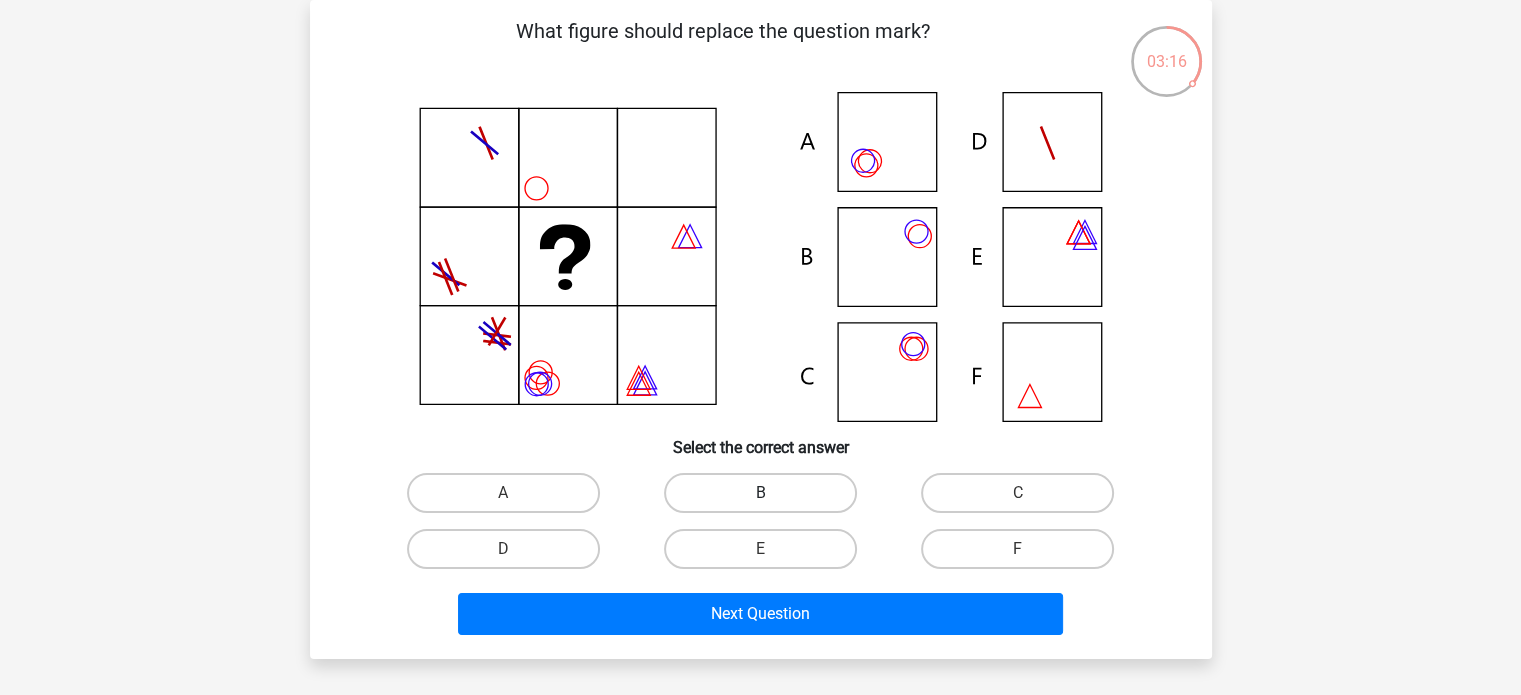 click on "B" at bounding box center [760, 493] 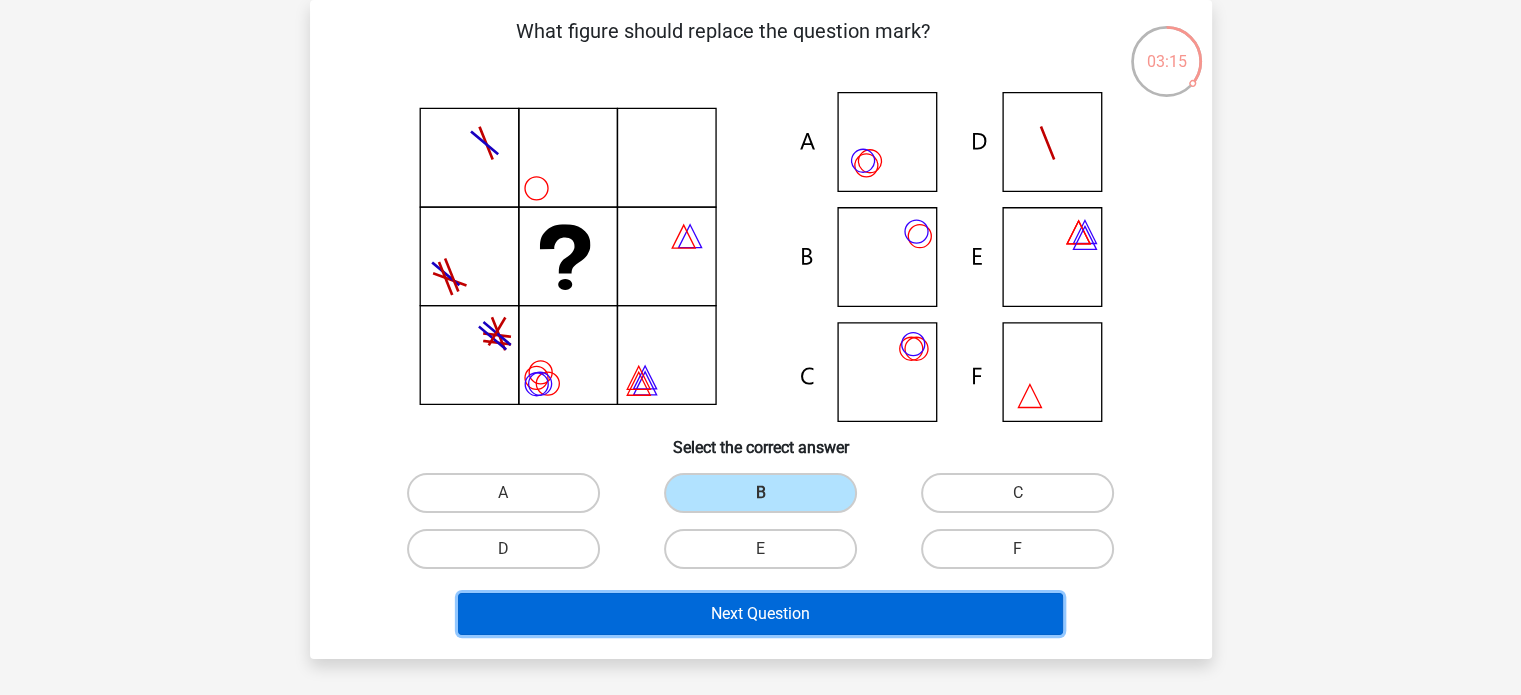 click on "Next Question" at bounding box center (760, 614) 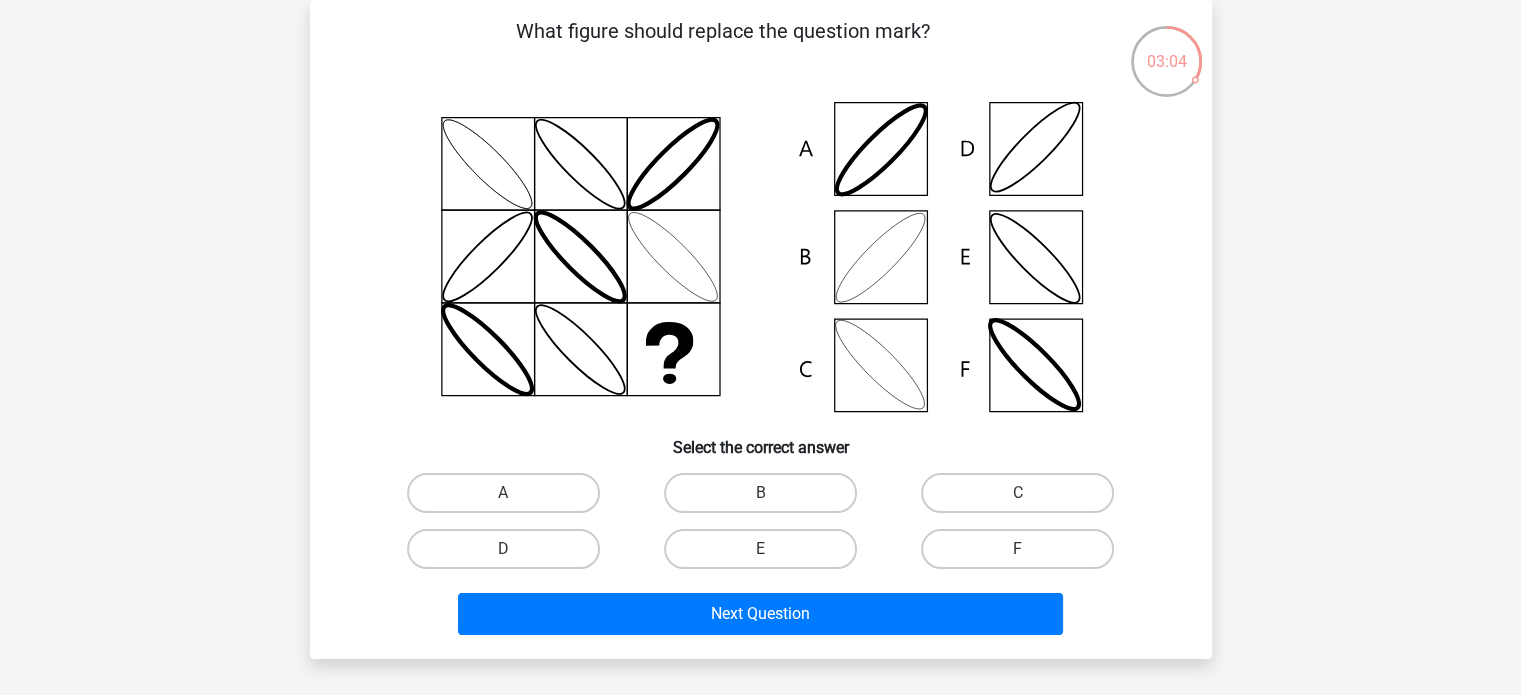 click on "B" at bounding box center [766, 499] 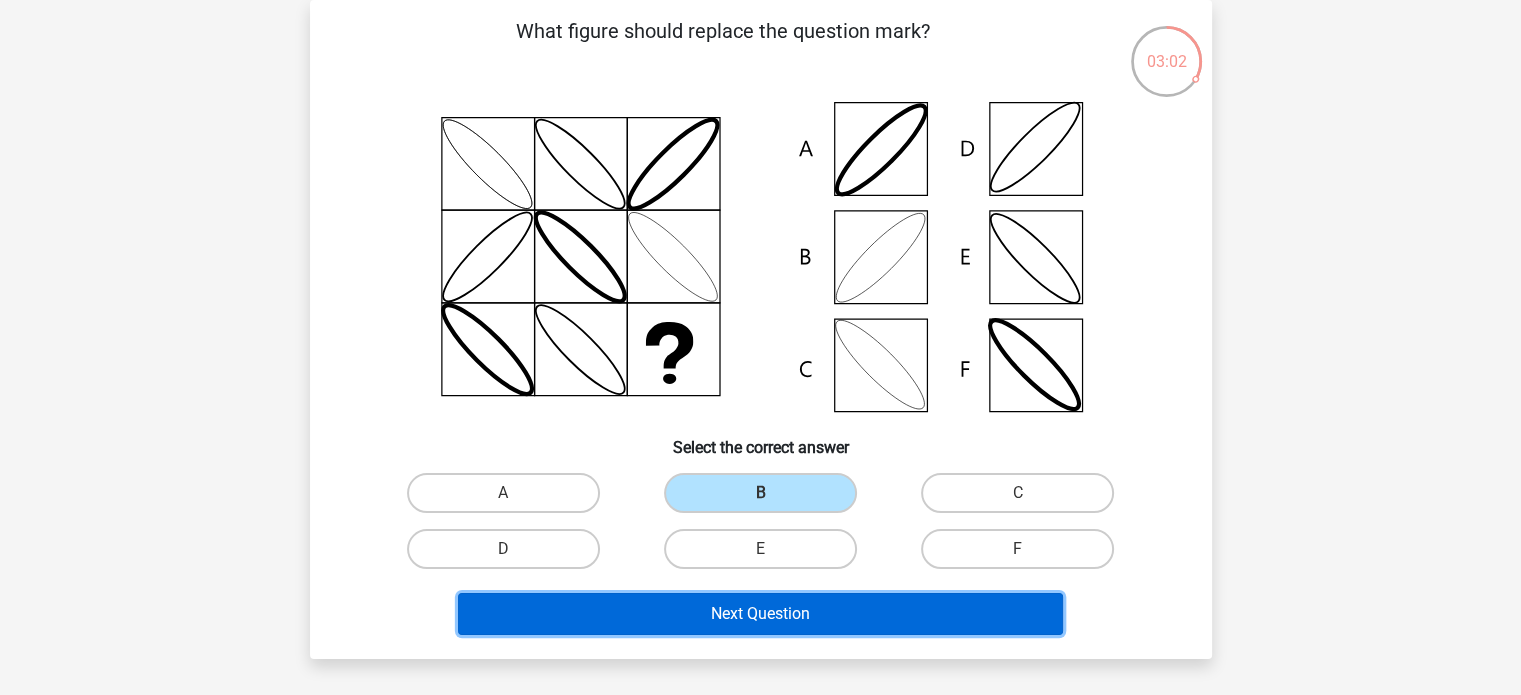 click on "Next Question" at bounding box center (760, 614) 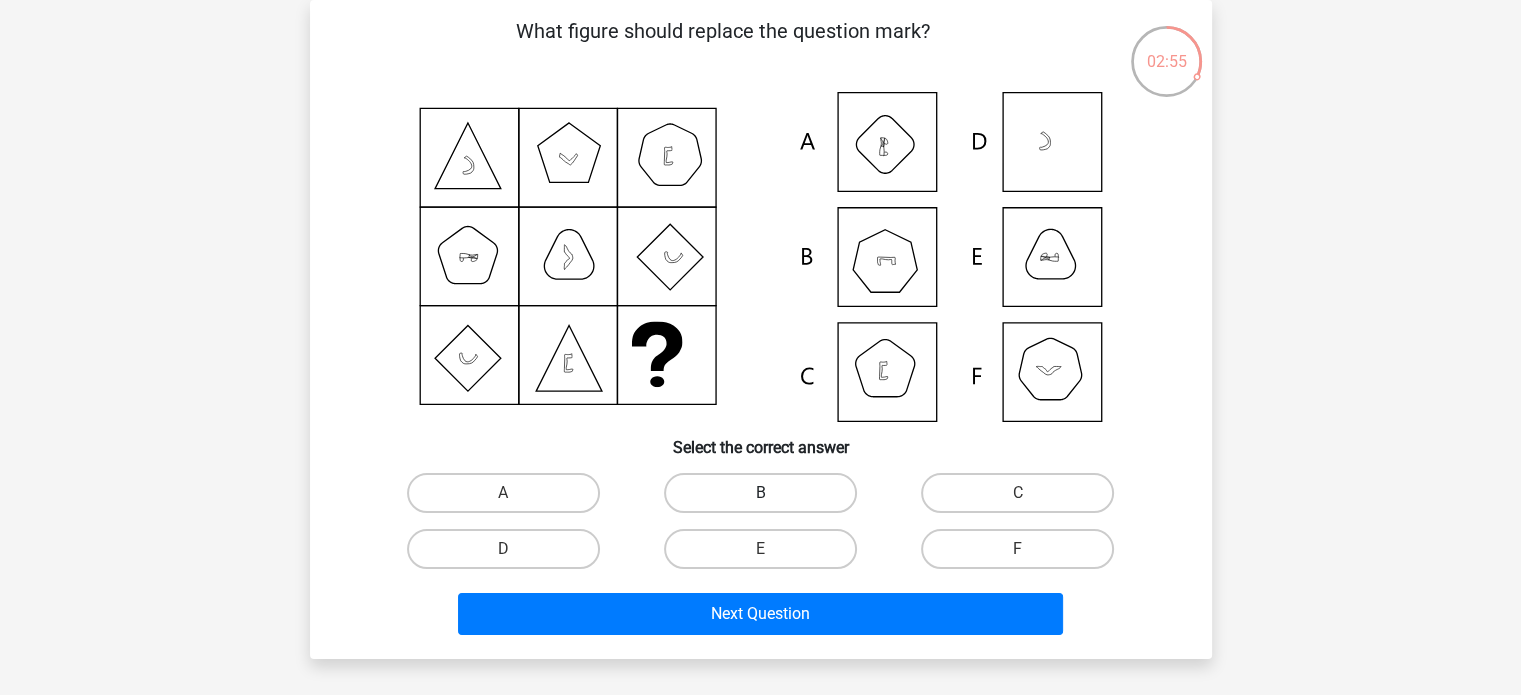 click on "B" at bounding box center [760, 493] 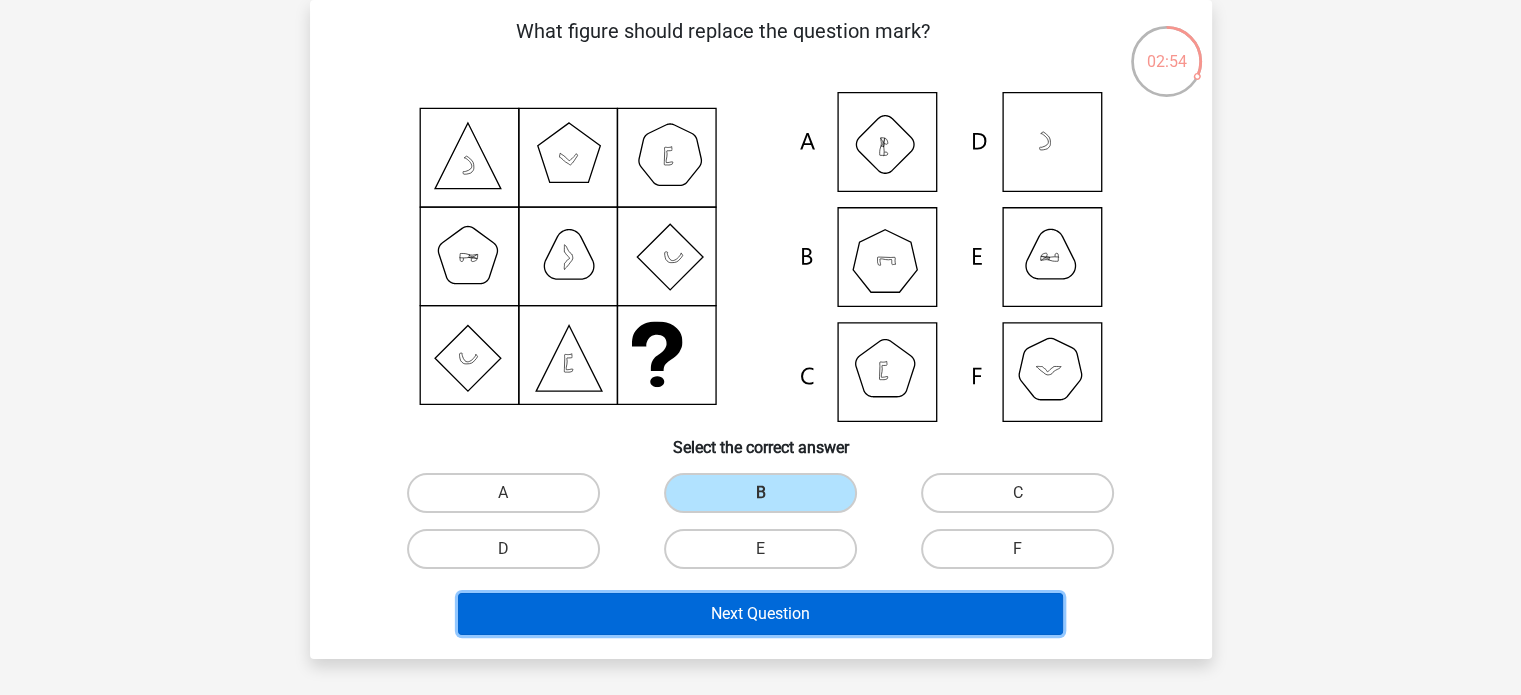 click on "Next Question" at bounding box center [760, 614] 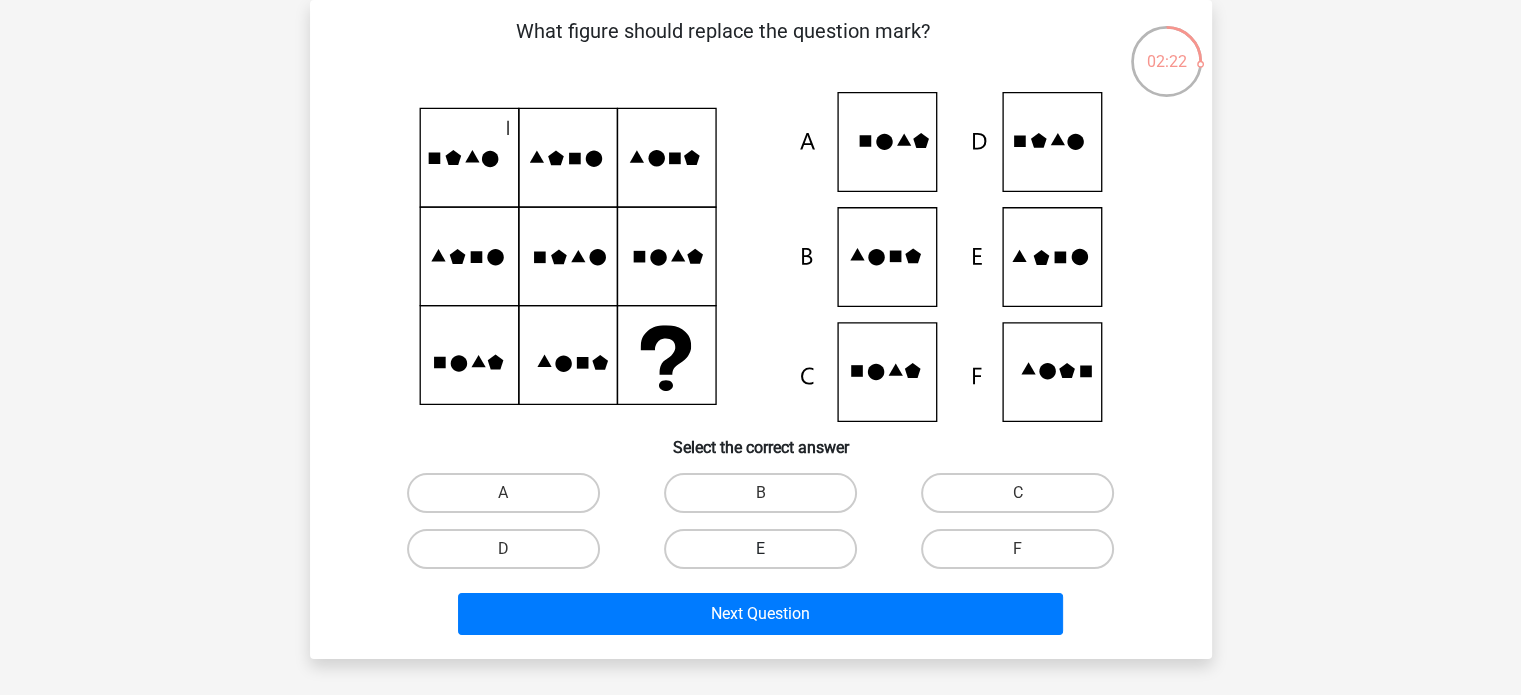 click on "E" at bounding box center (760, 549) 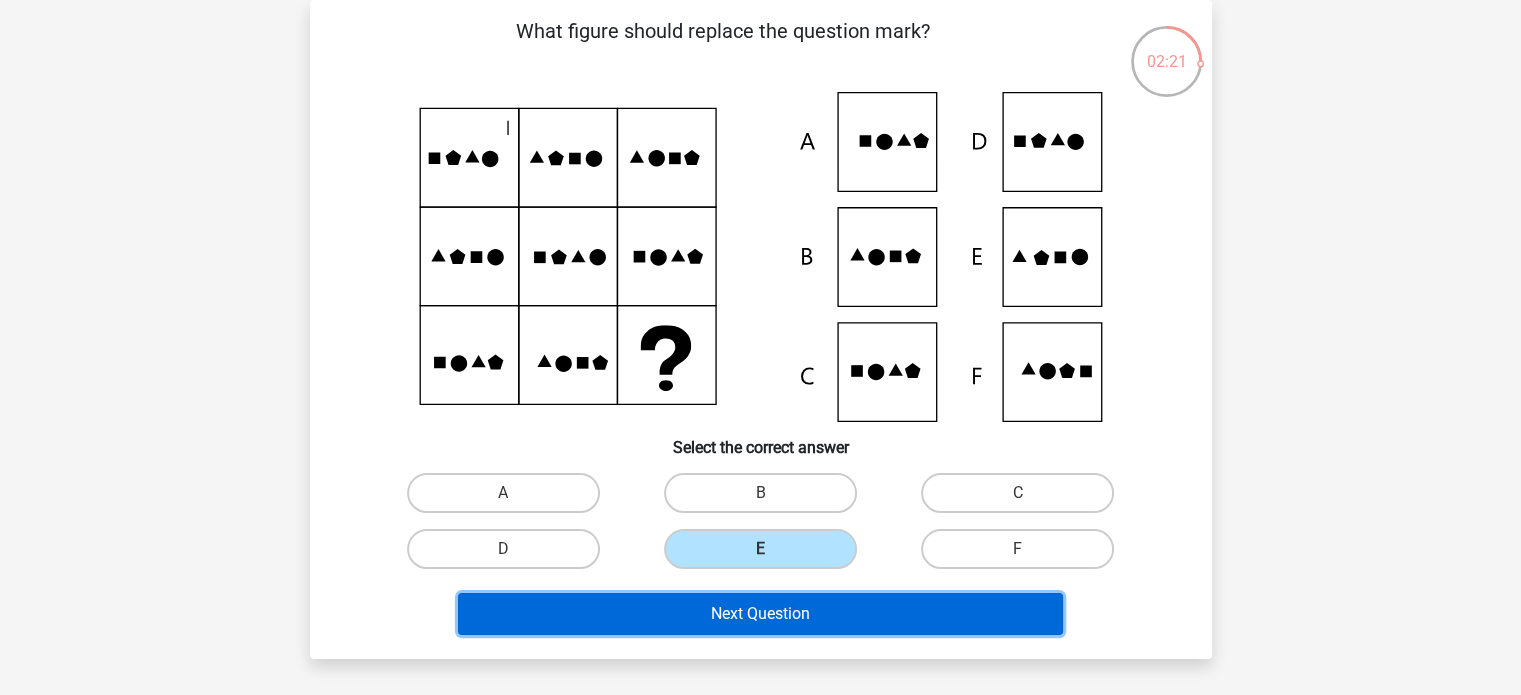 click on "Next Question" at bounding box center (760, 614) 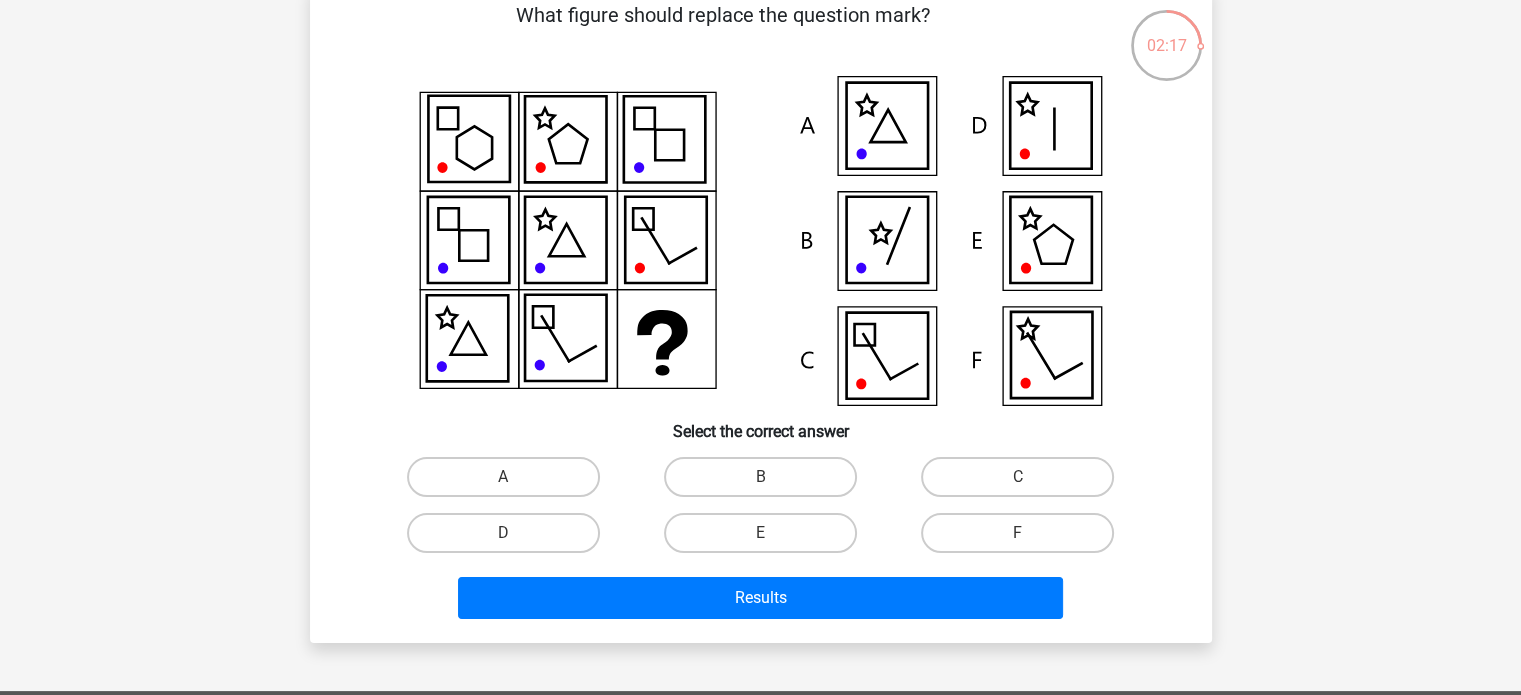 scroll, scrollTop: 76, scrollLeft: 0, axis: vertical 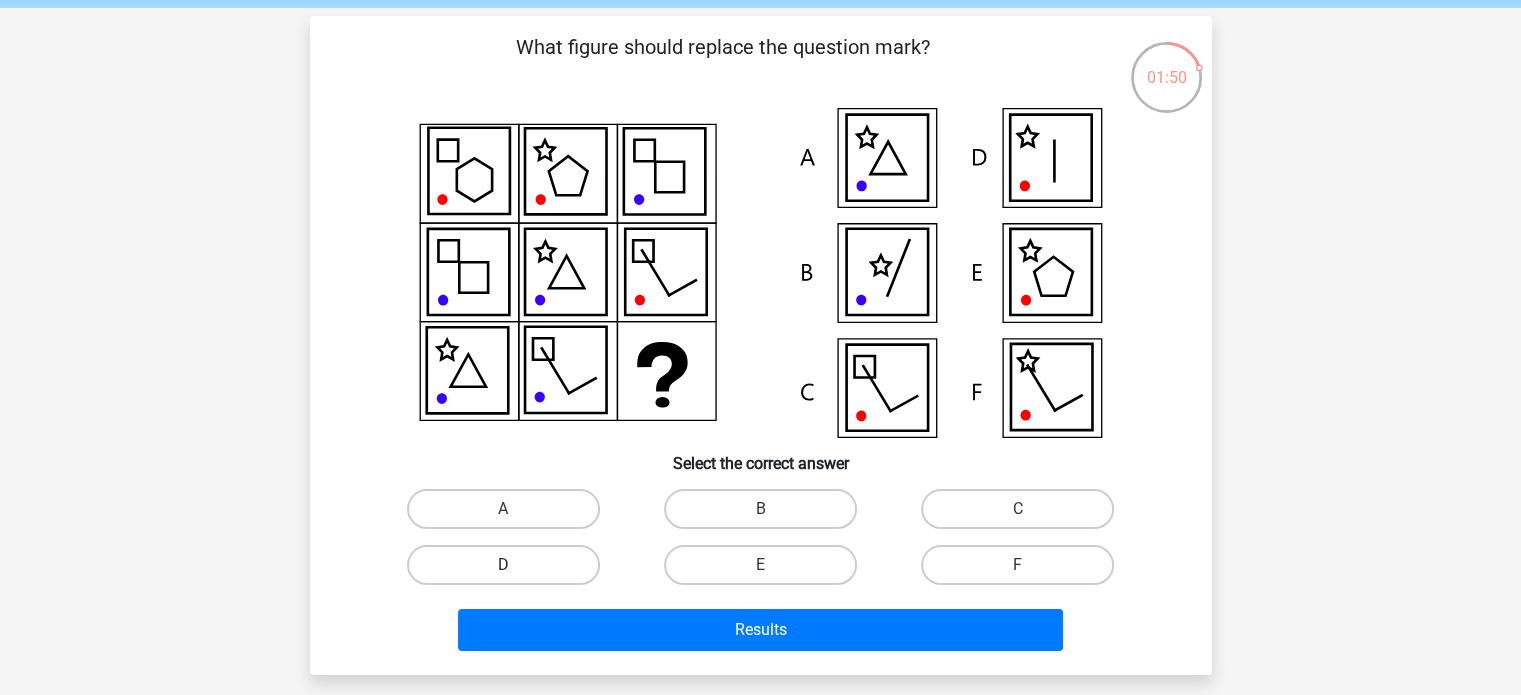 click on "D" at bounding box center [503, 565] 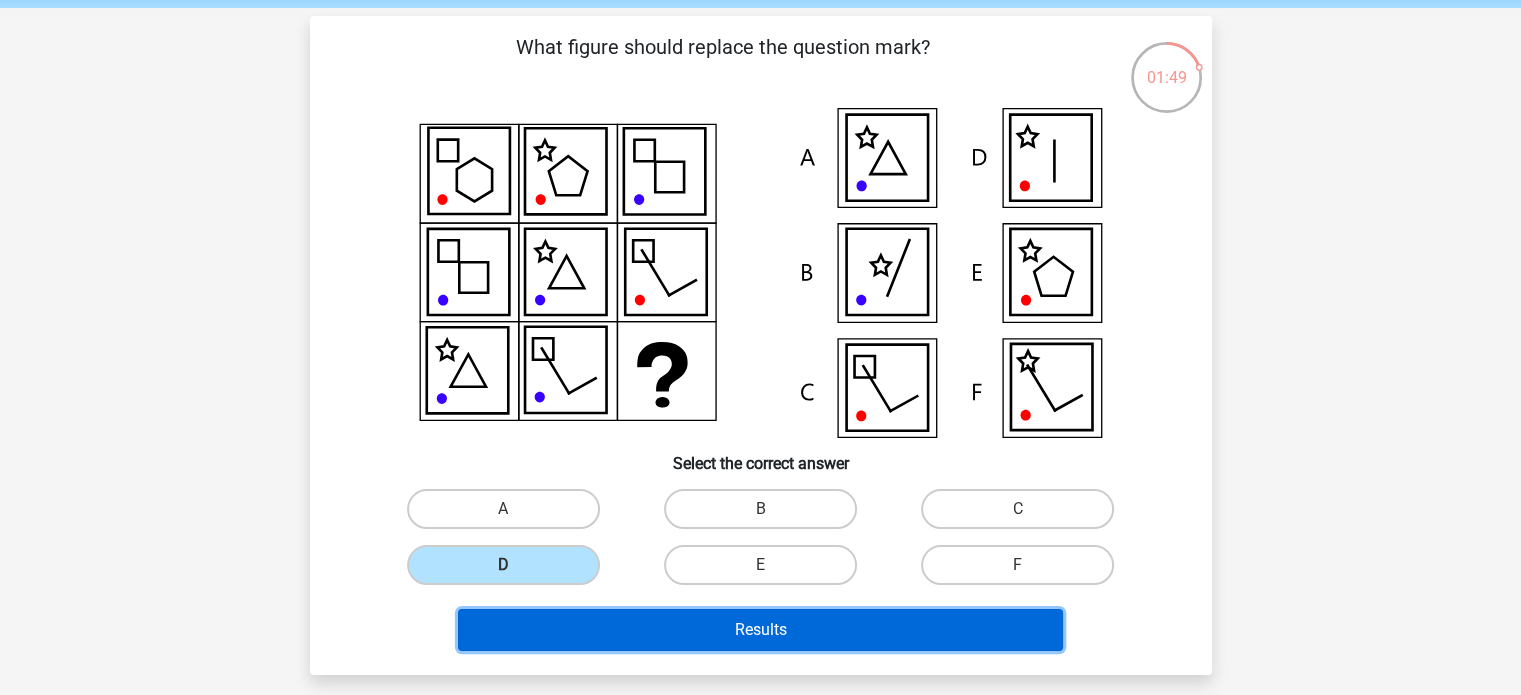 click on "Results" at bounding box center (760, 630) 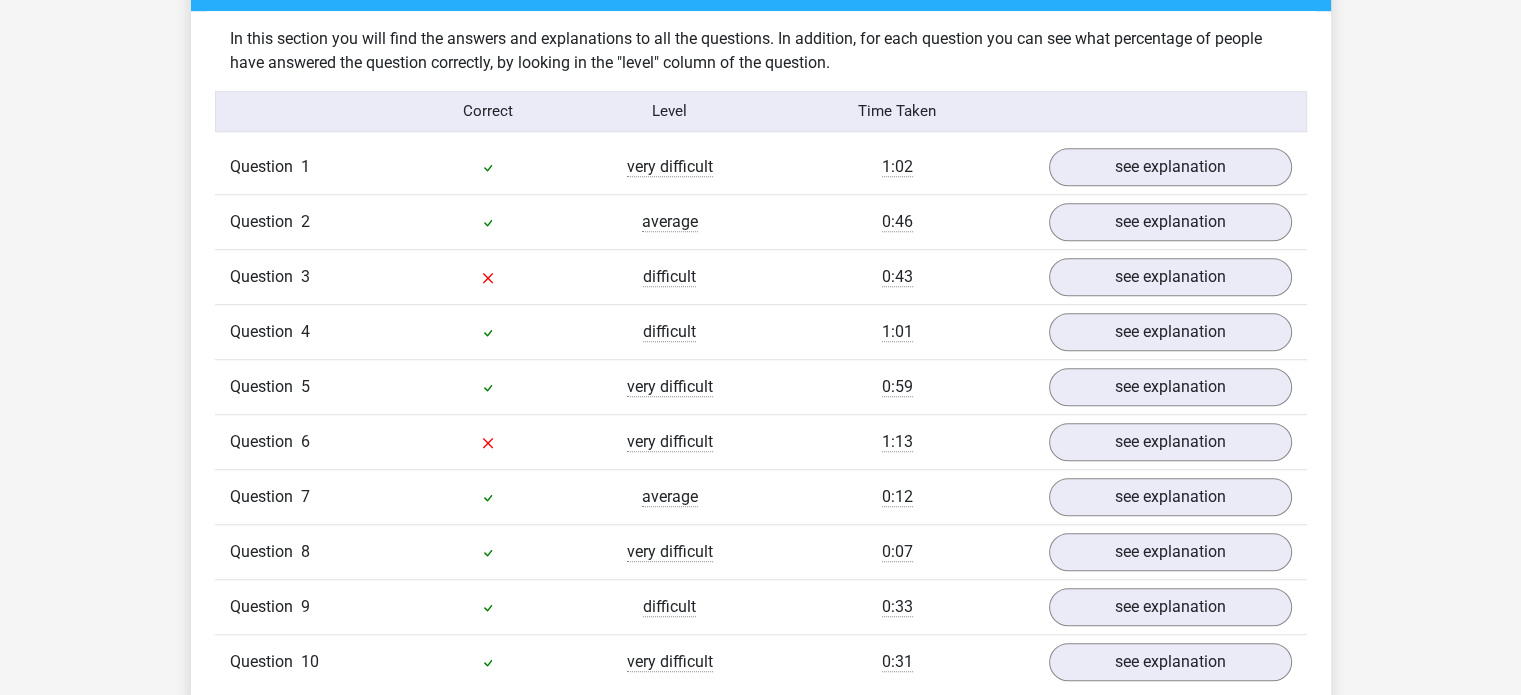 scroll, scrollTop: 1544, scrollLeft: 0, axis: vertical 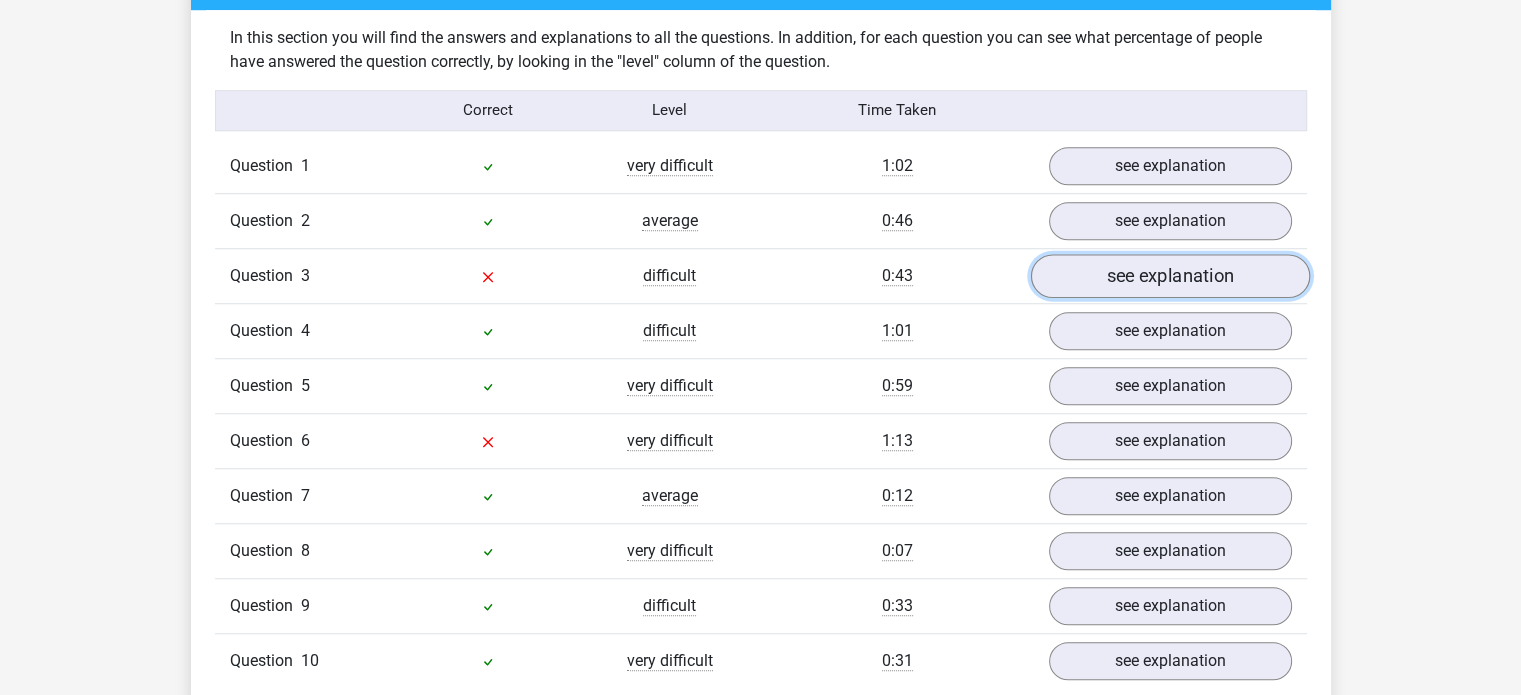 click on "see explanation" at bounding box center [1169, 276] 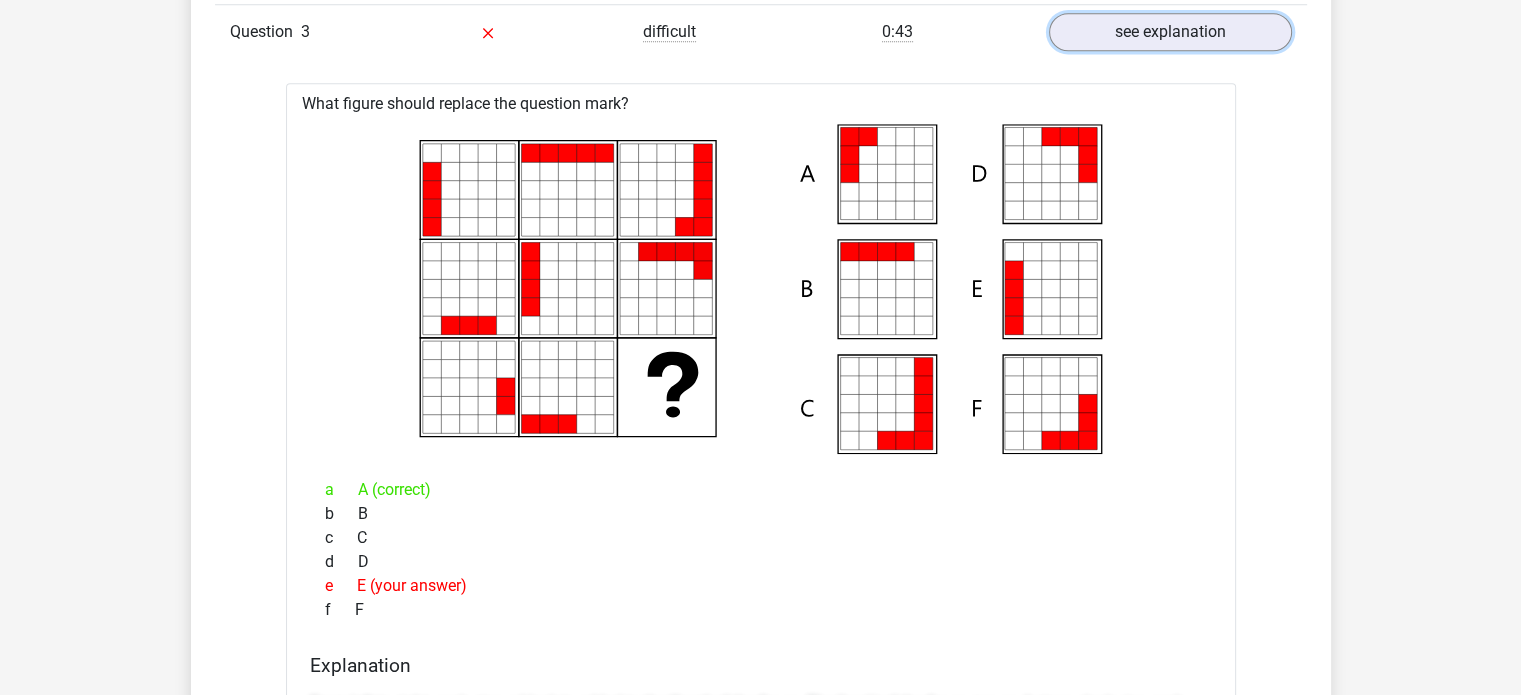 scroll, scrollTop: 1762, scrollLeft: 0, axis: vertical 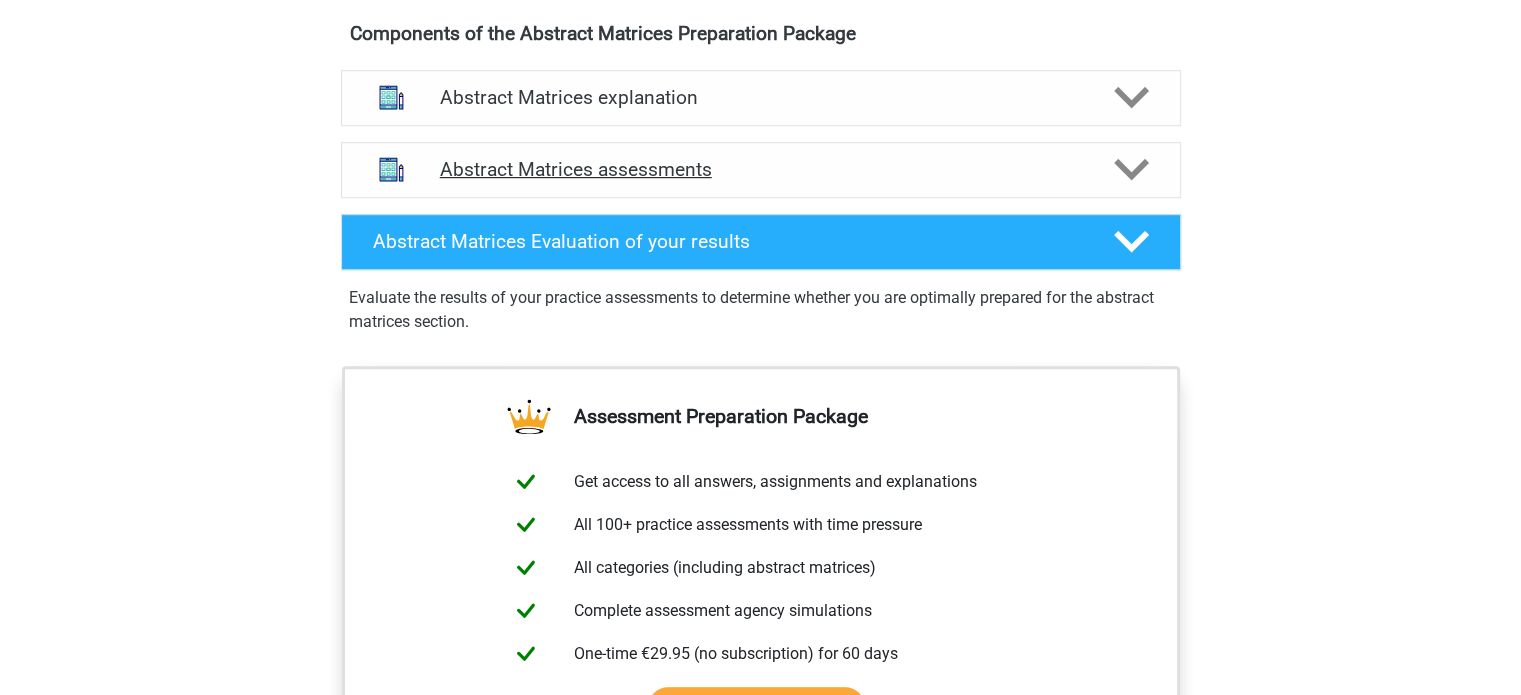 click on "Abstract Matrices assessments" at bounding box center (761, 169) 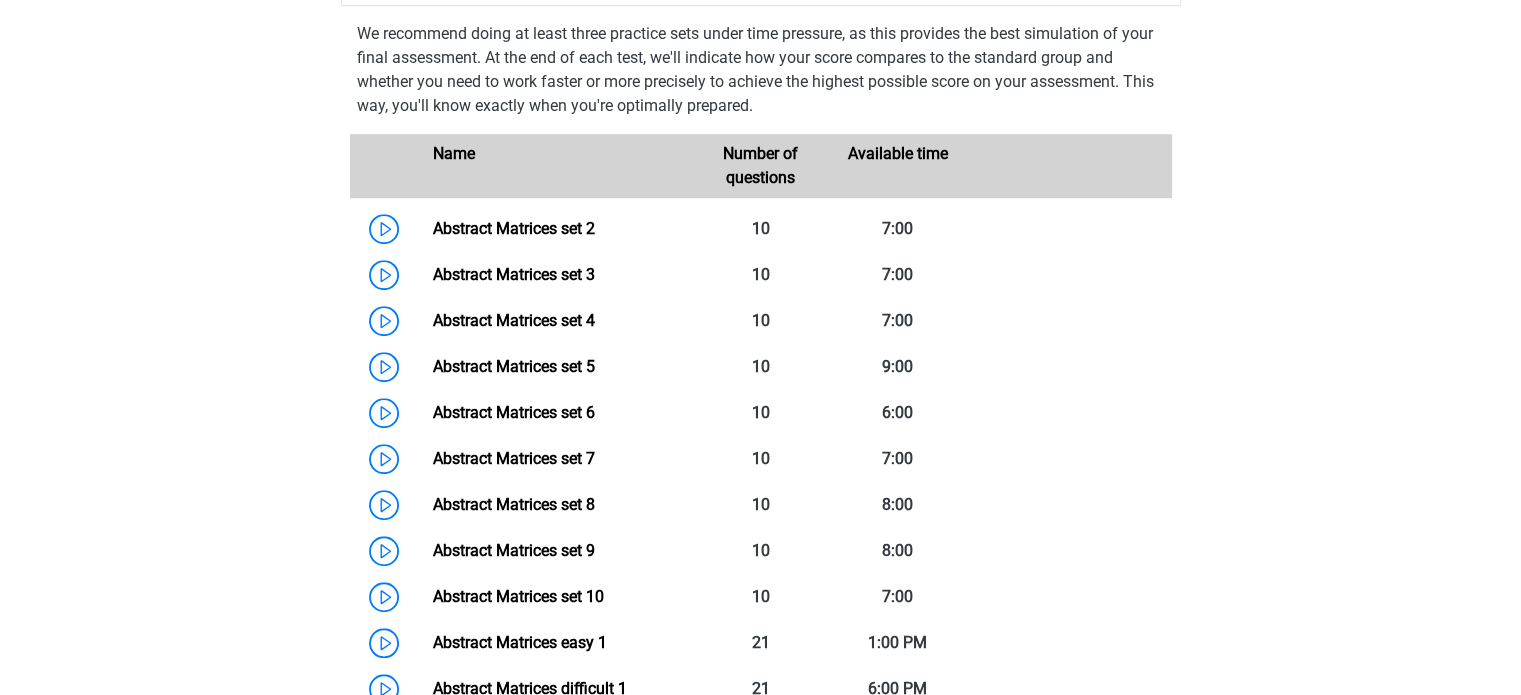 scroll, scrollTop: 1396, scrollLeft: 0, axis: vertical 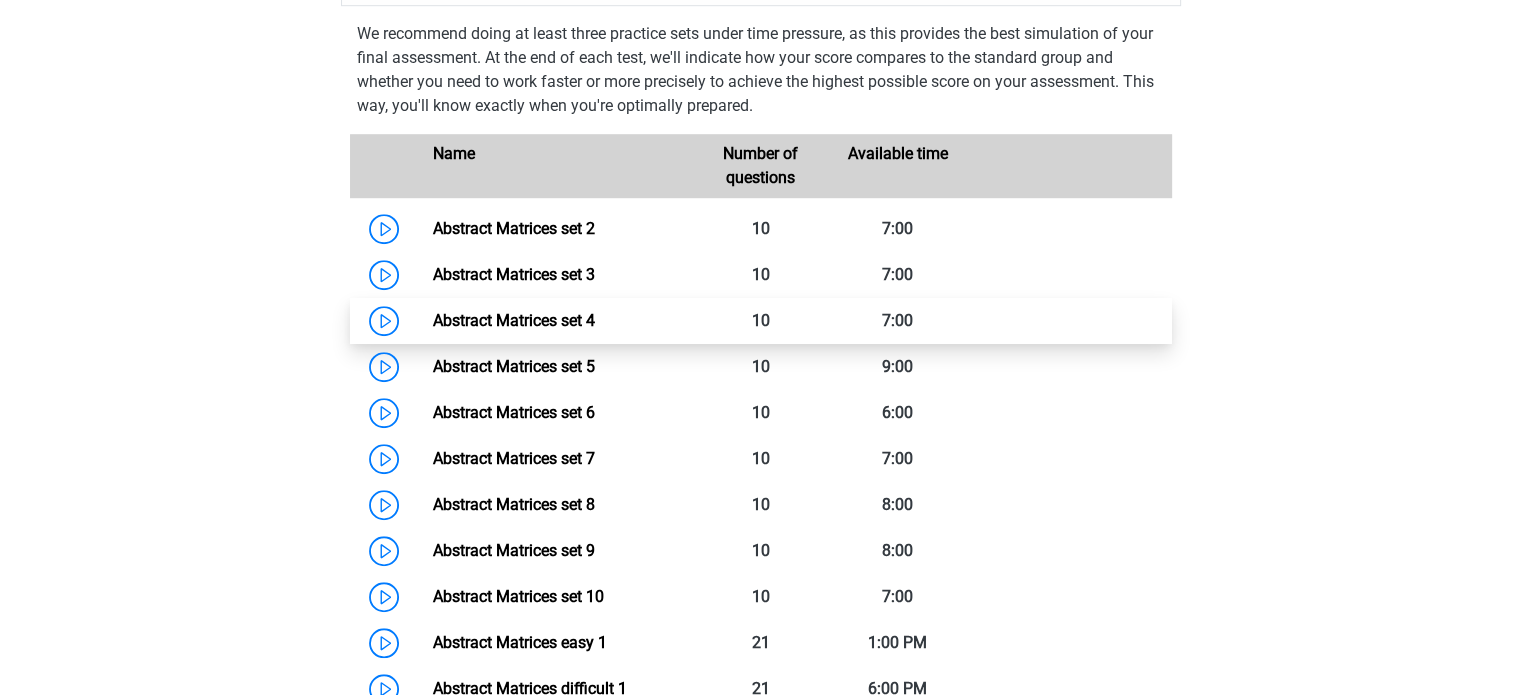 click on "Abstract Matrices set 4" at bounding box center (514, 320) 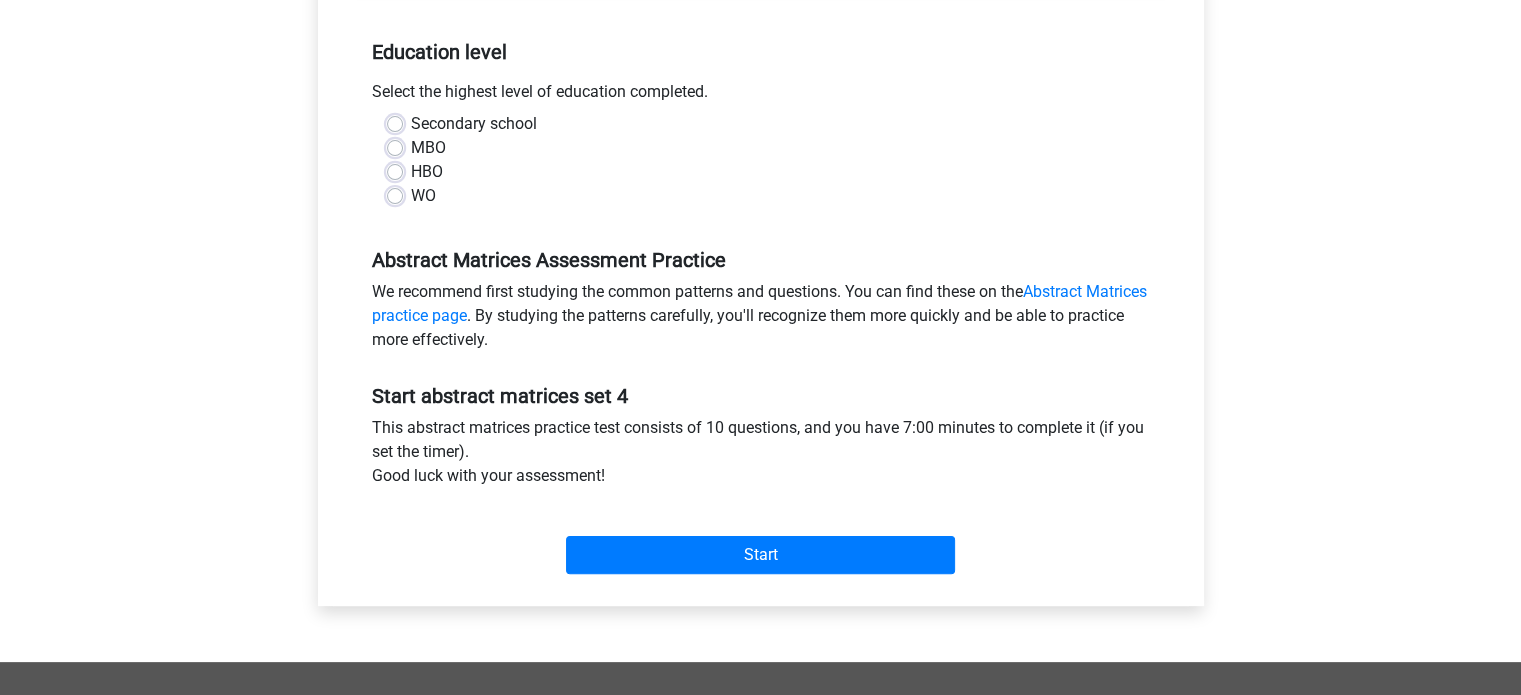 scroll, scrollTop: 391, scrollLeft: 0, axis: vertical 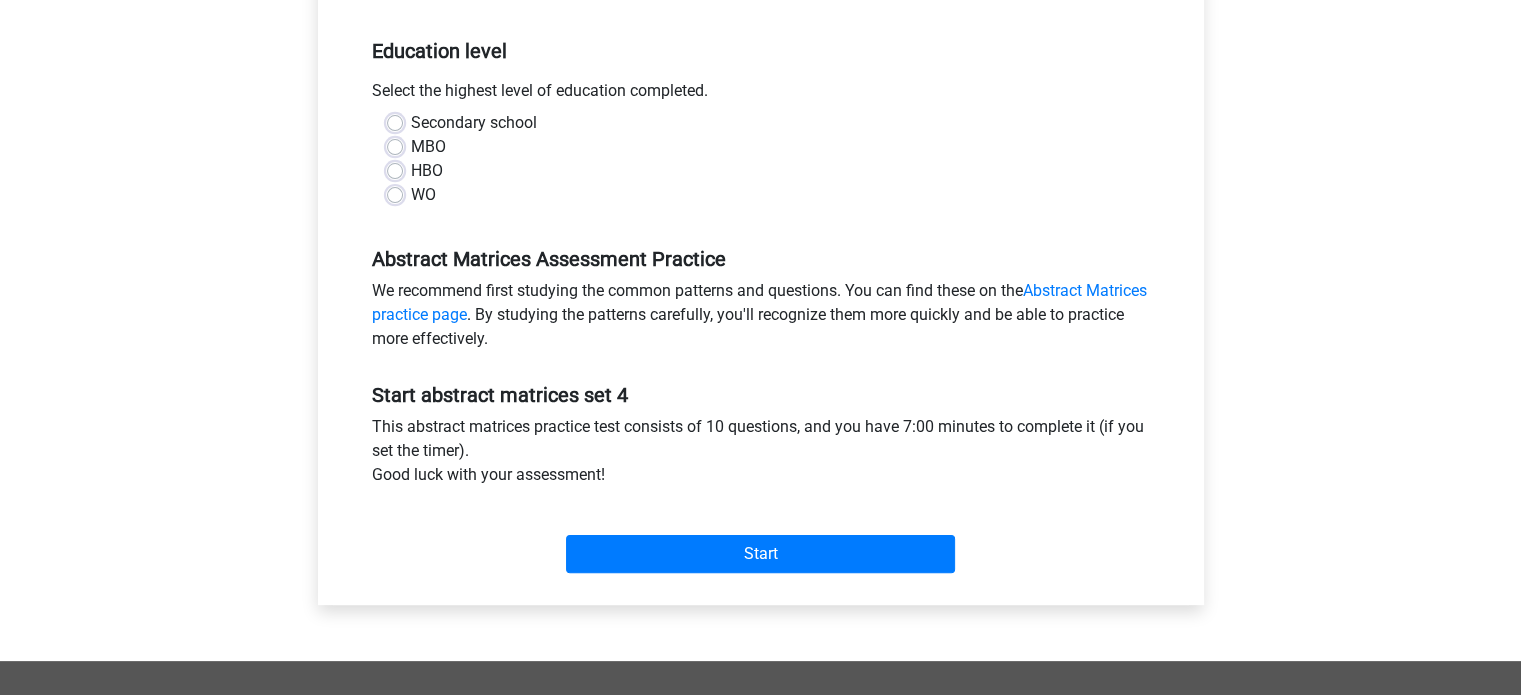 click on "MBO" at bounding box center (428, 146) 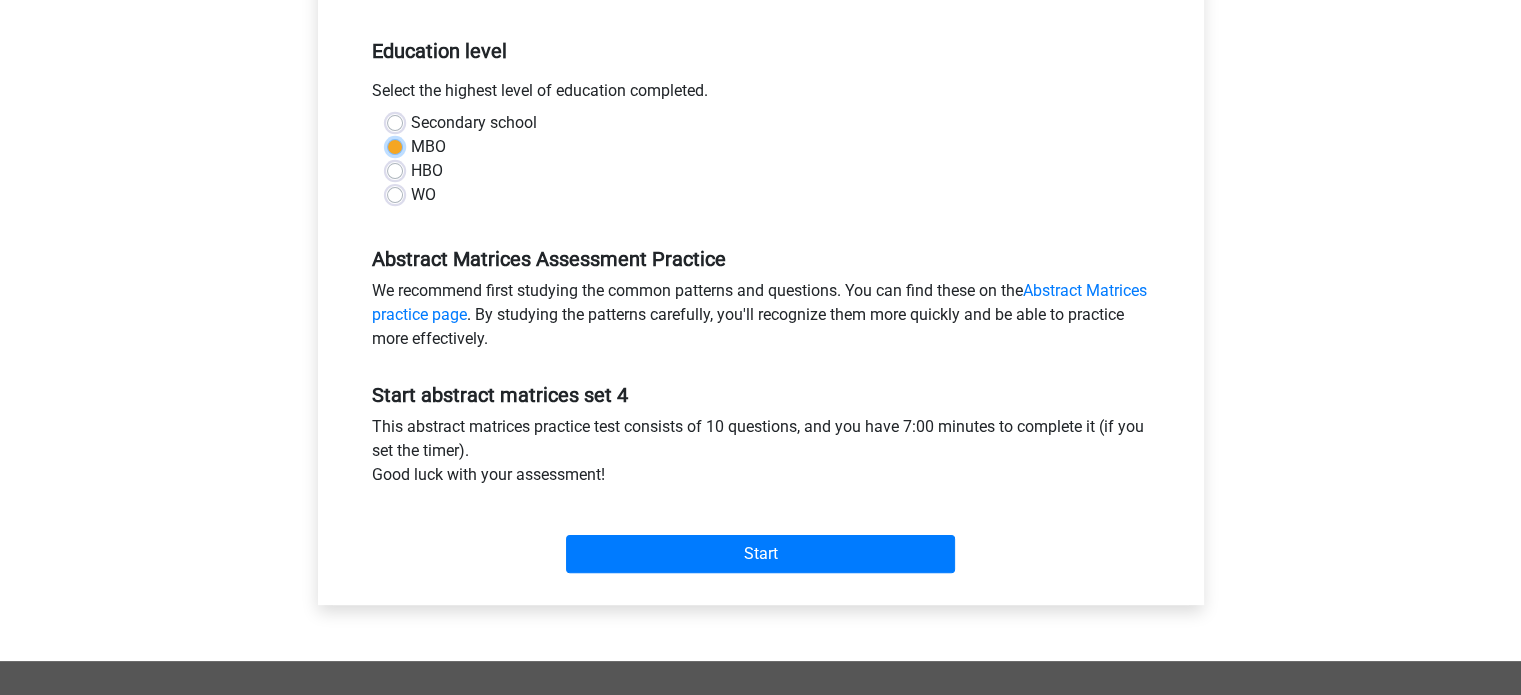 click on "MBO" at bounding box center (395, 145) 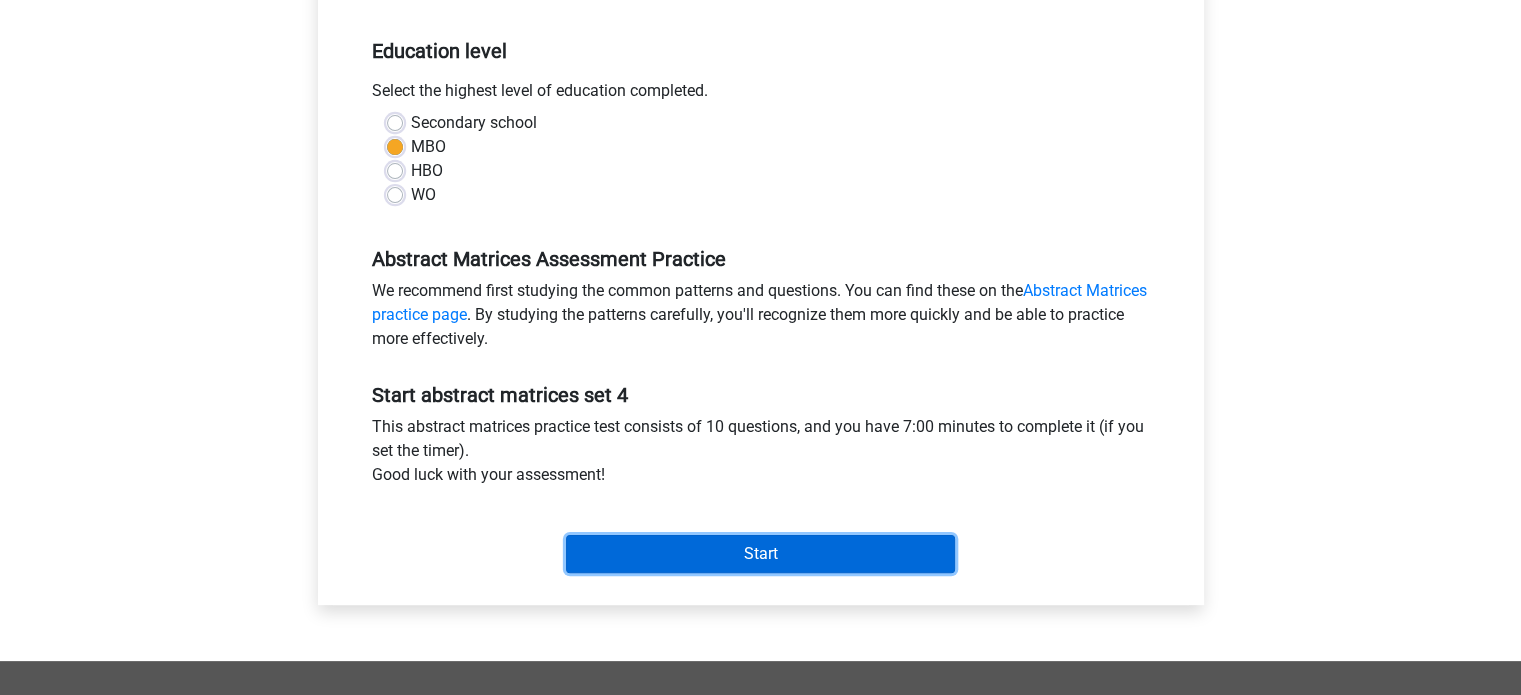 click on "Start" at bounding box center (760, 554) 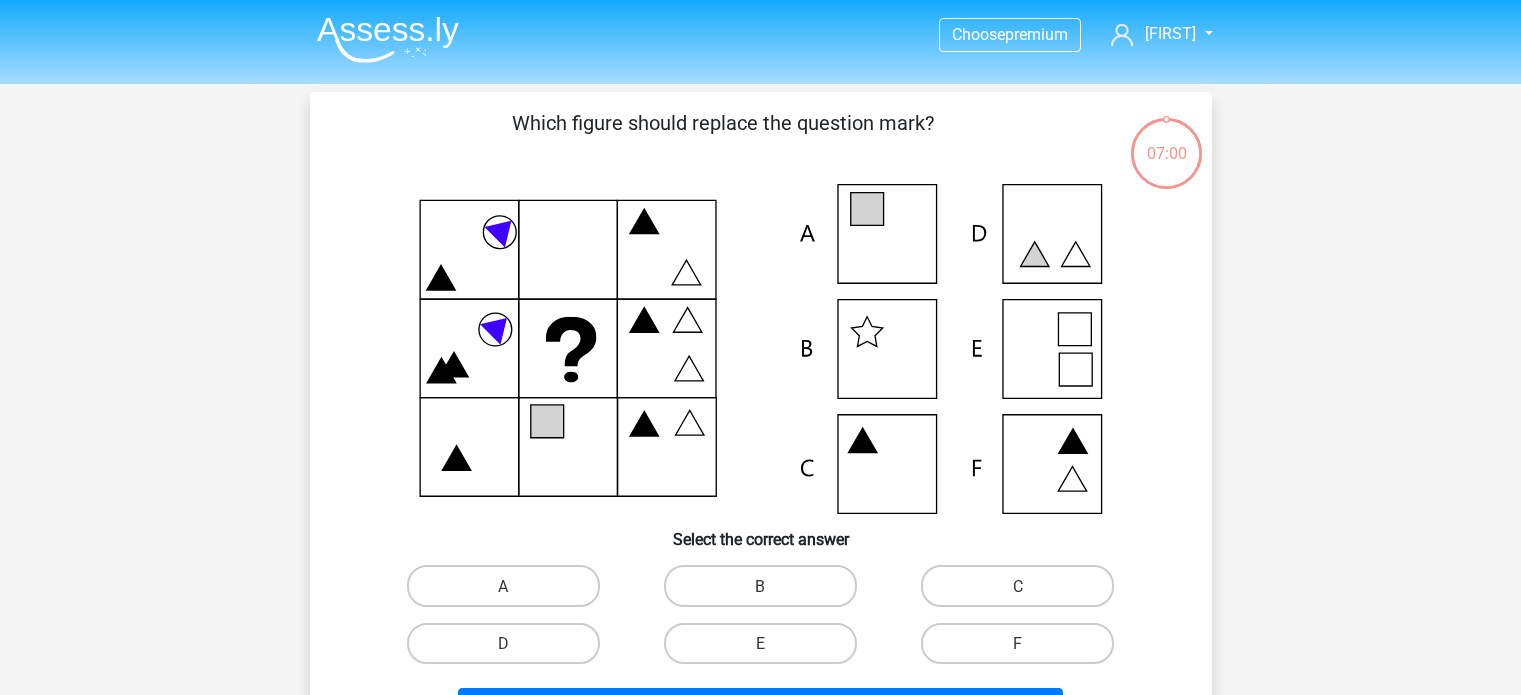 scroll, scrollTop: 0, scrollLeft: 0, axis: both 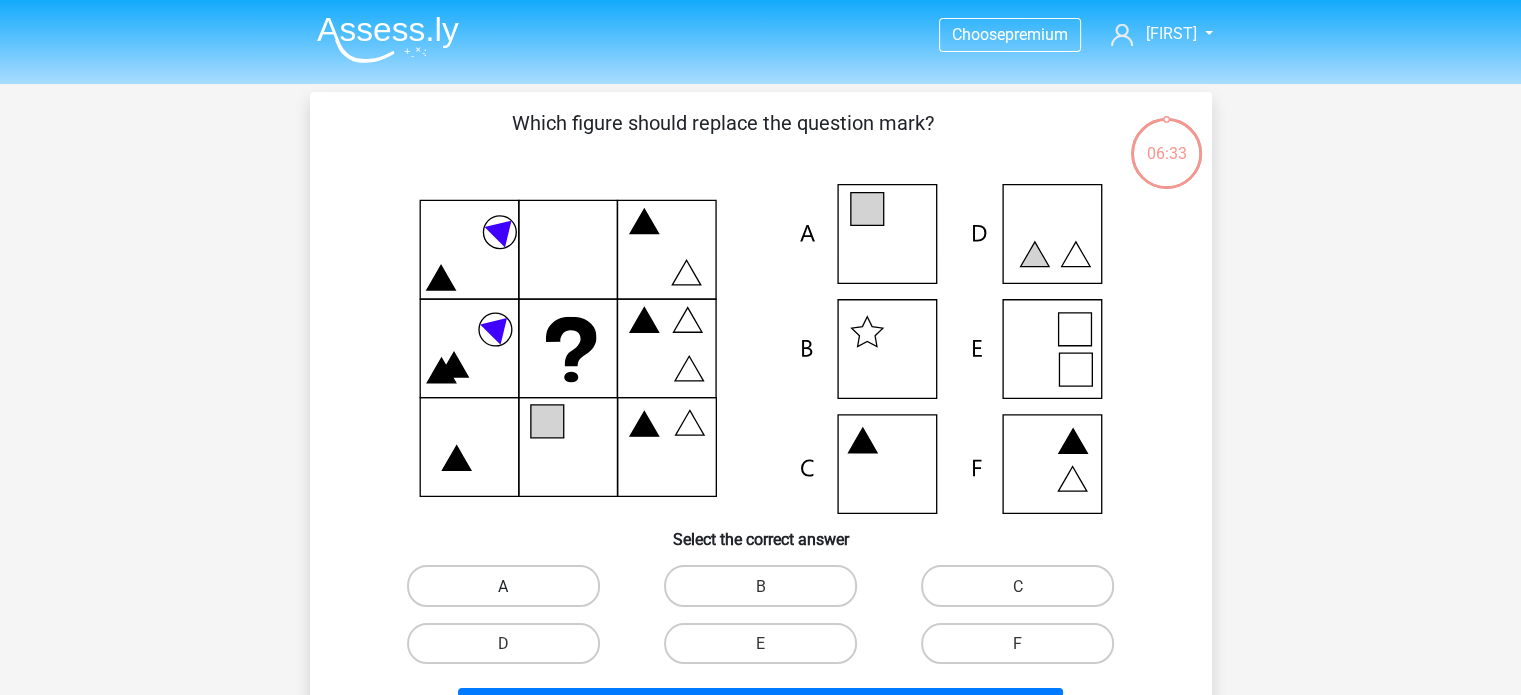 click on "A" at bounding box center [503, 585] 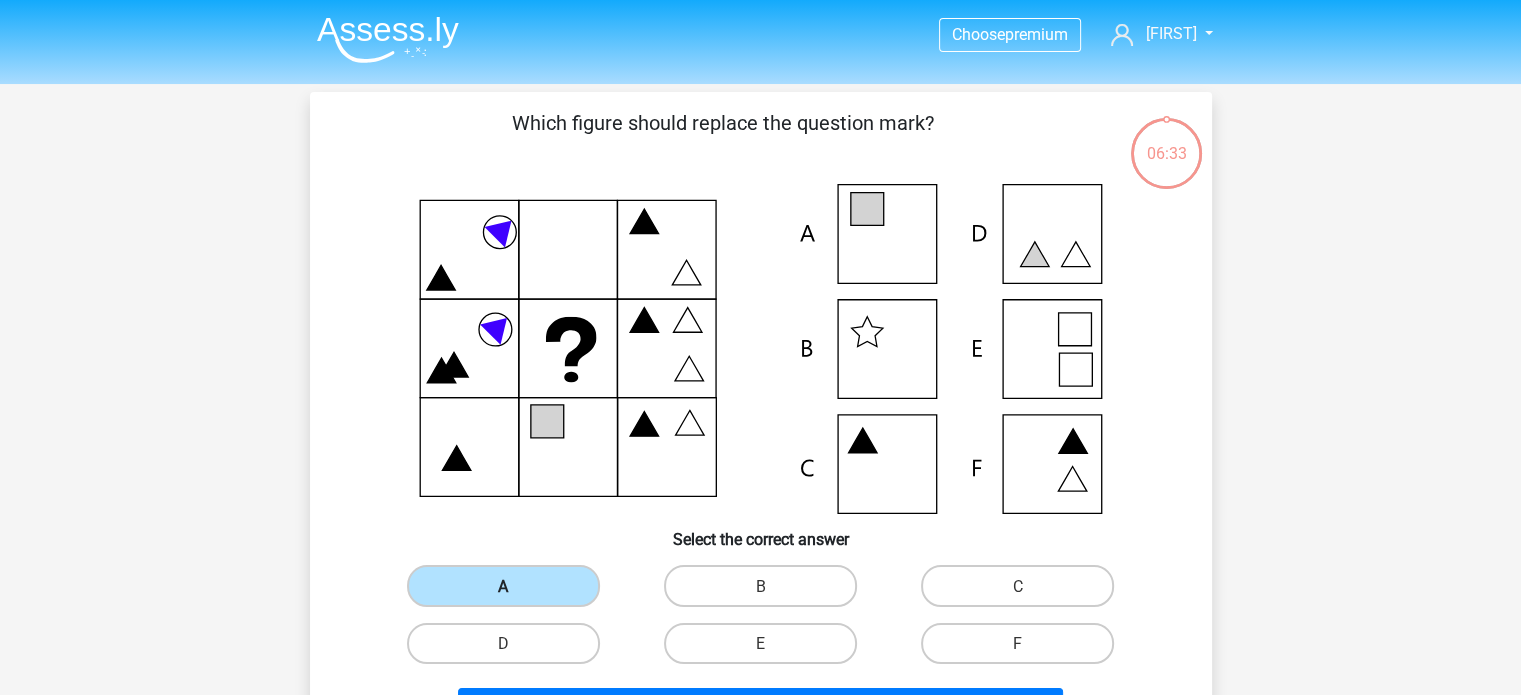 scroll, scrollTop: 95, scrollLeft: 0, axis: vertical 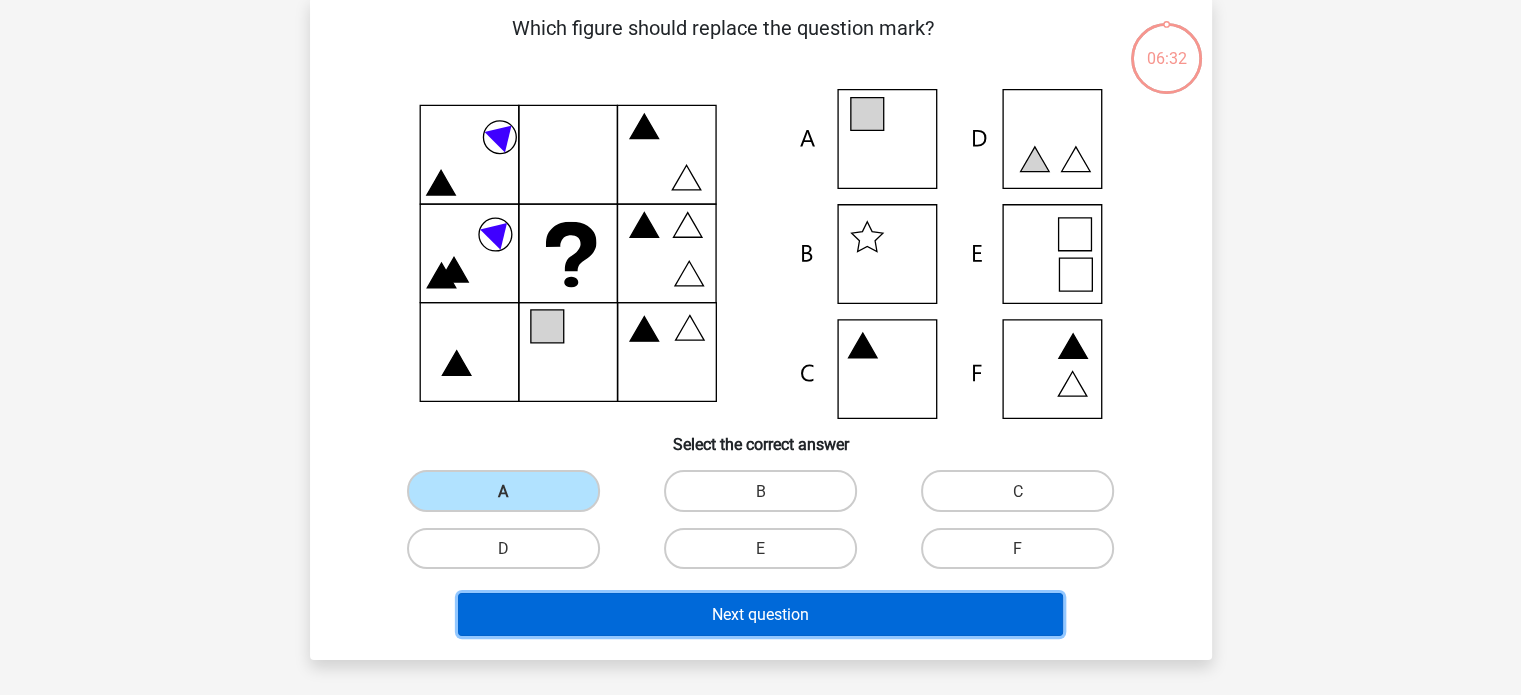 click on "Next question" at bounding box center [760, 614] 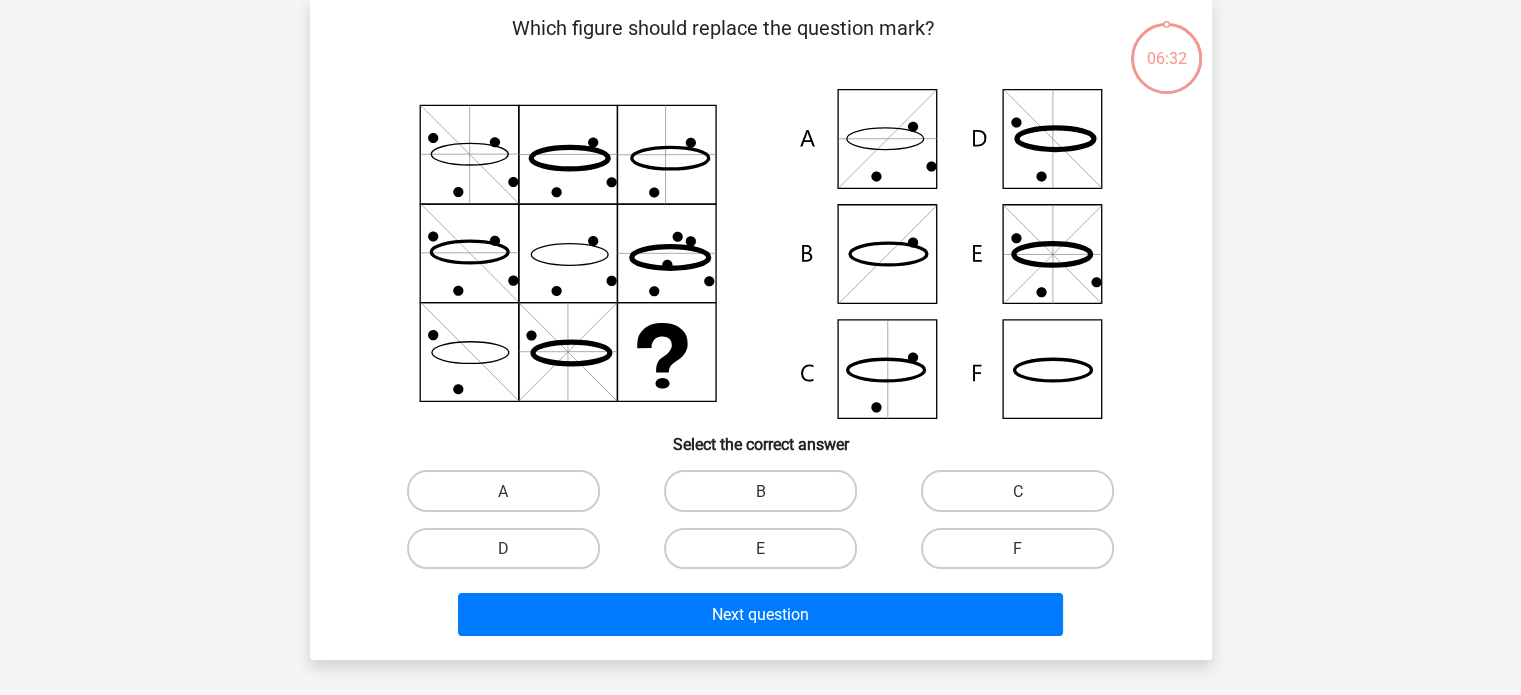 scroll, scrollTop: 92, scrollLeft: 0, axis: vertical 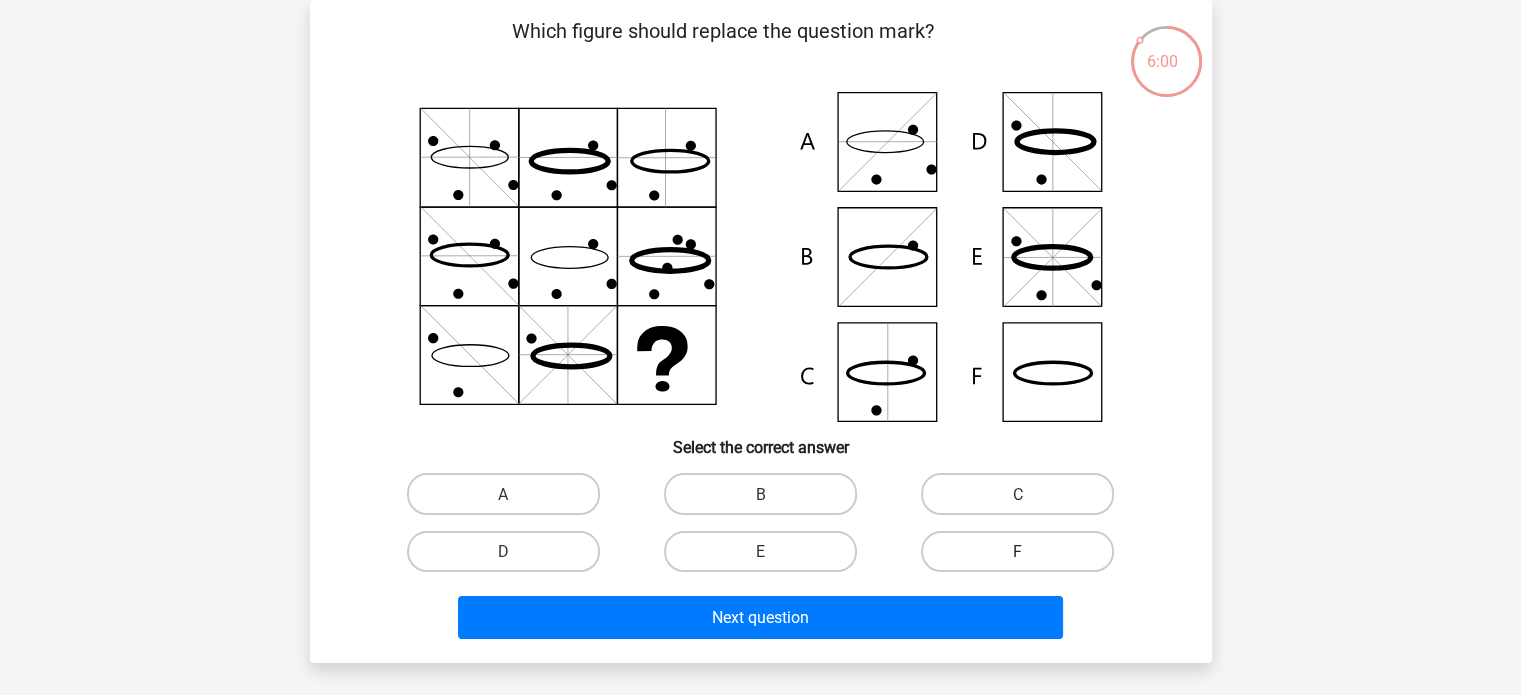 click on "F" at bounding box center [1017, 551] 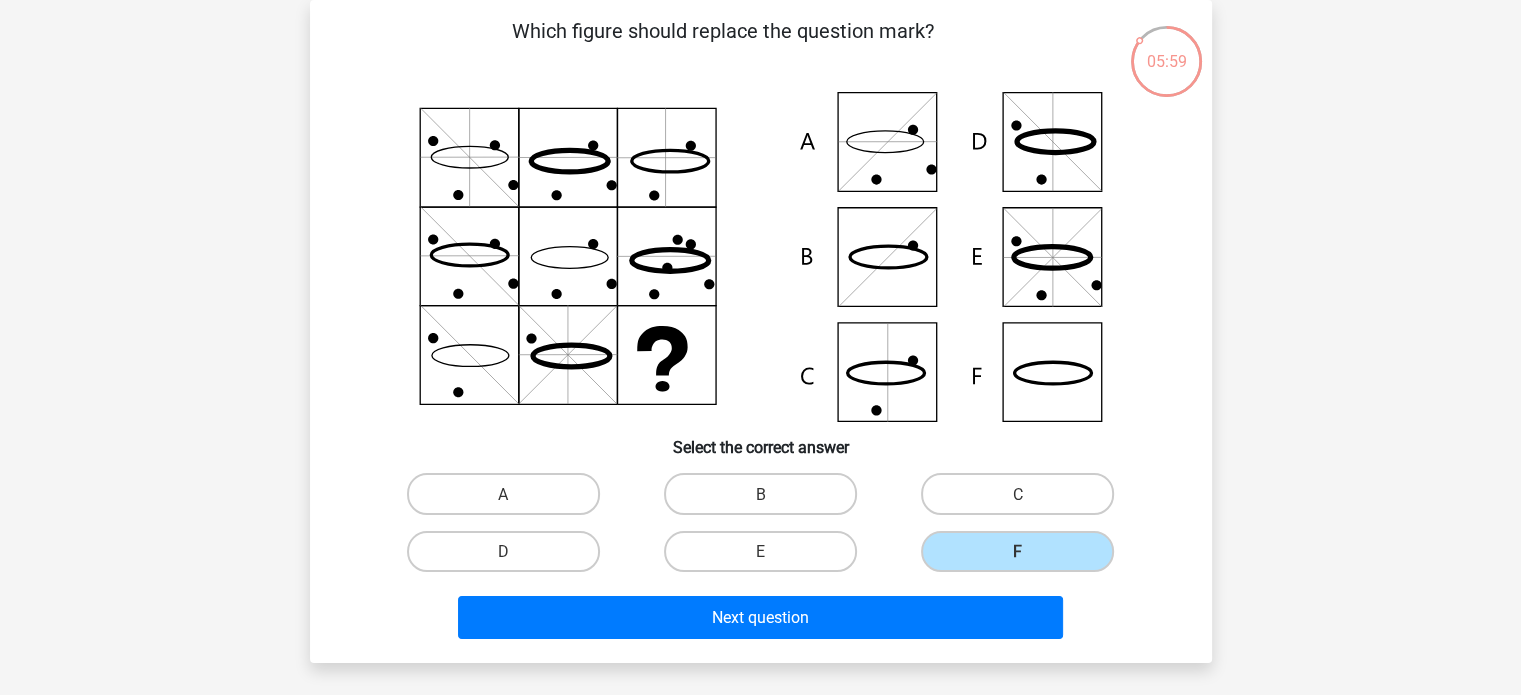 click on "Next question" at bounding box center (761, 613) 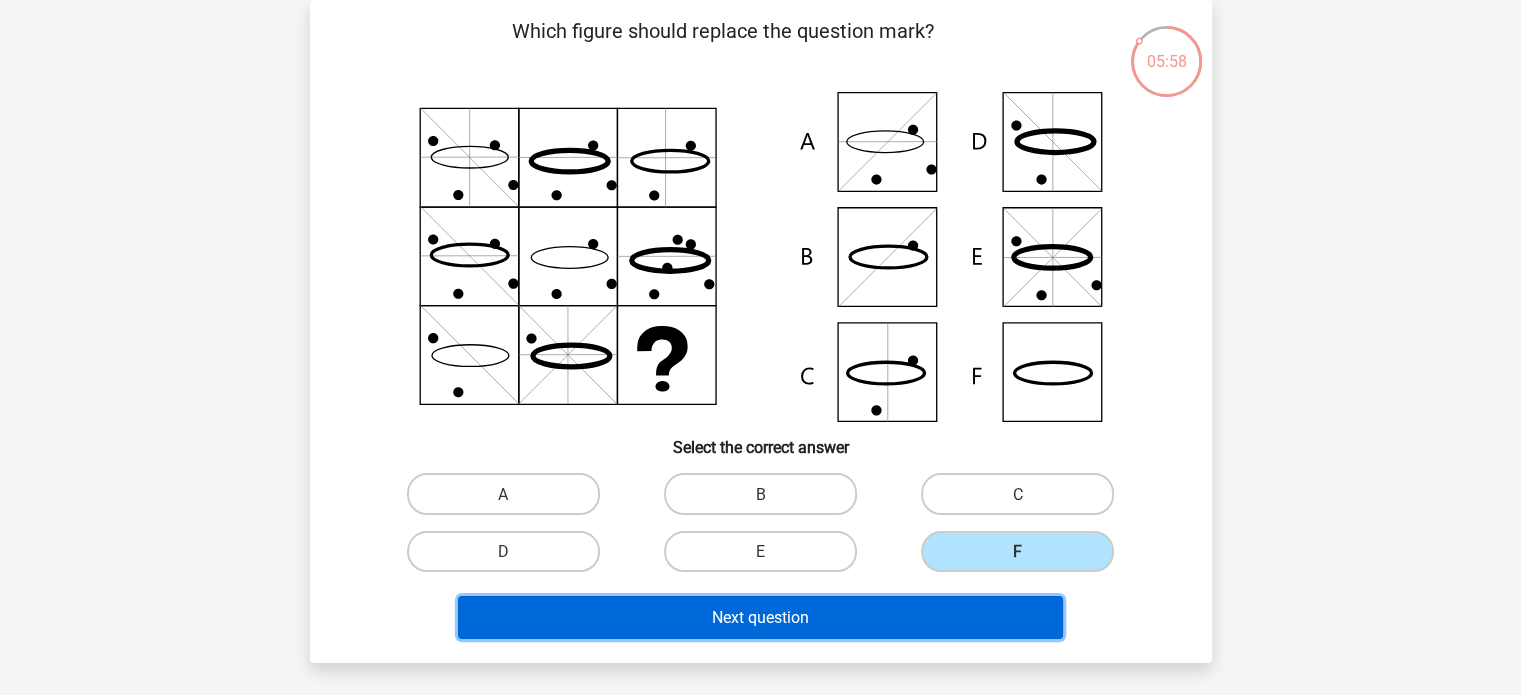 click on "Next question" at bounding box center (760, 617) 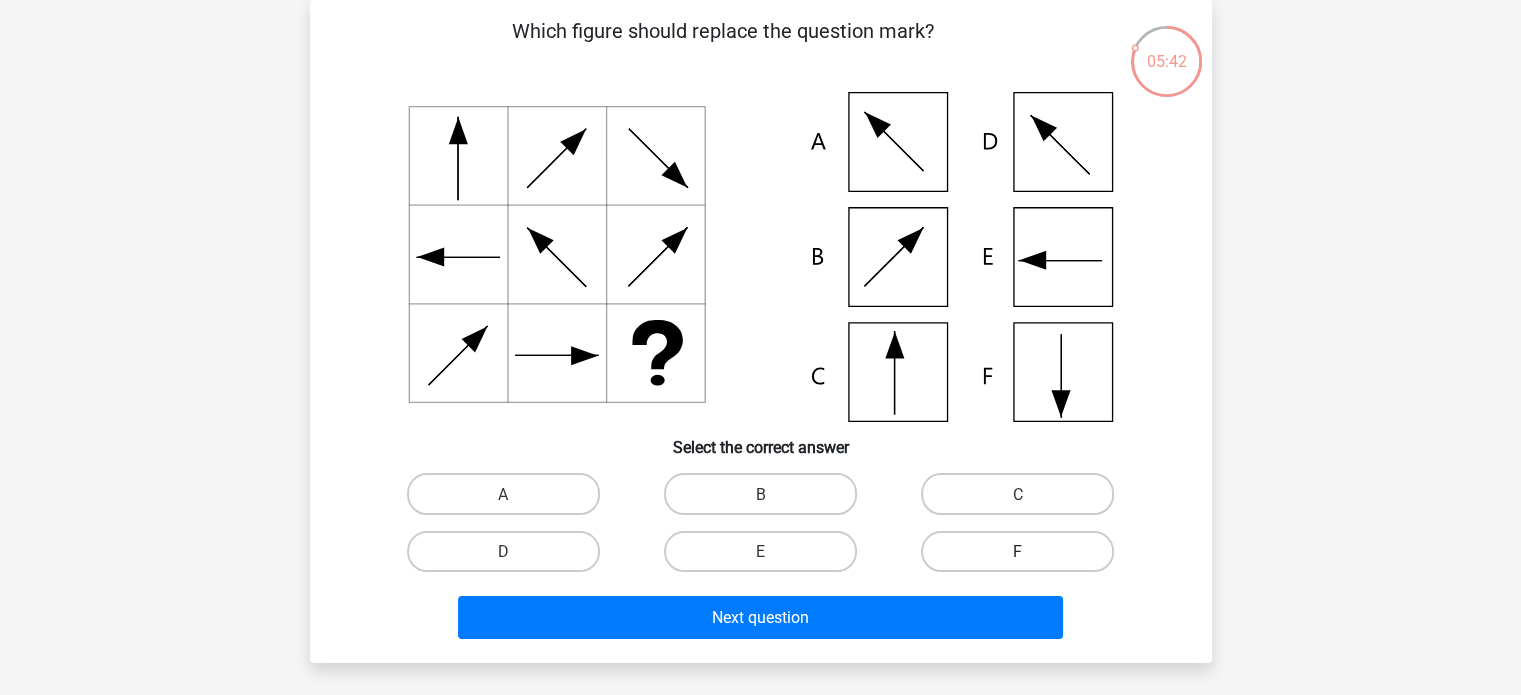 click on "F" at bounding box center (1017, 551) 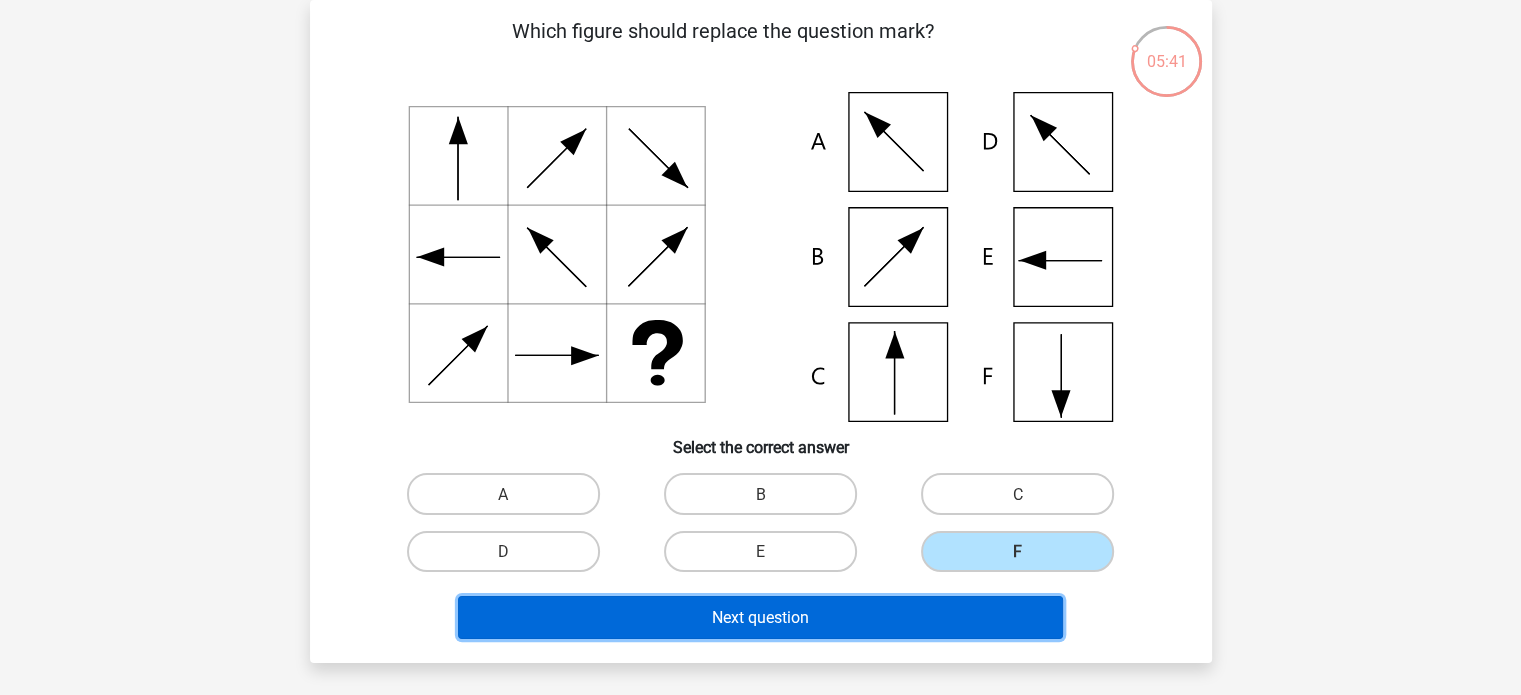 click on "Next question" at bounding box center [760, 617] 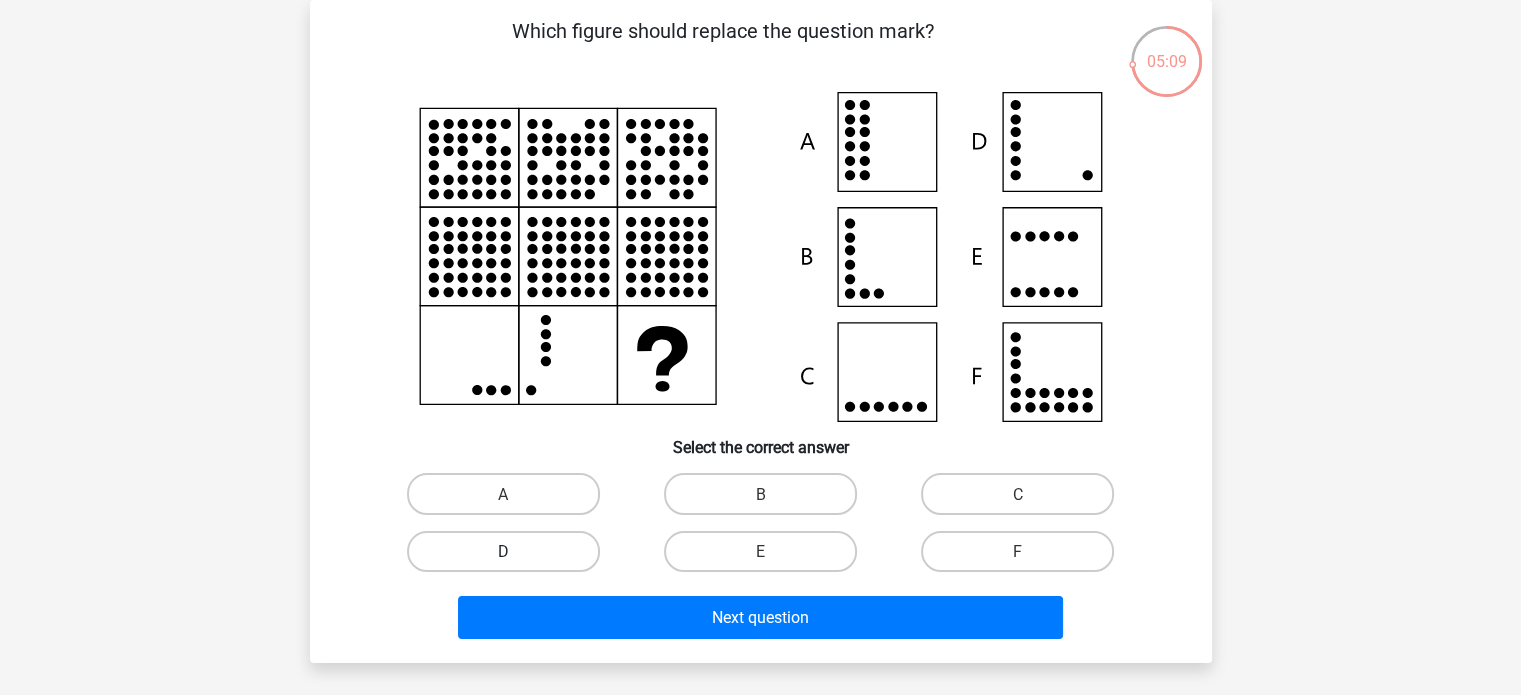 click on "D" at bounding box center [503, 551] 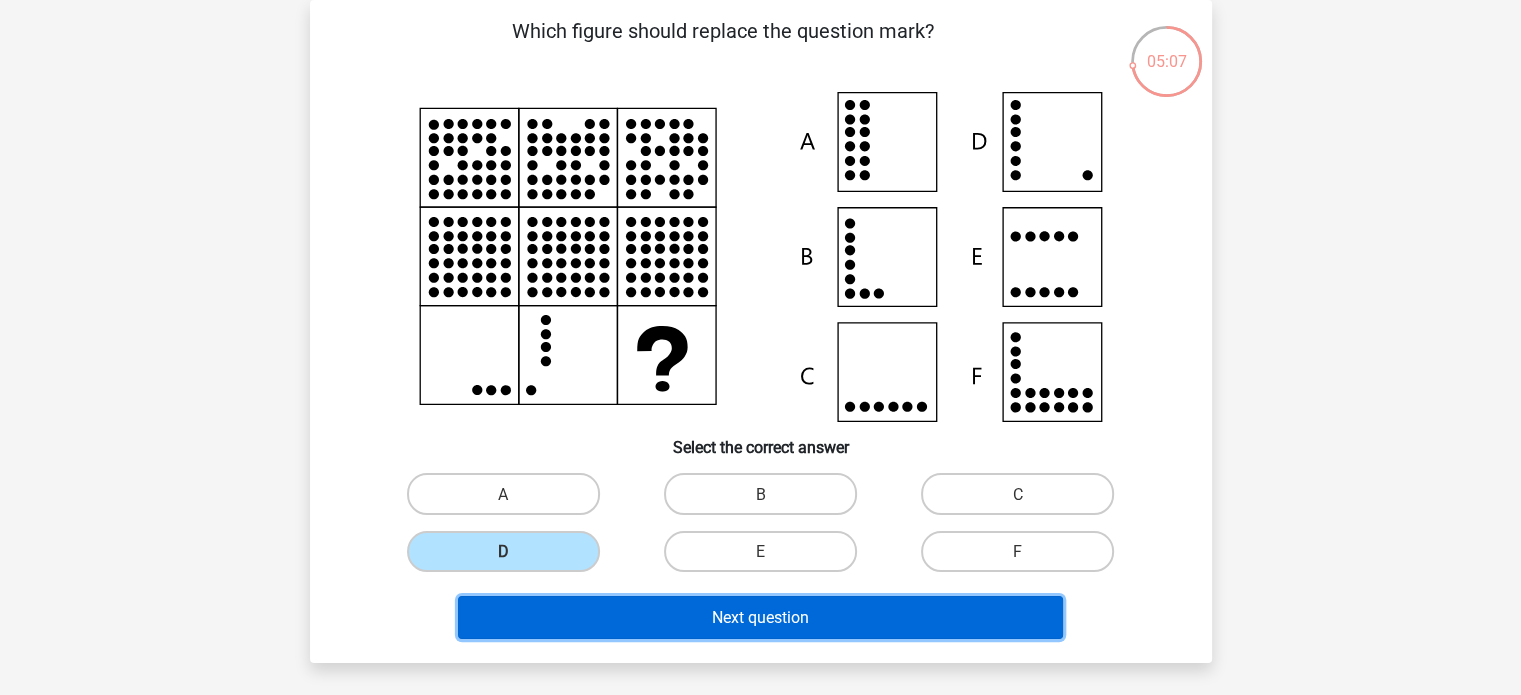 click on "Next question" at bounding box center [760, 617] 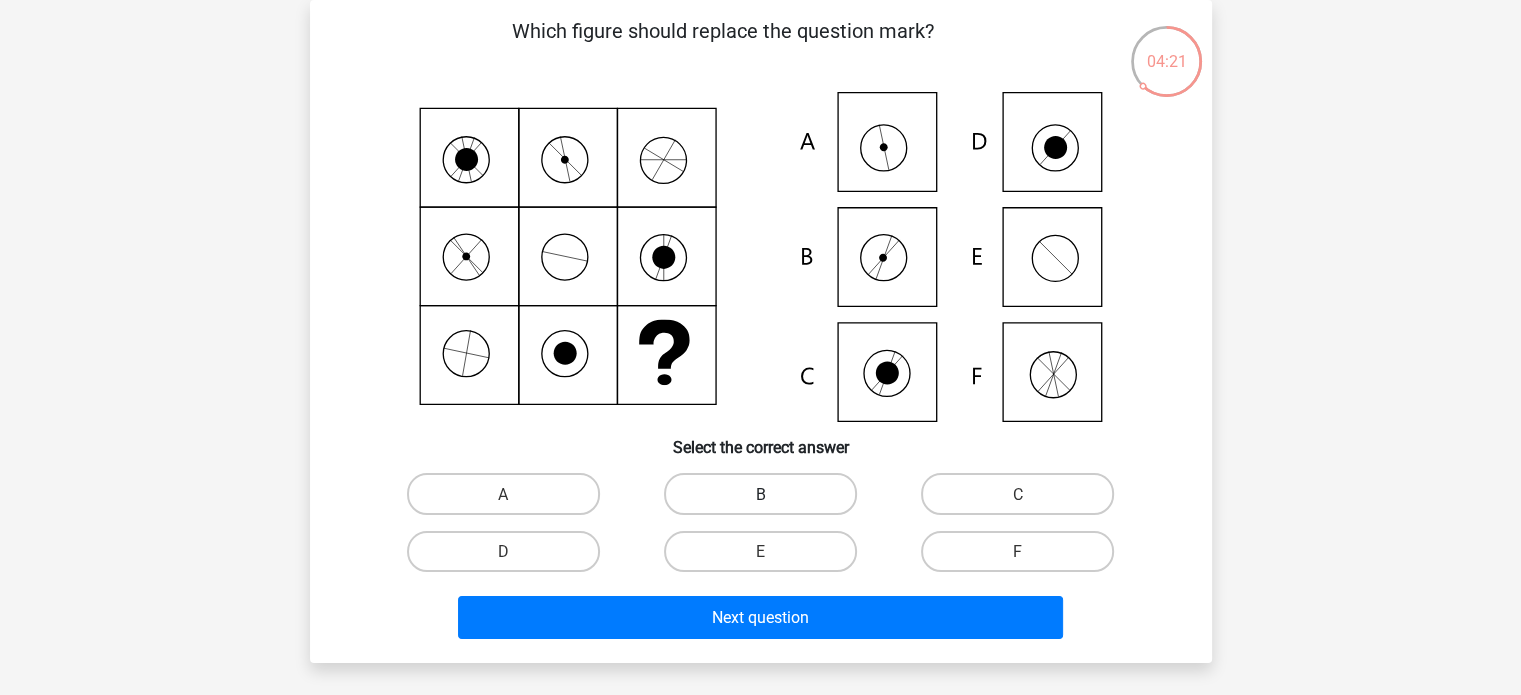 click on "B" at bounding box center (760, 493) 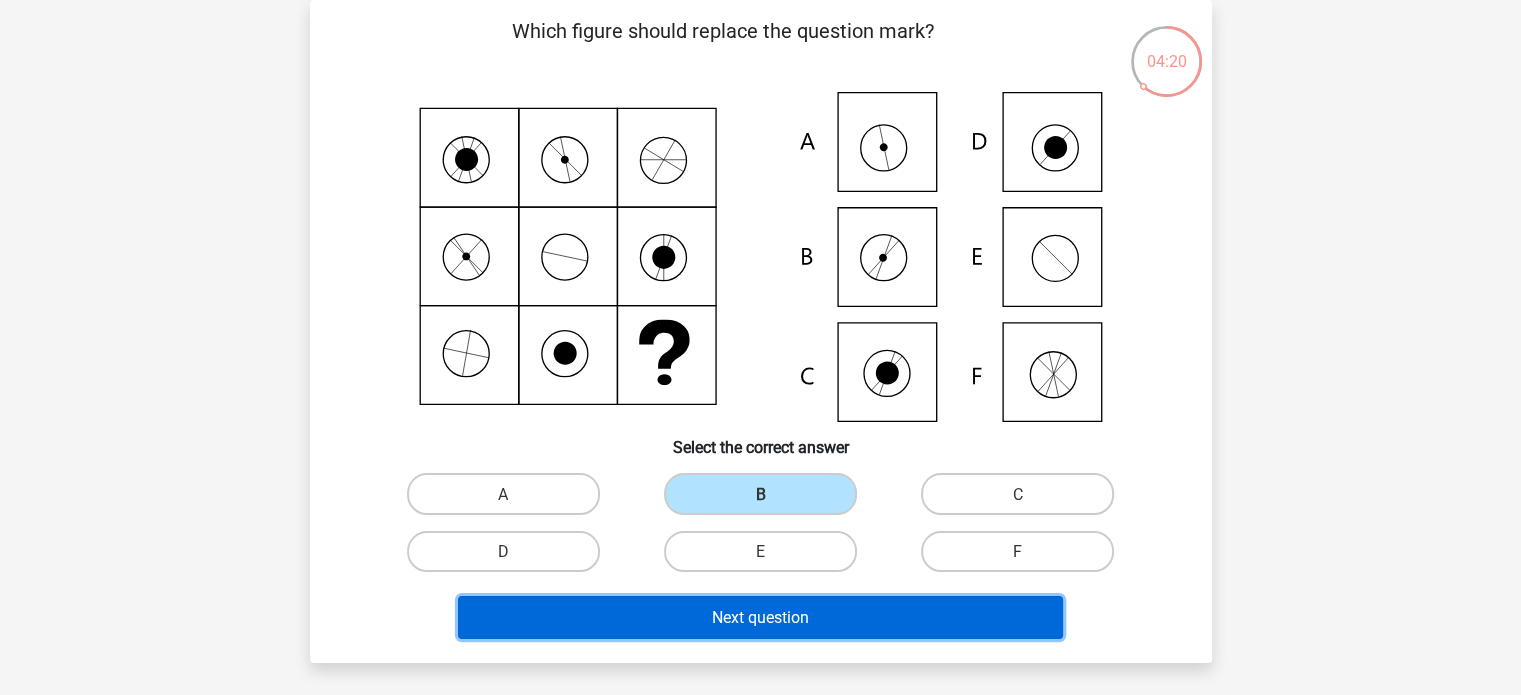 click on "Next question" at bounding box center [760, 617] 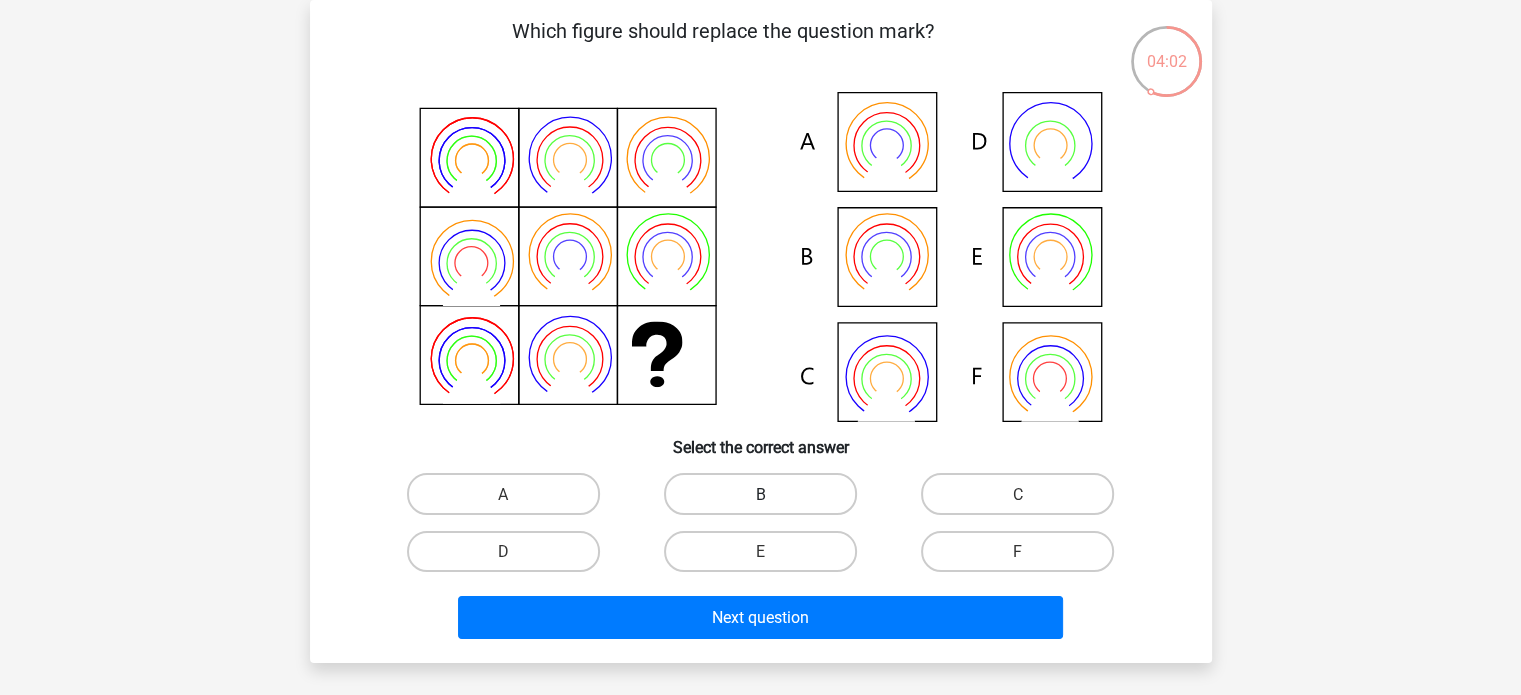 click on "B" at bounding box center [760, 493] 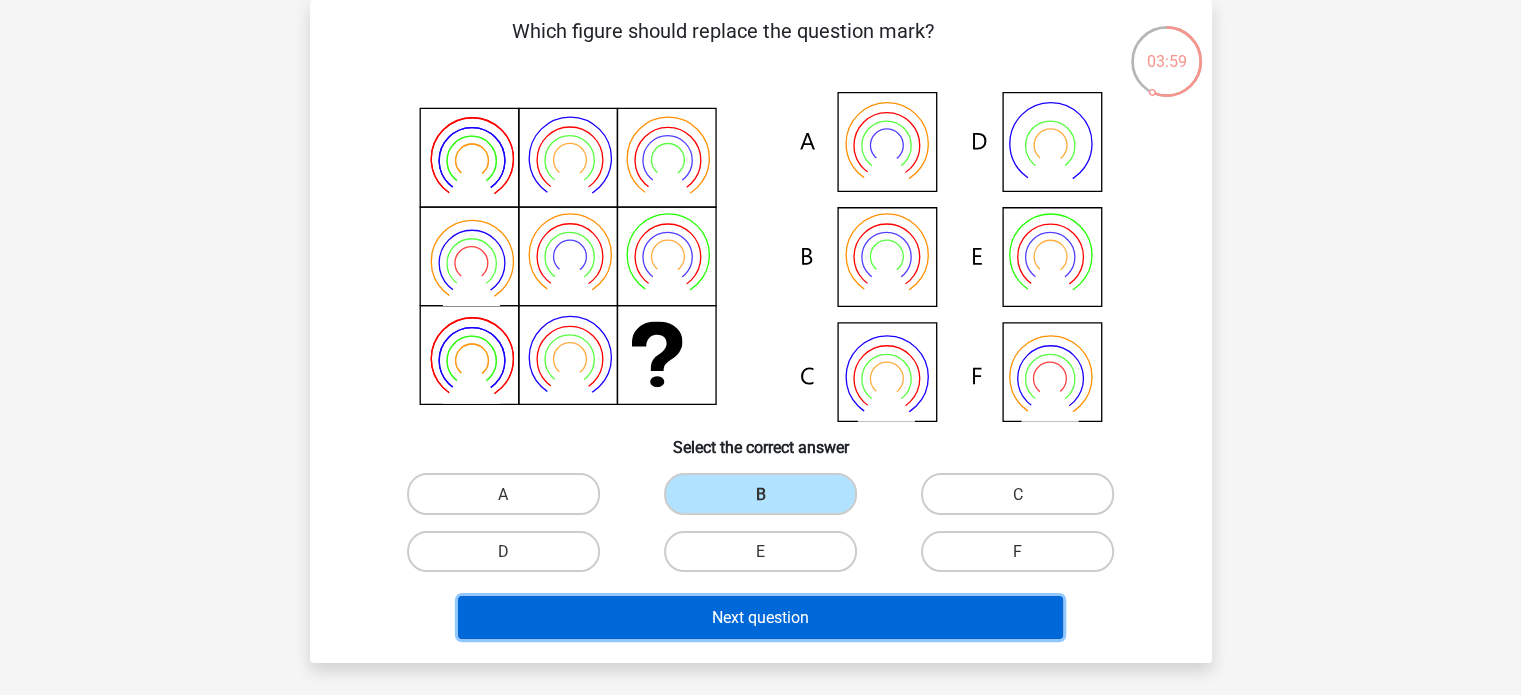 click on "Next question" at bounding box center [760, 617] 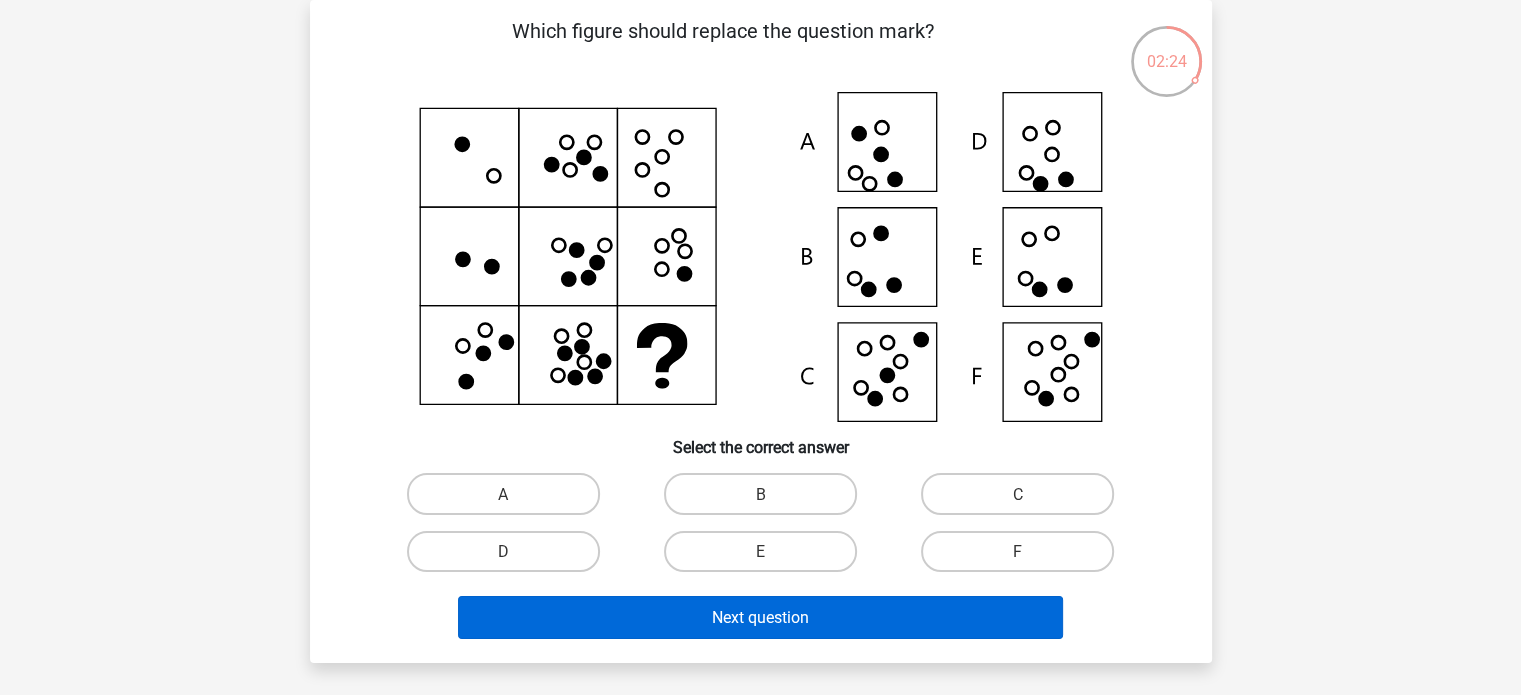 drag, startPoint x: 856, startPoint y: 595, endPoint x: 864, endPoint y: 620, distance: 26.24881 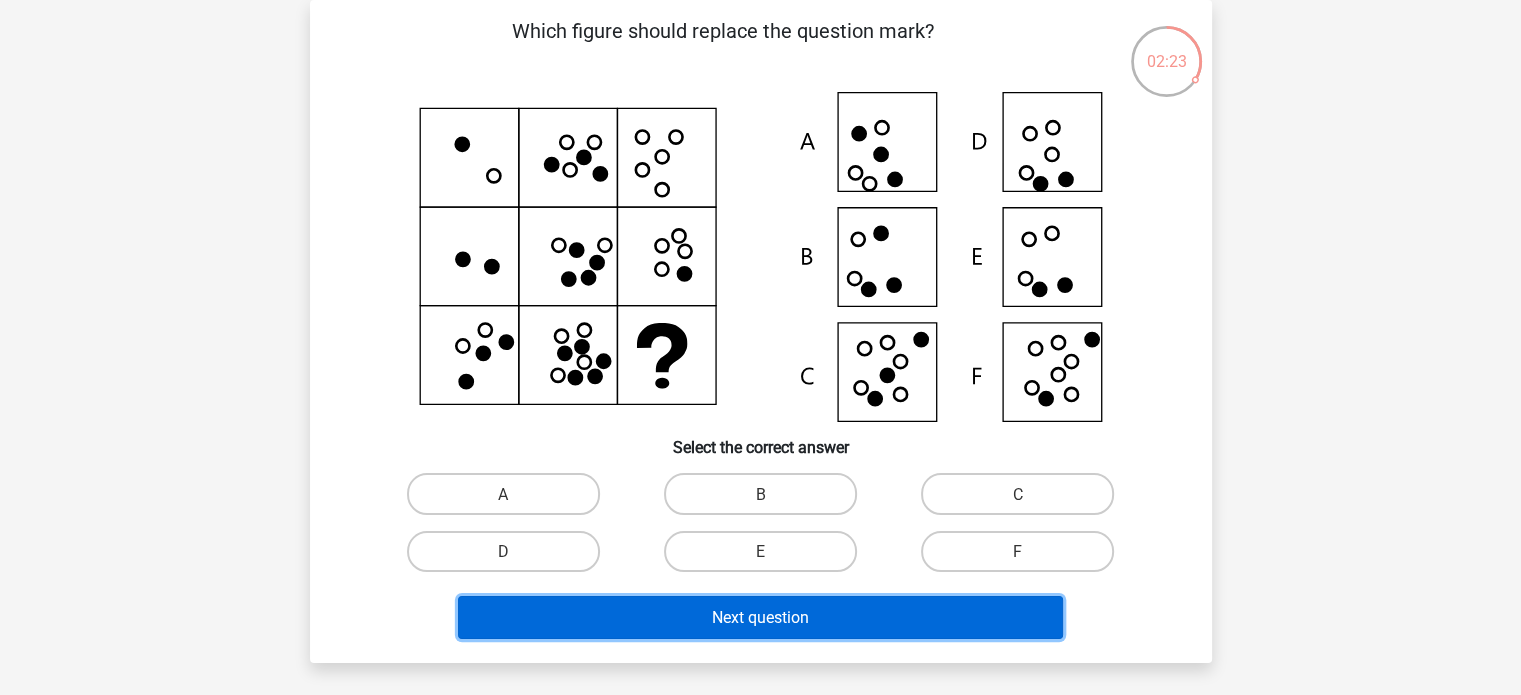 click on "Next question" at bounding box center [760, 617] 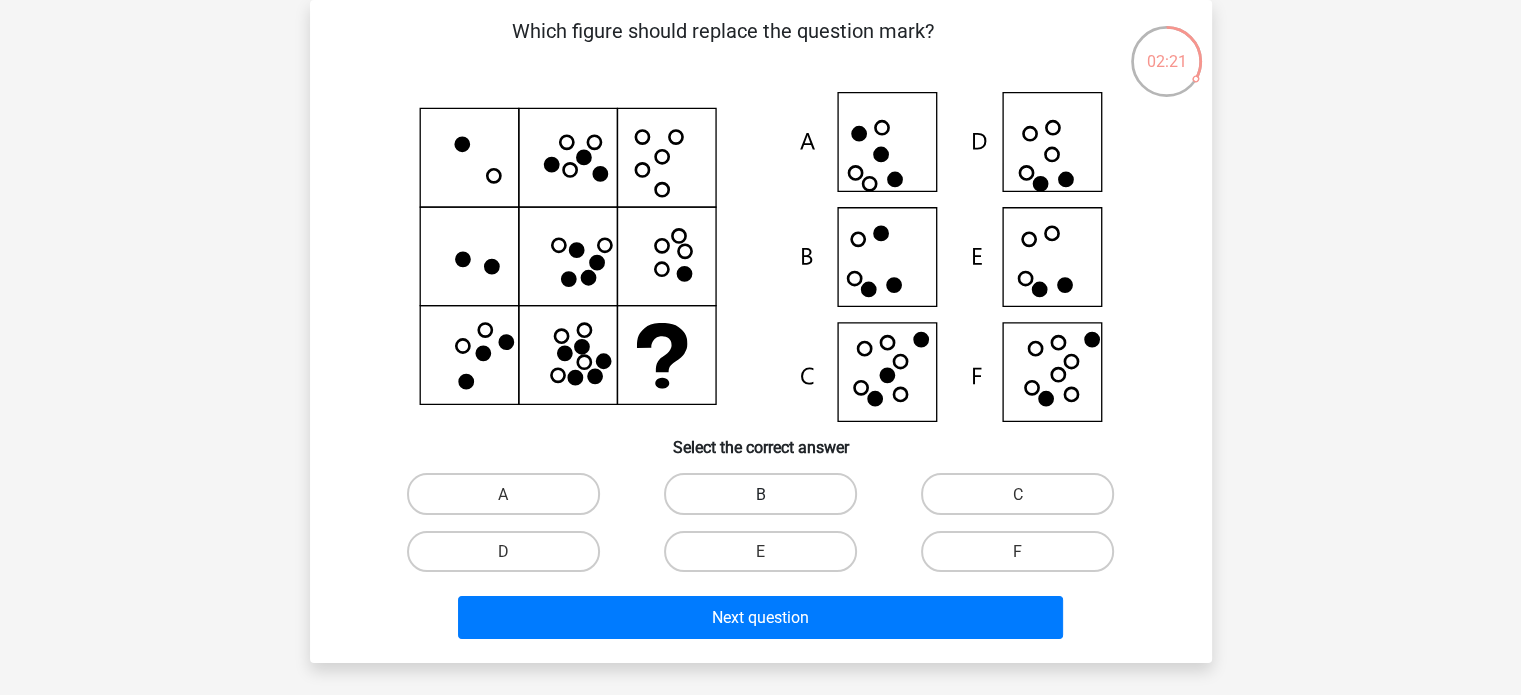 click on "B" at bounding box center [760, 493] 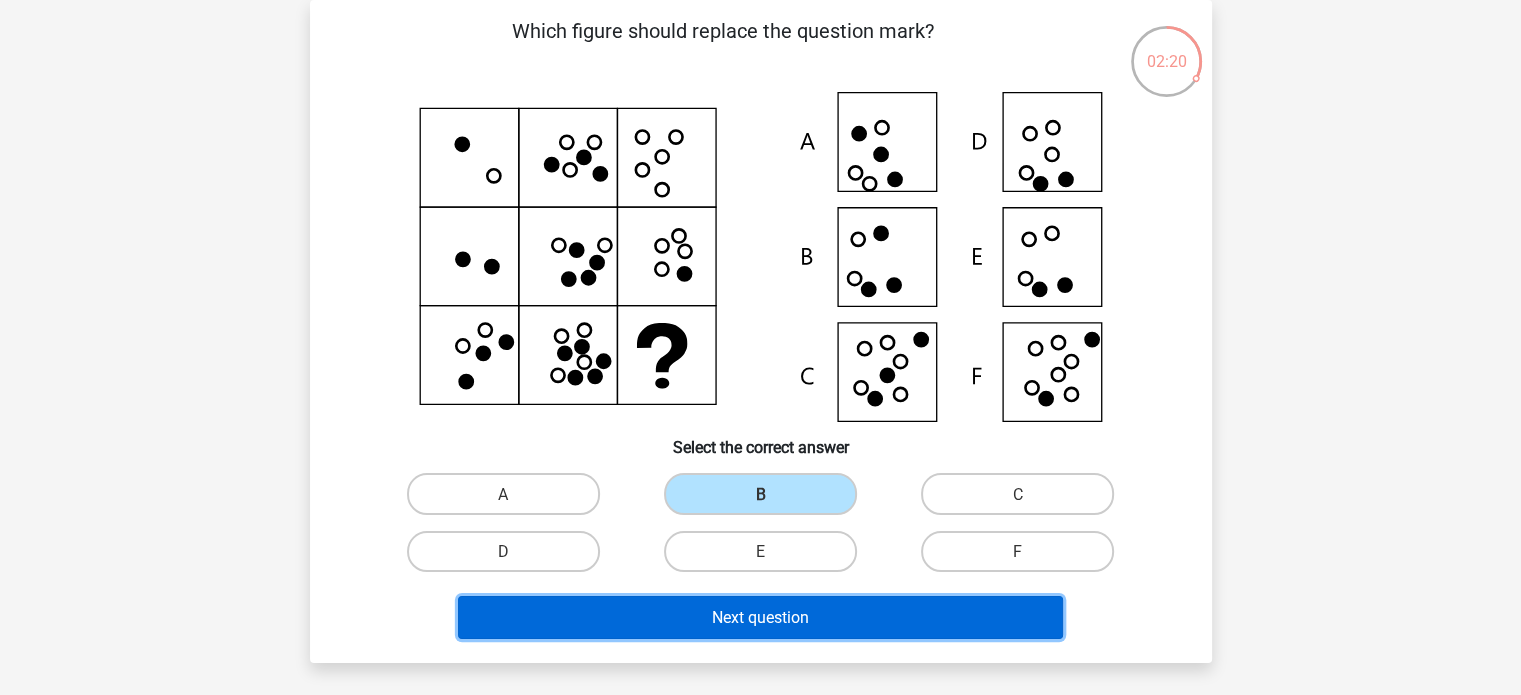 click on "Next question" at bounding box center (760, 617) 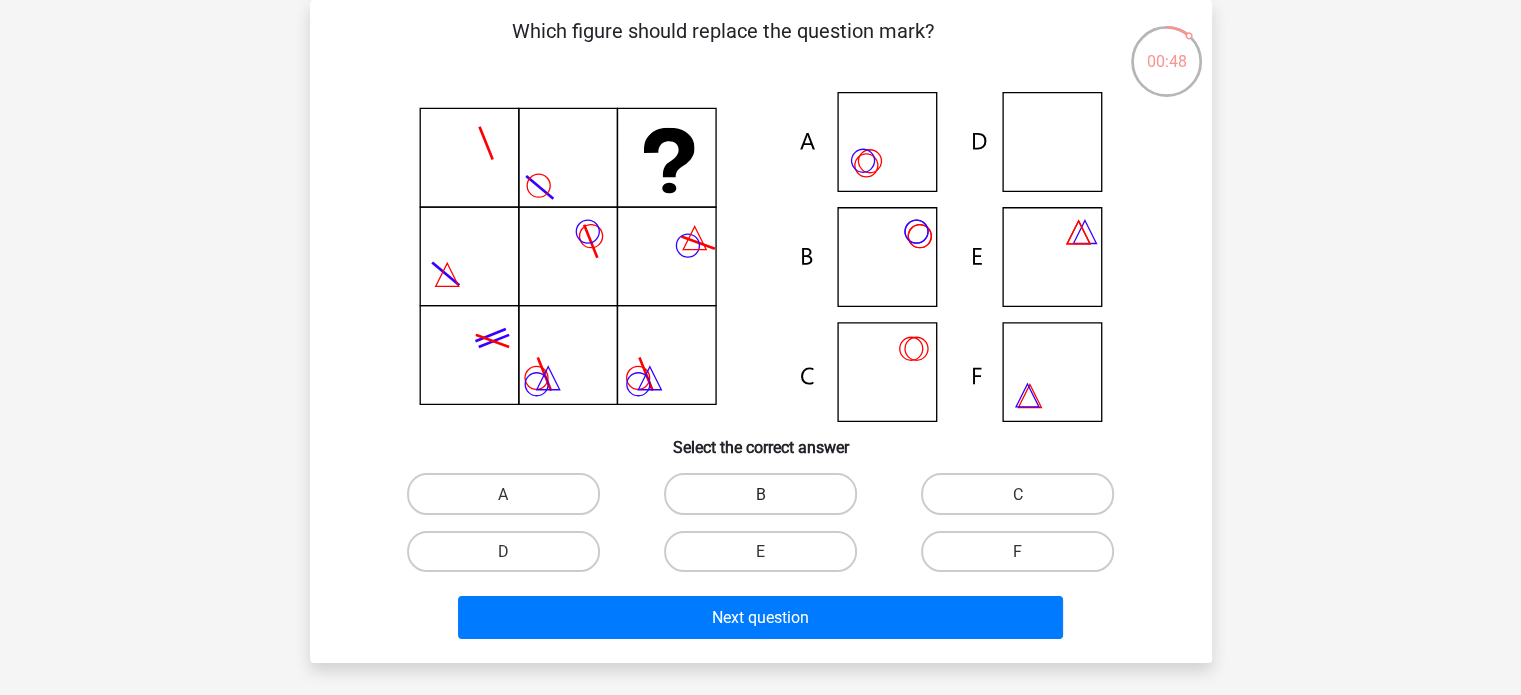 click on "B" at bounding box center [760, 493] 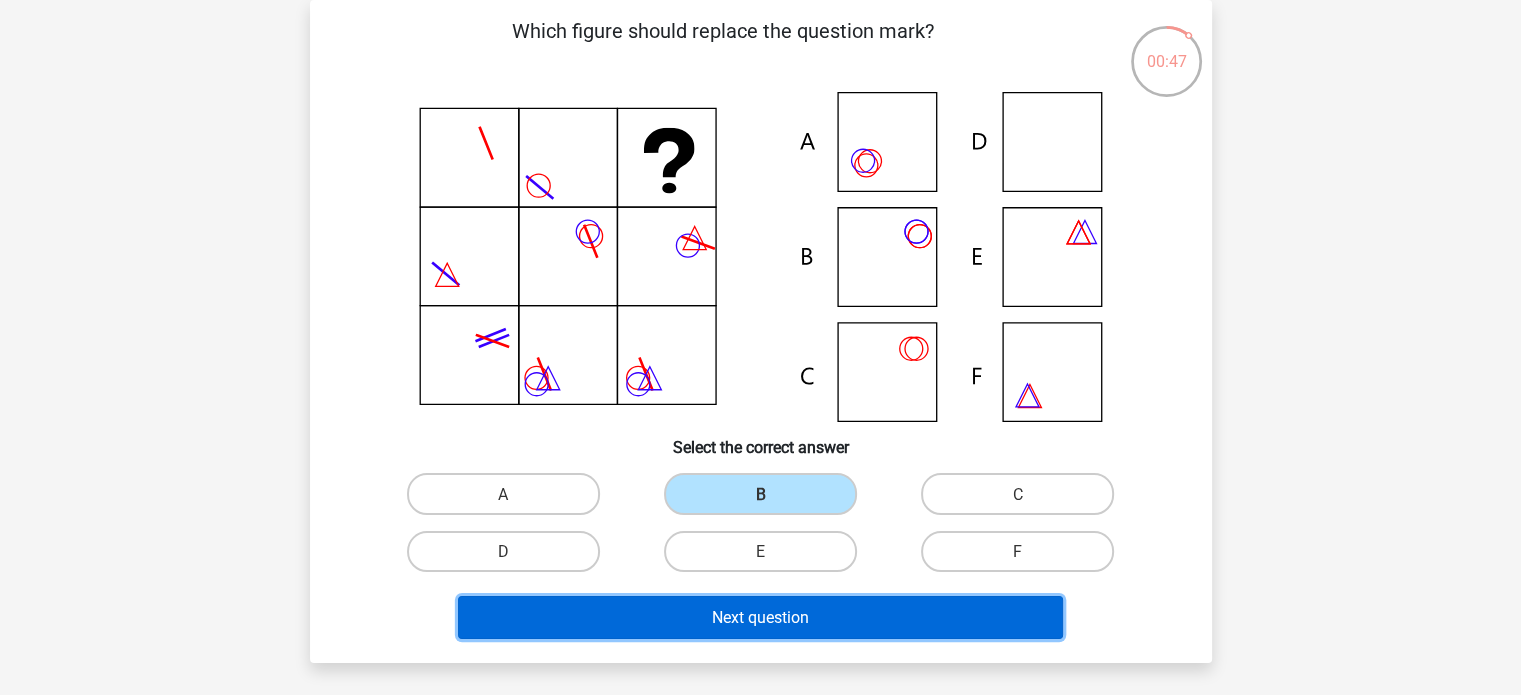 click on "Next question" at bounding box center (760, 617) 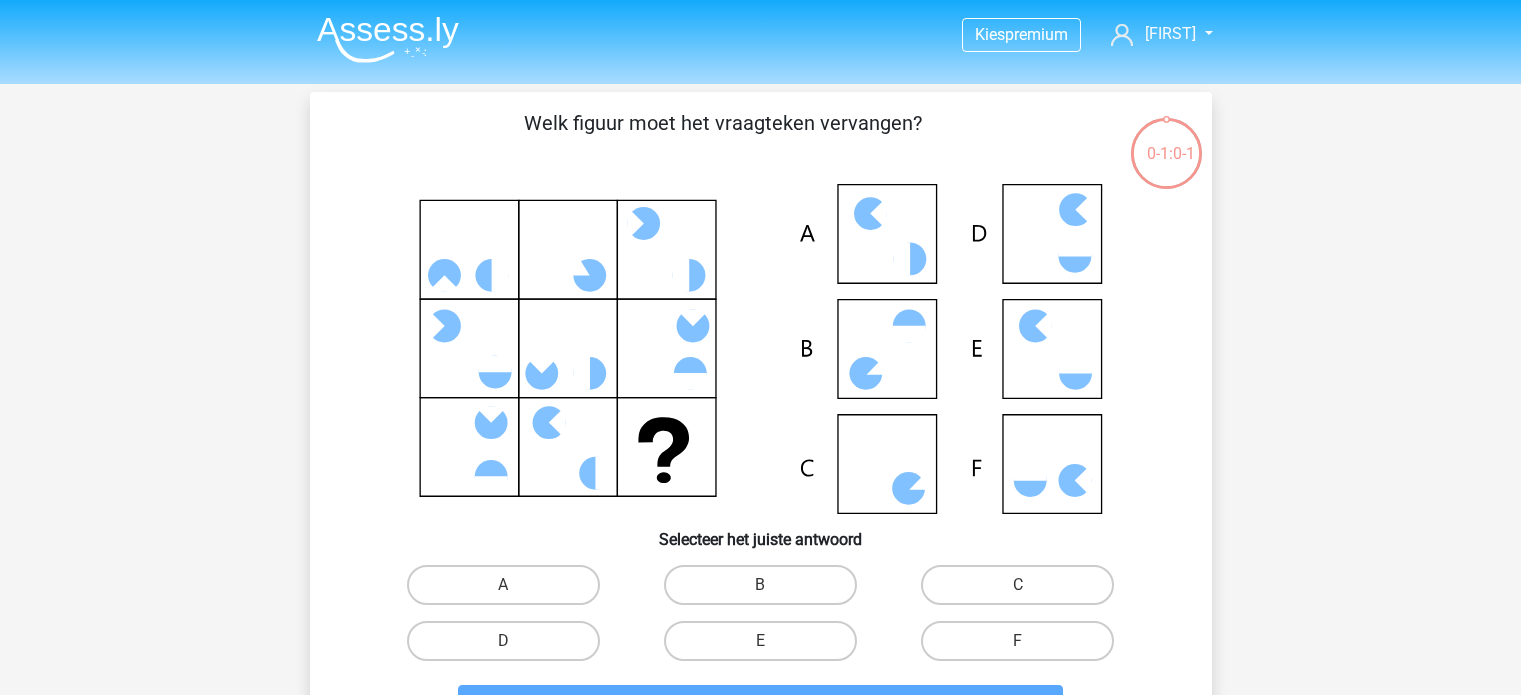 scroll, scrollTop: 92, scrollLeft: 0, axis: vertical 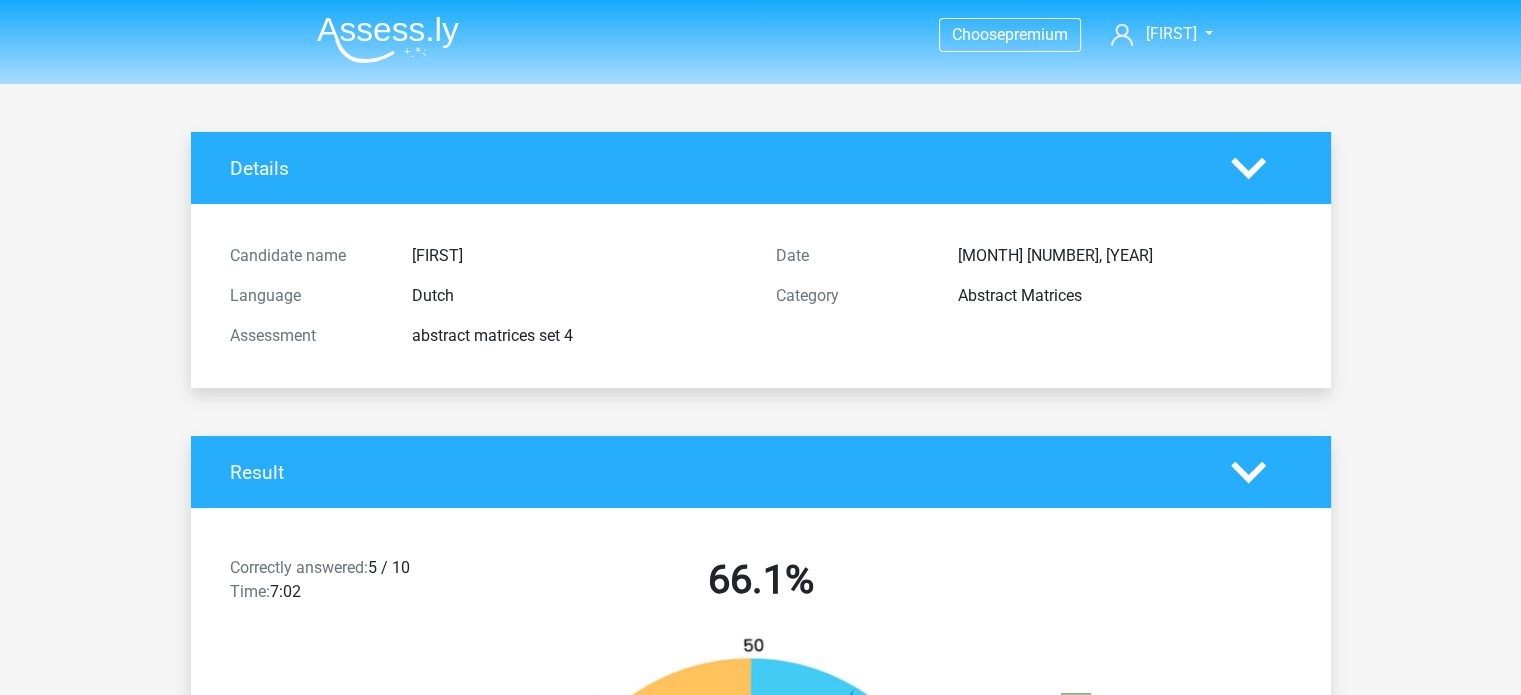 drag, startPoint x: 0, startPoint y: 0, endPoint x: 1357, endPoint y: 304, distance: 1390.6348 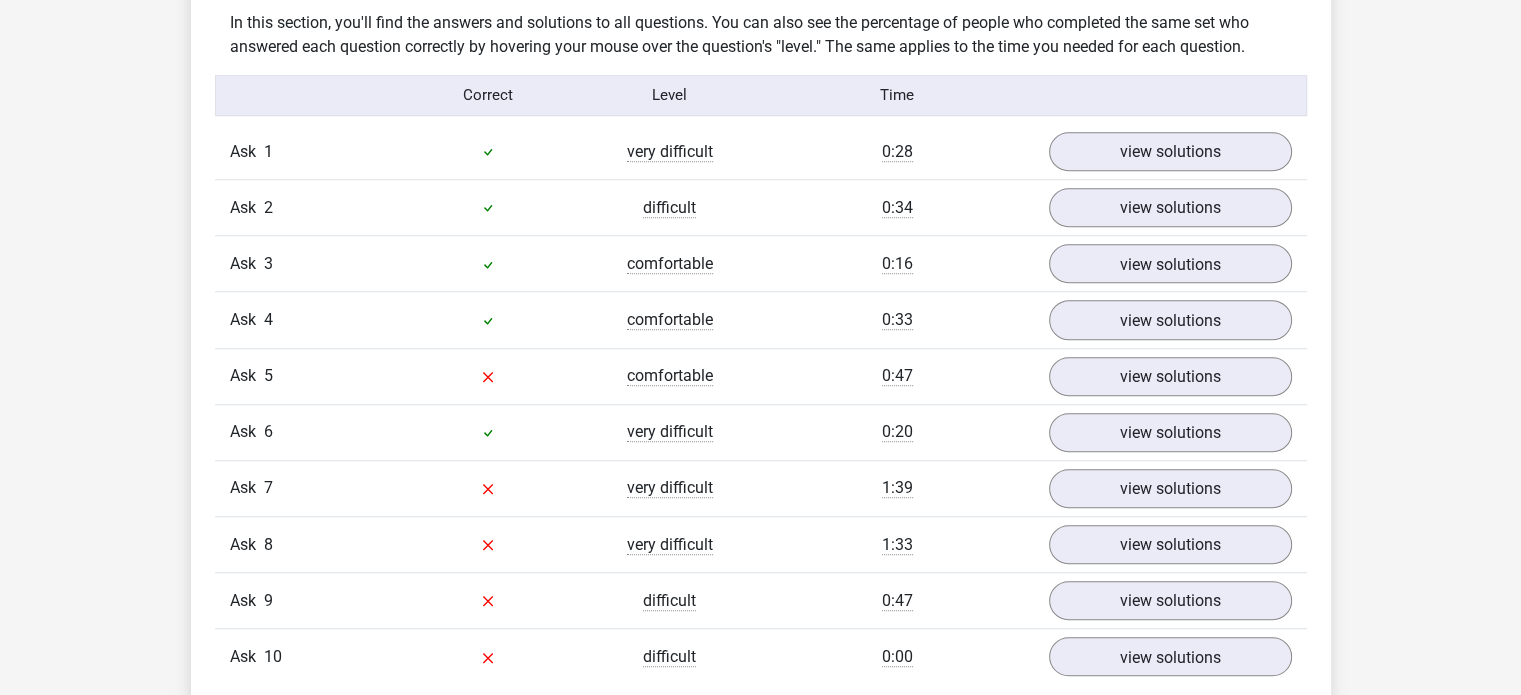 scroll, scrollTop: 1620, scrollLeft: 0, axis: vertical 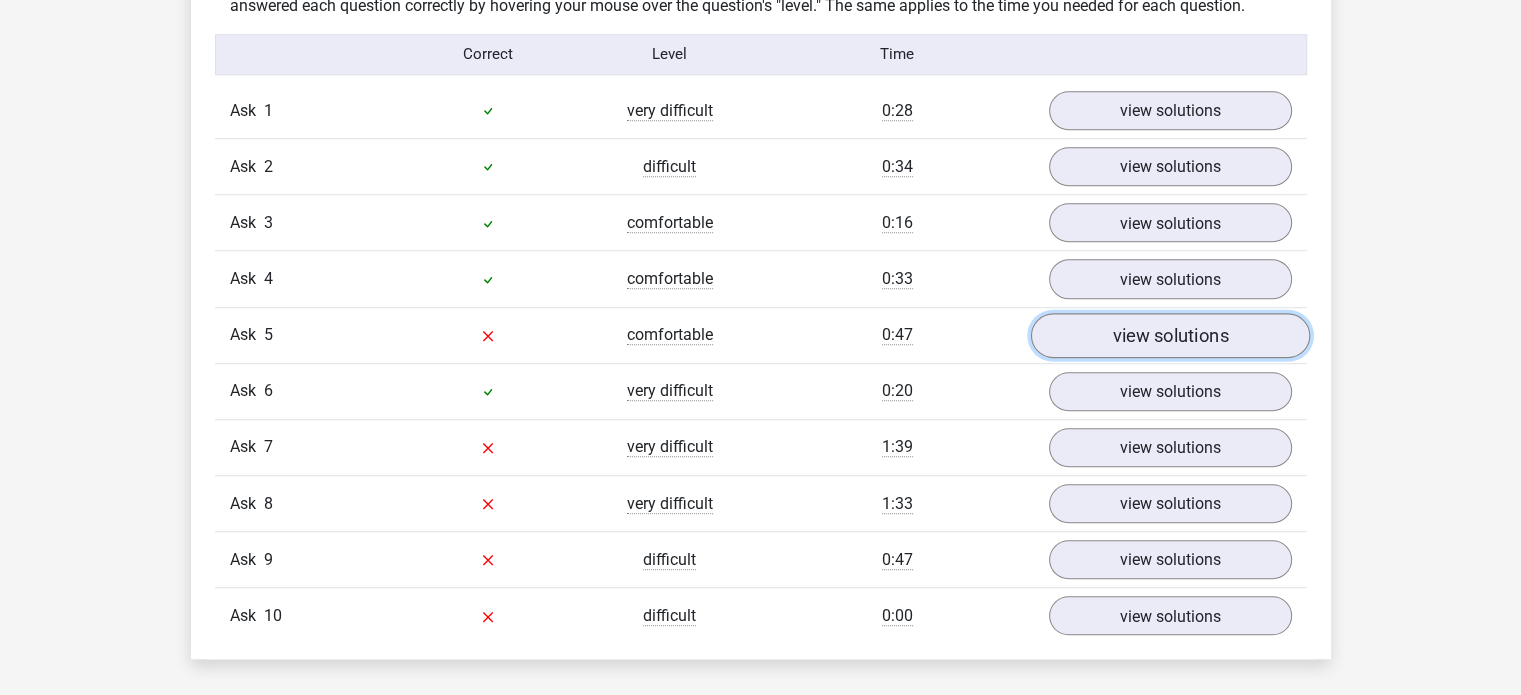 click on "view solutions" at bounding box center (1170, 335) 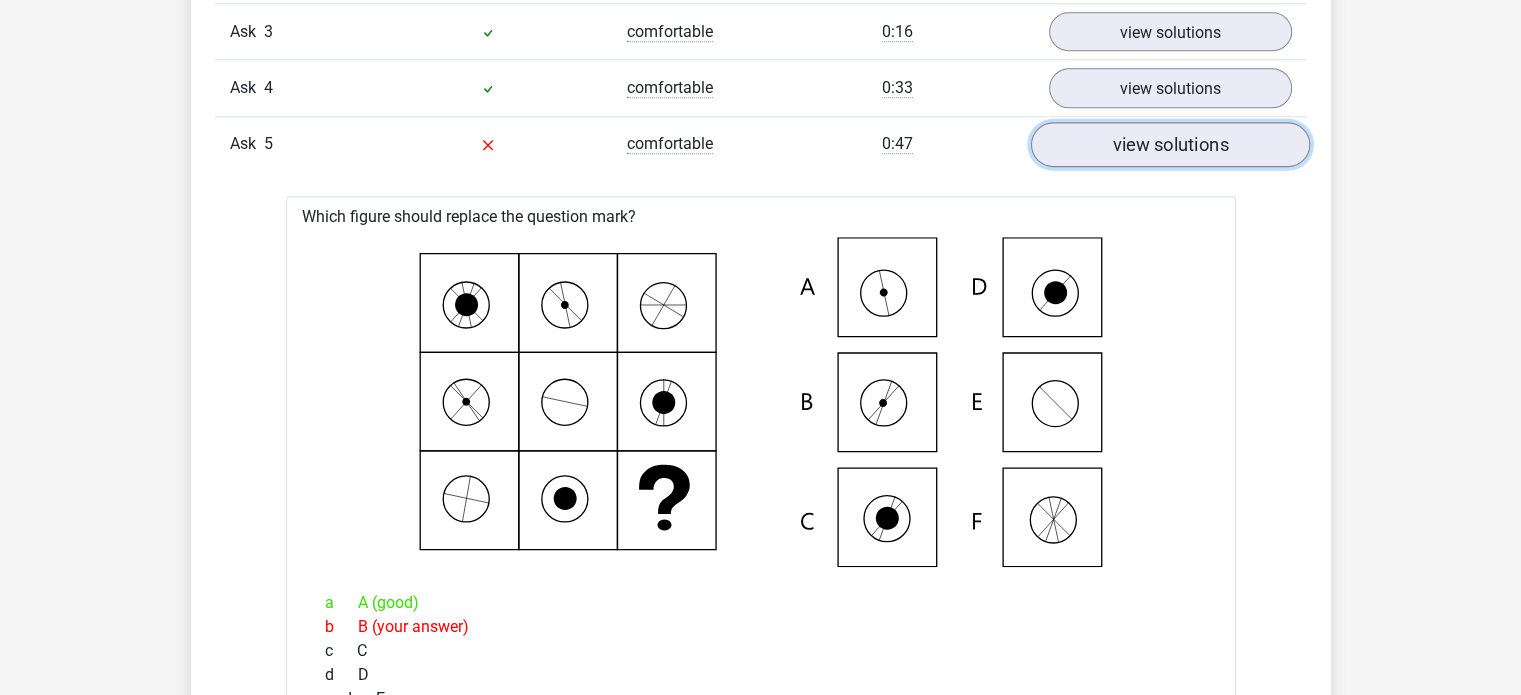 scroll, scrollTop: 1812, scrollLeft: 0, axis: vertical 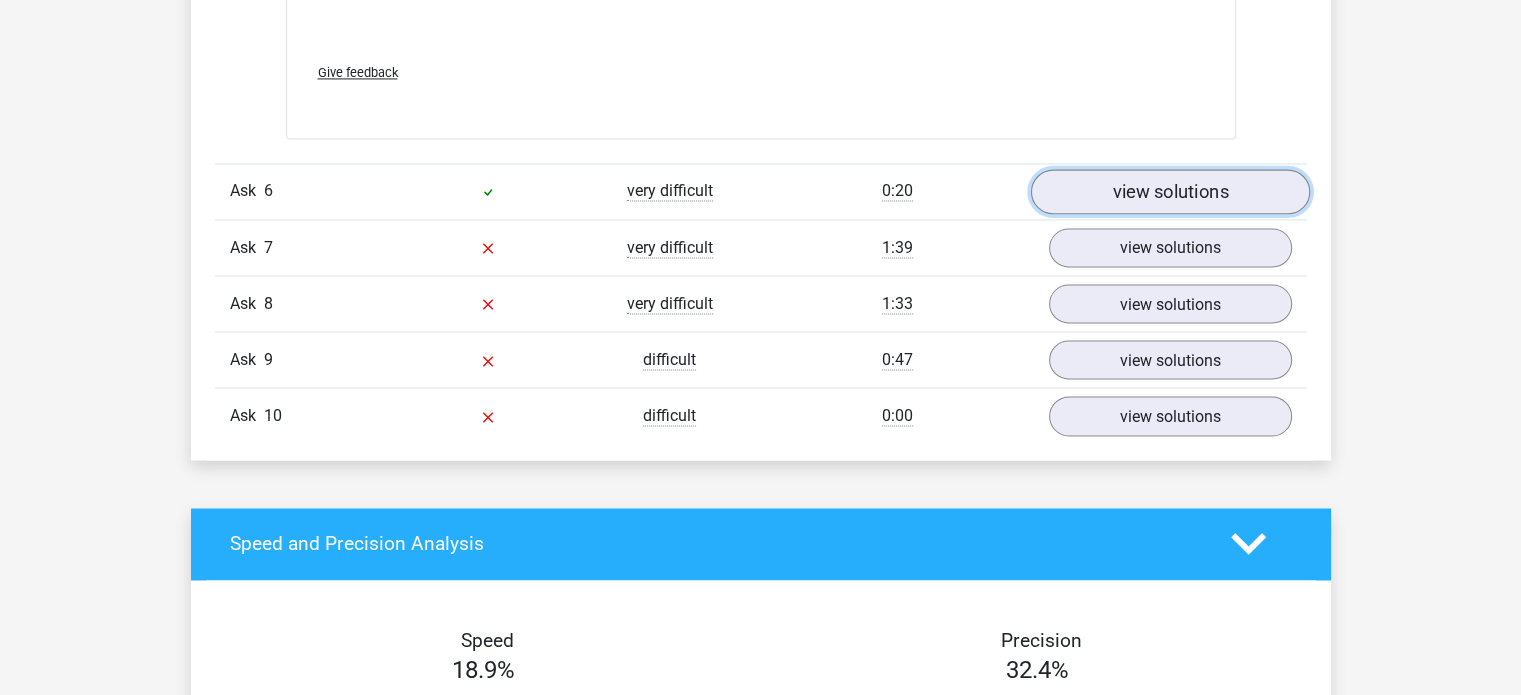 click on "view solutions" at bounding box center [1170, 192] 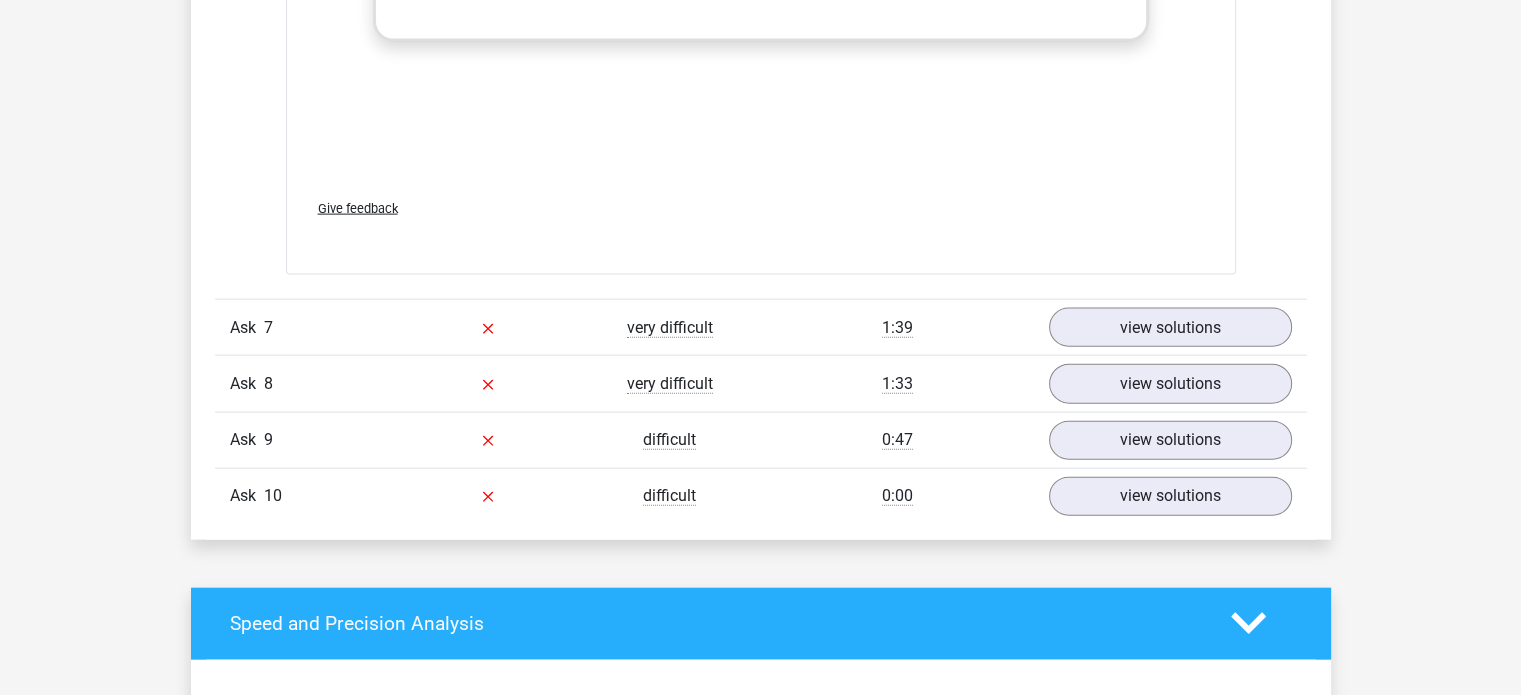 scroll, scrollTop: 4427, scrollLeft: 0, axis: vertical 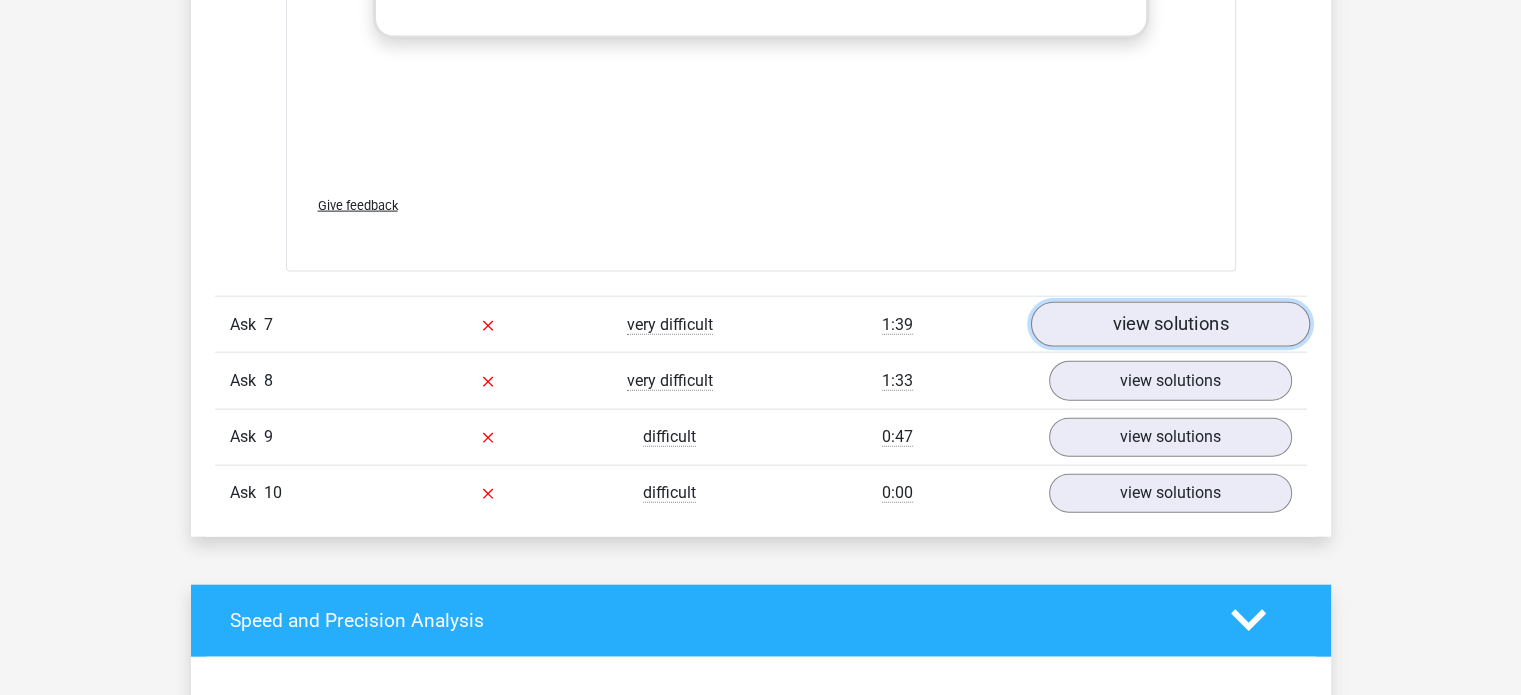click on "view solutions" at bounding box center (1170, 324) 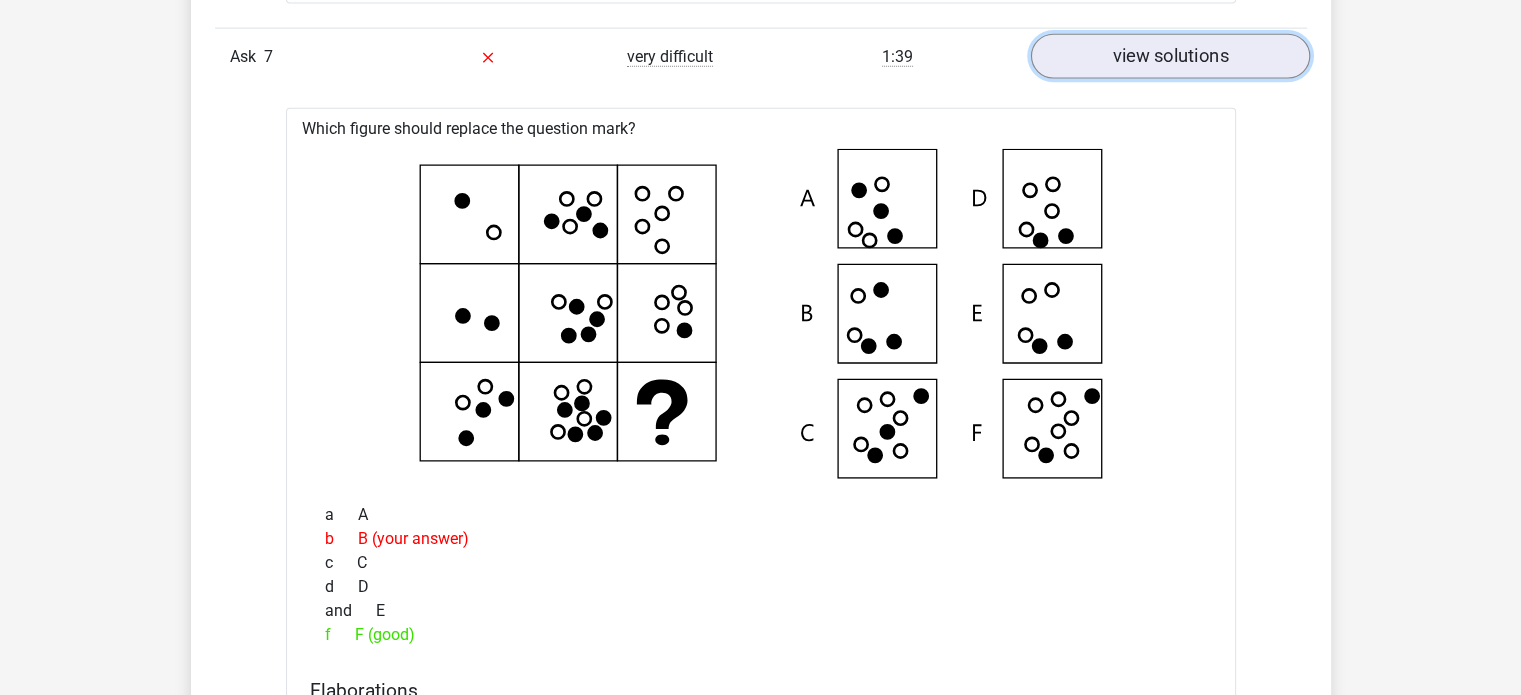 scroll, scrollTop: 4696, scrollLeft: 0, axis: vertical 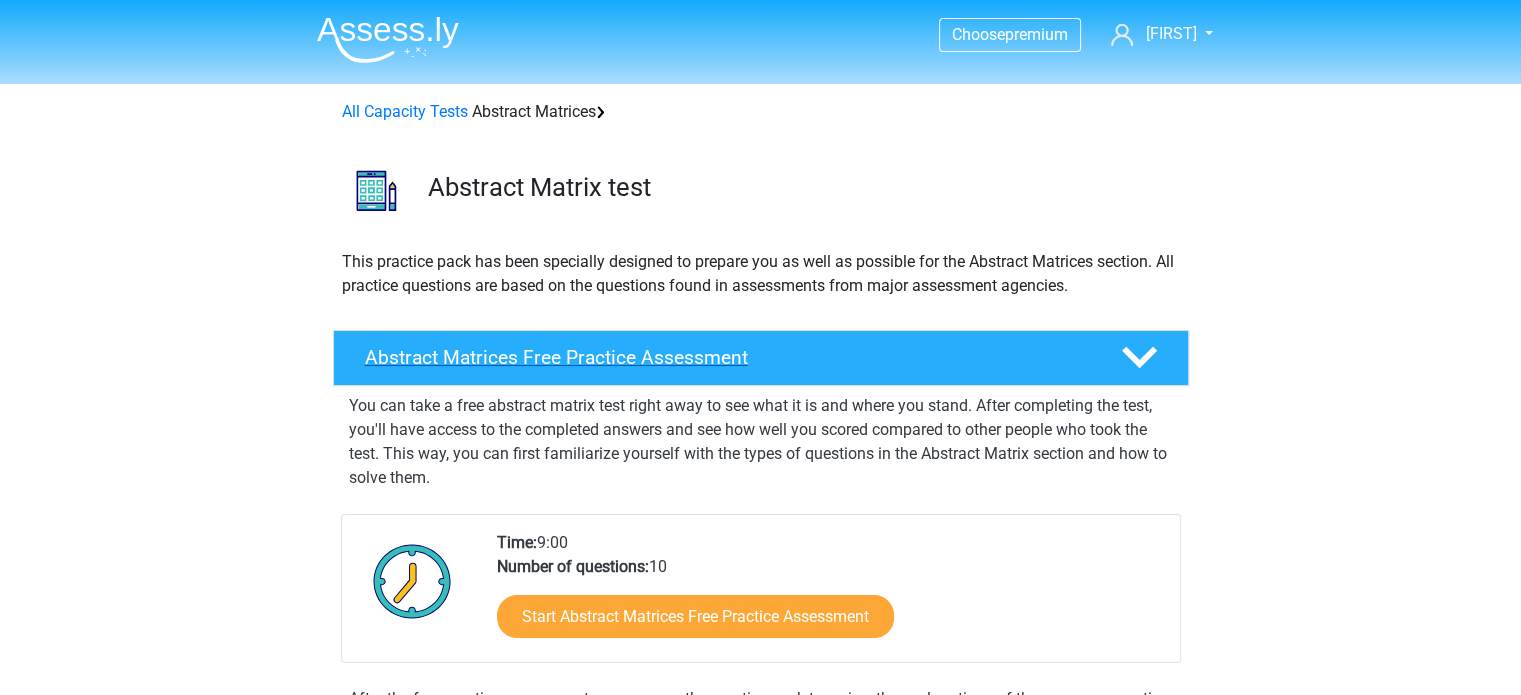 click on "Abstract Matrices Free Practice Assessment" at bounding box center (727, 357) 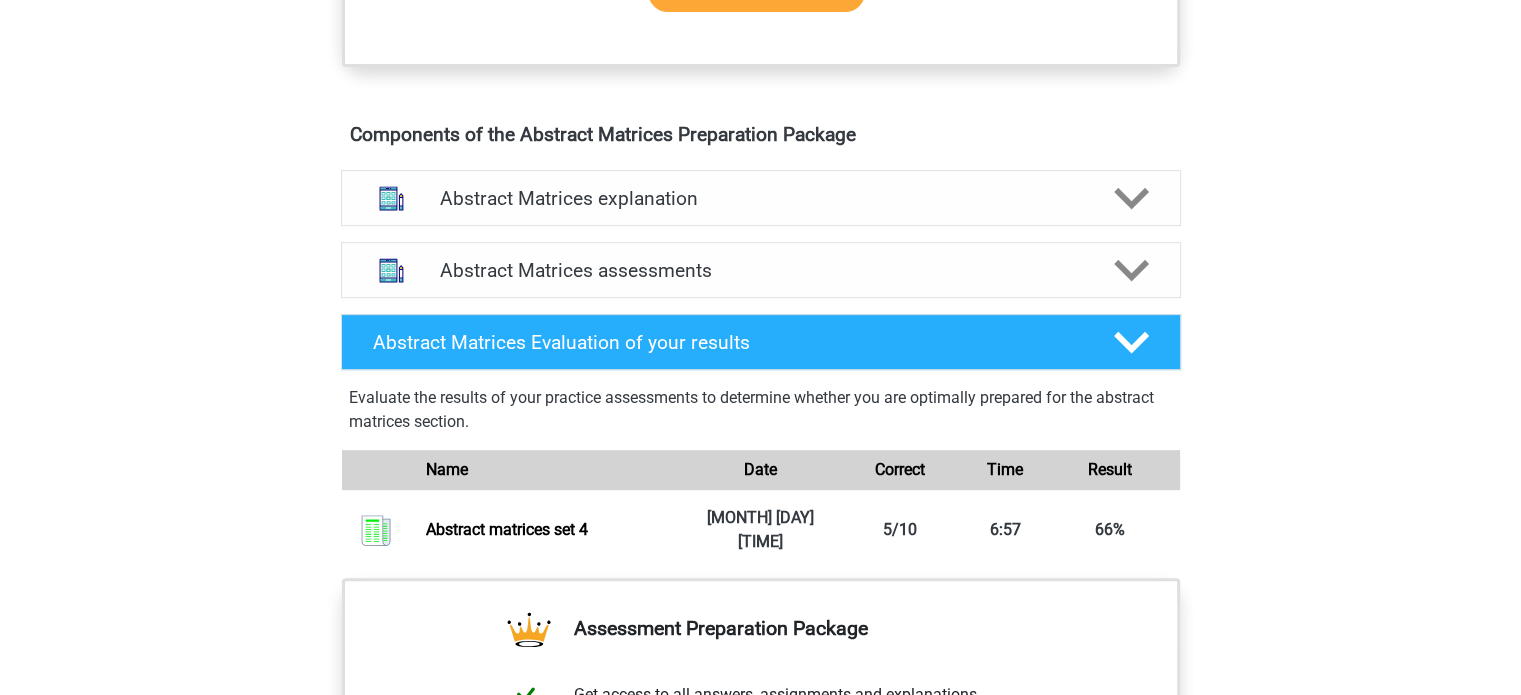 scroll, scrollTop: 744, scrollLeft: 0, axis: vertical 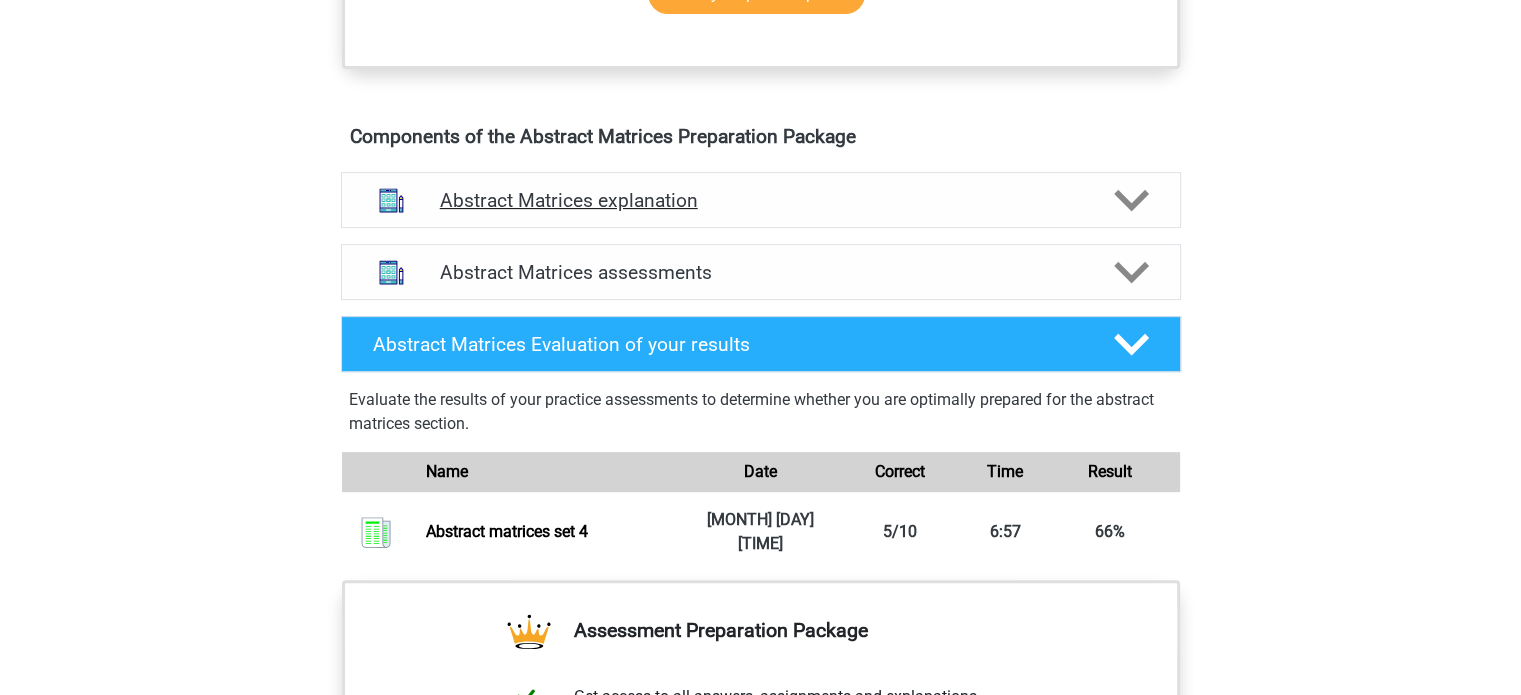 click on "Abstract Matrices explanation" at bounding box center [761, 200] 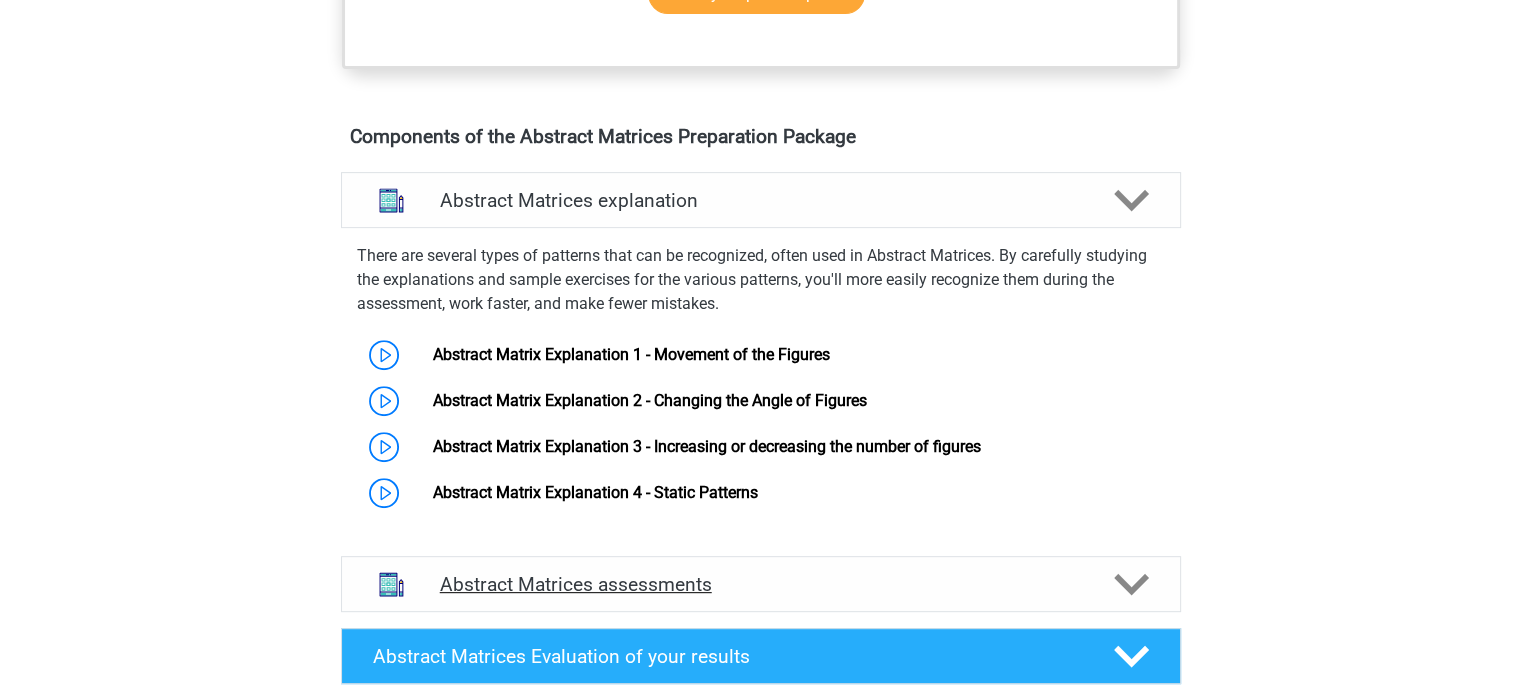 click on "Abstract Matrices assessments" at bounding box center (761, 584) 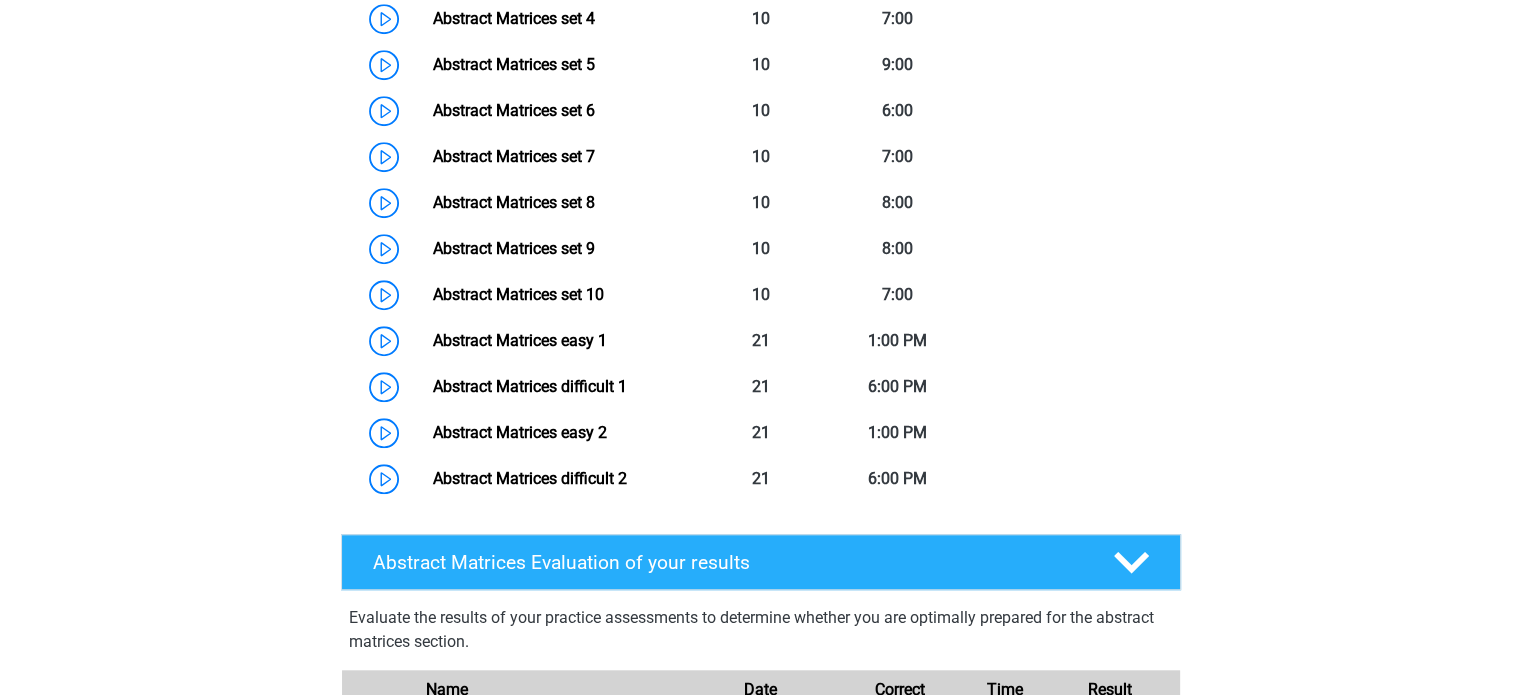 scroll, scrollTop: 1651, scrollLeft: 0, axis: vertical 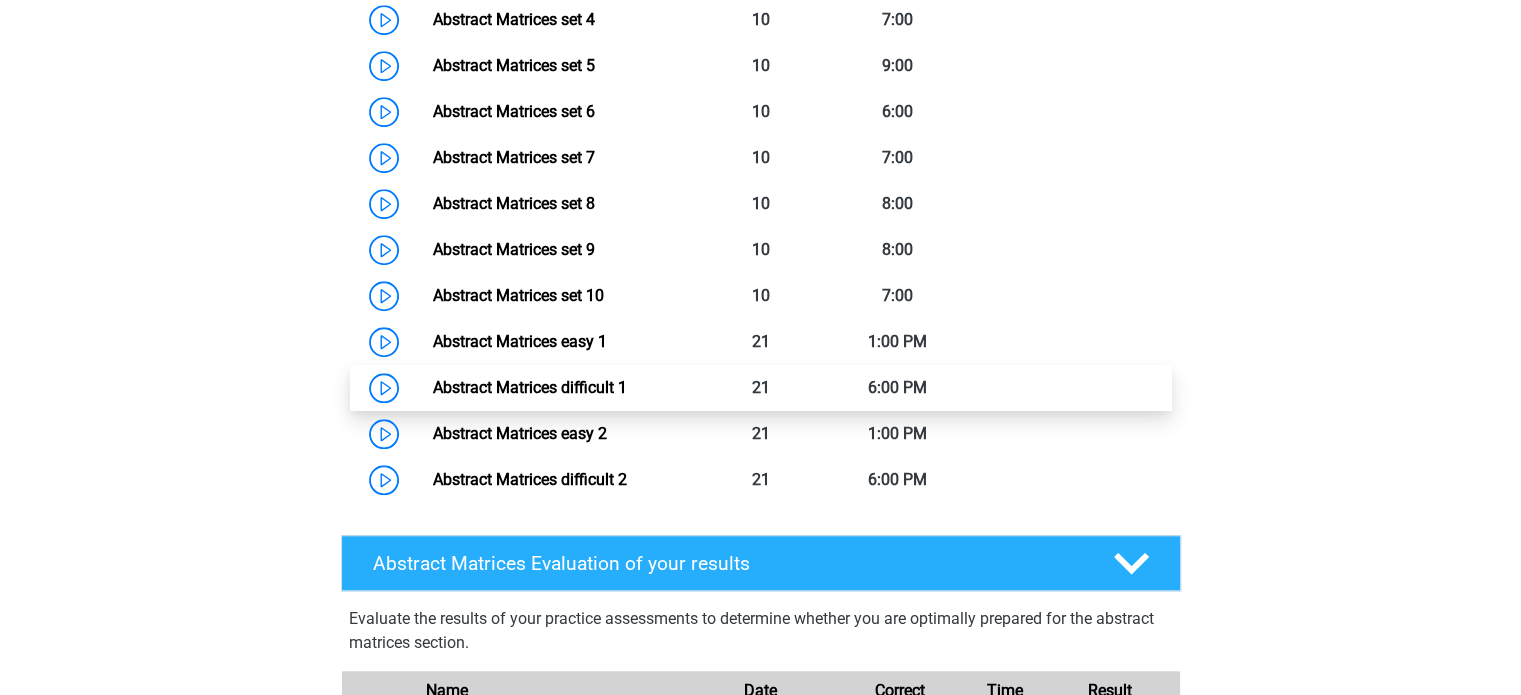 click on "Abstract Matrices difficult 1" at bounding box center (530, 387) 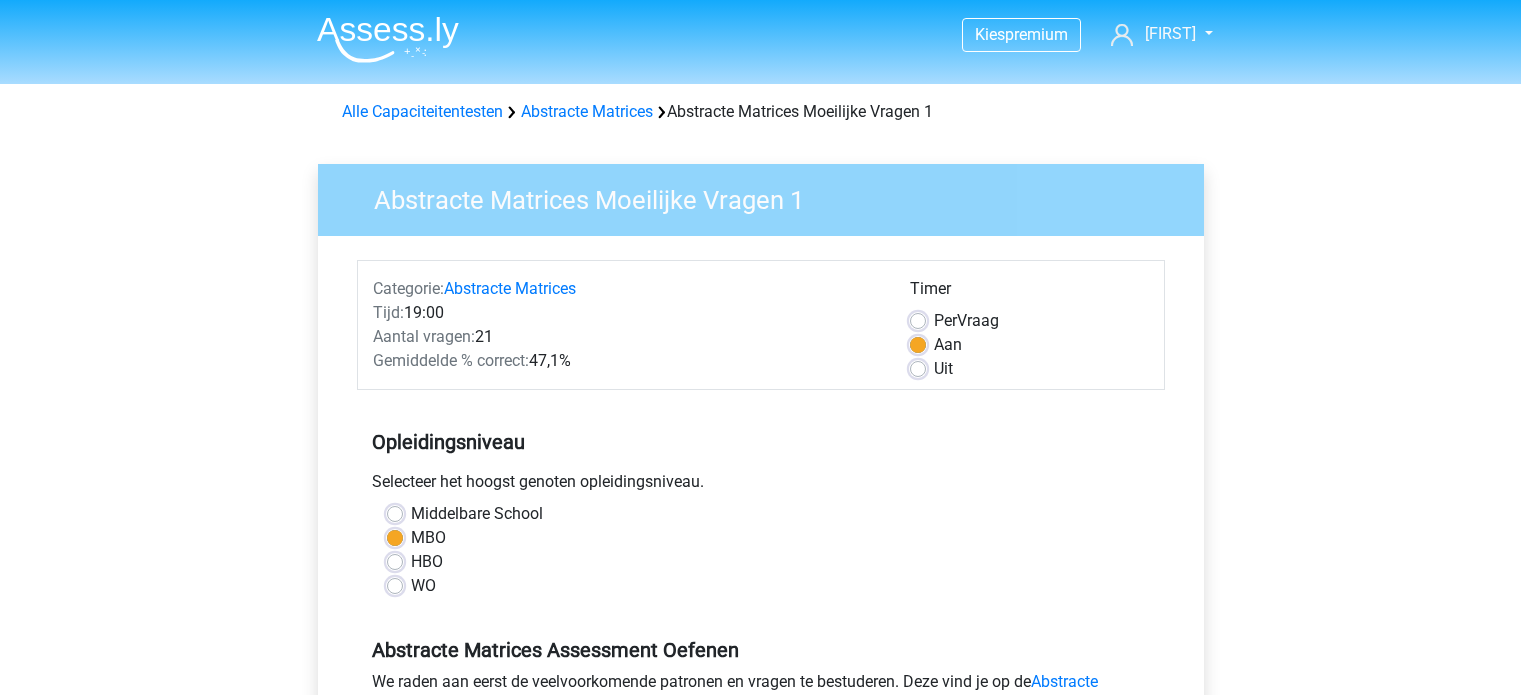 scroll, scrollTop: 0, scrollLeft: 0, axis: both 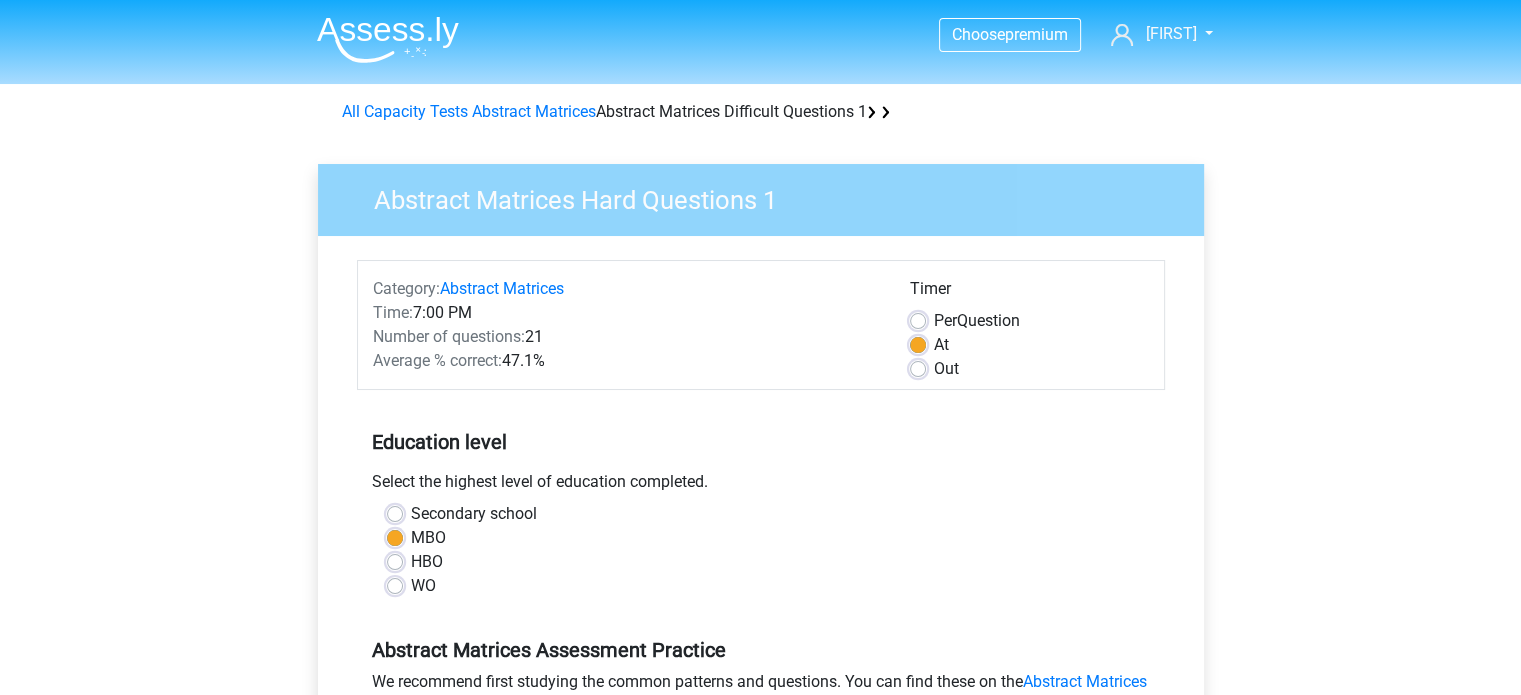 click on "MBO" at bounding box center (428, 537) 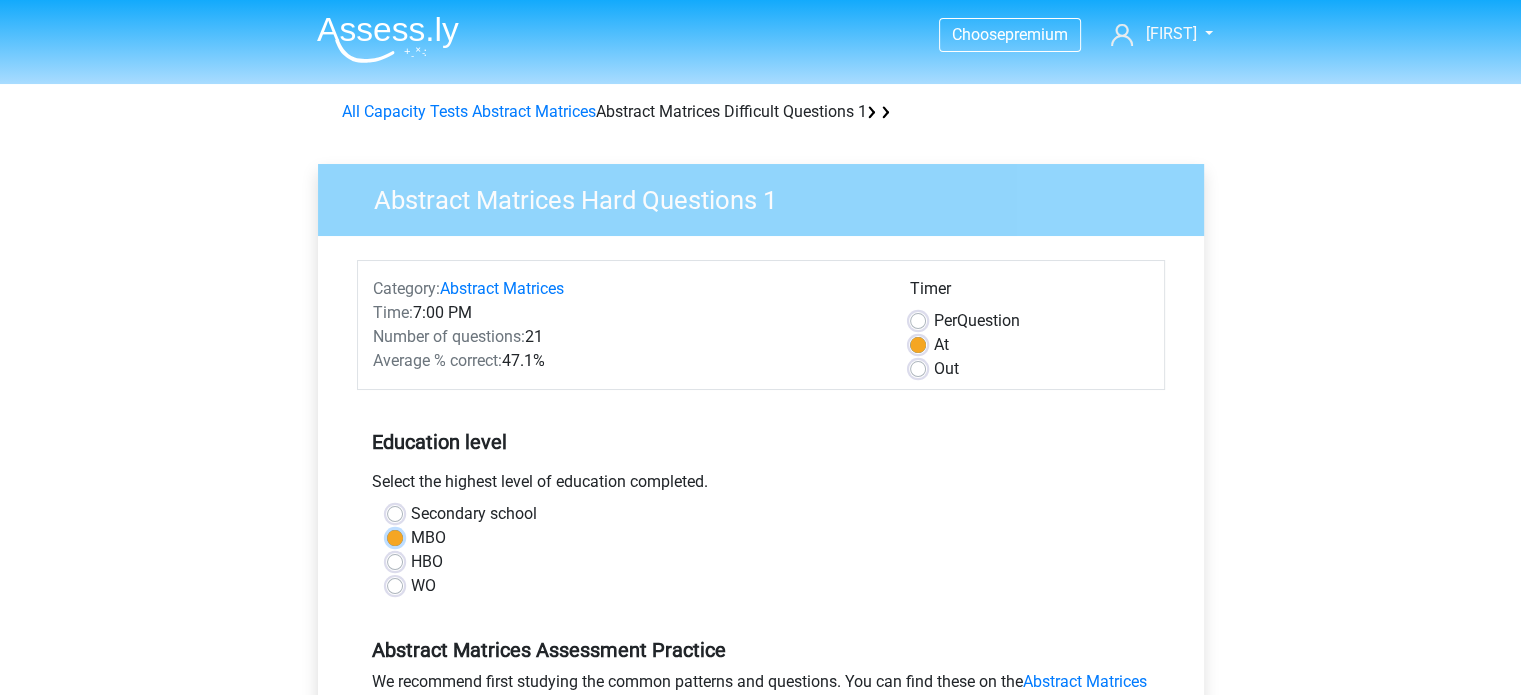 click on "MBO" at bounding box center (395, 536) 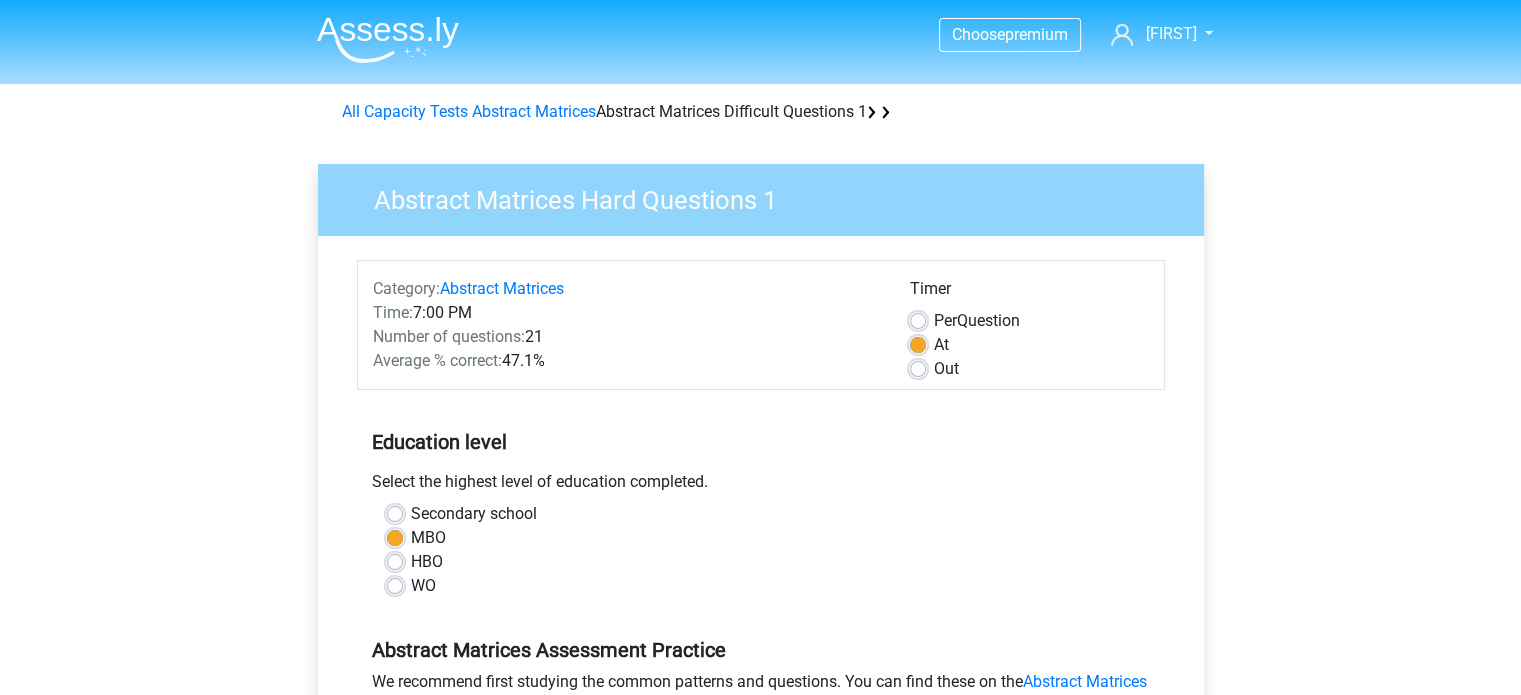click on "Secondary school" at bounding box center (761, 514) 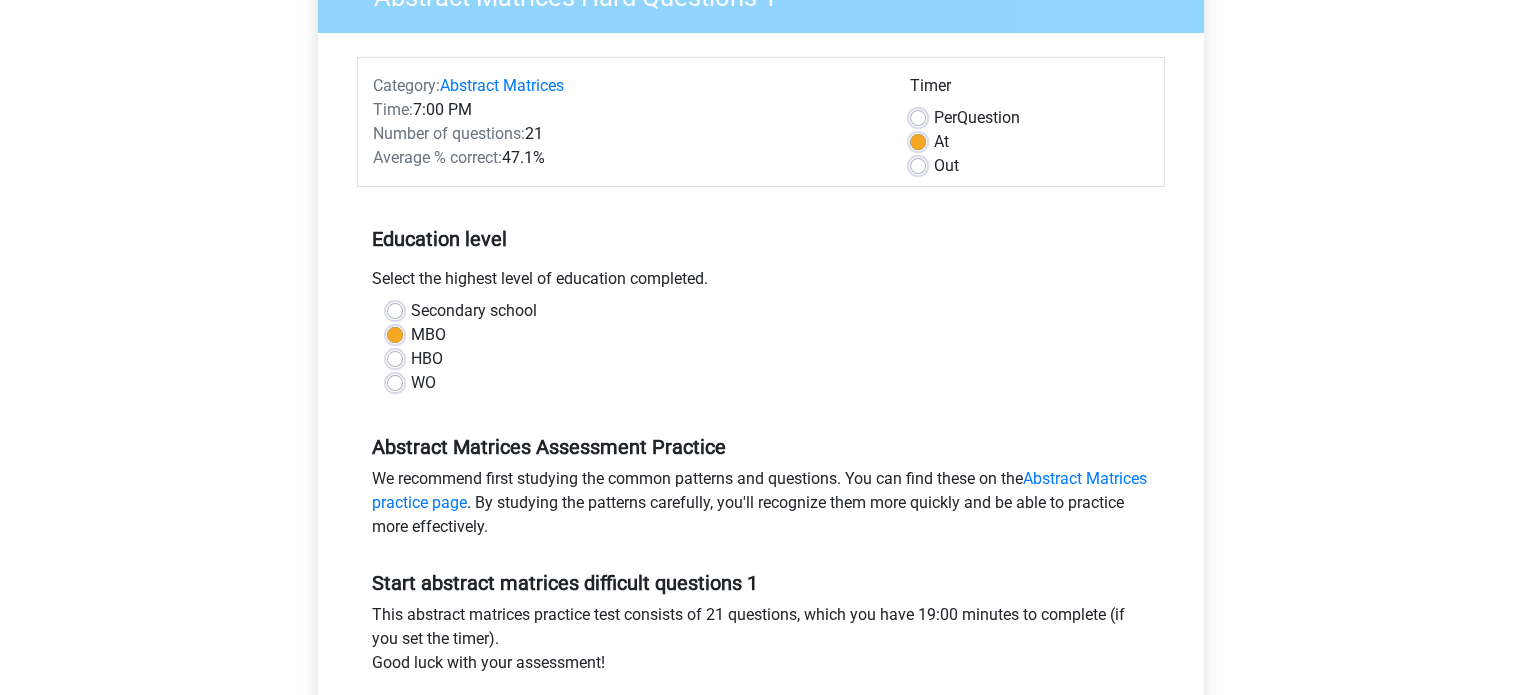 scroll, scrollTop: 204, scrollLeft: 0, axis: vertical 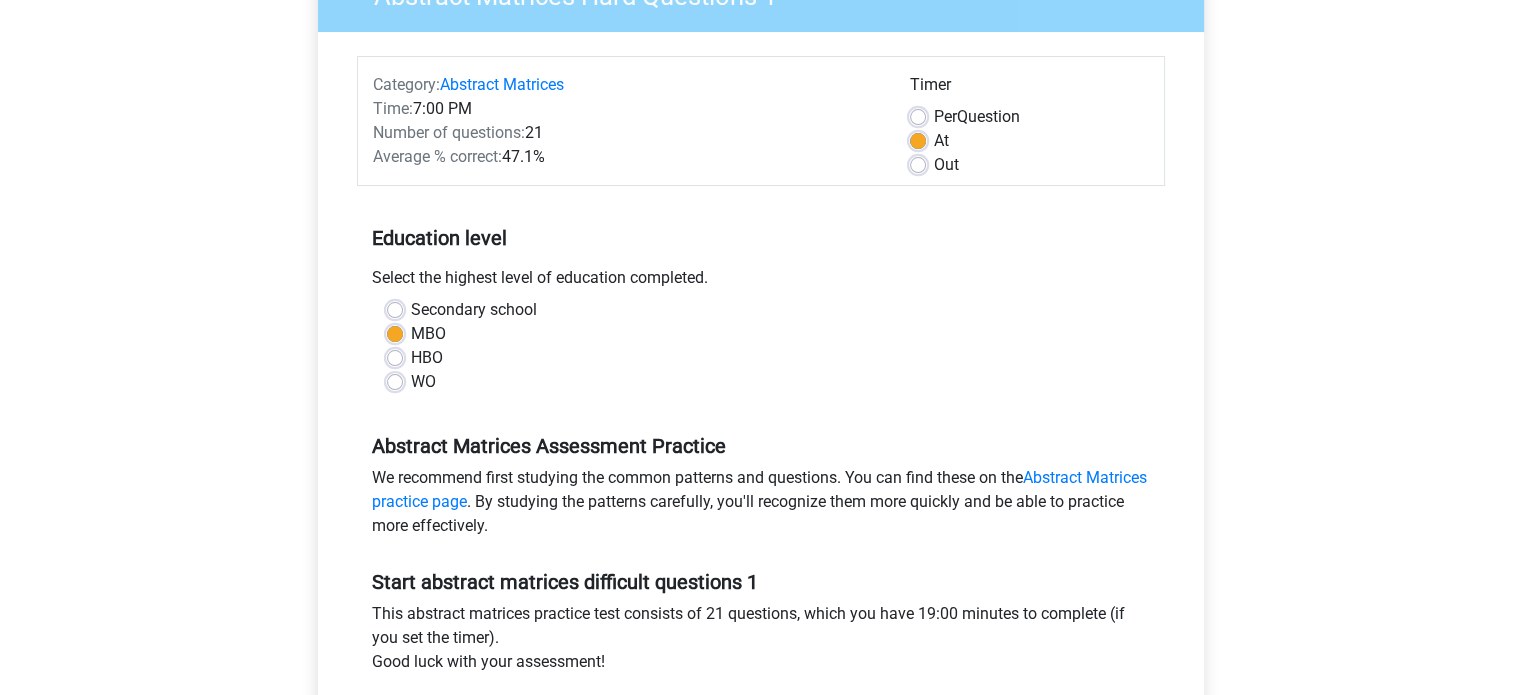 click on "HBO" at bounding box center (427, 358) 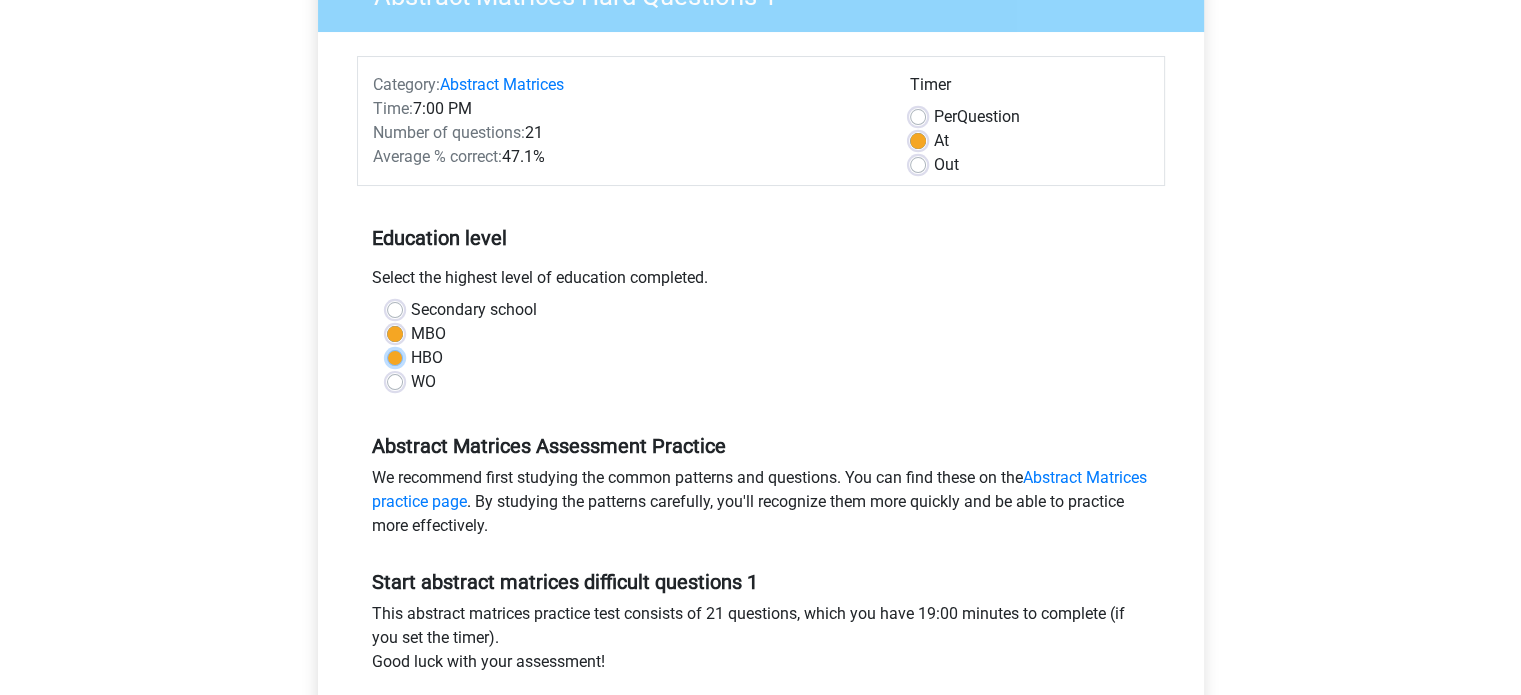 click on "HBO" at bounding box center [395, 356] 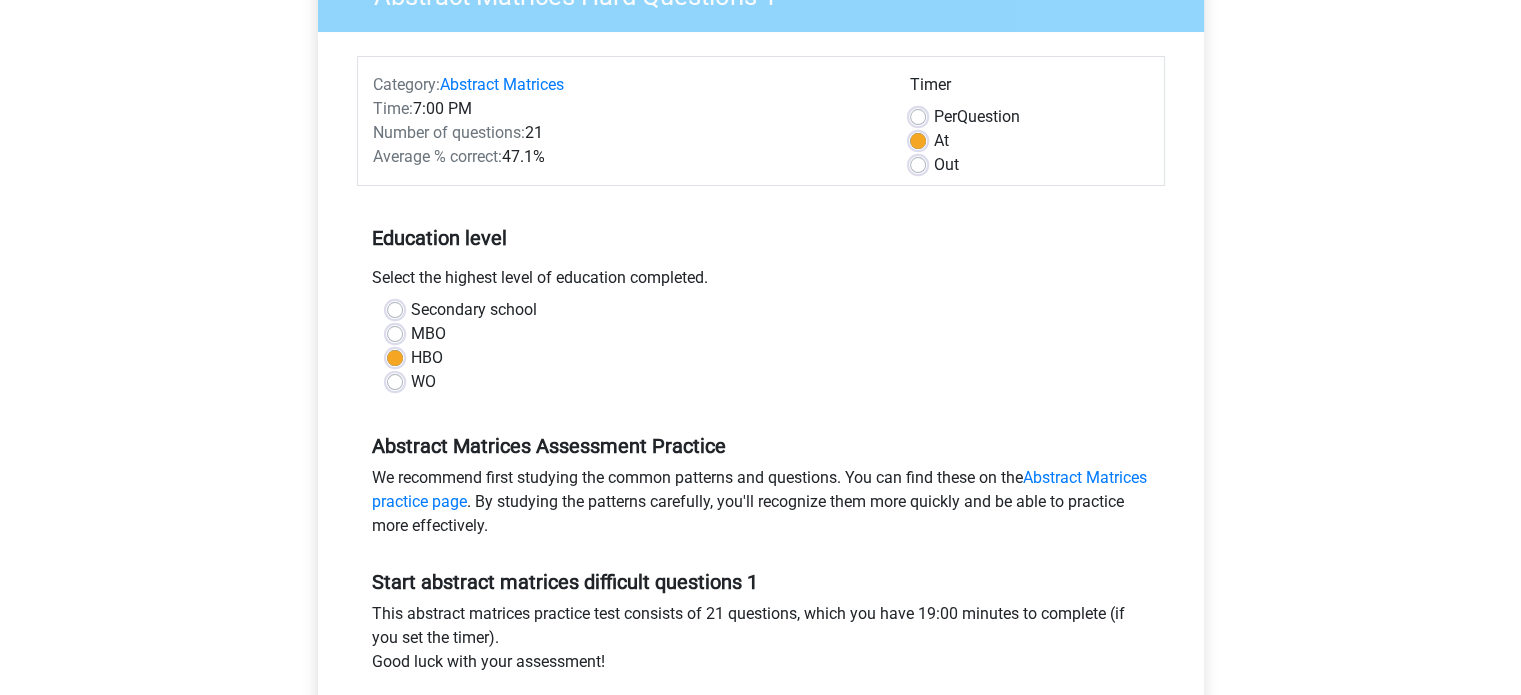 click on "WO" at bounding box center (423, 382) 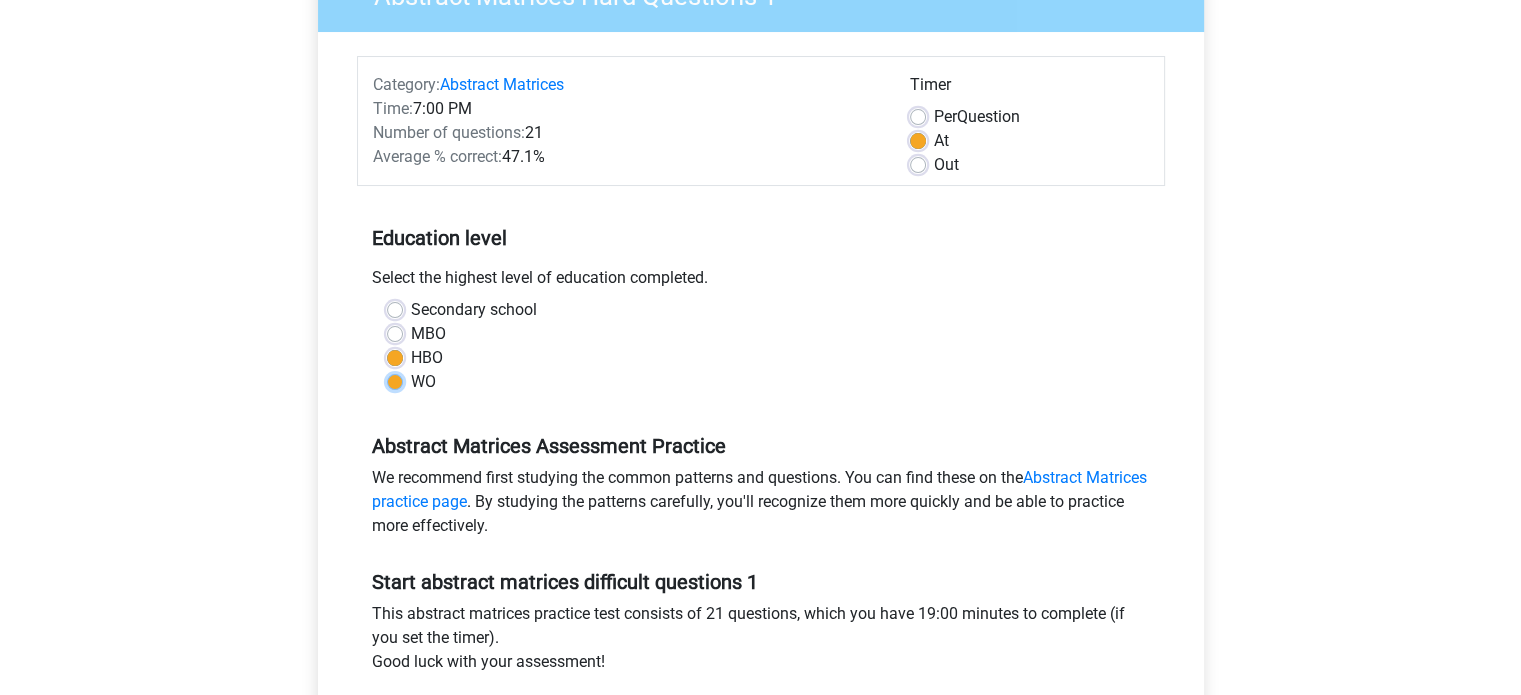 radio on "true" 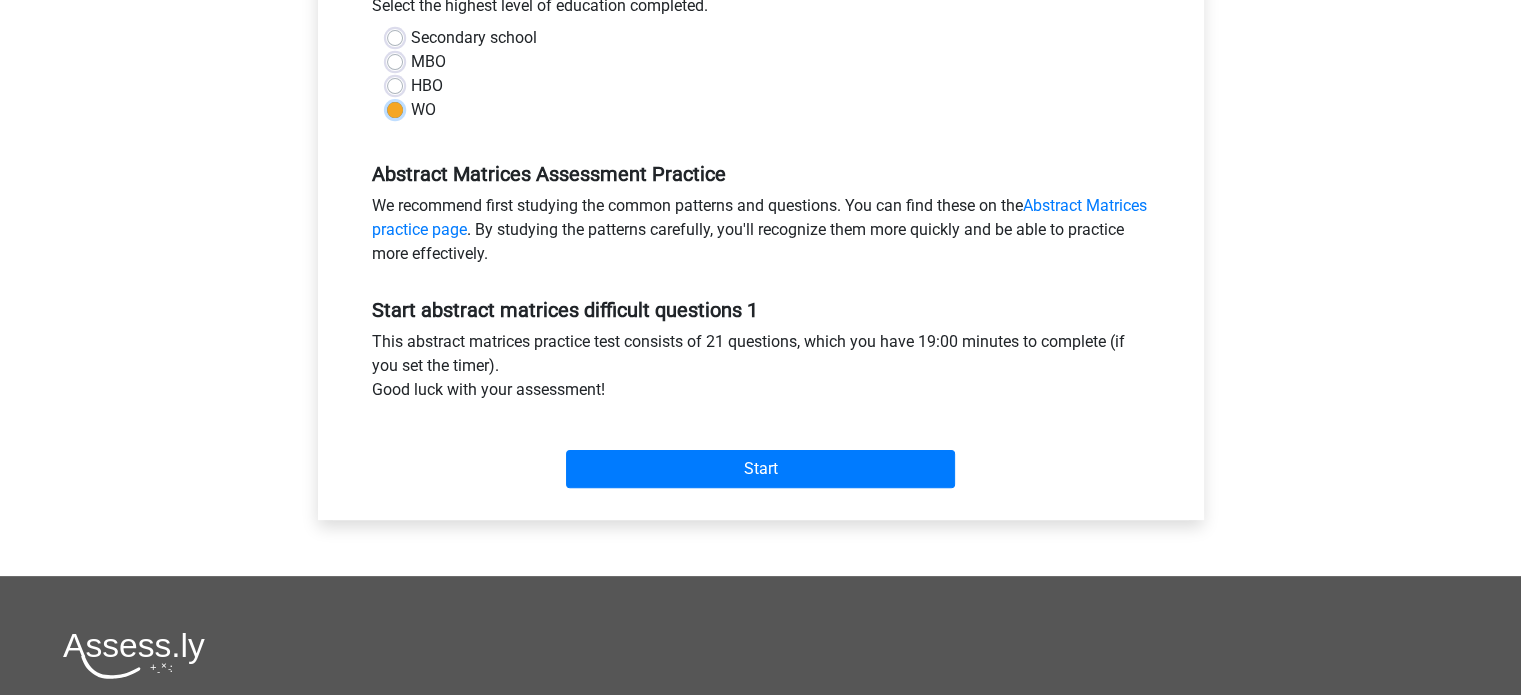 scroll, scrollTop: 478, scrollLeft: 0, axis: vertical 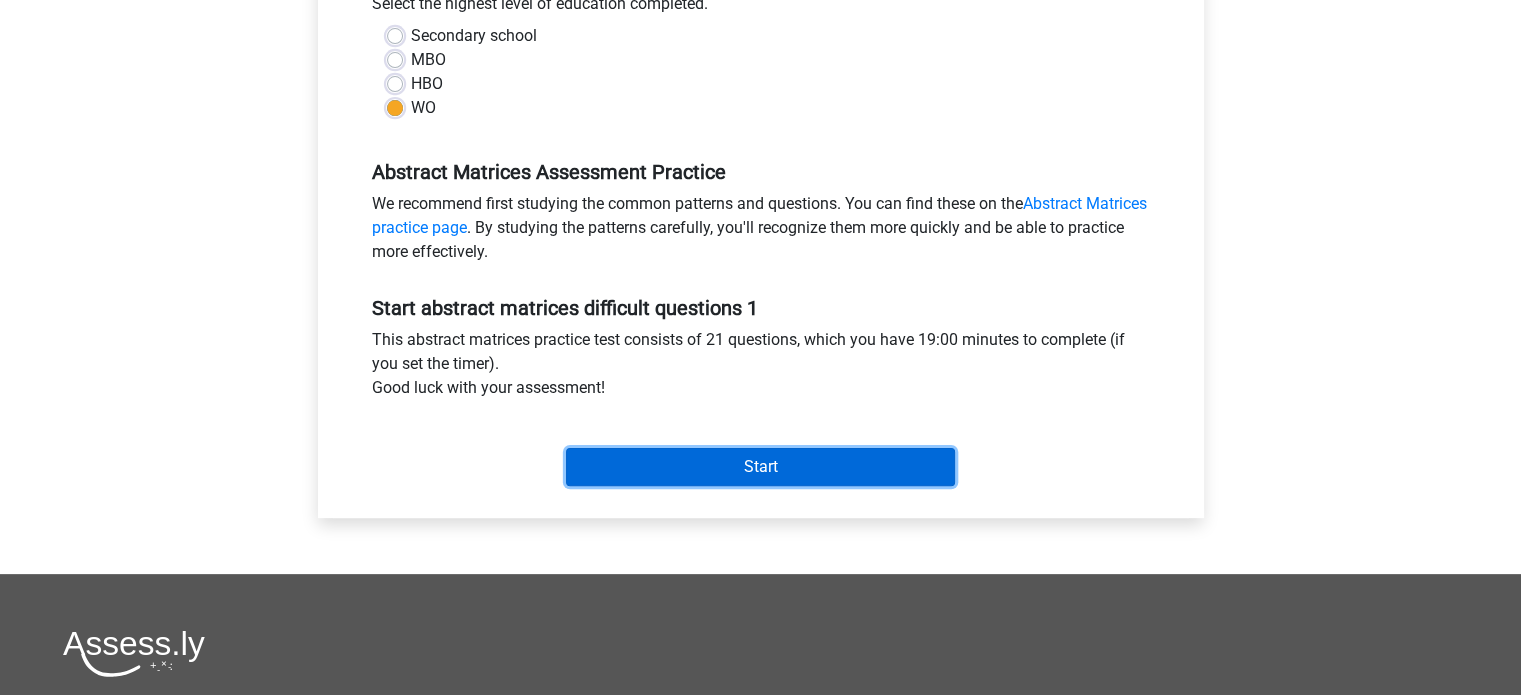 click on "Start" at bounding box center (760, 467) 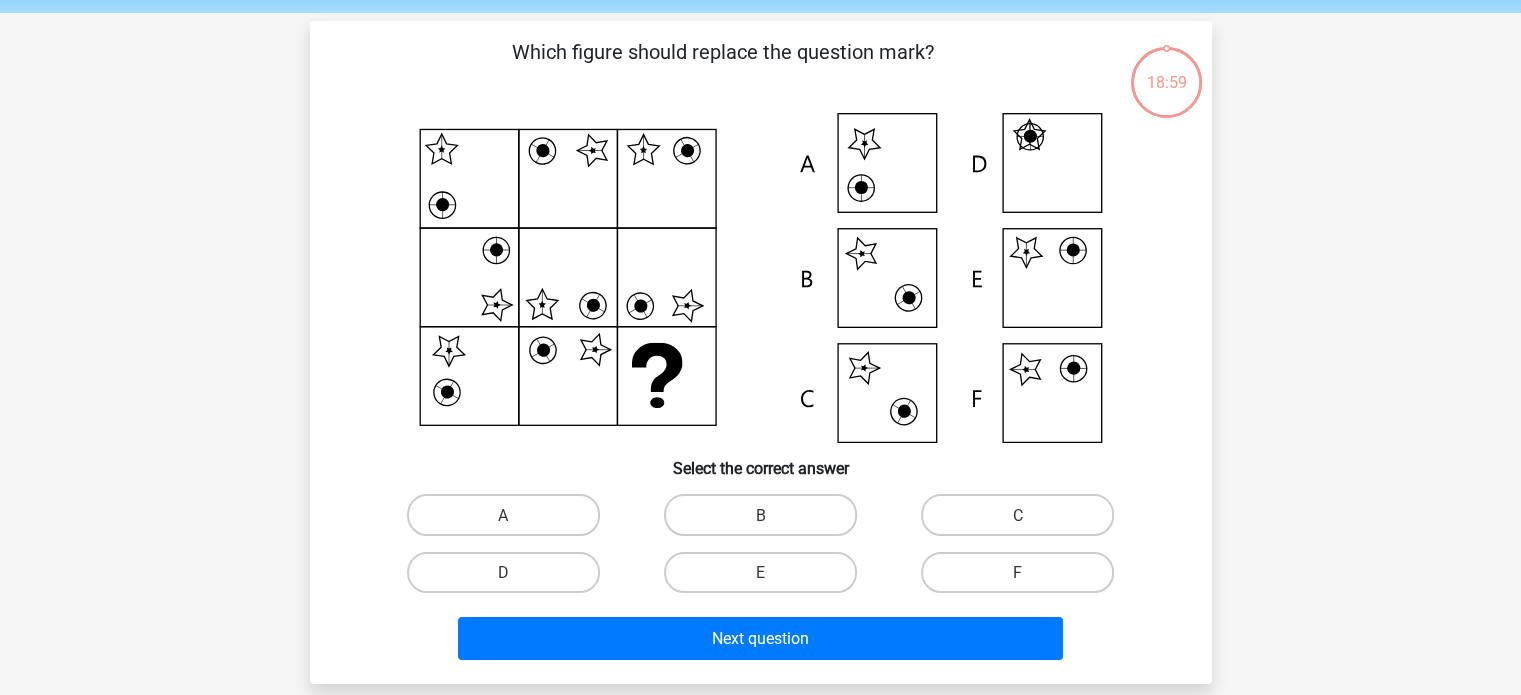scroll, scrollTop: 72, scrollLeft: 0, axis: vertical 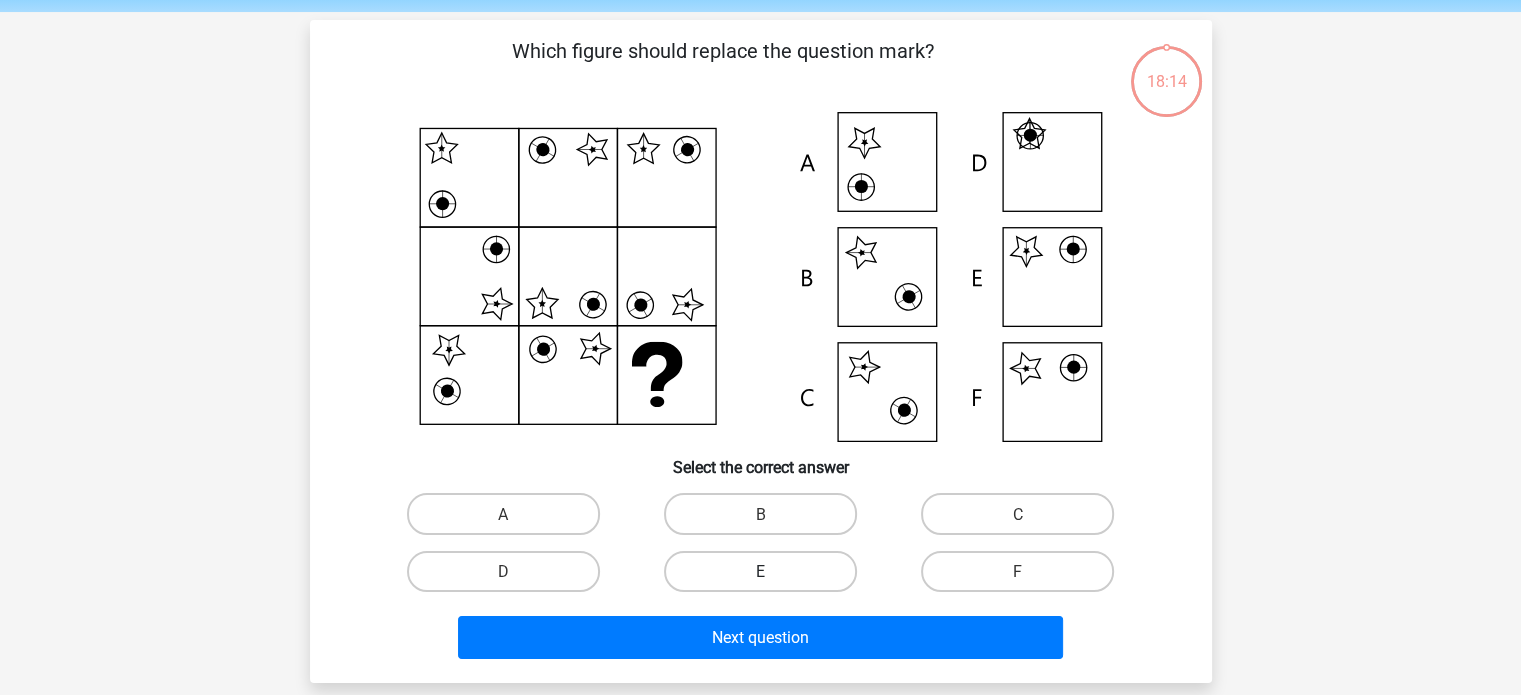 click on "E" at bounding box center [760, 571] 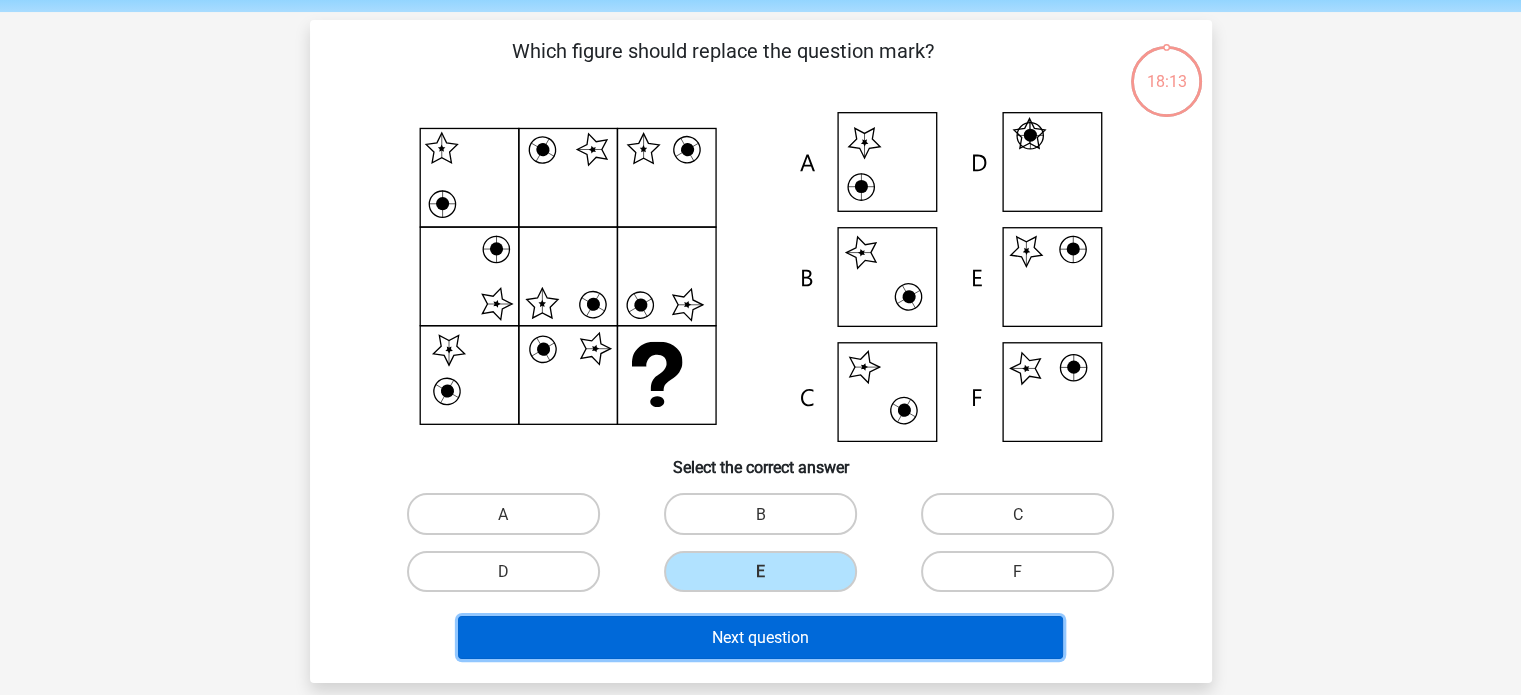 click on "Next question" at bounding box center (760, 637) 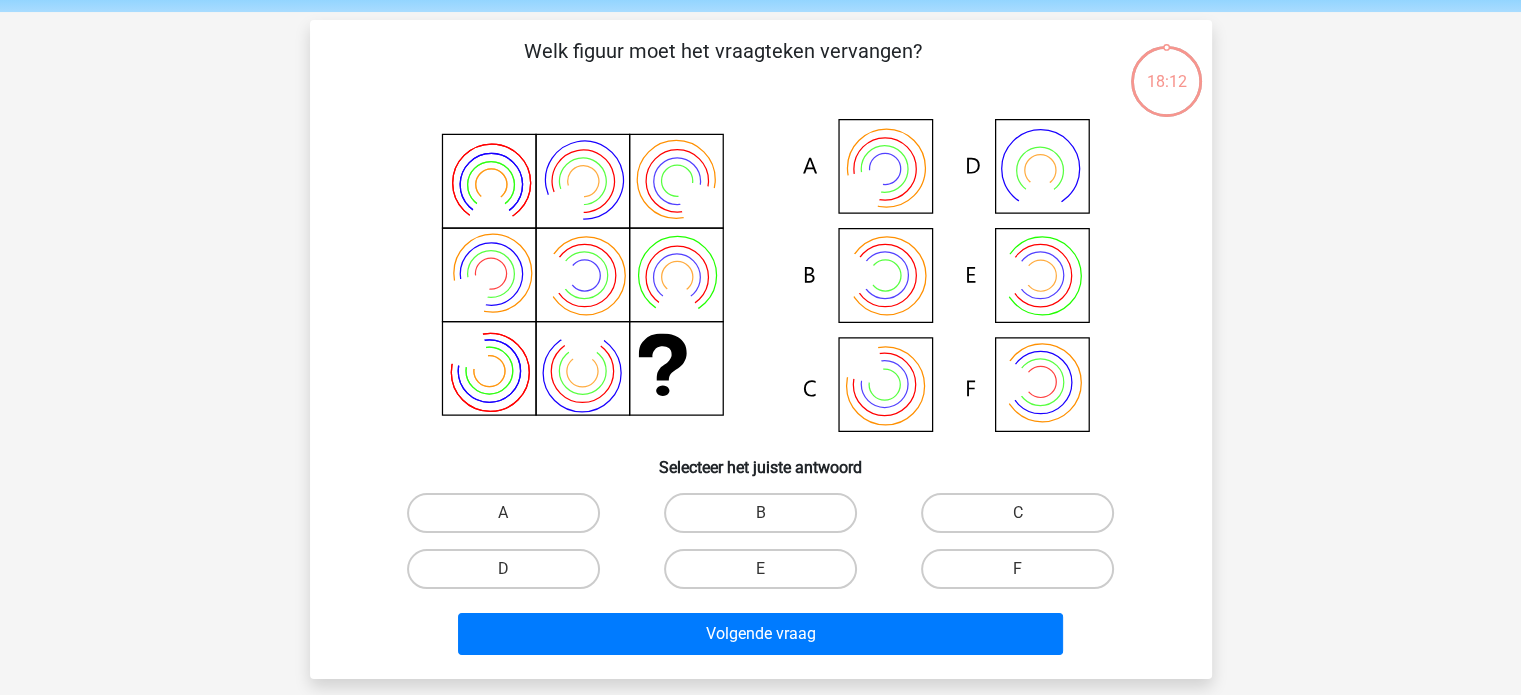 scroll, scrollTop: 92, scrollLeft: 0, axis: vertical 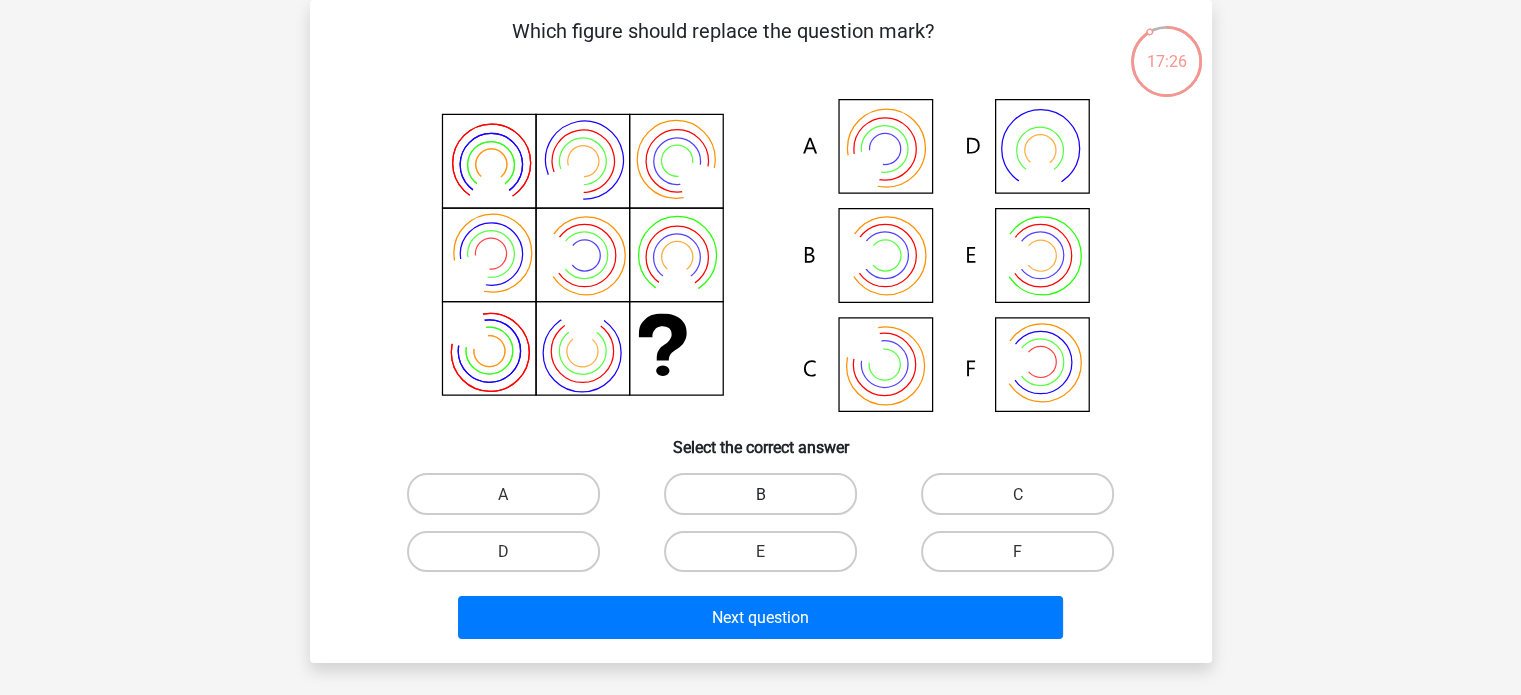 click on "B" at bounding box center [760, 493] 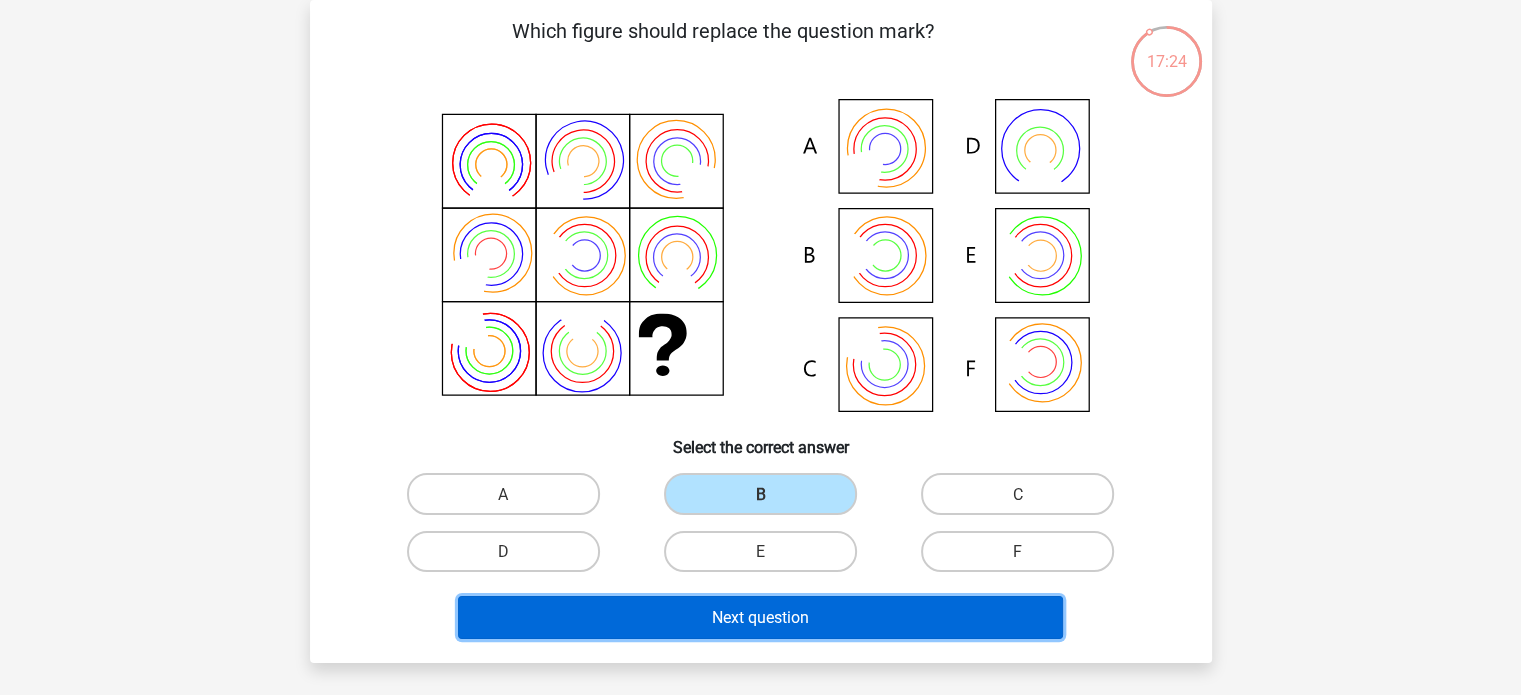 click on "Next question" at bounding box center [760, 617] 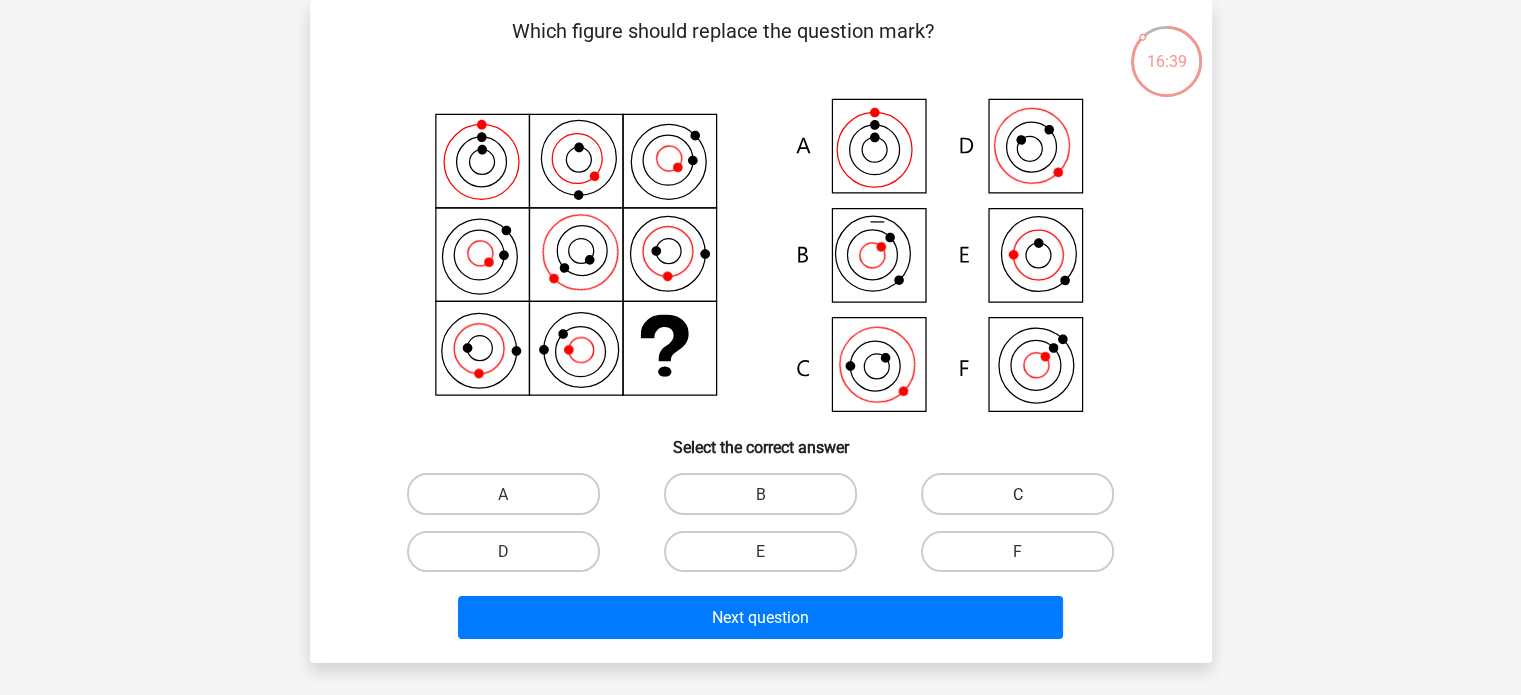 click on "C" at bounding box center [1017, 493] 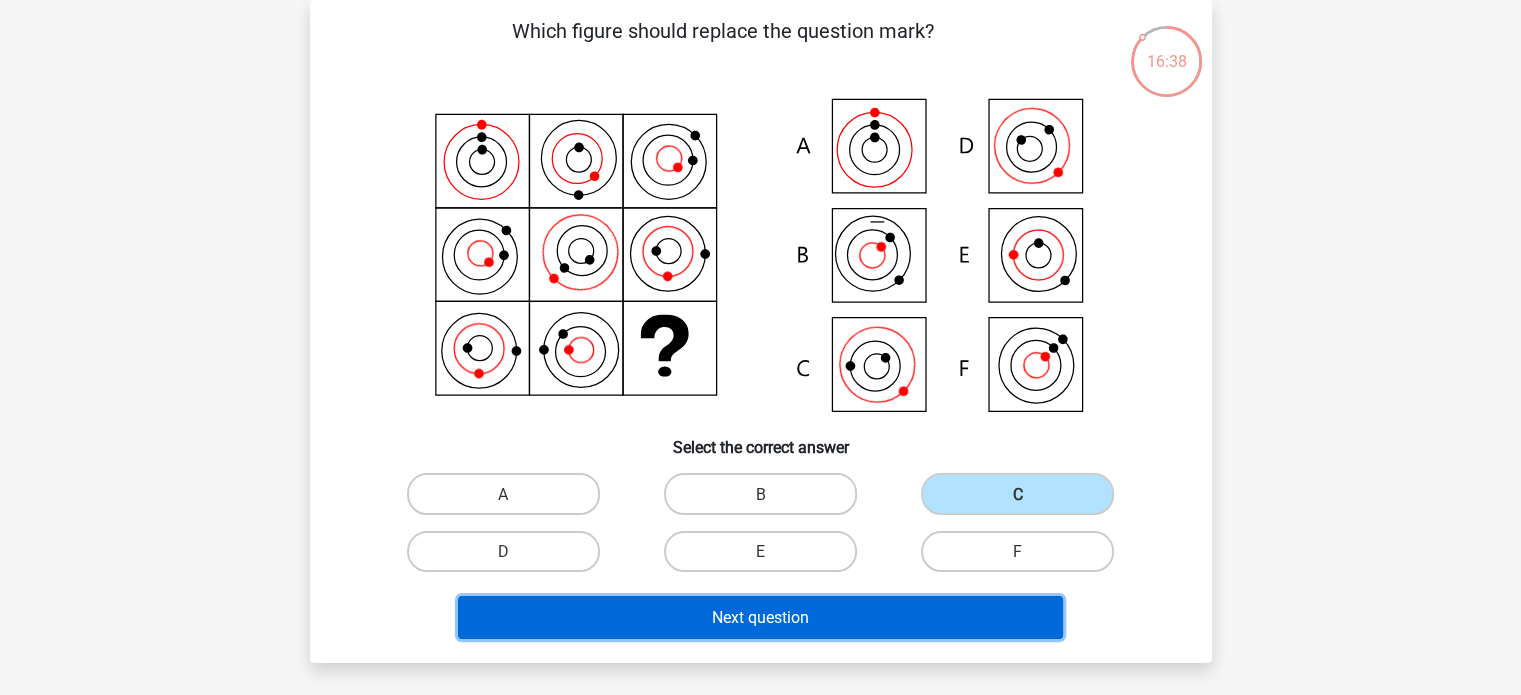 click on "Next question" at bounding box center [760, 617] 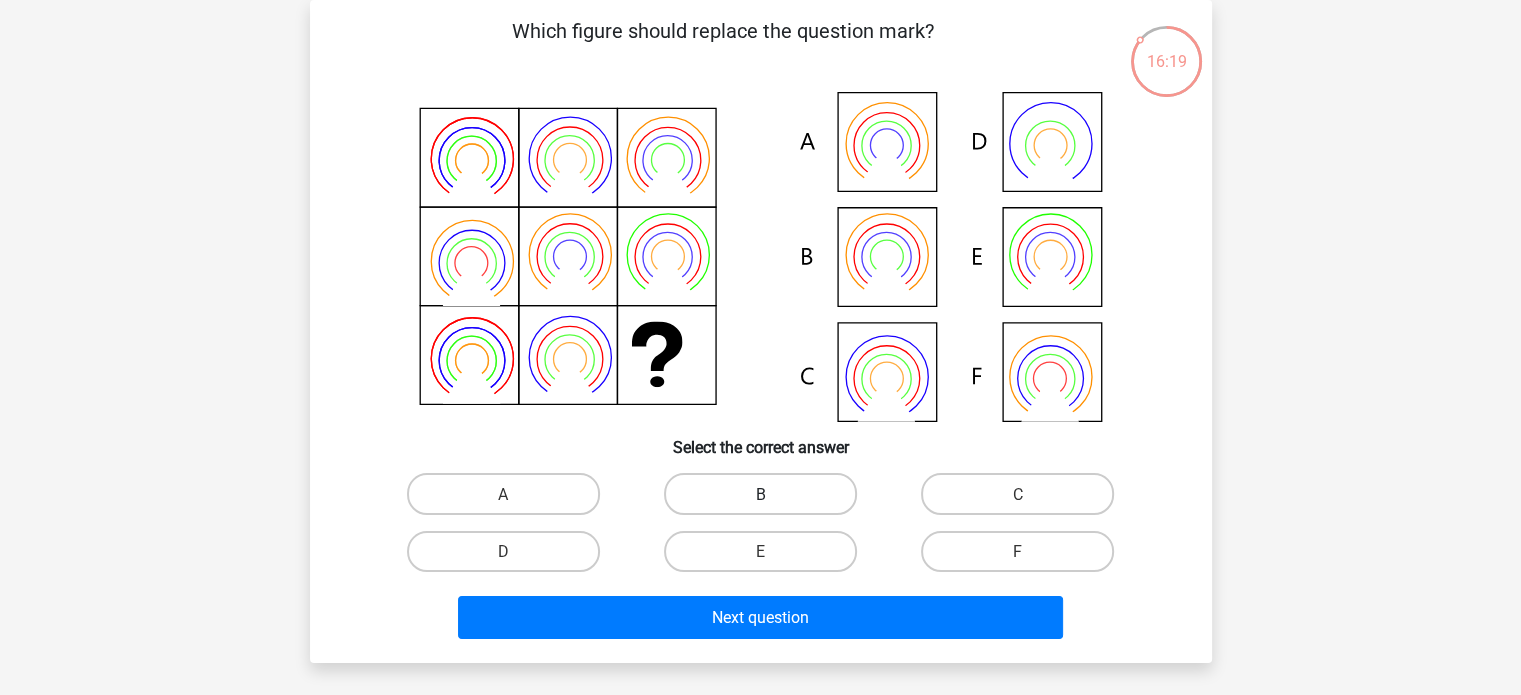 click on "B" at bounding box center (760, 493) 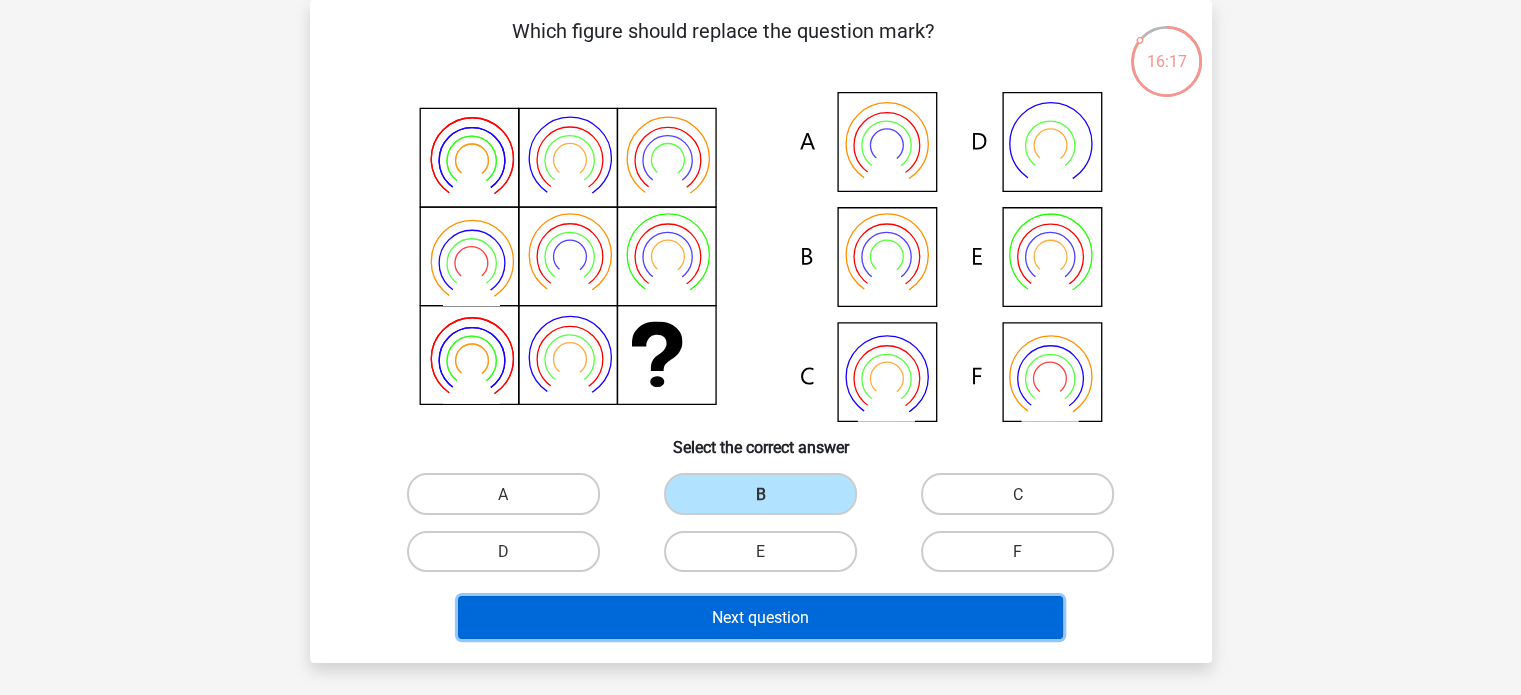 click on "Next question" at bounding box center [760, 617] 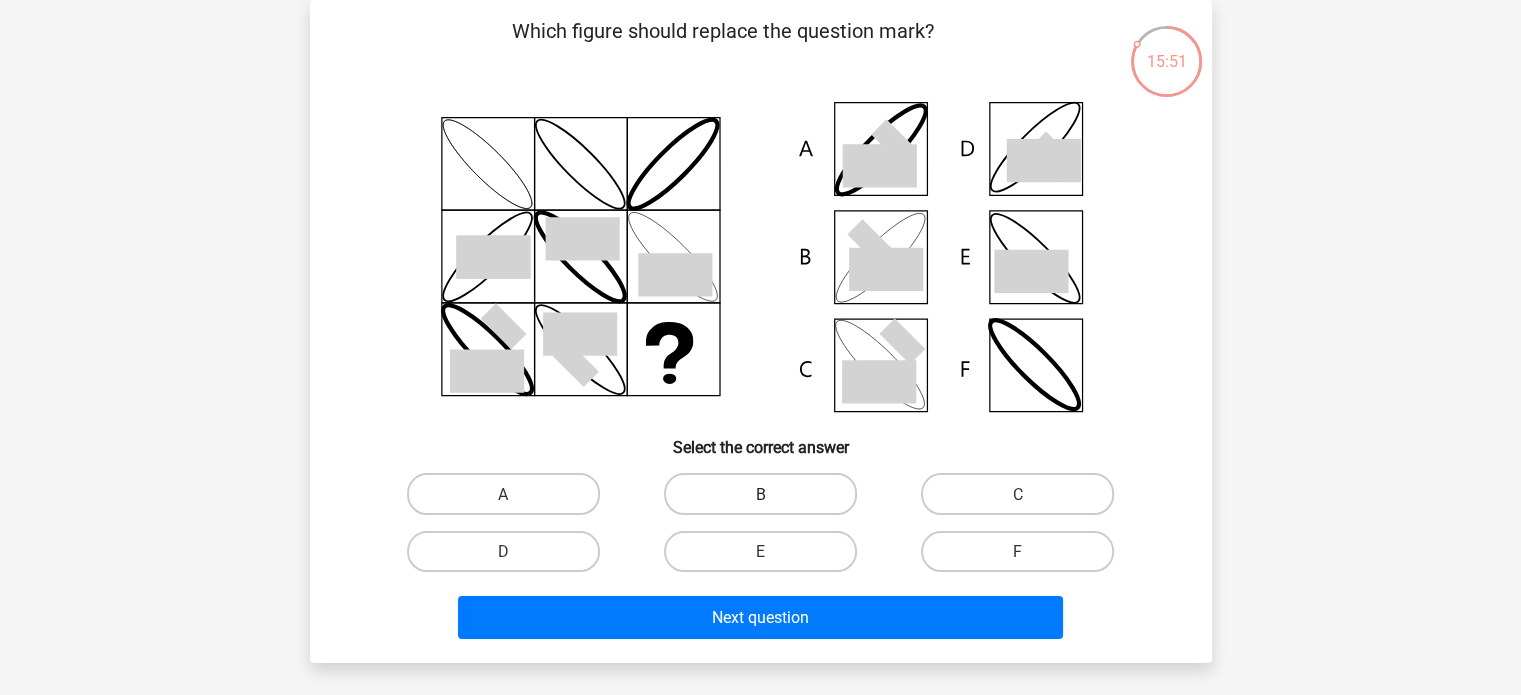 click on "B" at bounding box center (760, 493) 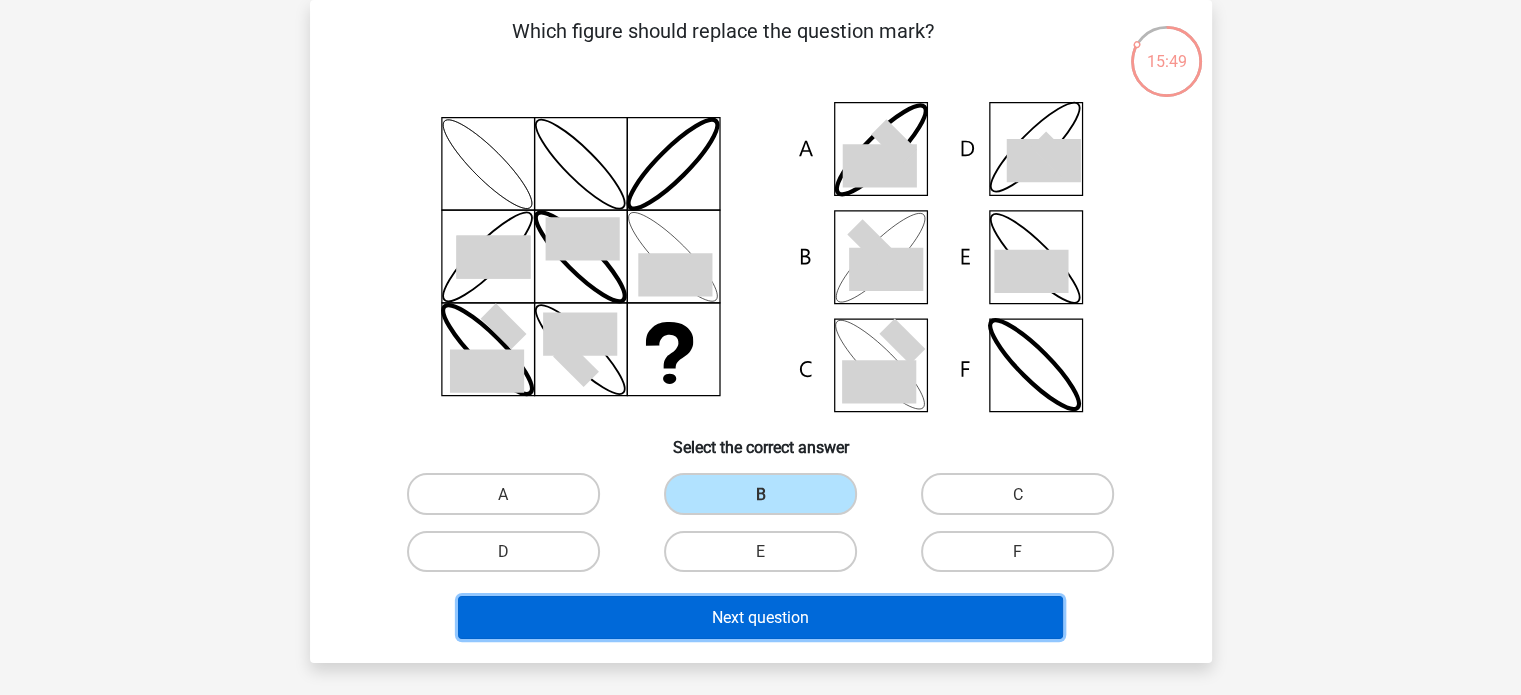 click on "Next question" at bounding box center [760, 617] 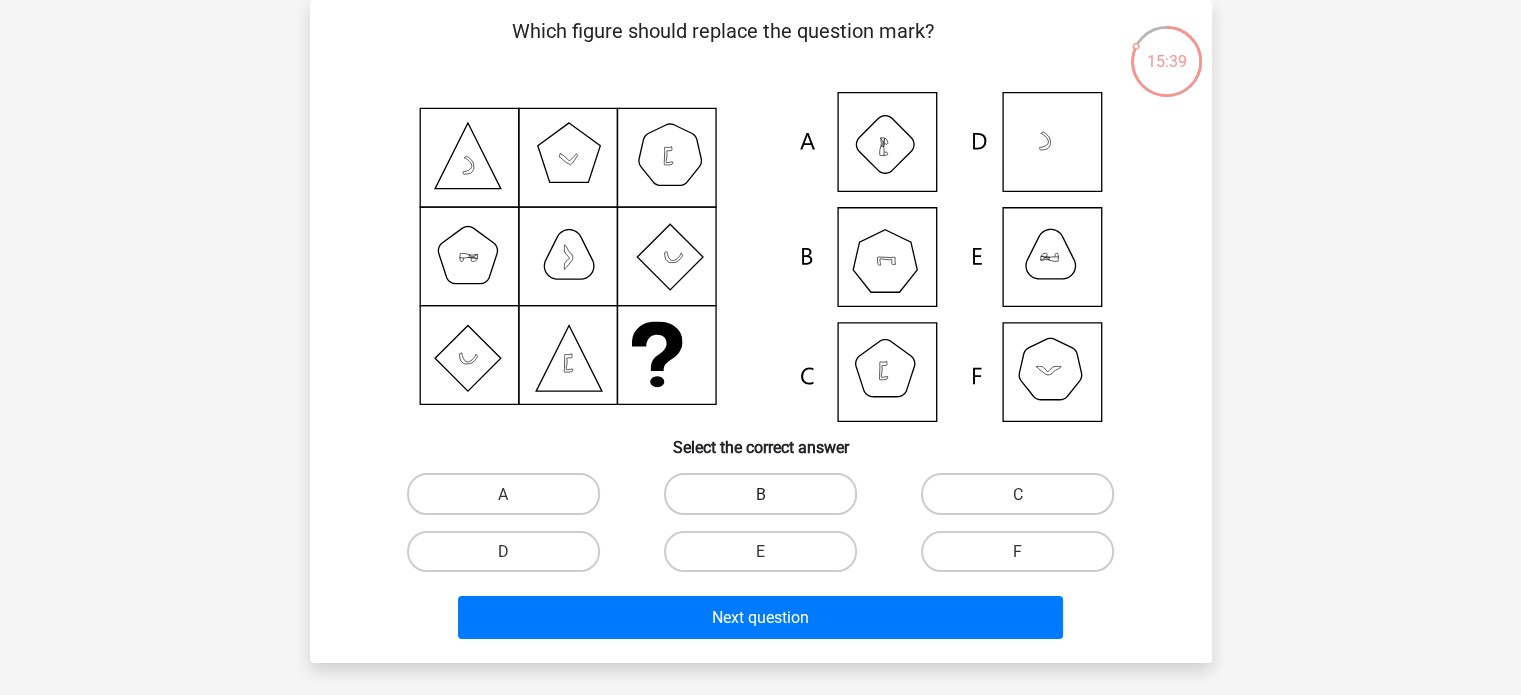 click on "B" at bounding box center [760, 493] 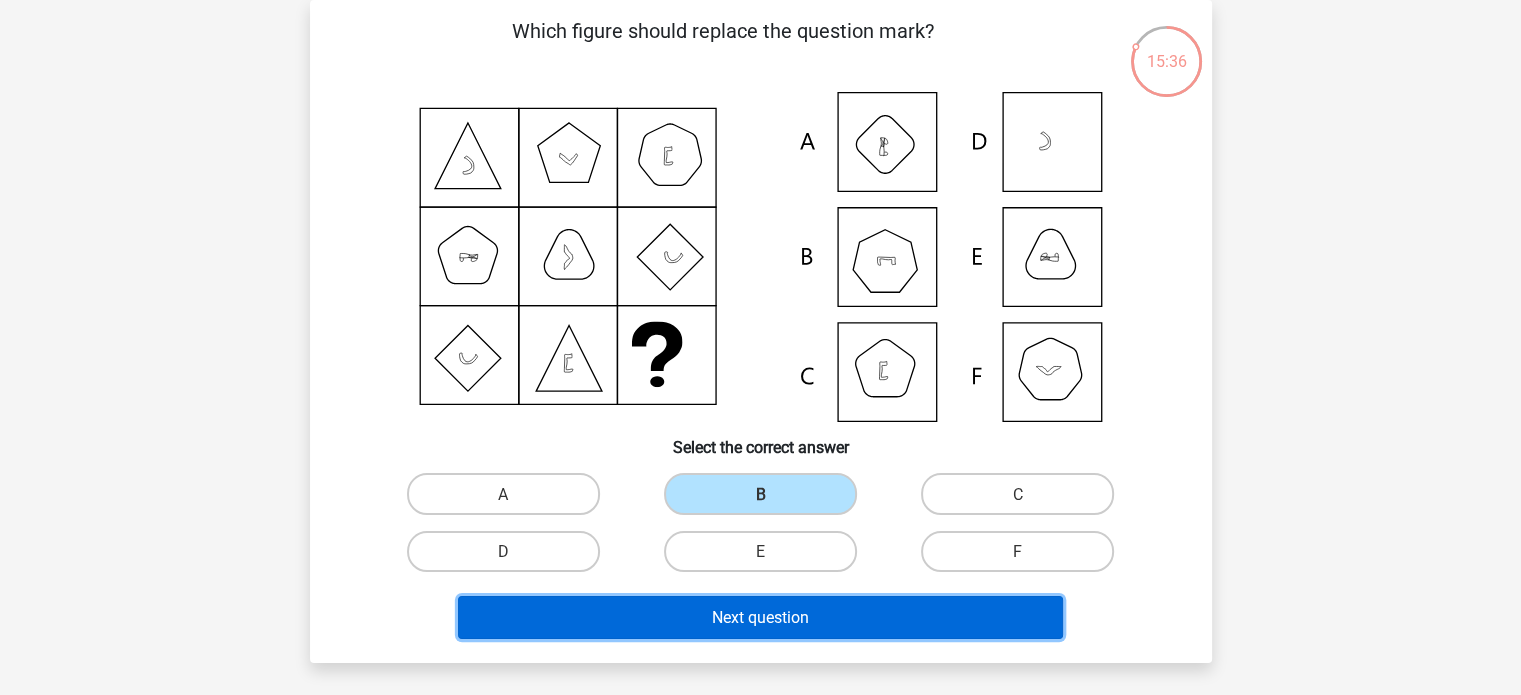 click on "Next question" at bounding box center (760, 617) 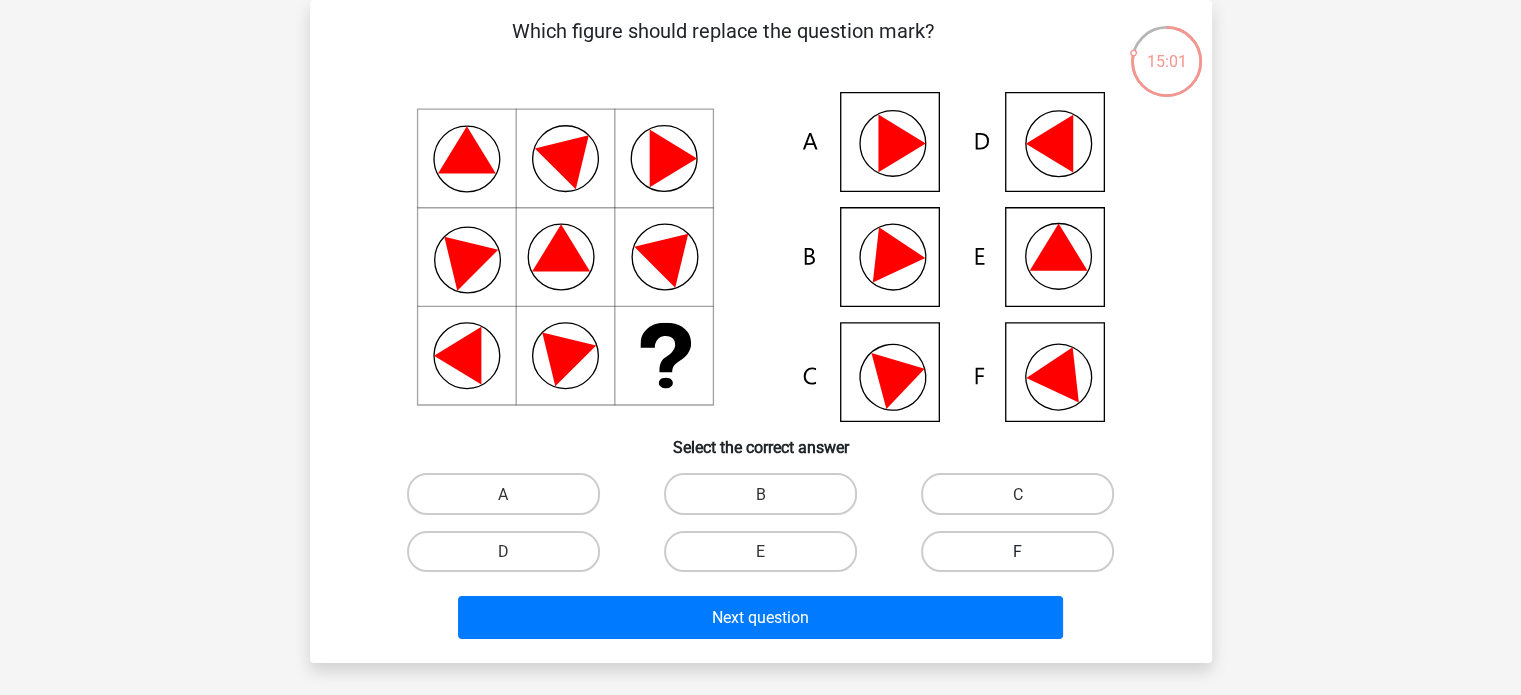 click on "F" at bounding box center (1017, 551) 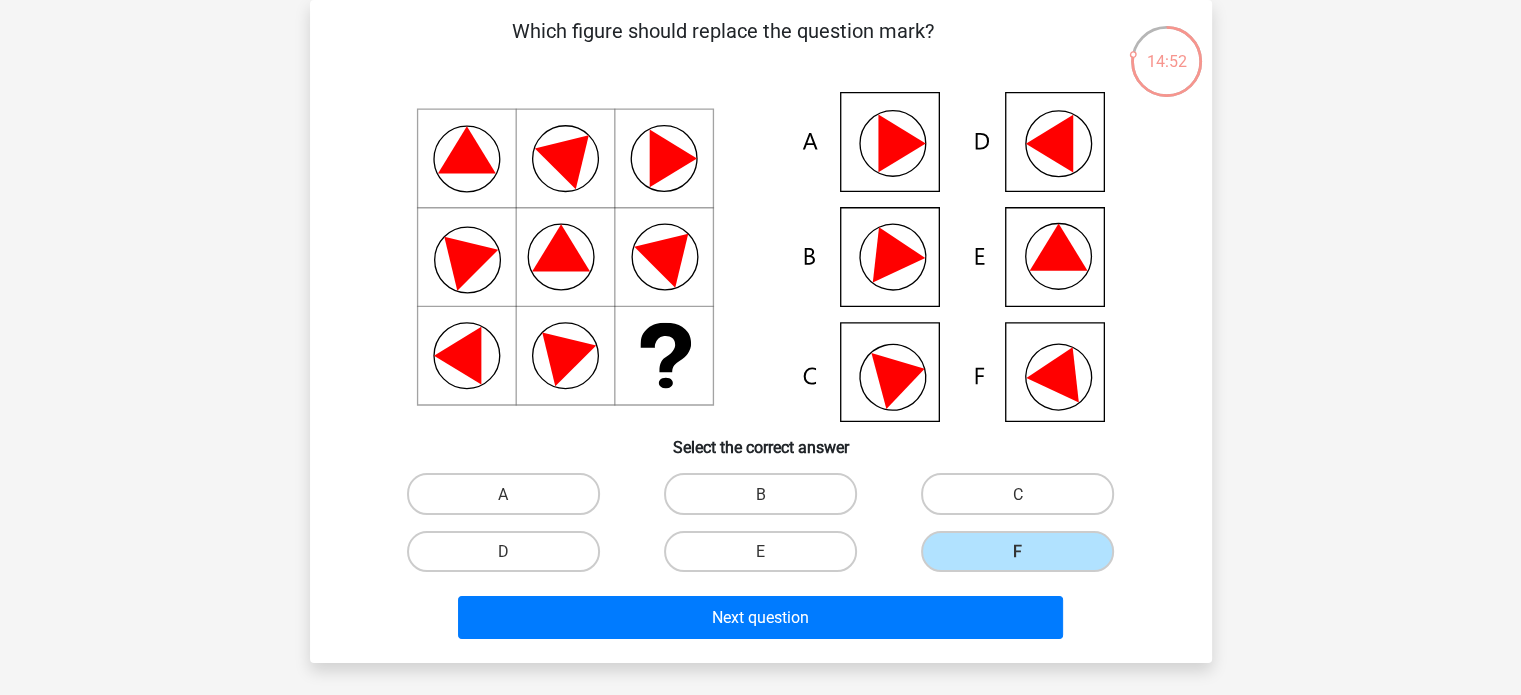 click on "Next question" at bounding box center [761, 613] 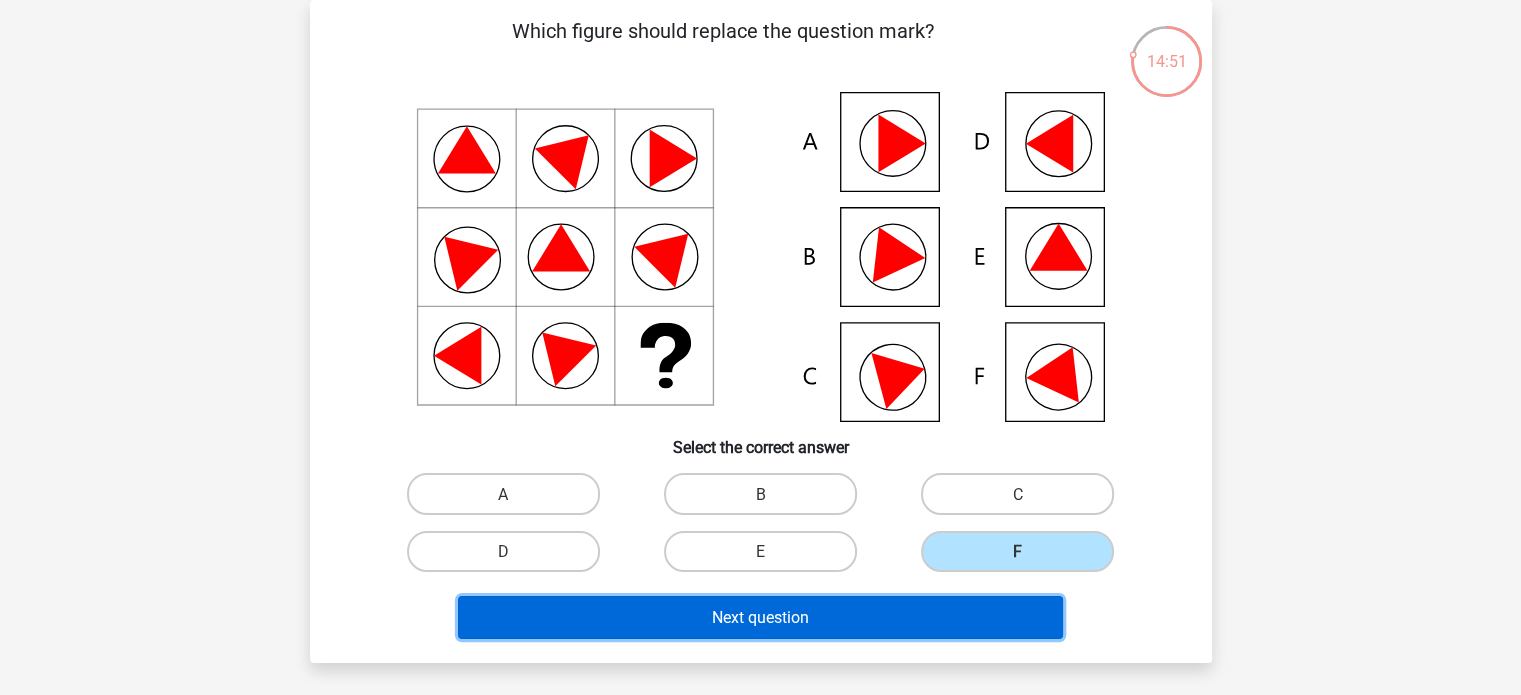 click on "Next question" at bounding box center (760, 617) 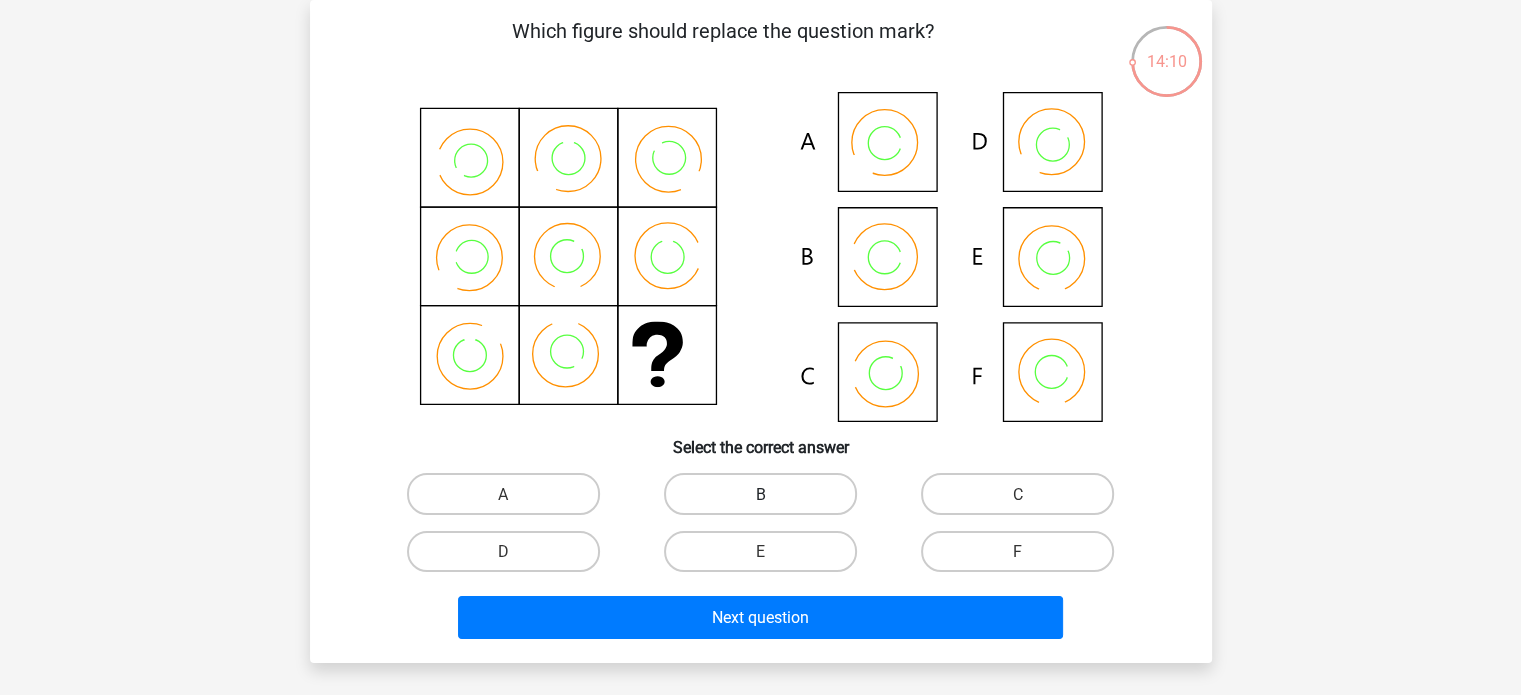 click on "B" at bounding box center (760, 493) 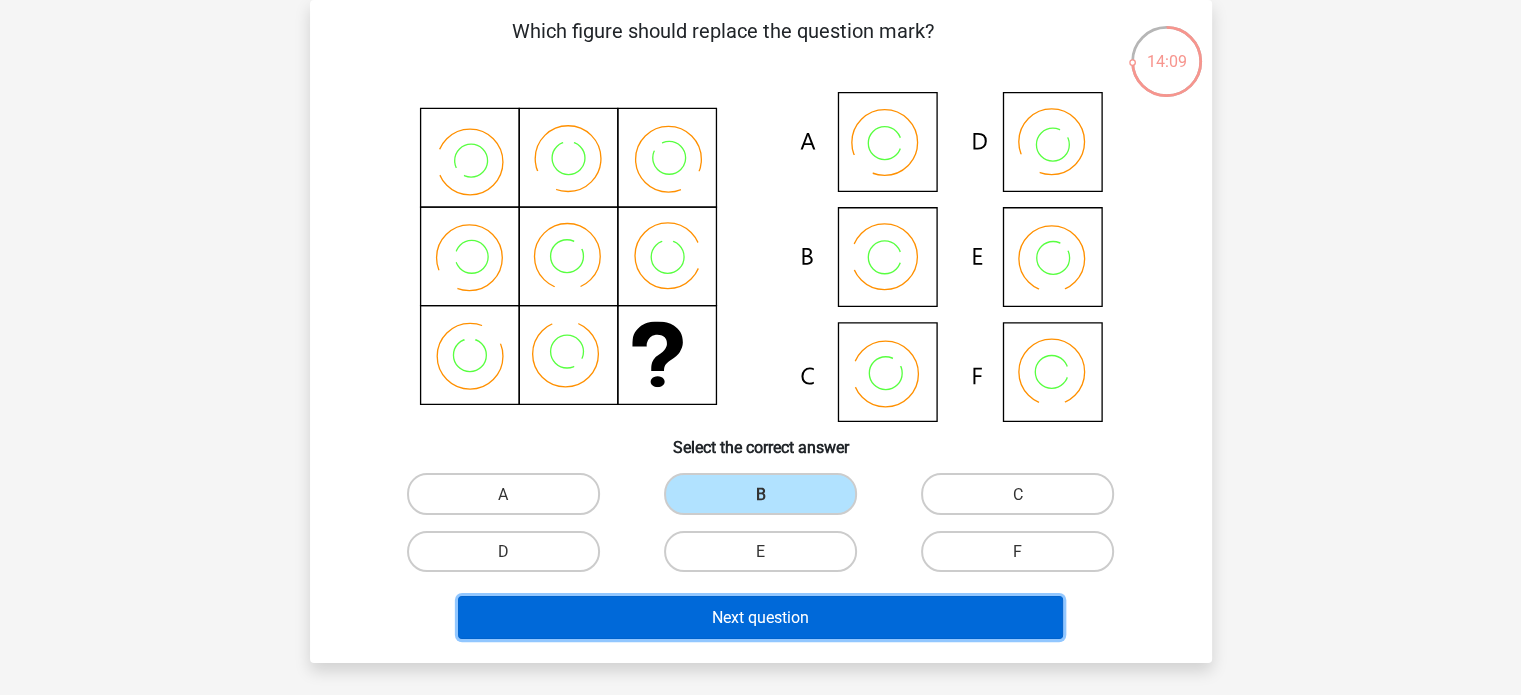 click on "Next question" at bounding box center [760, 617] 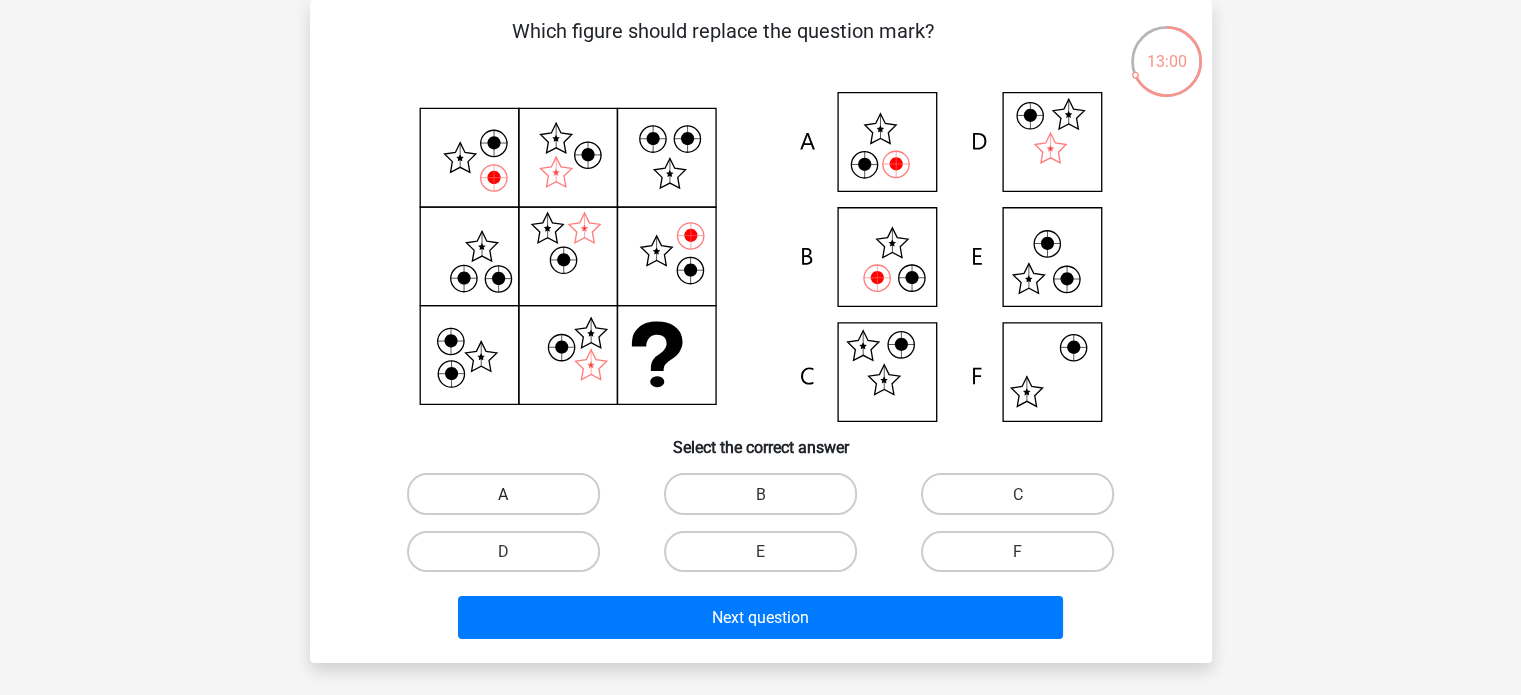 click on "A" at bounding box center [503, 493] 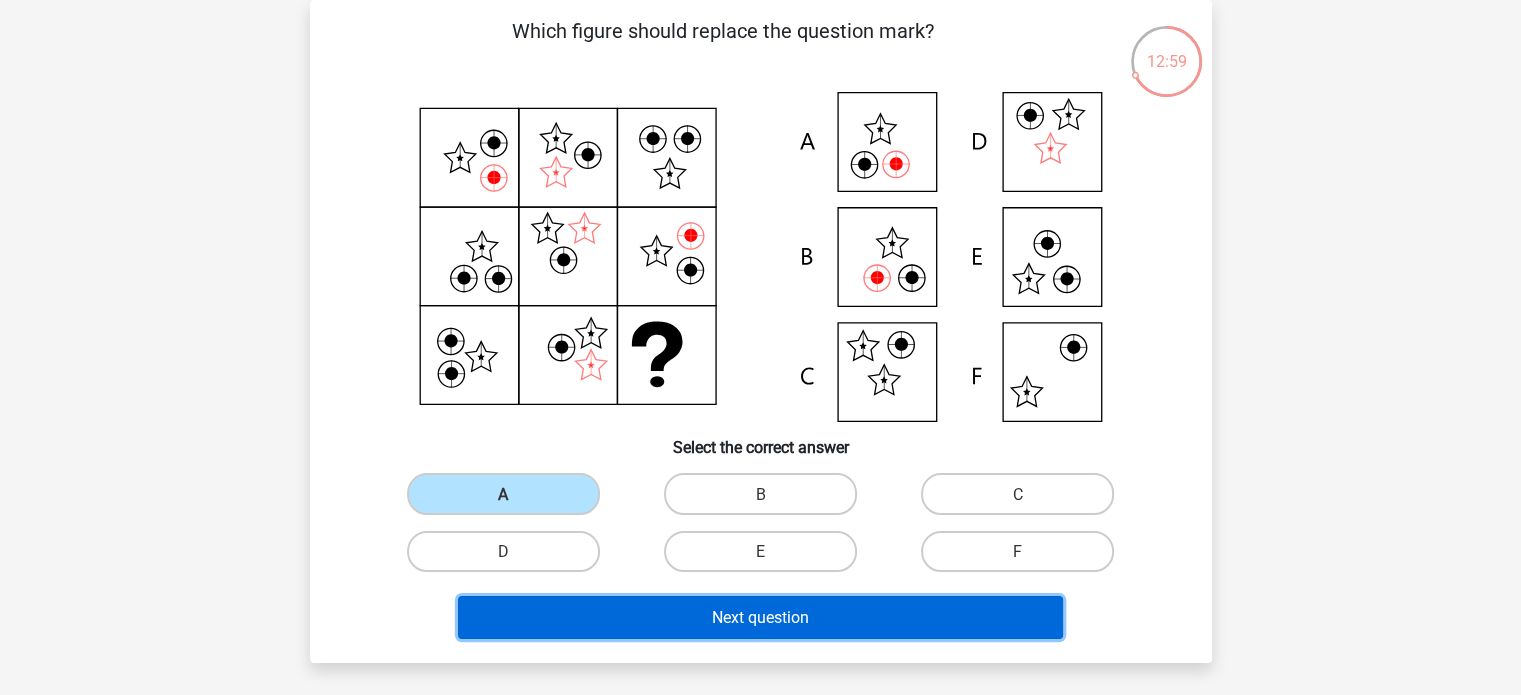 click on "Next question" at bounding box center (760, 617) 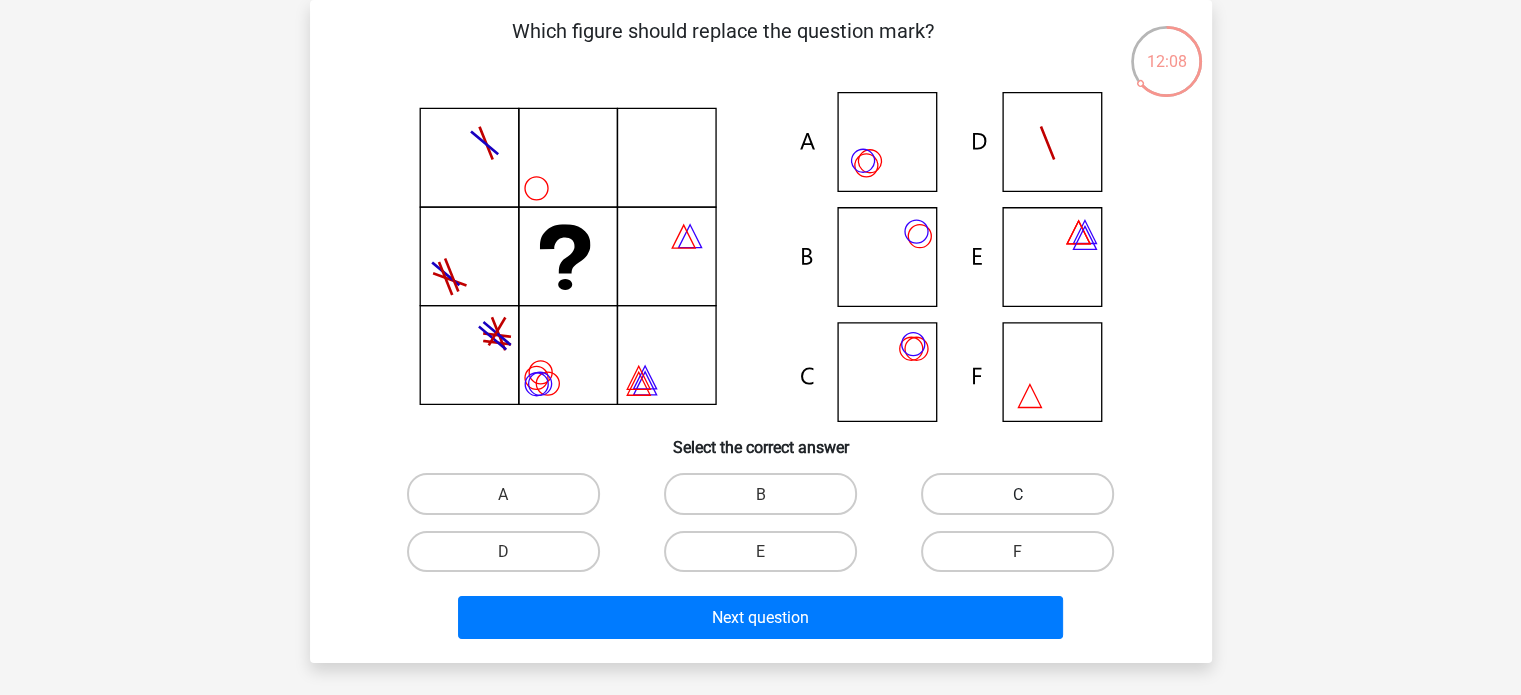 click on "C" at bounding box center (1017, 493) 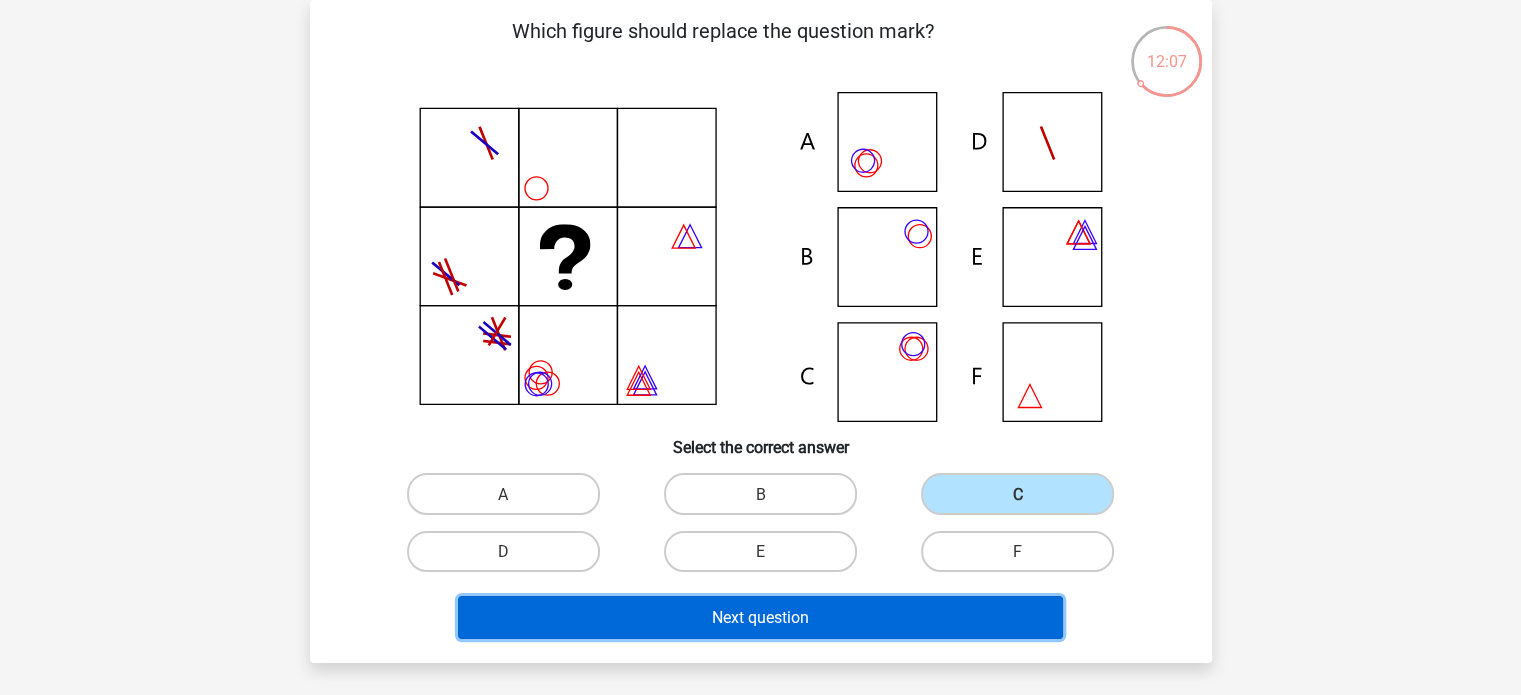 click on "Next question" at bounding box center (760, 617) 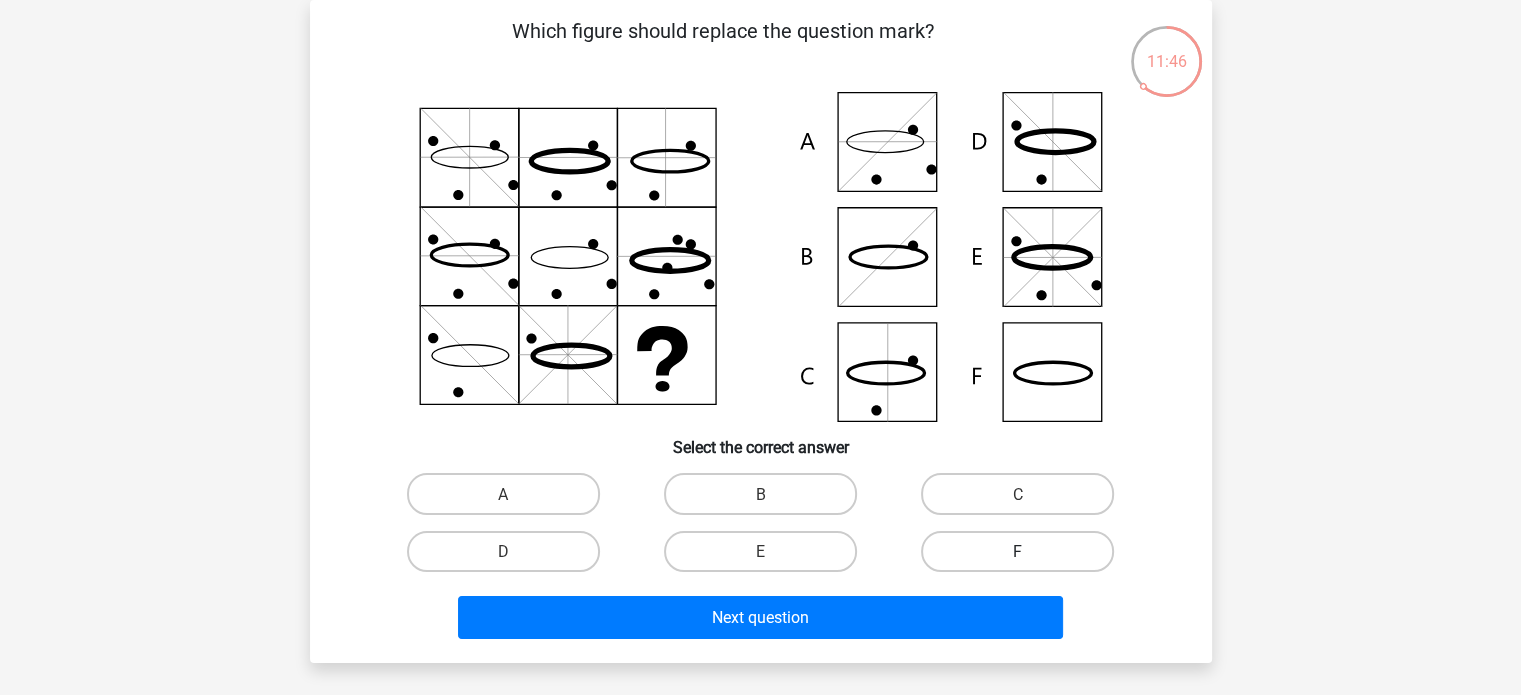 click on "F" at bounding box center [1017, 551] 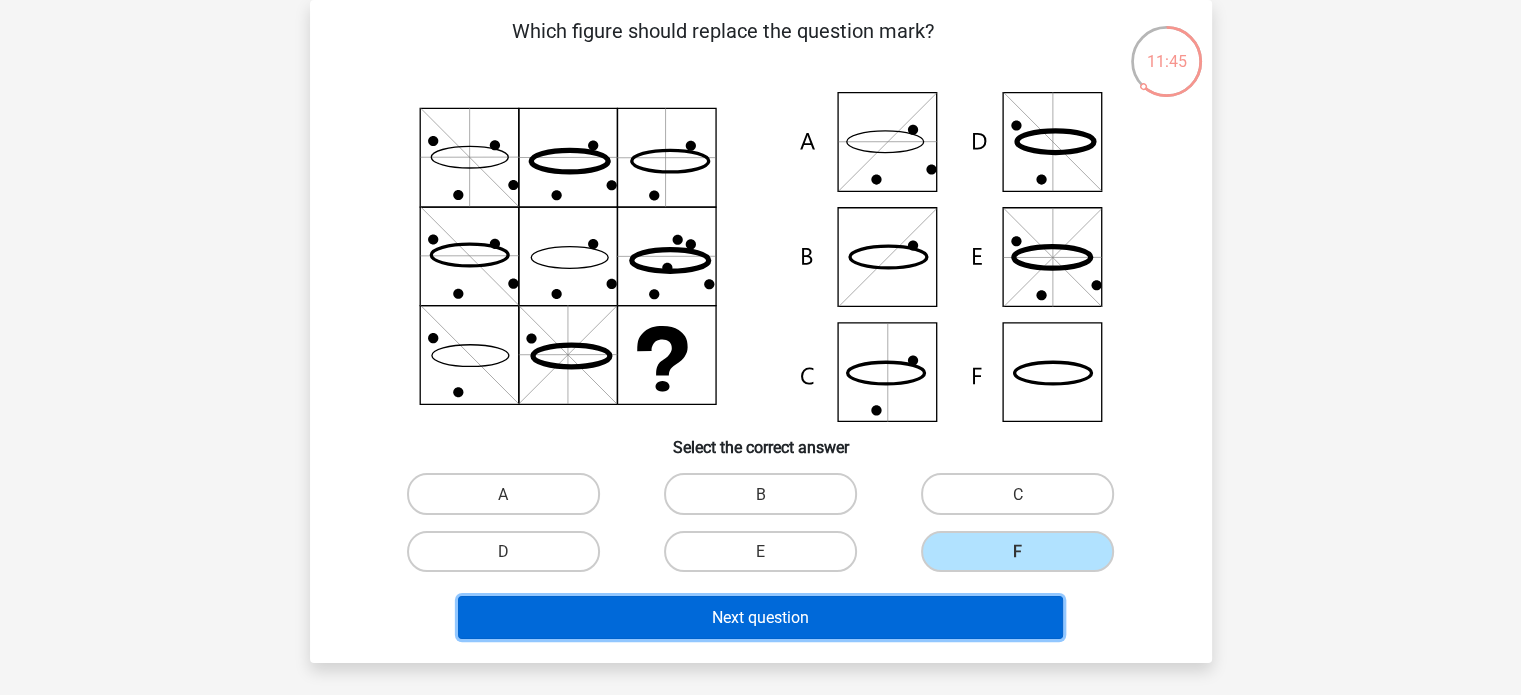 click on "Next question" at bounding box center (760, 617) 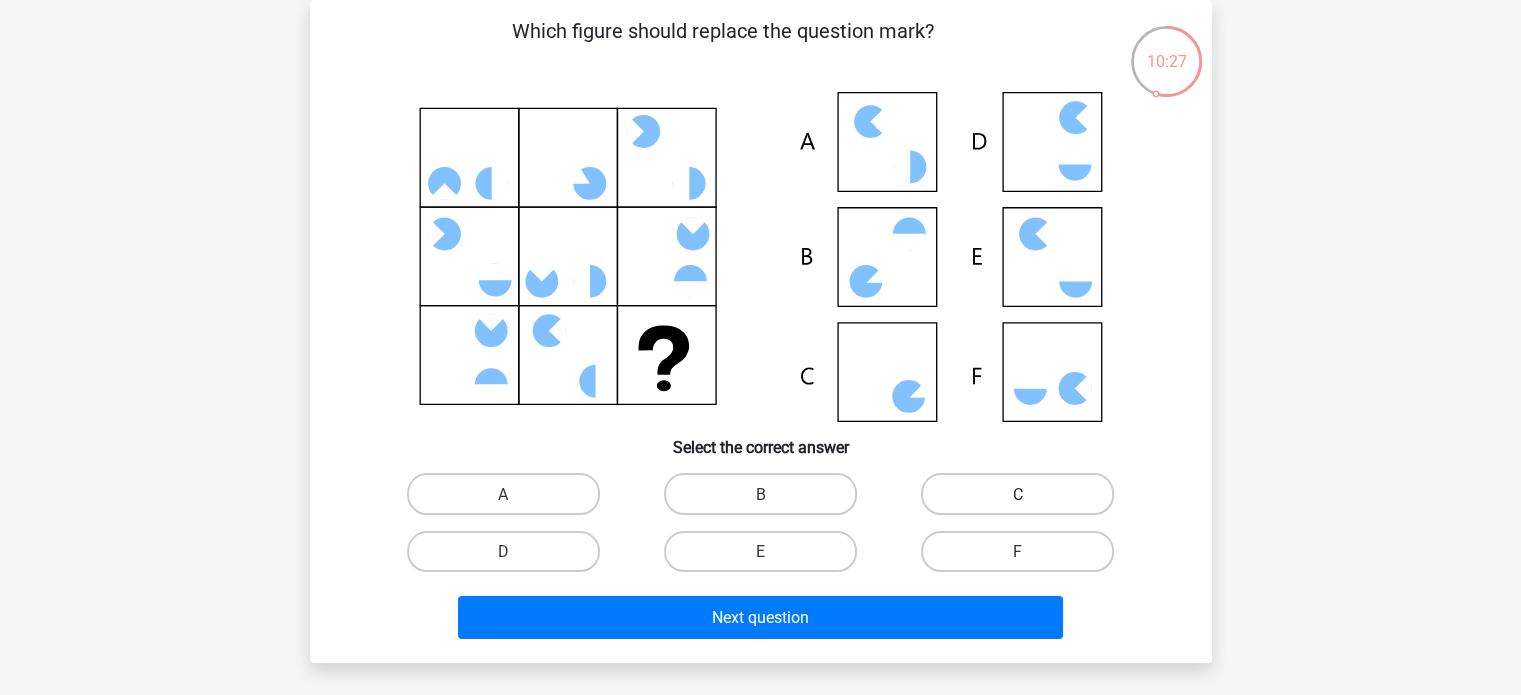 click on "C" at bounding box center [1017, 493] 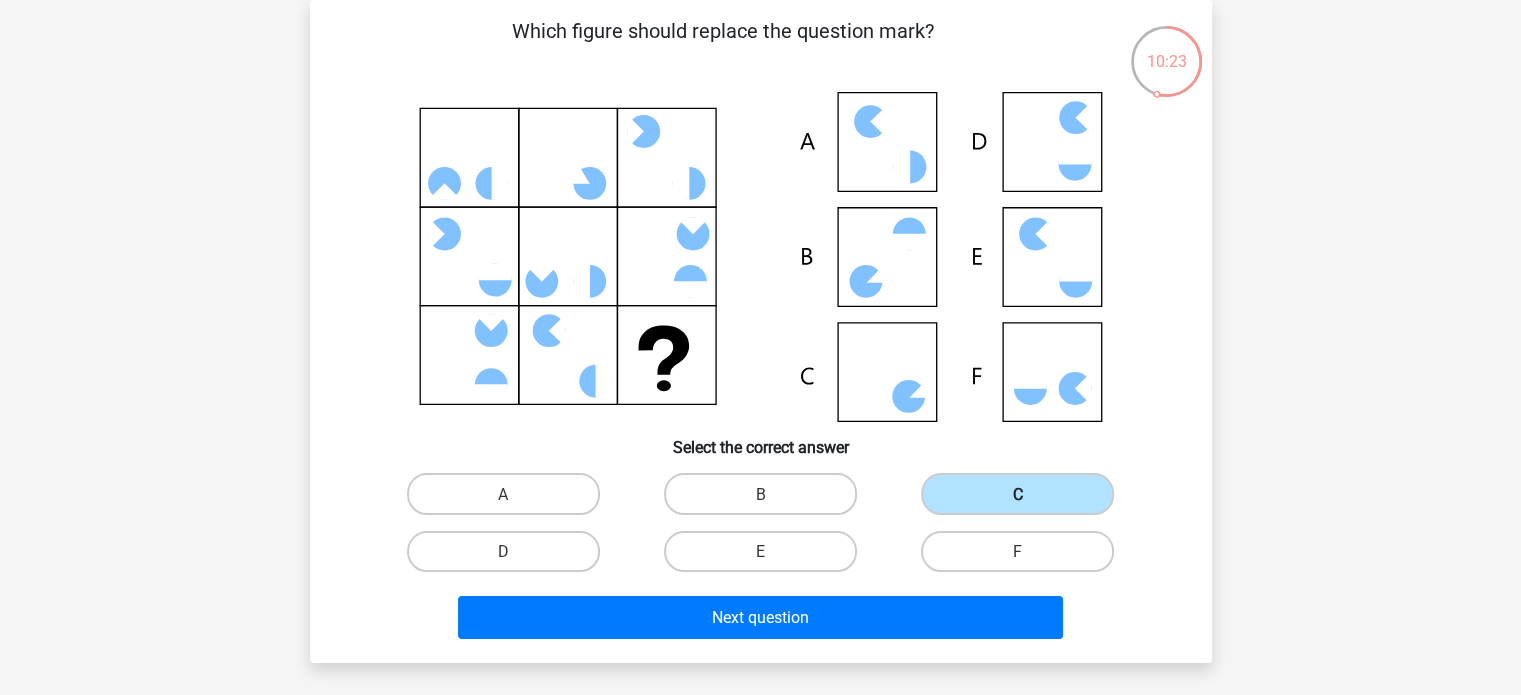 click on "C" at bounding box center [1017, 493] 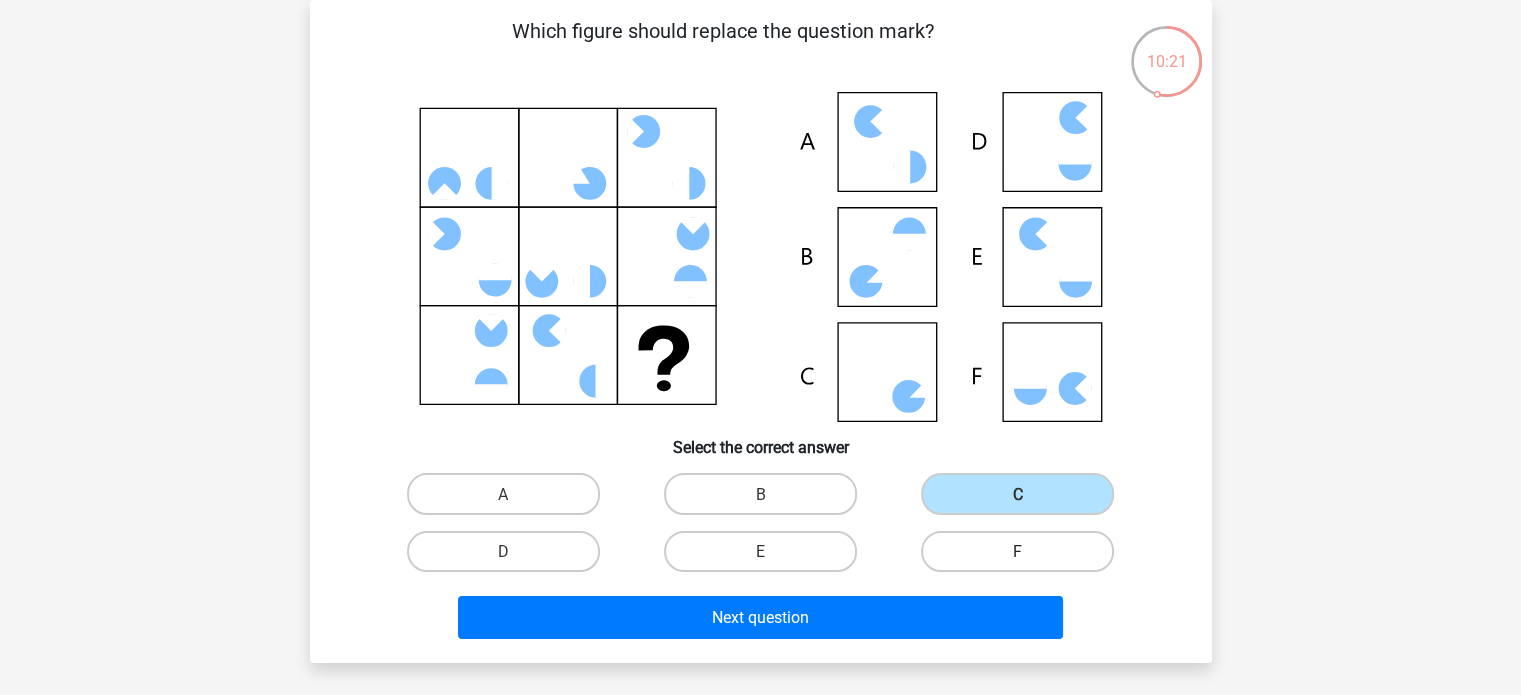 click on "F" at bounding box center [1017, 551] 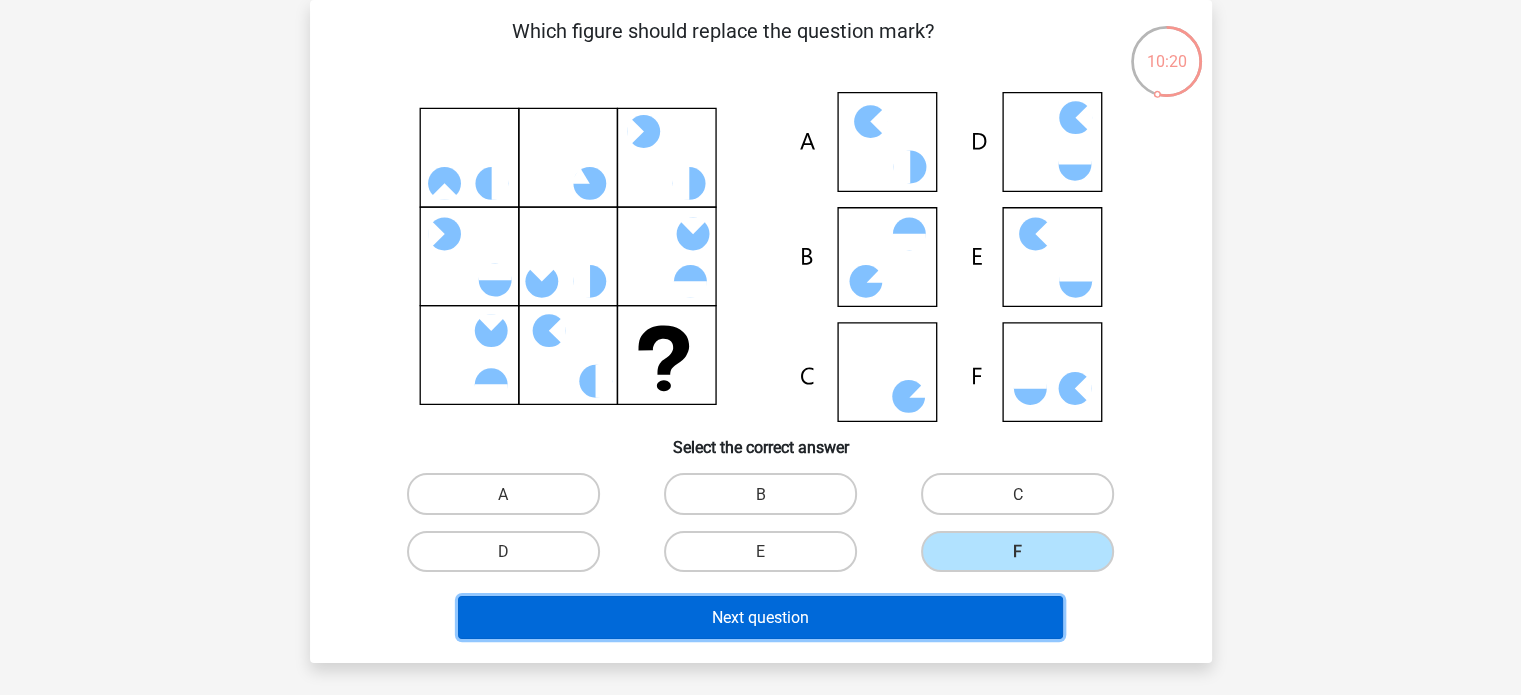 click on "Next question" at bounding box center (760, 617) 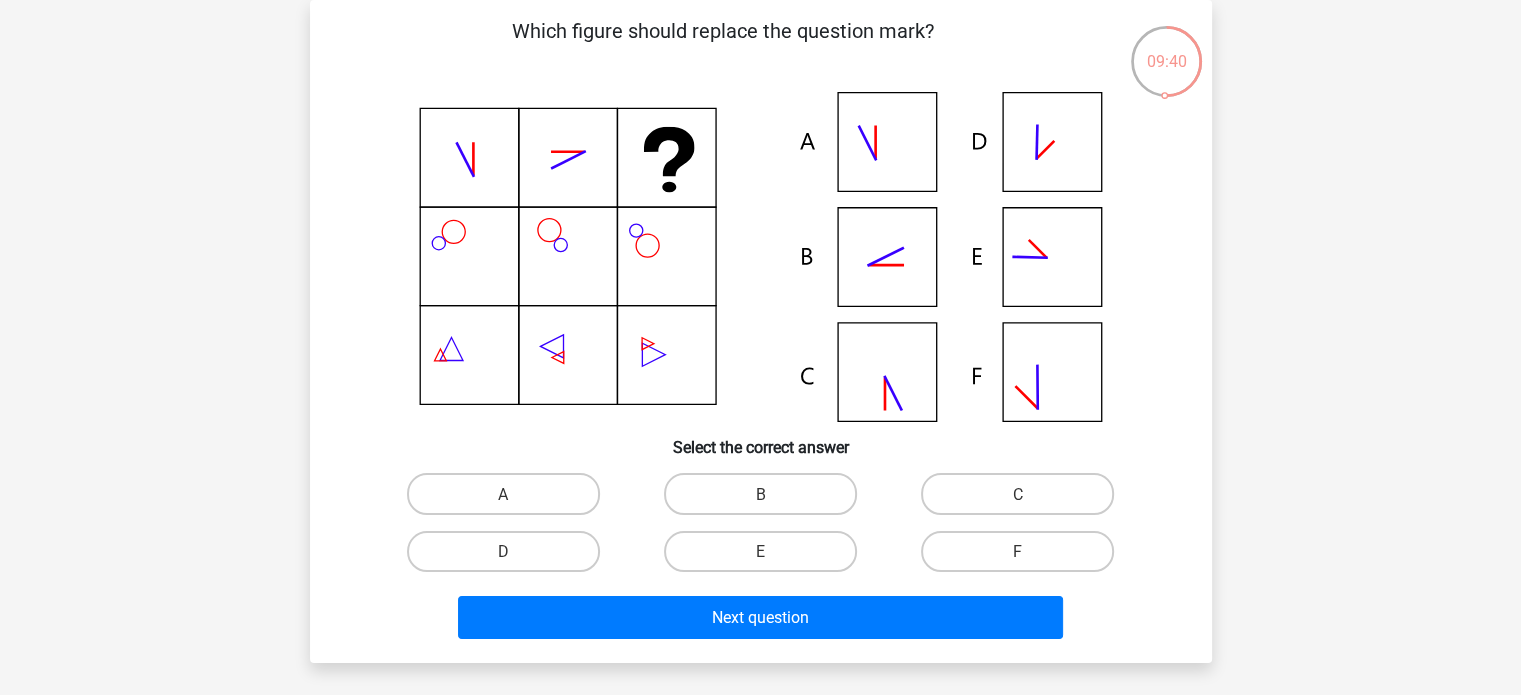 click on "B" at bounding box center [760, 493] 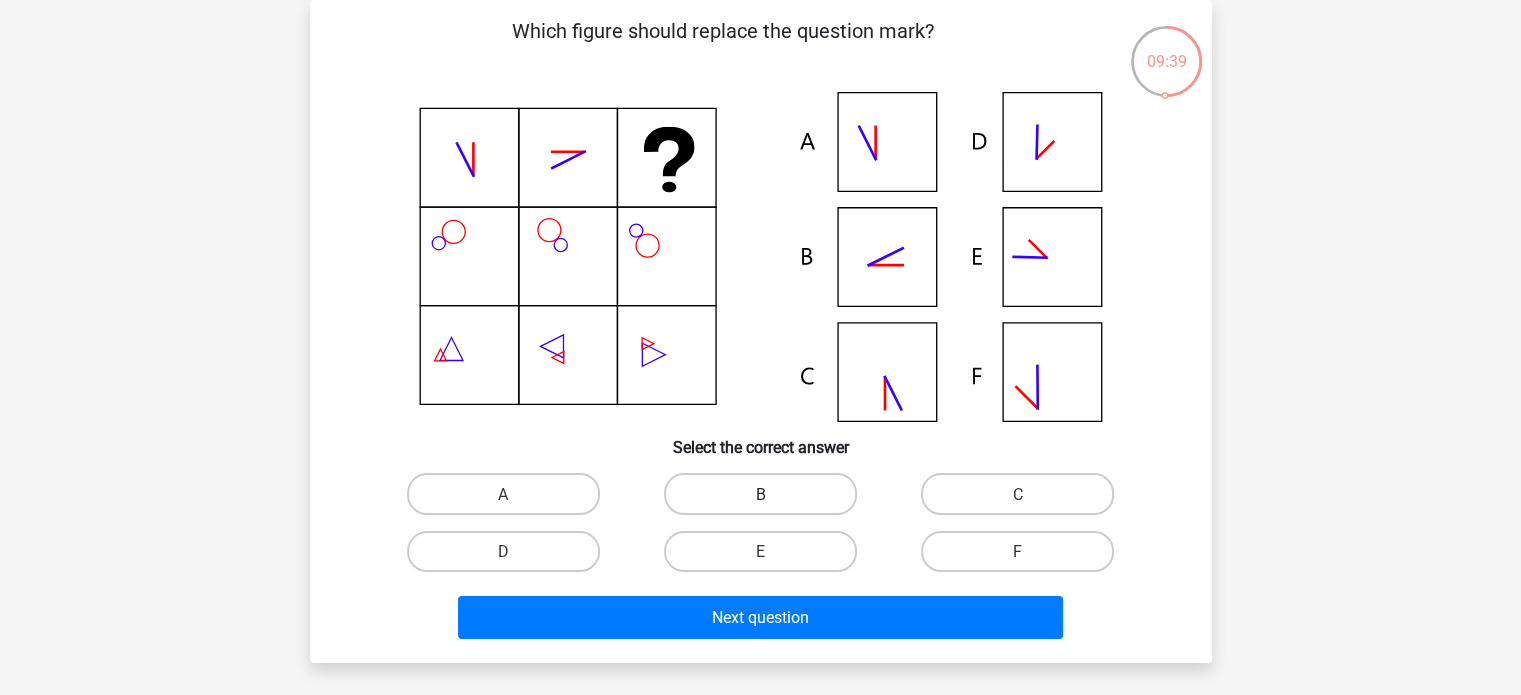 click on "B" at bounding box center (760, 493) 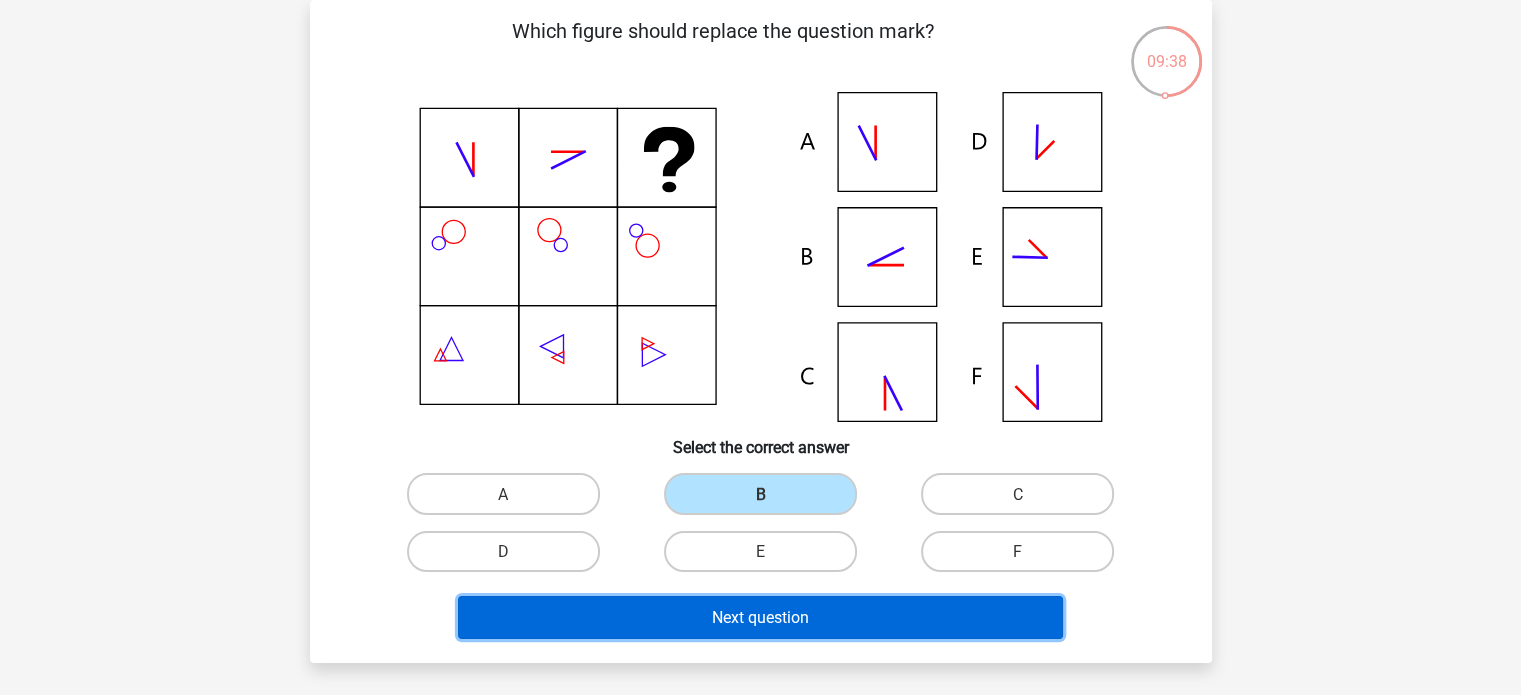 click on "Next question" at bounding box center [760, 616] 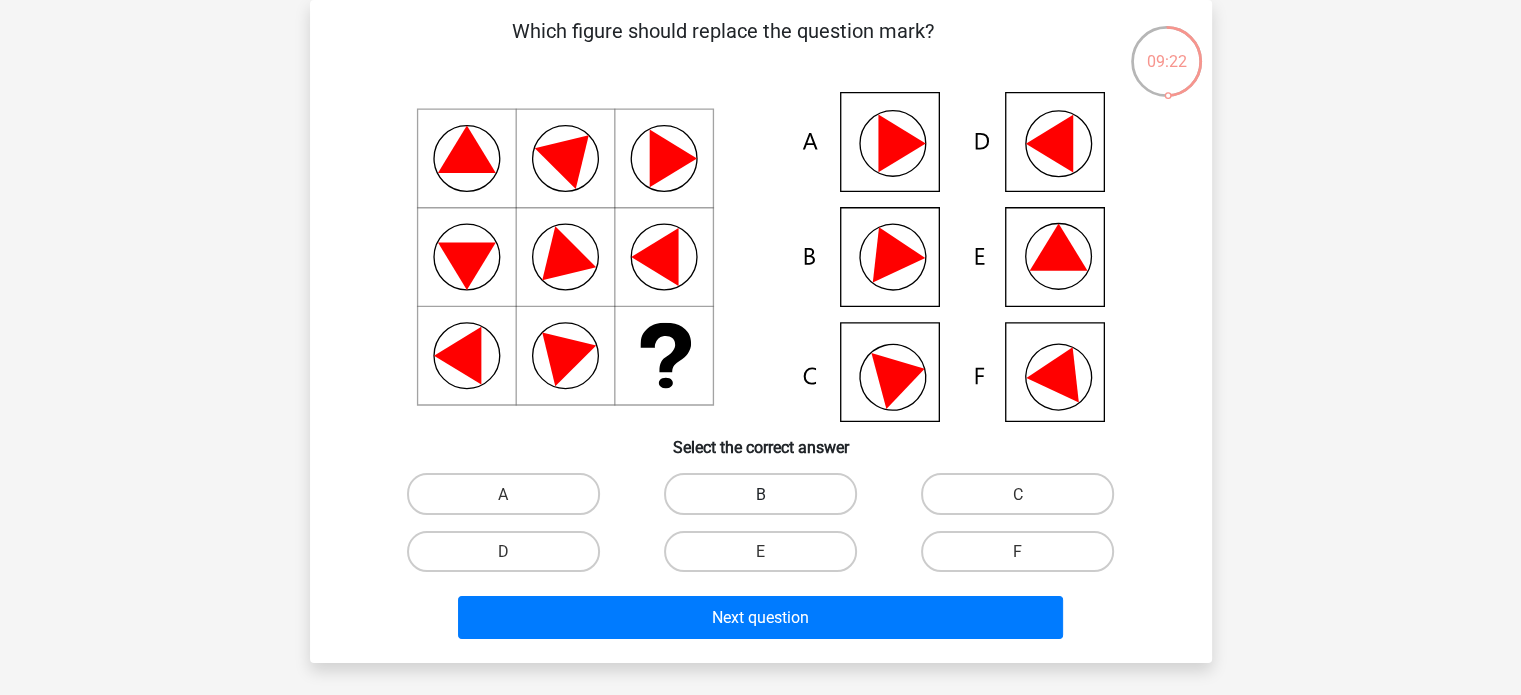 click on "B" at bounding box center [760, 493] 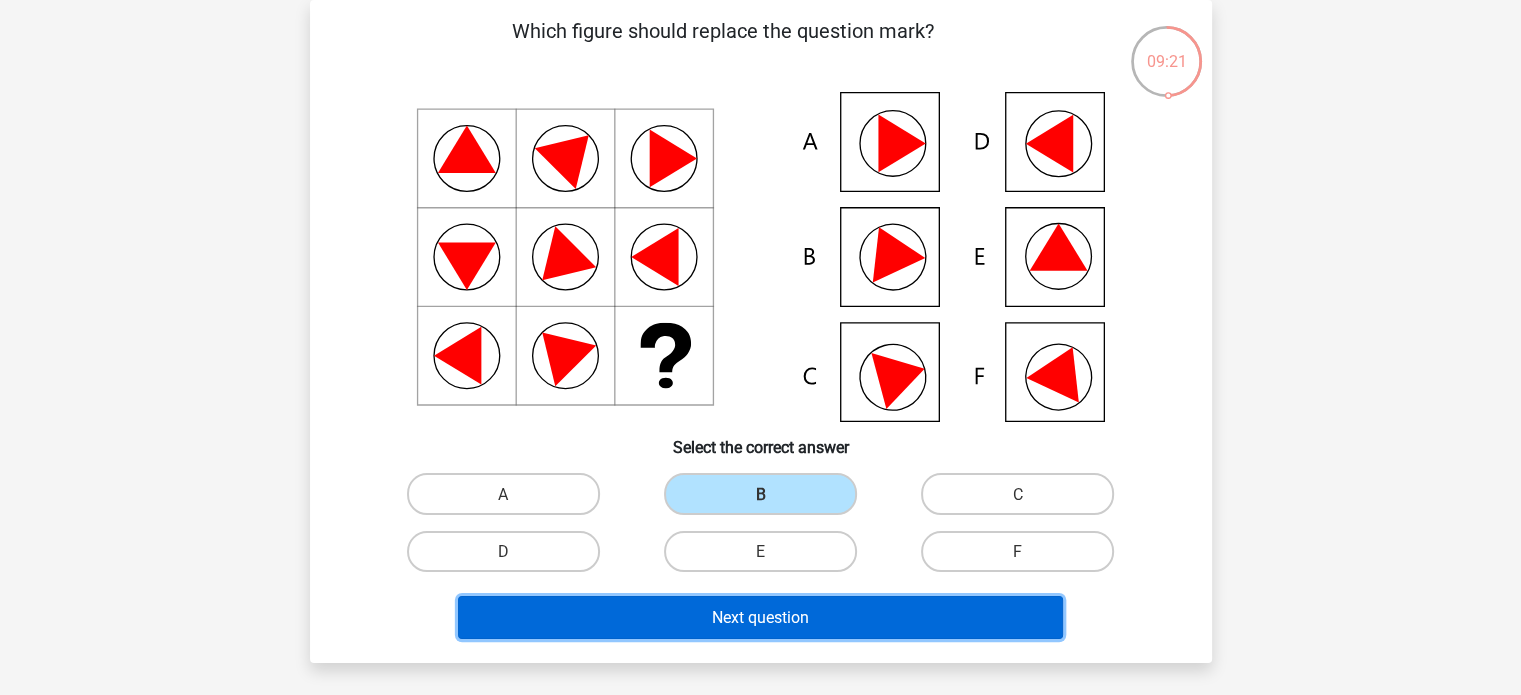 click on "Next question" at bounding box center (760, 617) 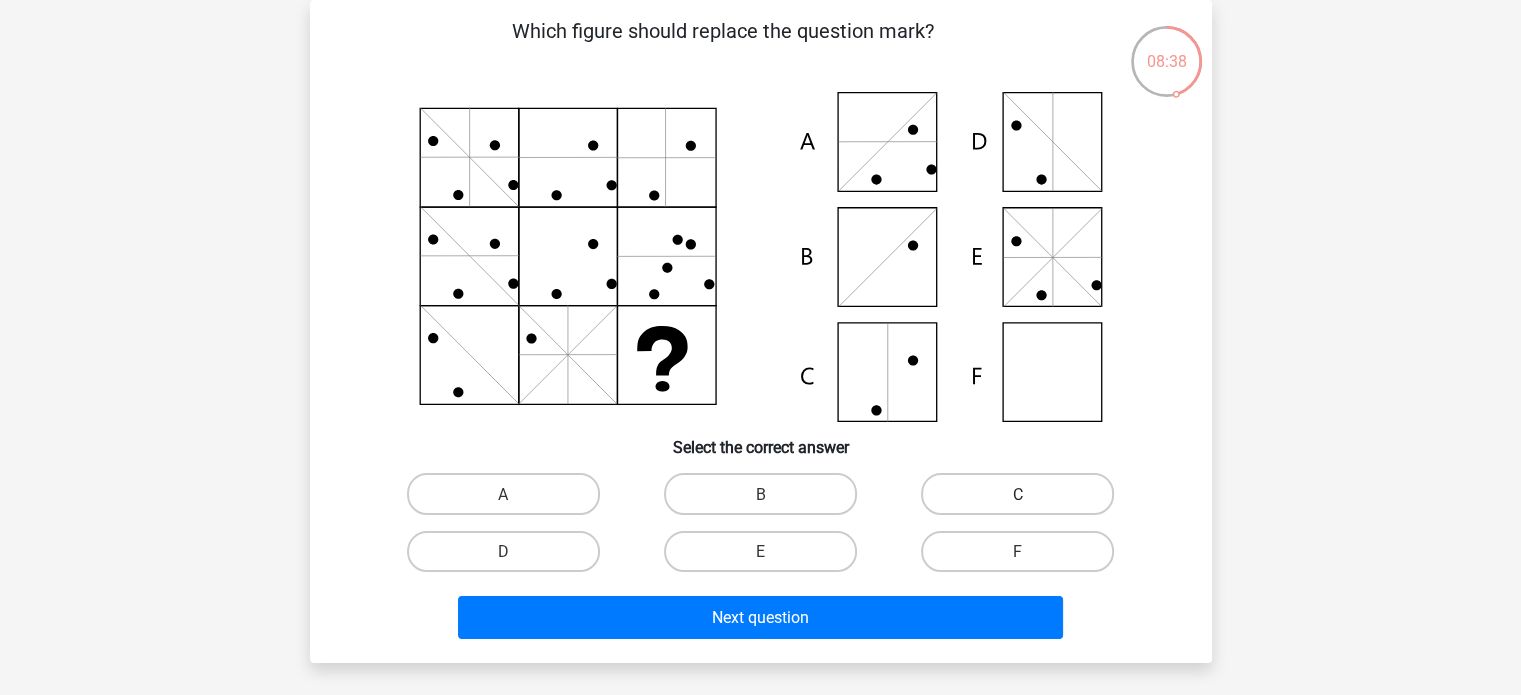 click on "C" at bounding box center (1017, 493) 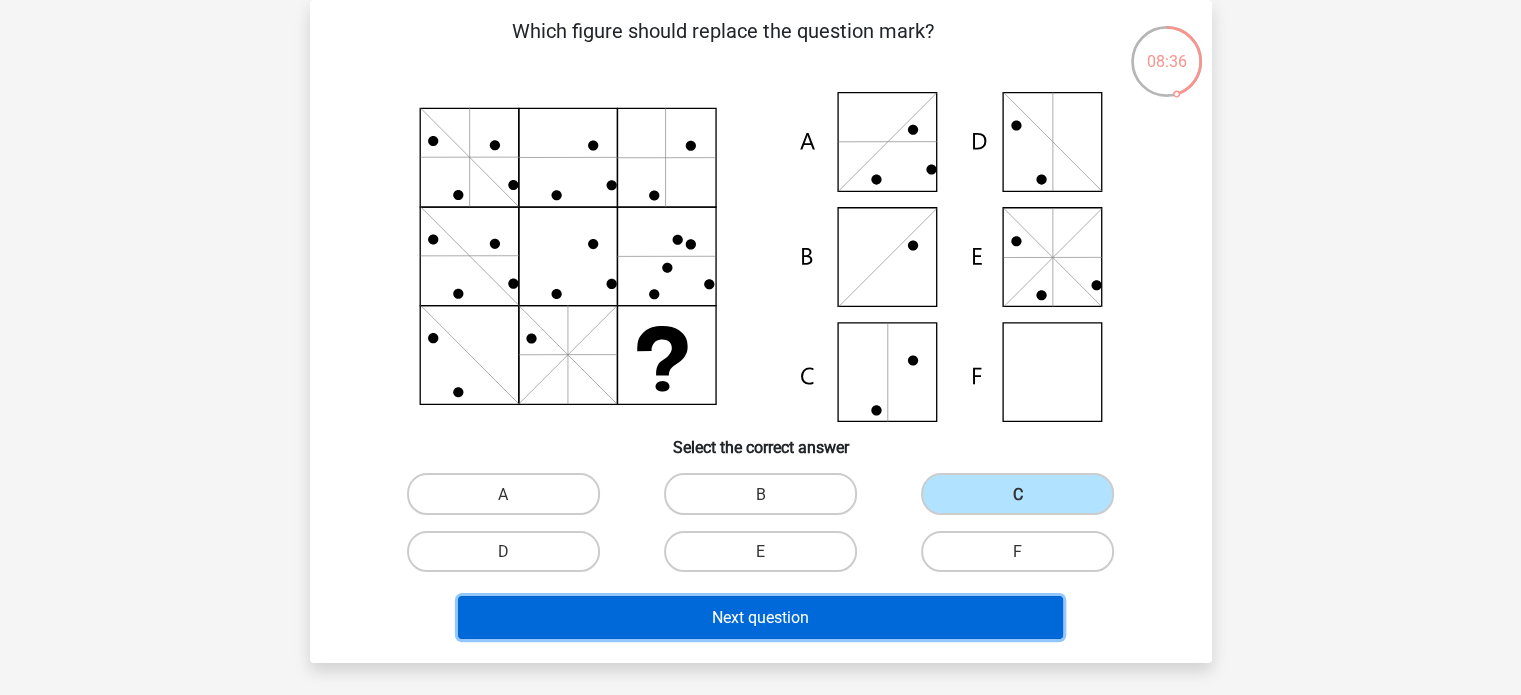 click on "Next question" at bounding box center (760, 617) 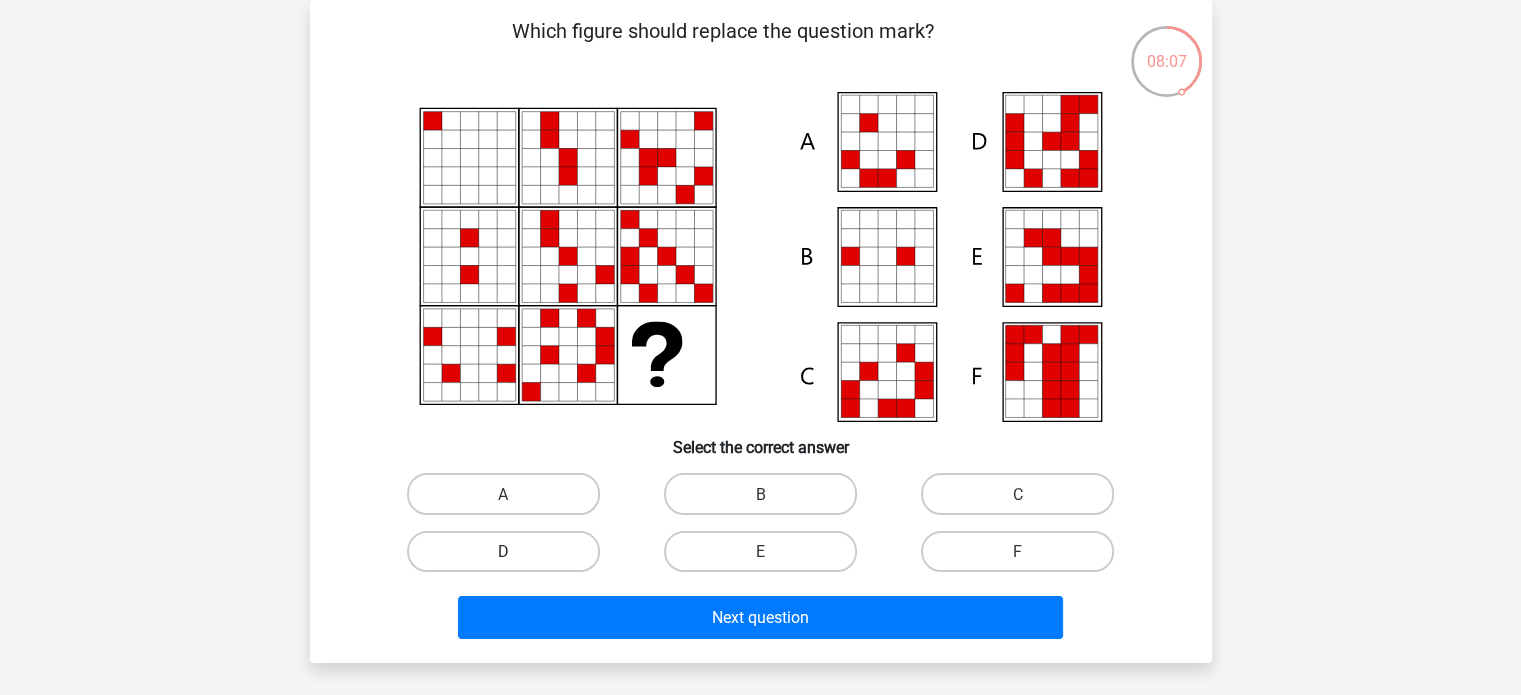 click on "D" at bounding box center (503, 551) 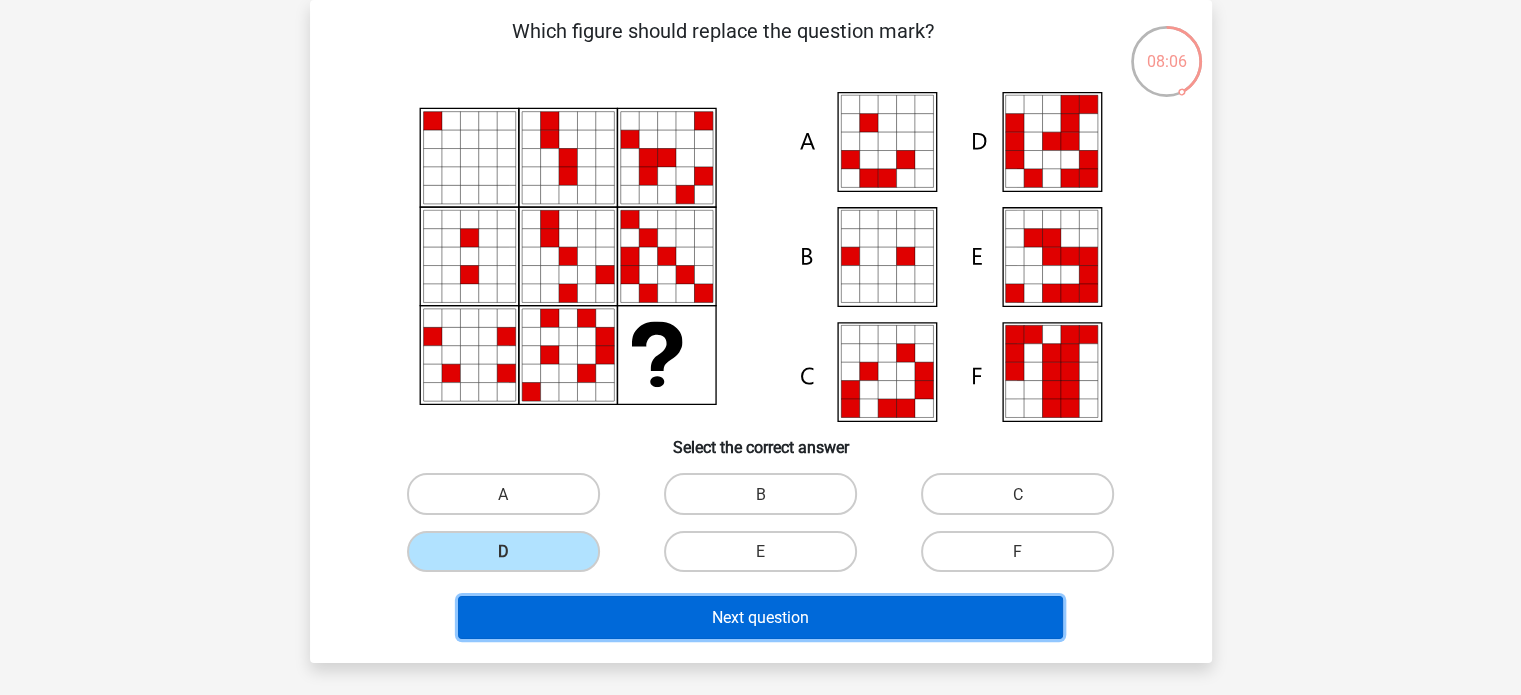 click on "Next question" at bounding box center [760, 617] 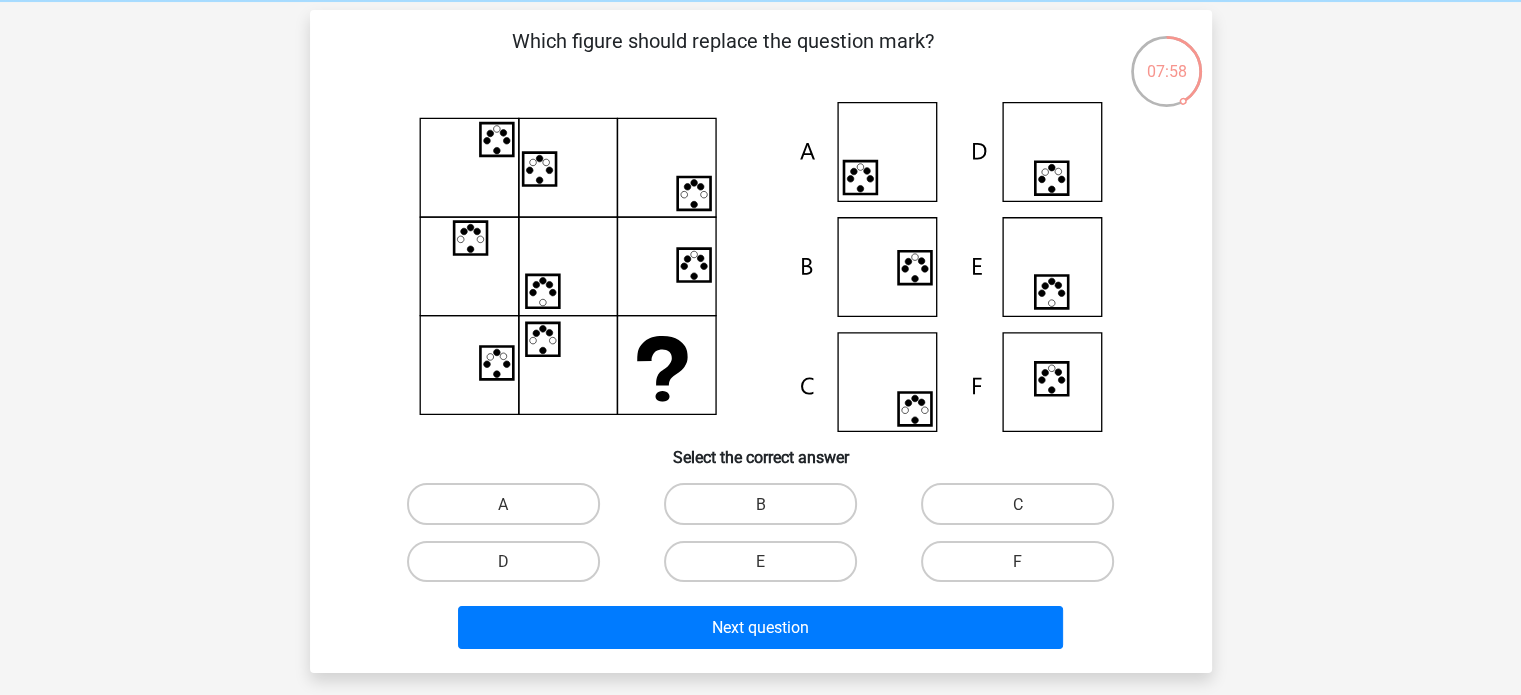 scroll, scrollTop: 64, scrollLeft: 0, axis: vertical 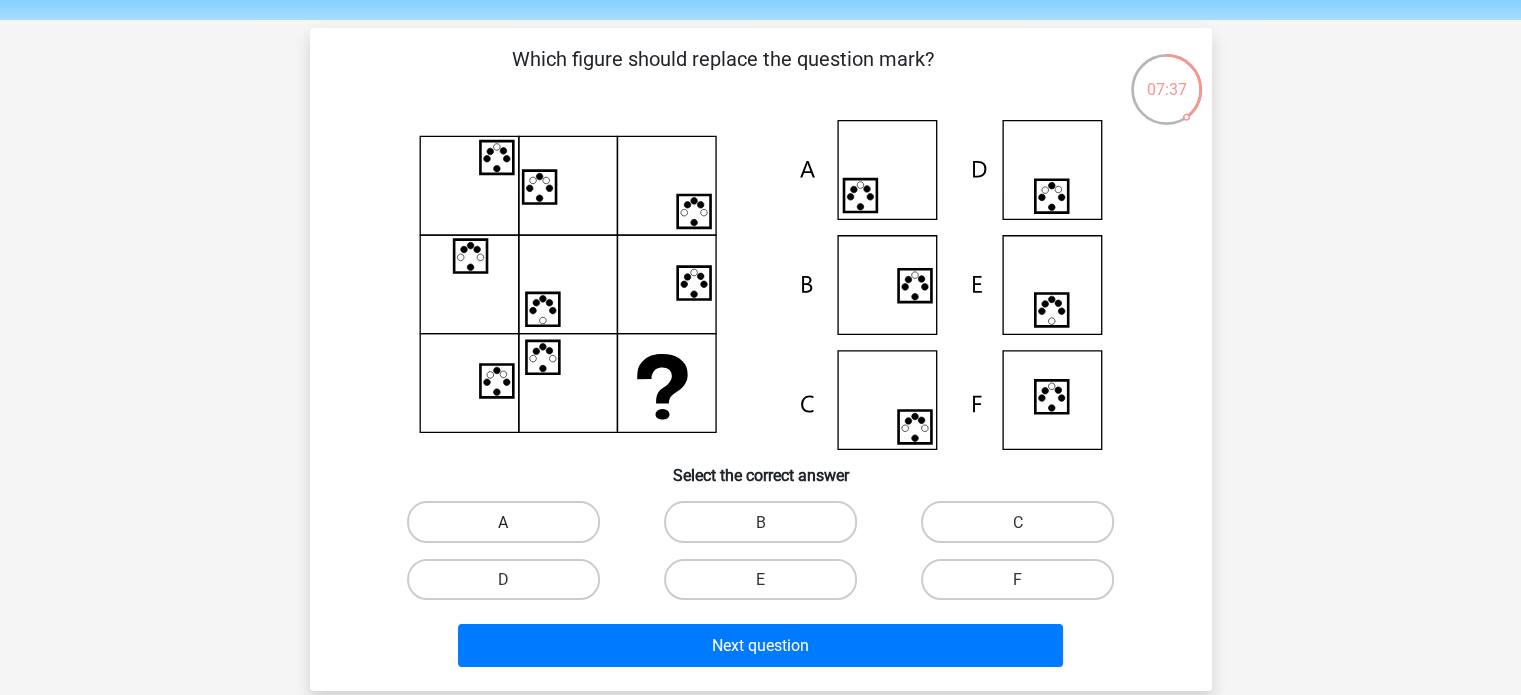 click on "A" at bounding box center (503, 521) 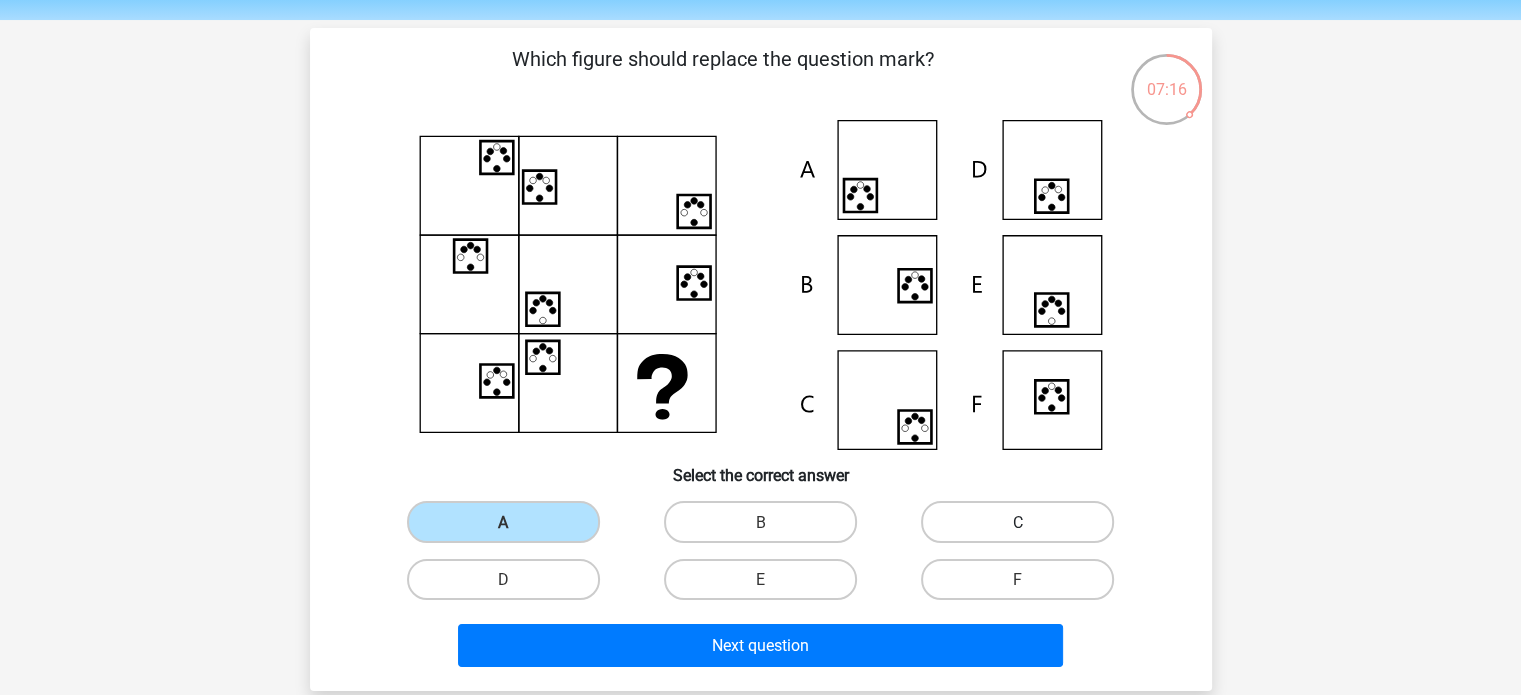 click on "C" at bounding box center [1017, 521] 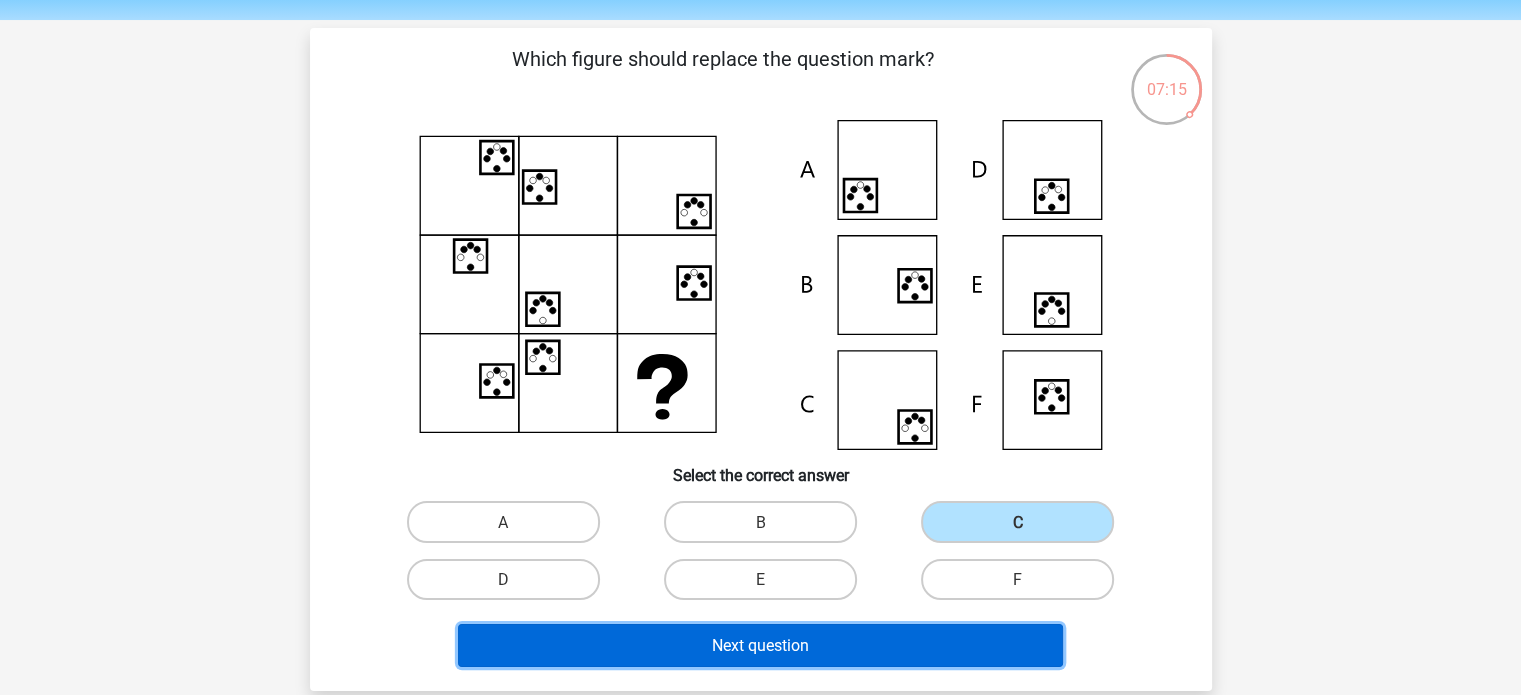 click on "Next question" at bounding box center (760, 645) 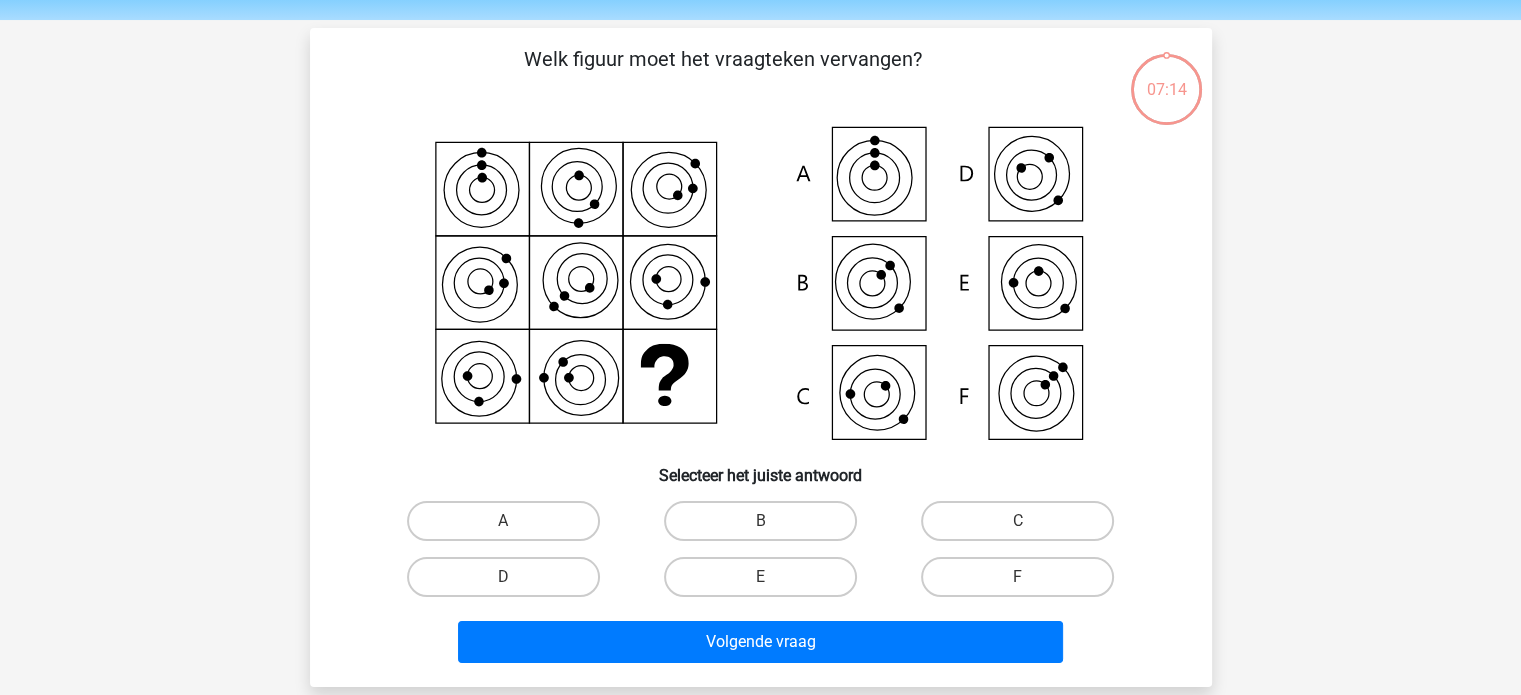 scroll, scrollTop: 92, scrollLeft: 0, axis: vertical 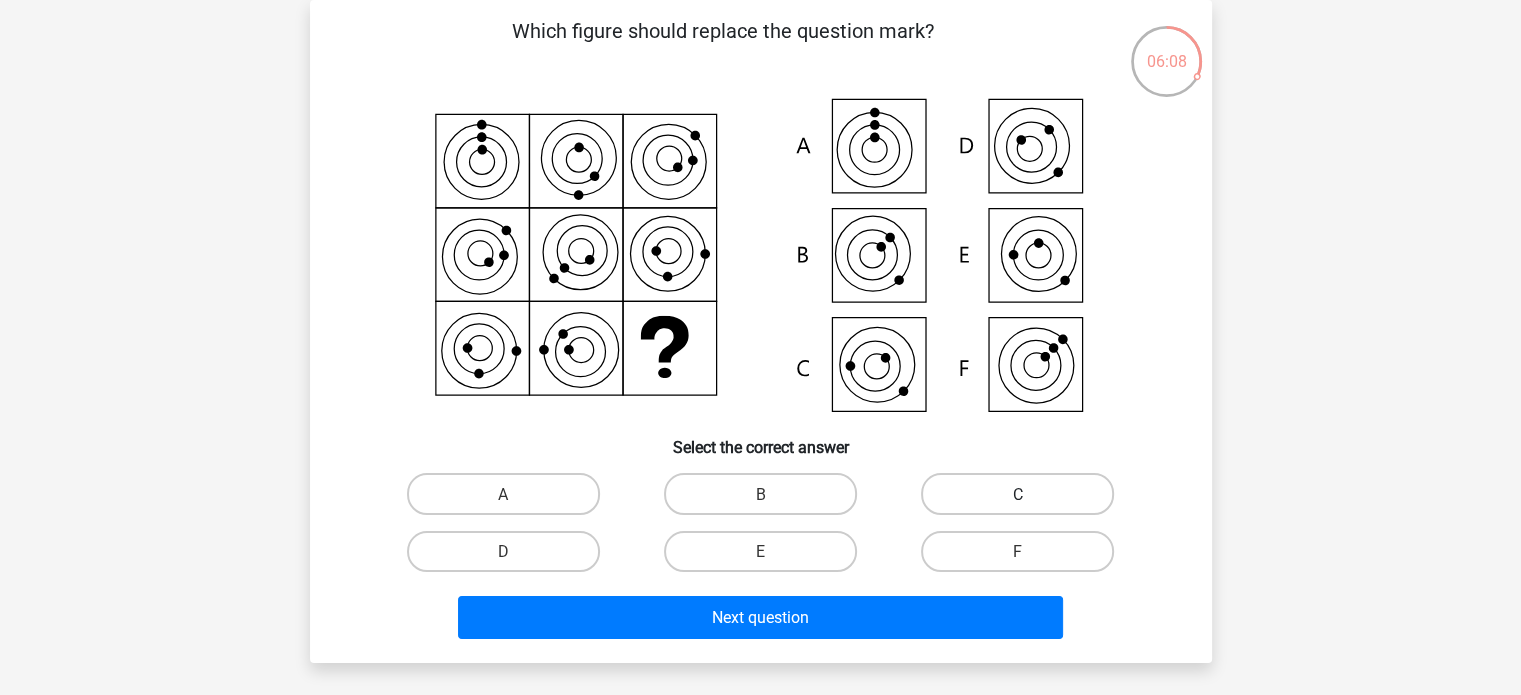 click on "C" at bounding box center (1017, 493) 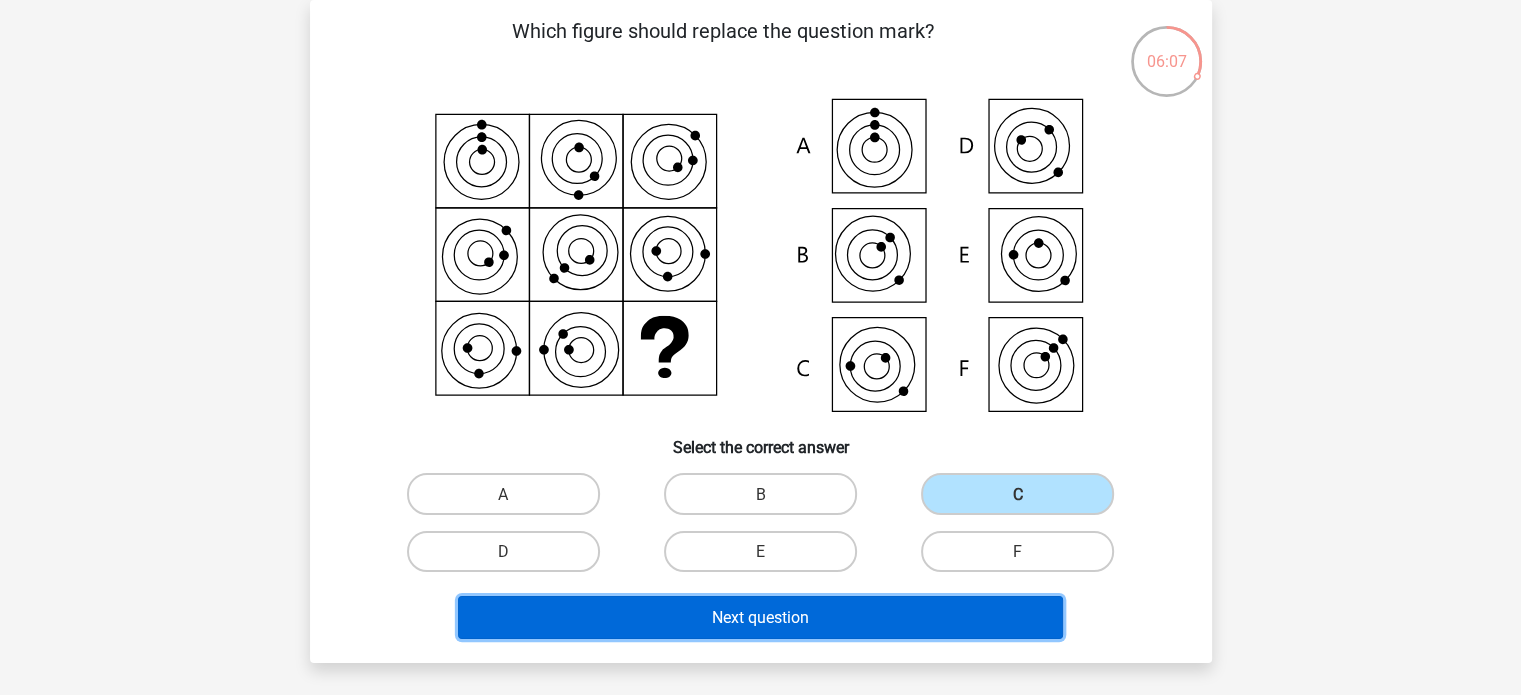 click on "Next question" at bounding box center (760, 617) 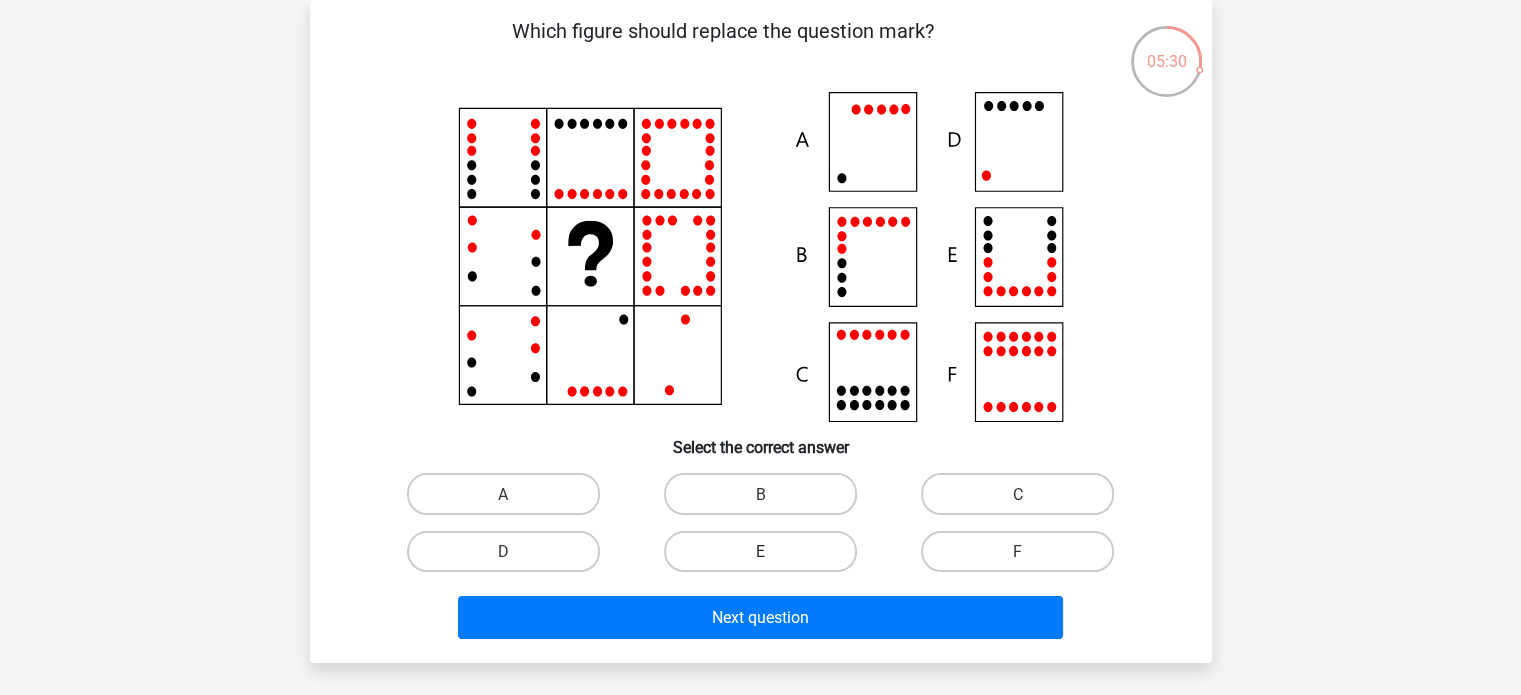 click on "E" at bounding box center (760, 551) 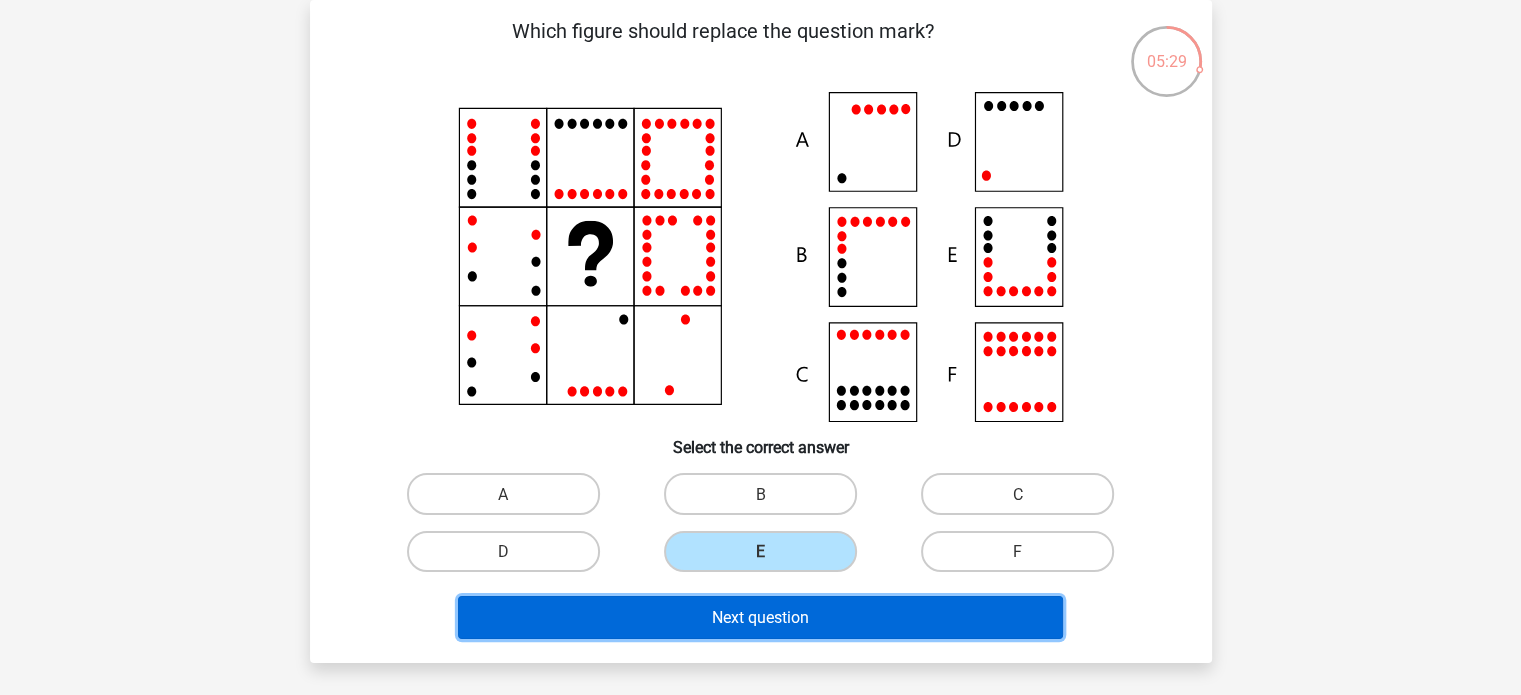 click on "Next question" at bounding box center (760, 617) 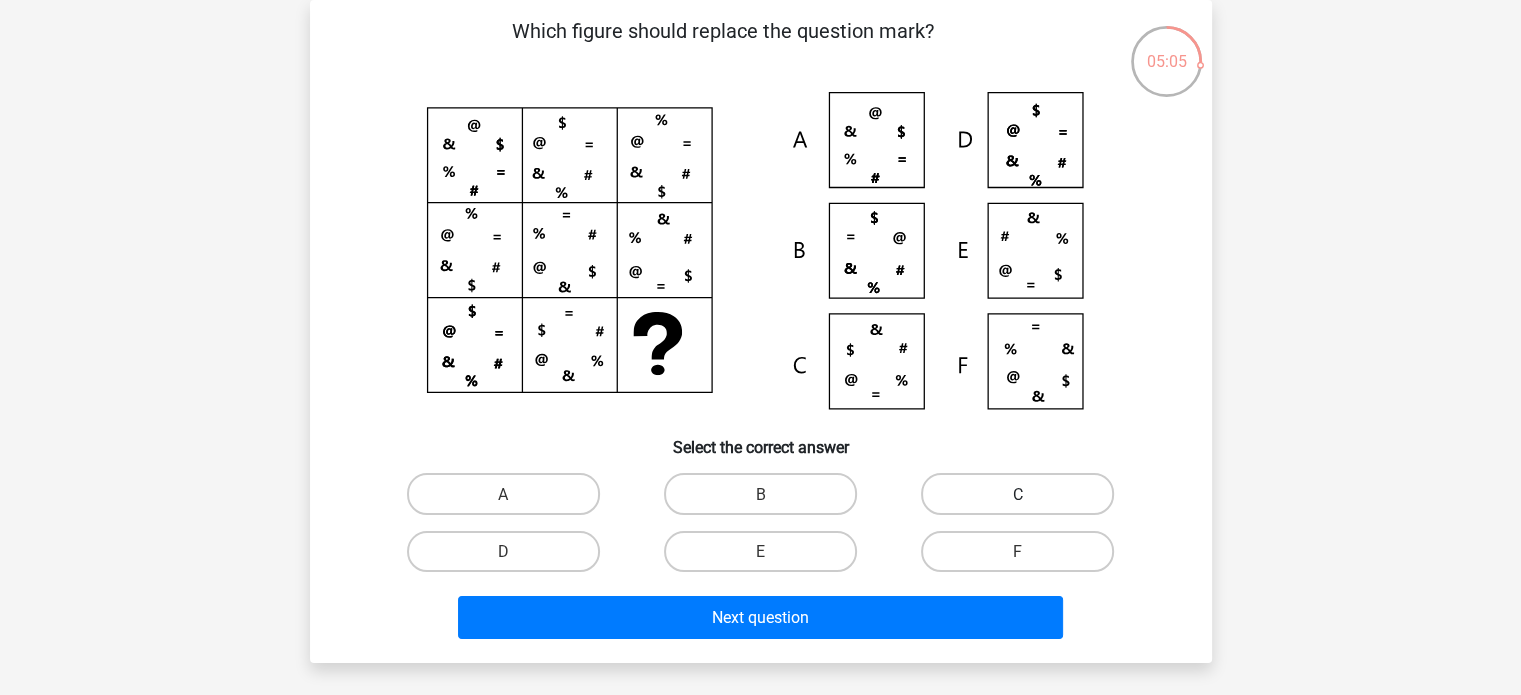 click on "C" at bounding box center (1017, 493) 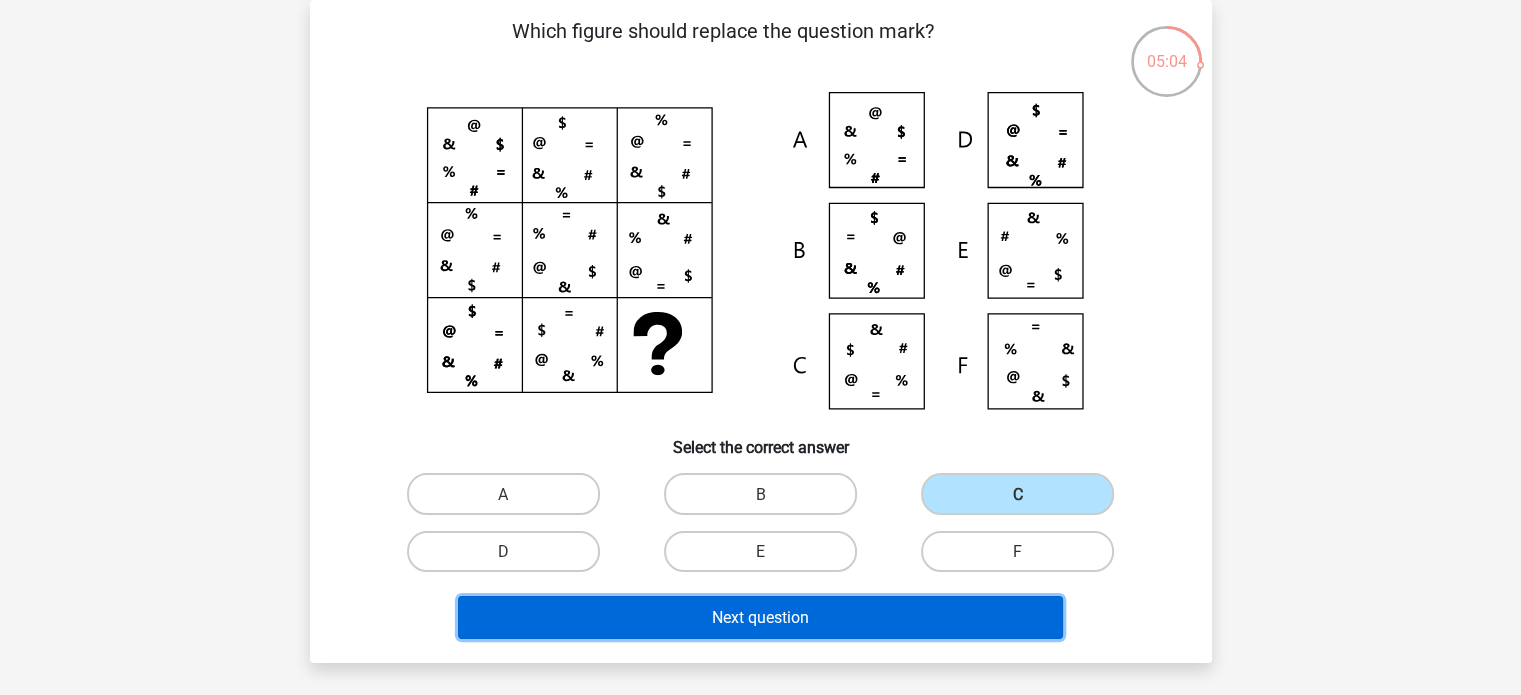 click on "Next question" at bounding box center [760, 617] 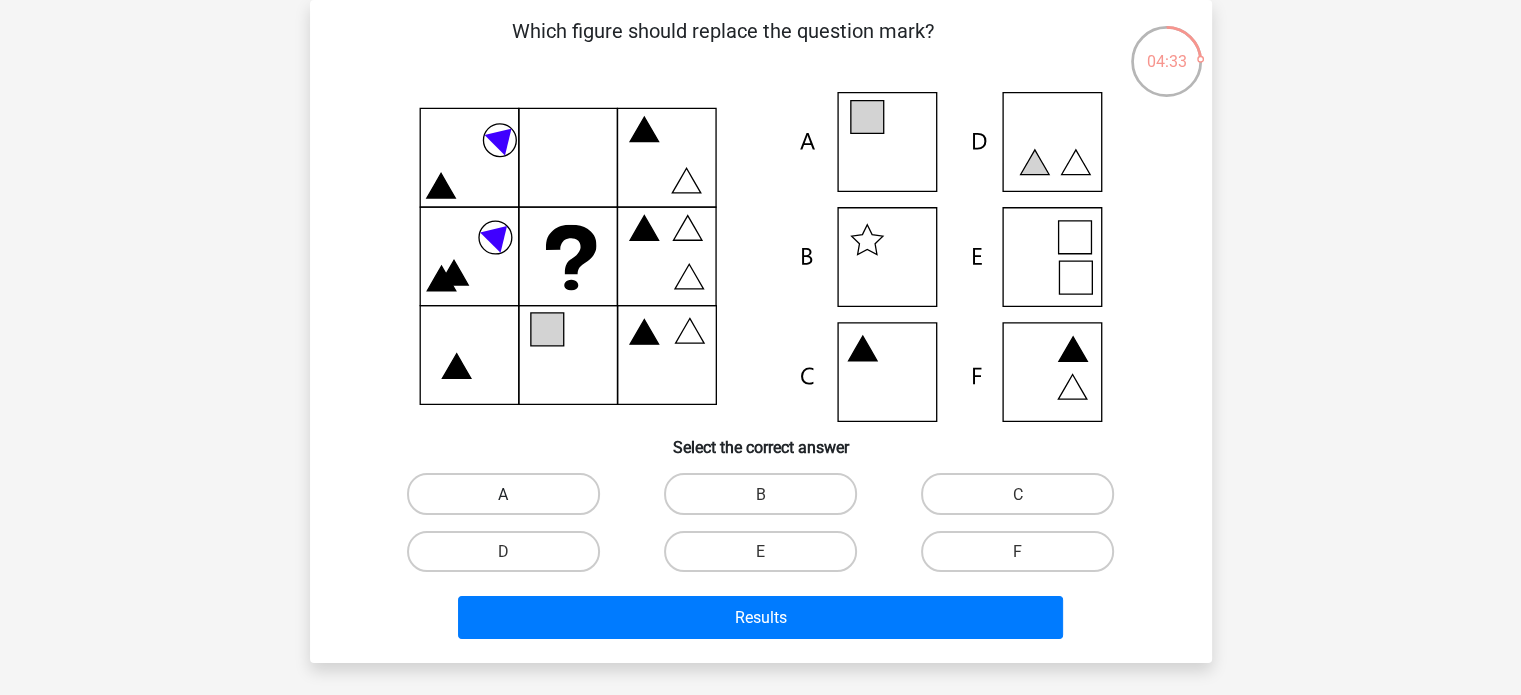 click on "A" at bounding box center (503, 493) 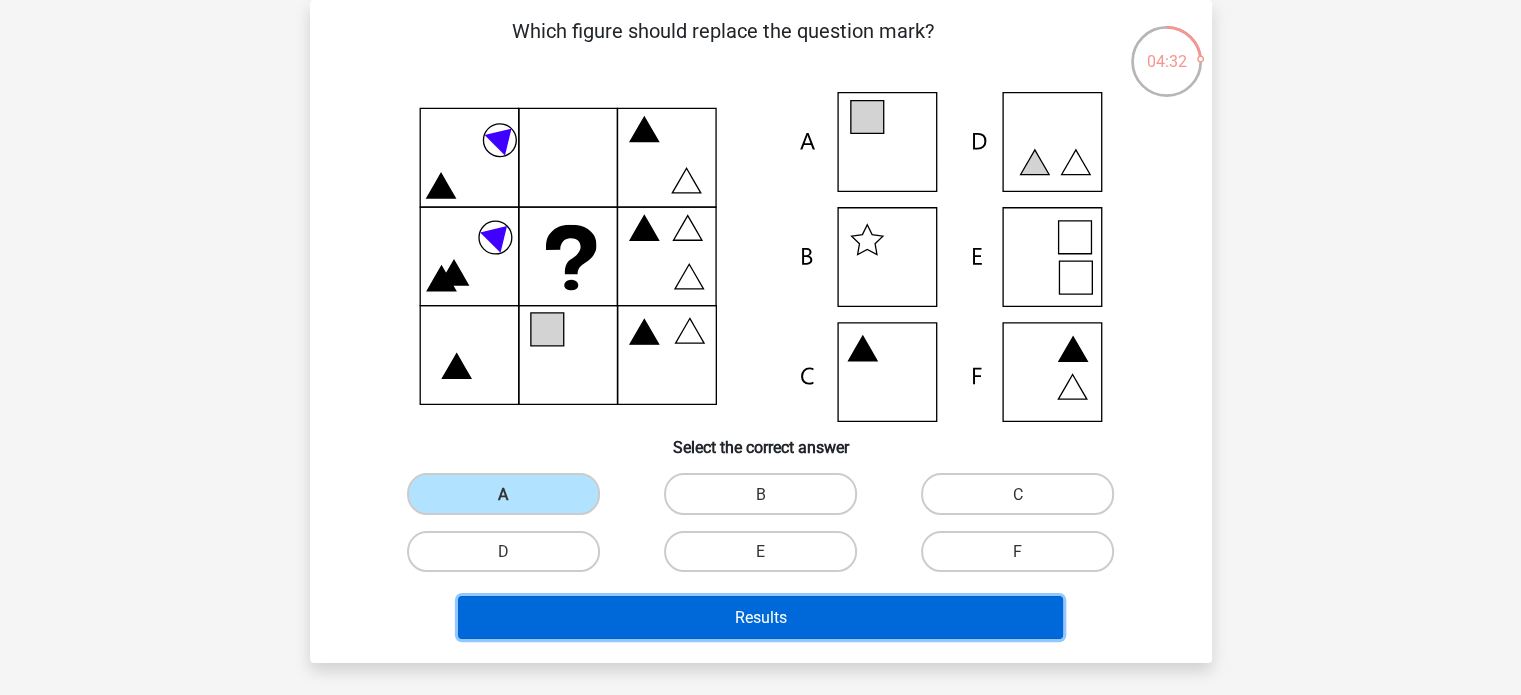 click on "Results" at bounding box center (760, 617) 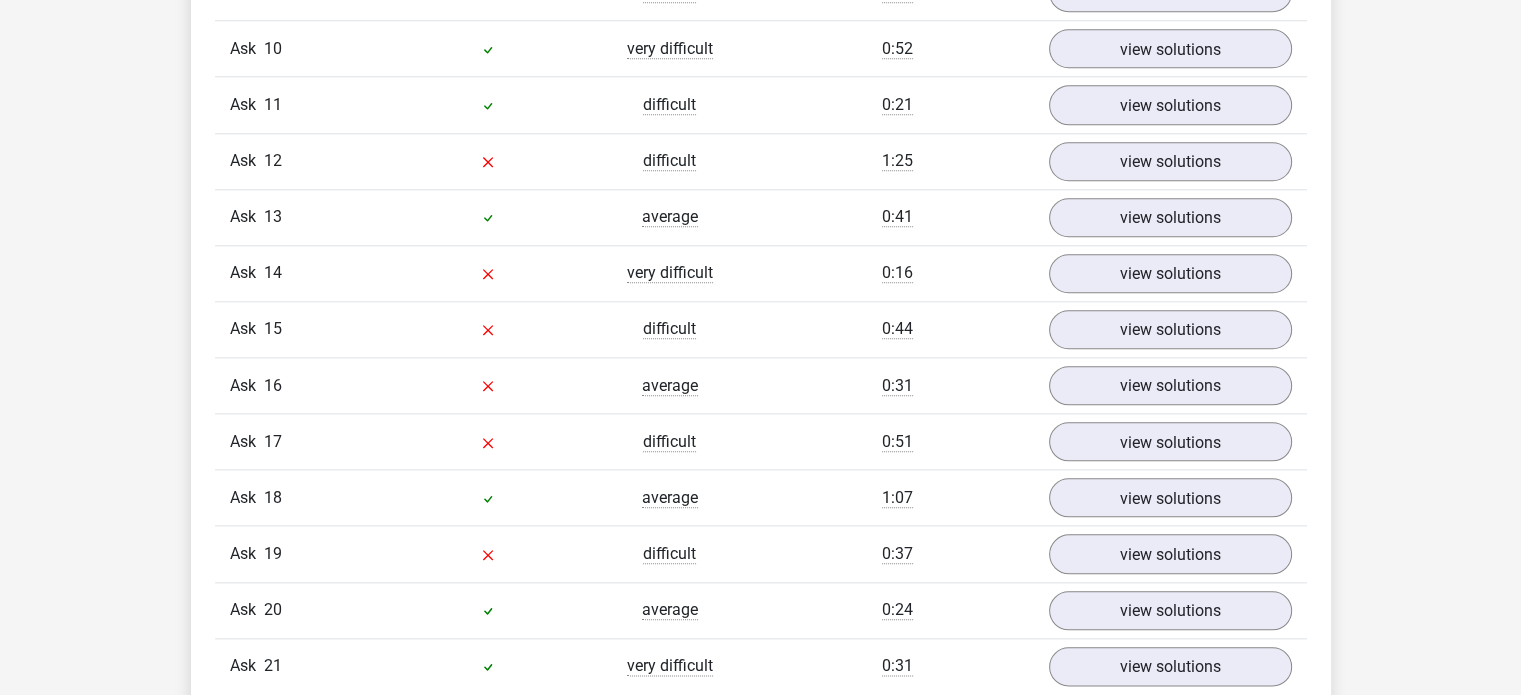 scroll, scrollTop: 2186, scrollLeft: 0, axis: vertical 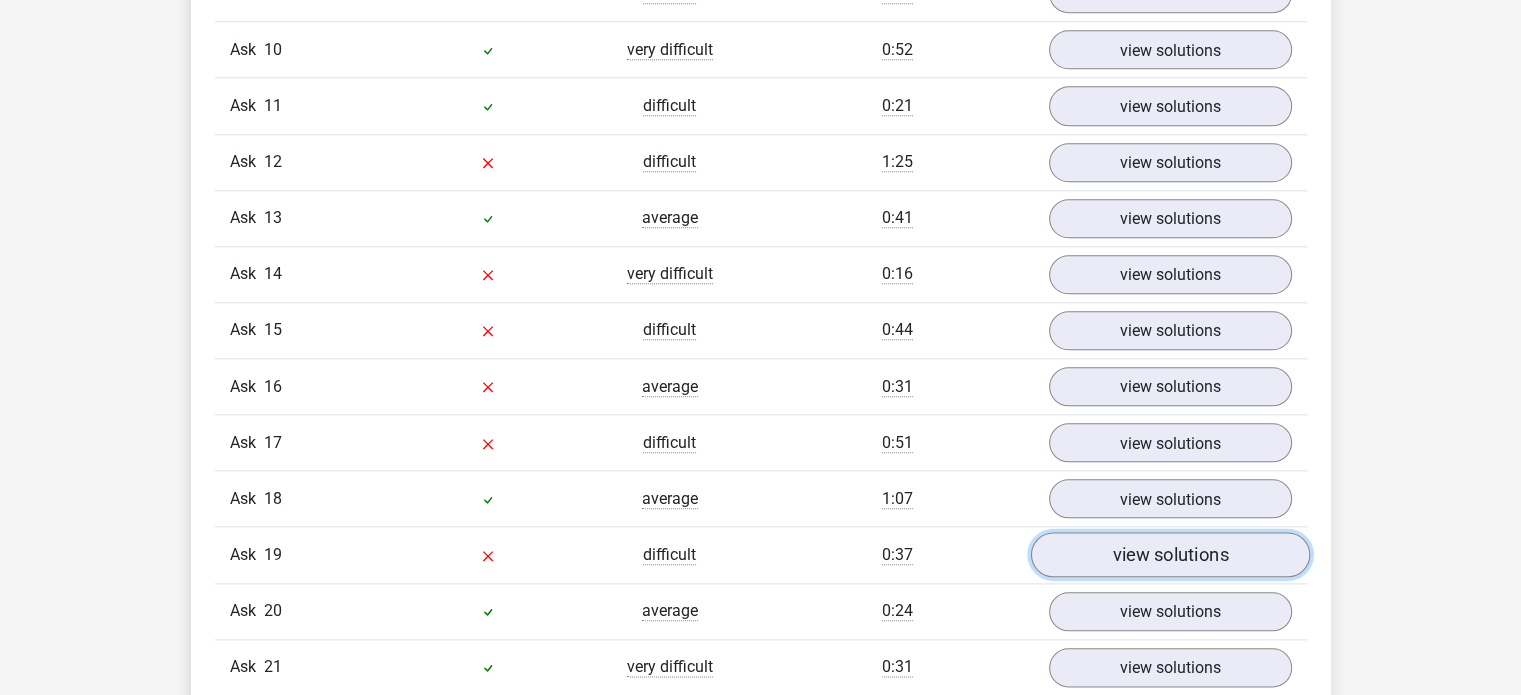 click on "view solutions" at bounding box center (1170, 555) 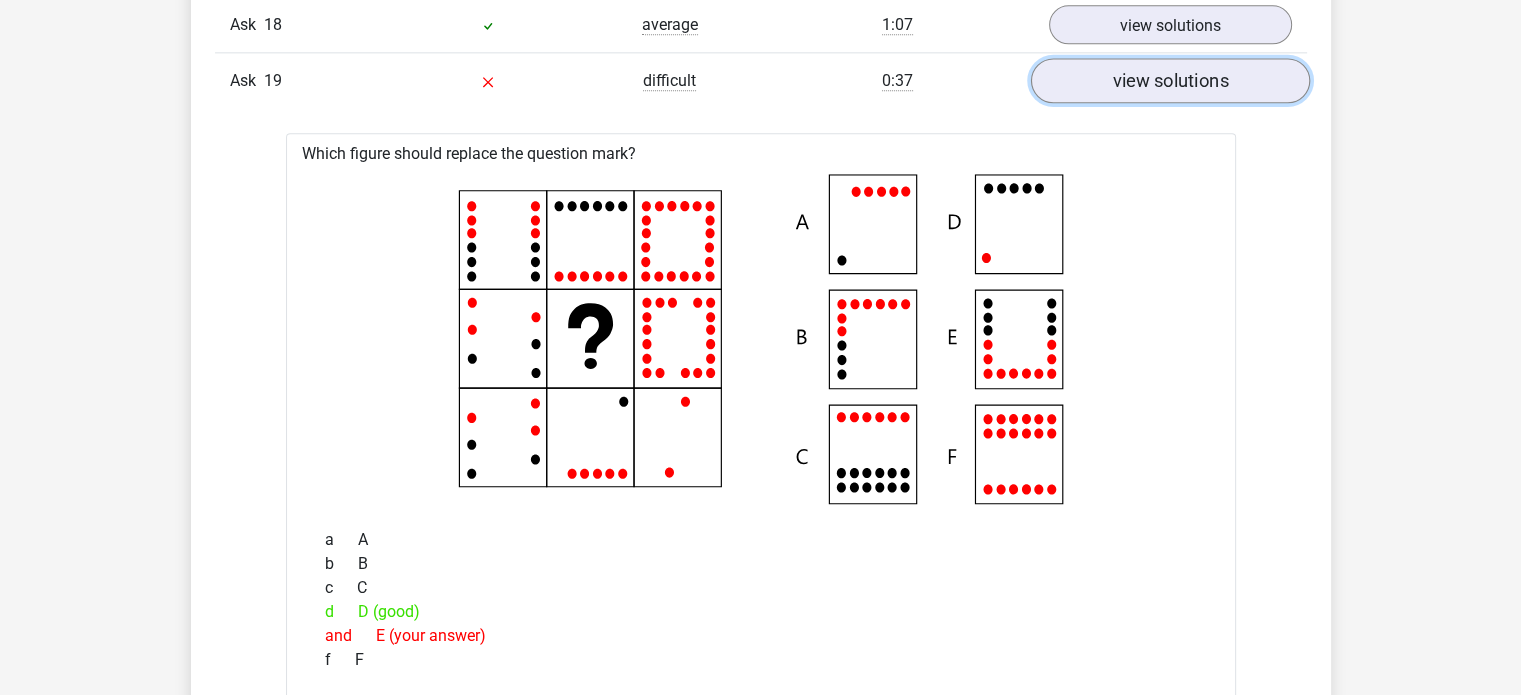 scroll, scrollTop: 2660, scrollLeft: 0, axis: vertical 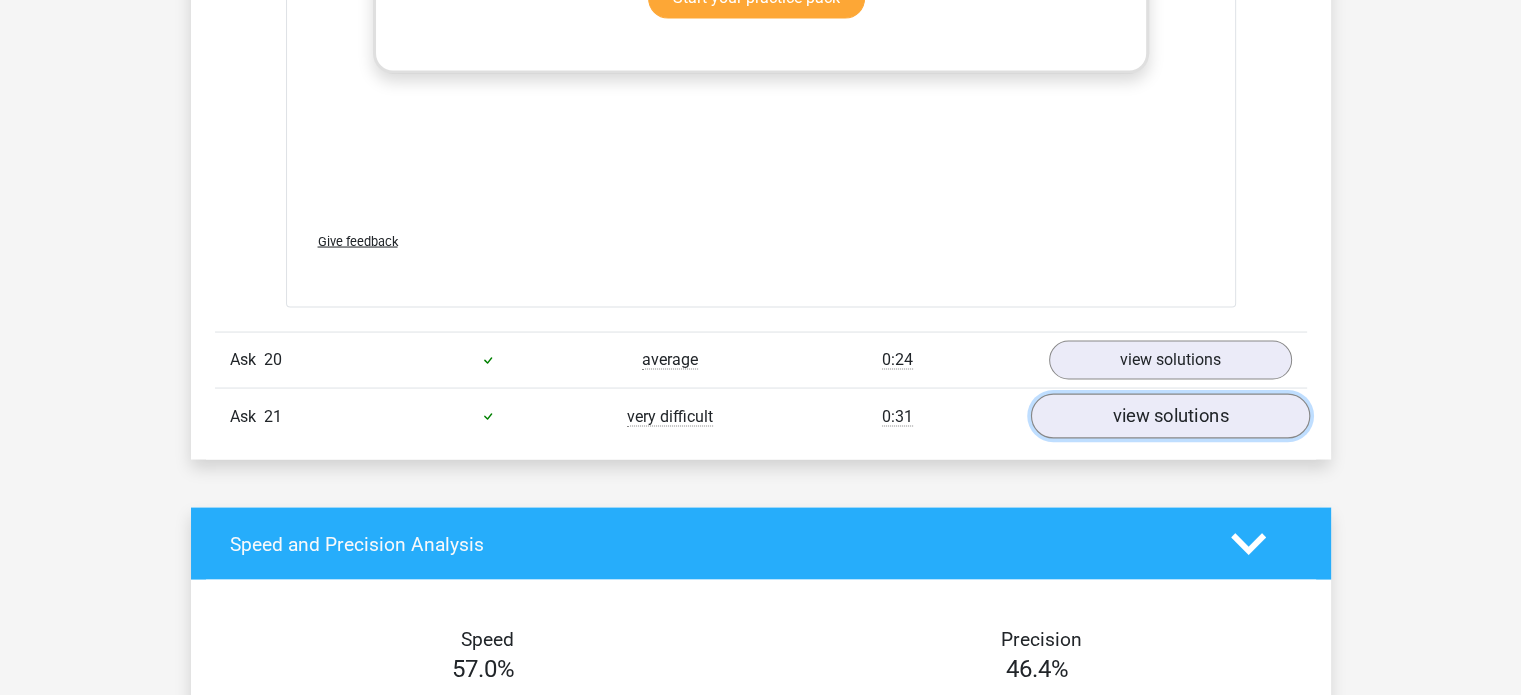 click on "view solutions" at bounding box center [1169, 415] 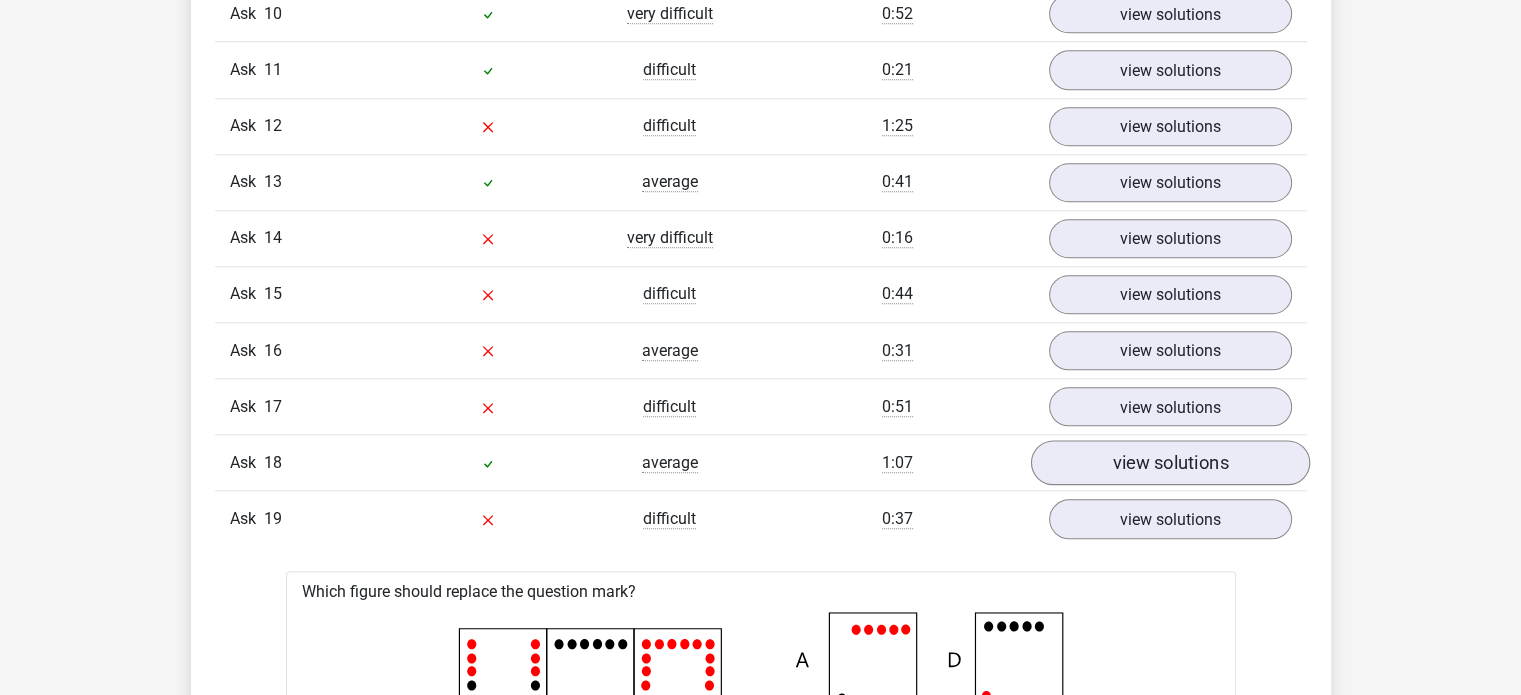 scroll, scrollTop: 2220, scrollLeft: 0, axis: vertical 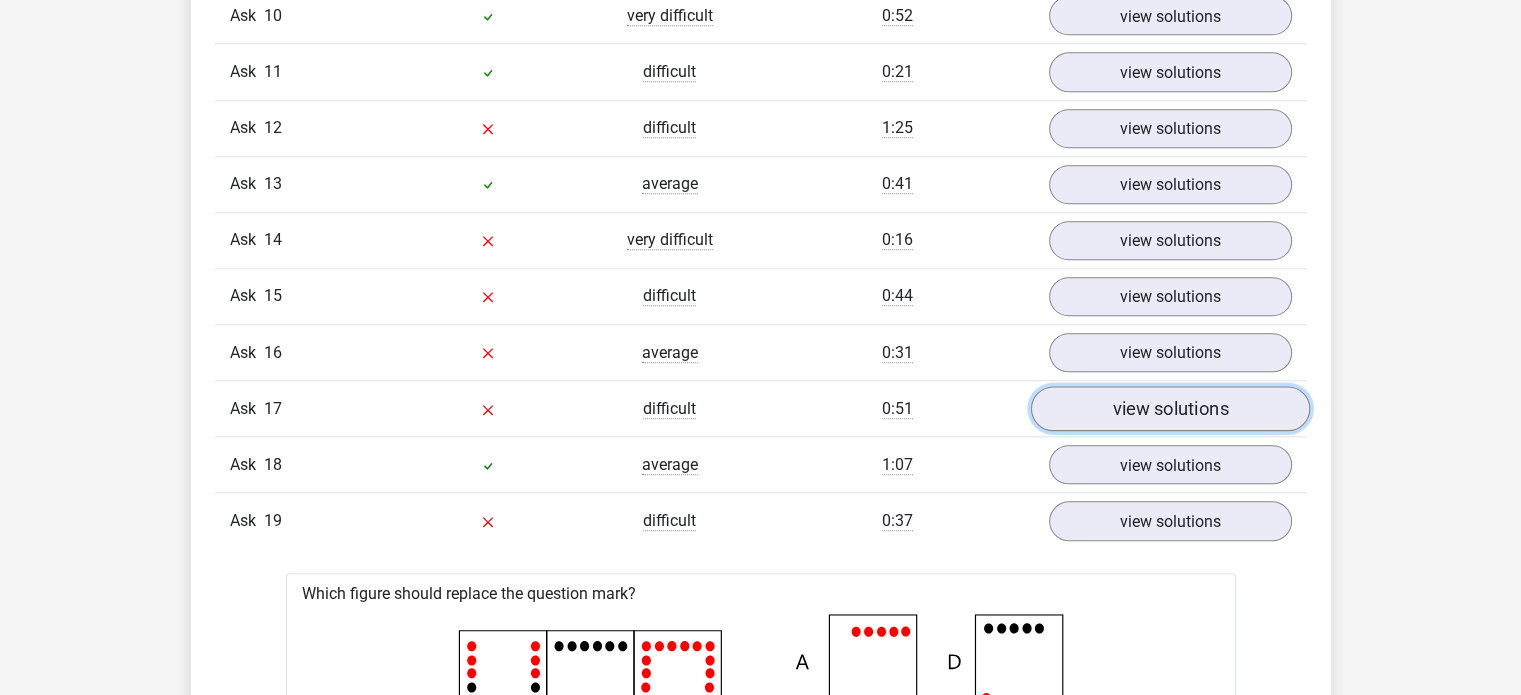 click on "view solutions" at bounding box center [1169, 408] 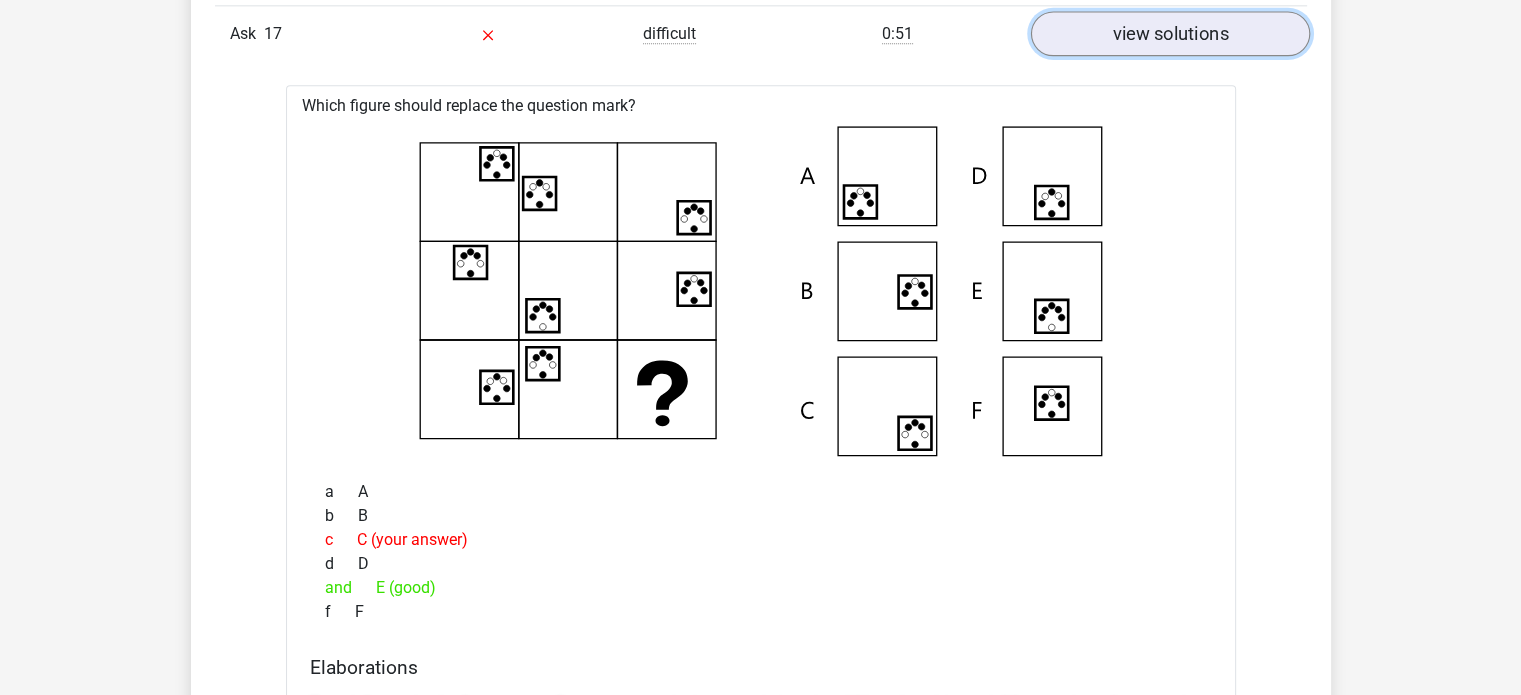 scroll, scrollTop: 2596, scrollLeft: 0, axis: vertical 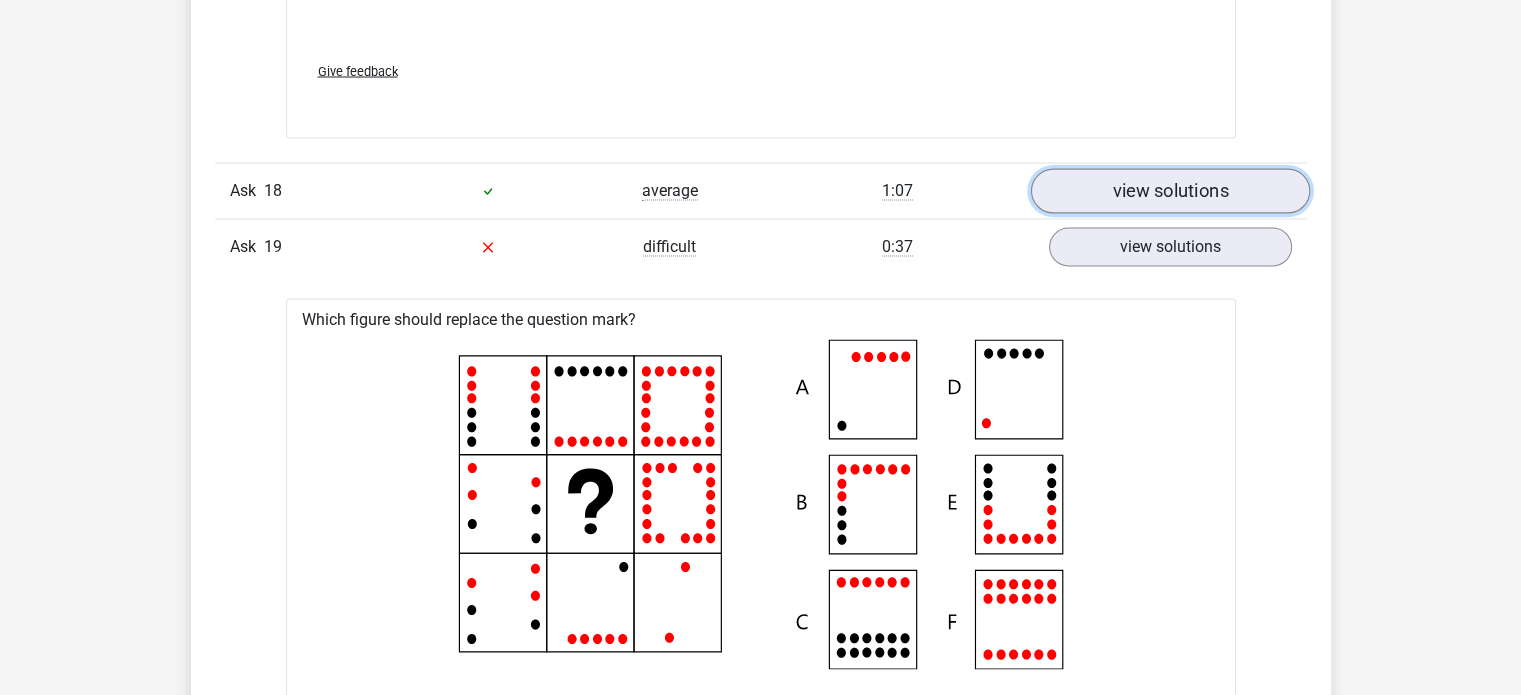 click on "view solutions" at bounding box center (1169, 191) 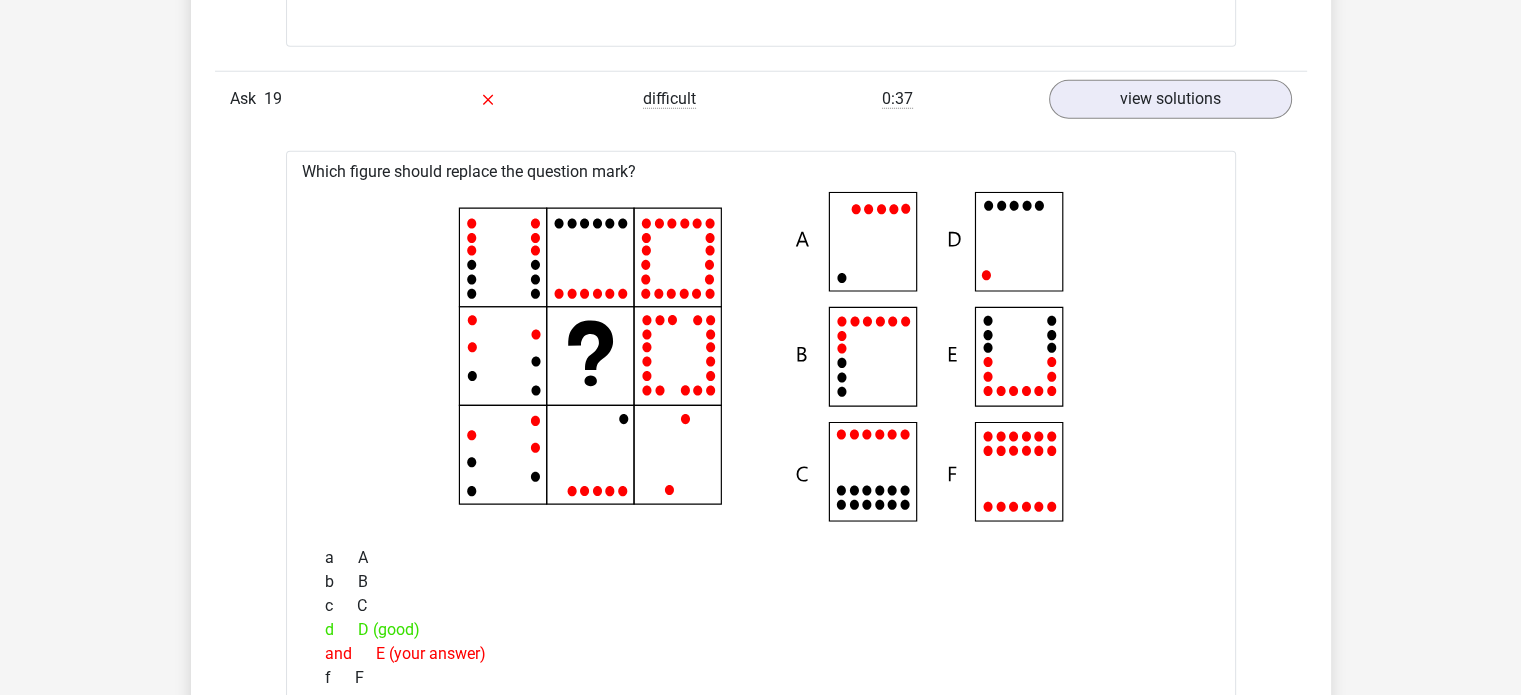 scroll, scrollTop: 5336, scrollLeft: 0, axis: vertical 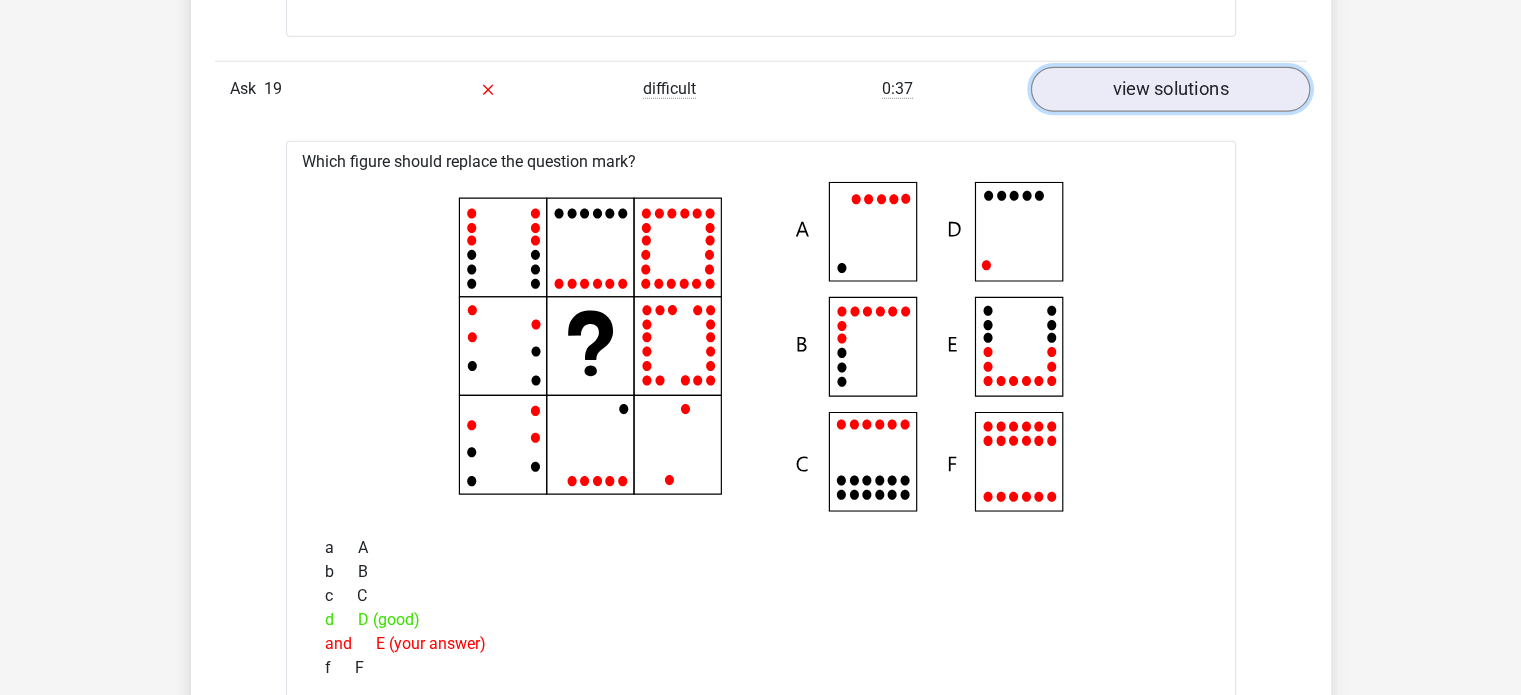 click on "view solutions" at bounding box center (1170, 90) 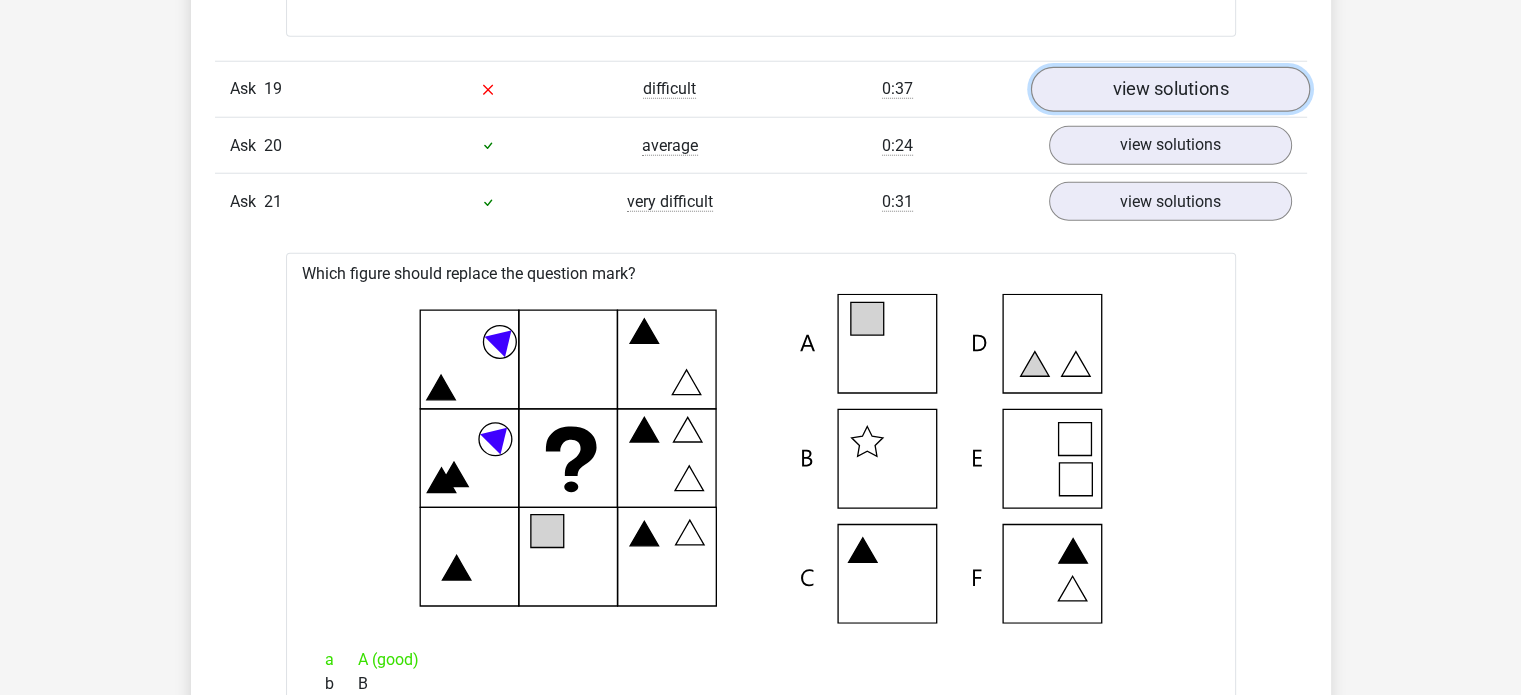 click on "view solutions" at bounding box center [1170, 90] 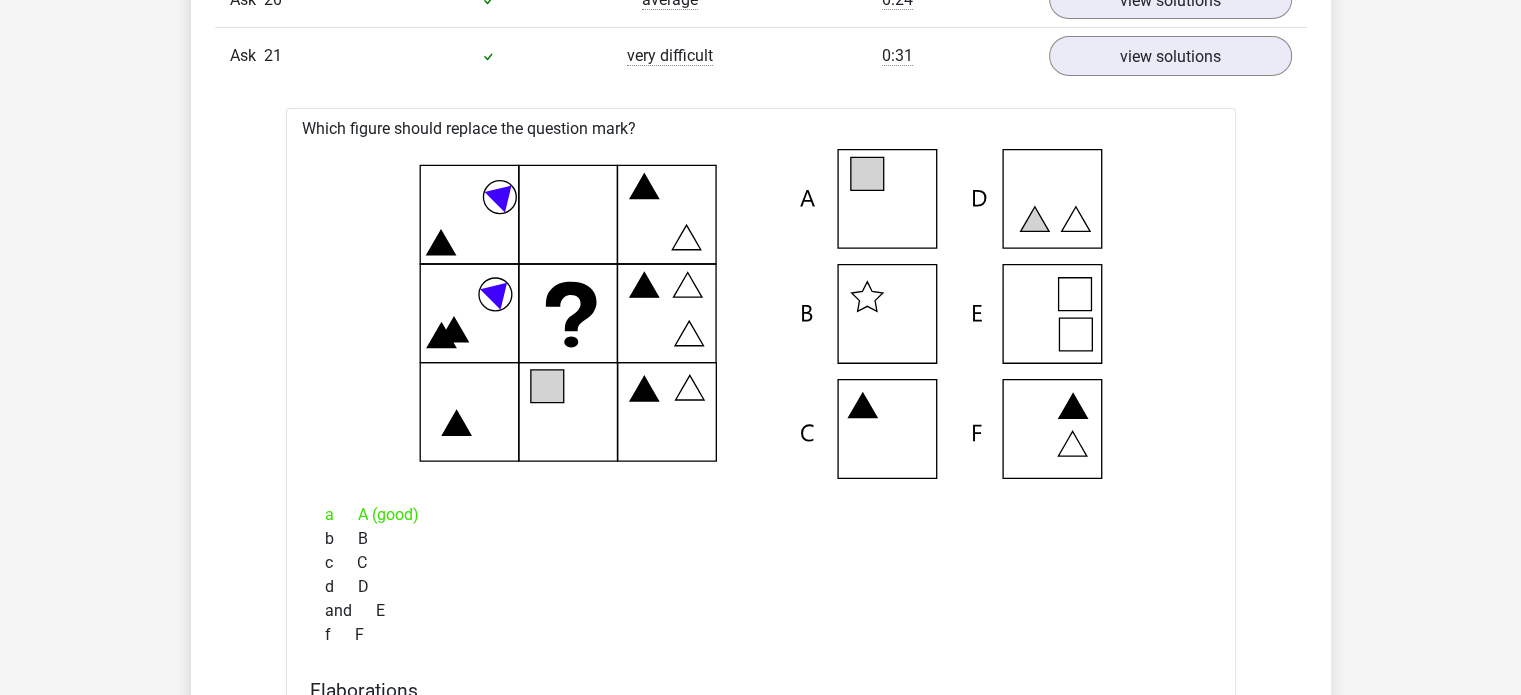 scroll, scrollTop: 6928, scrollLeft: 0, axis: vertical 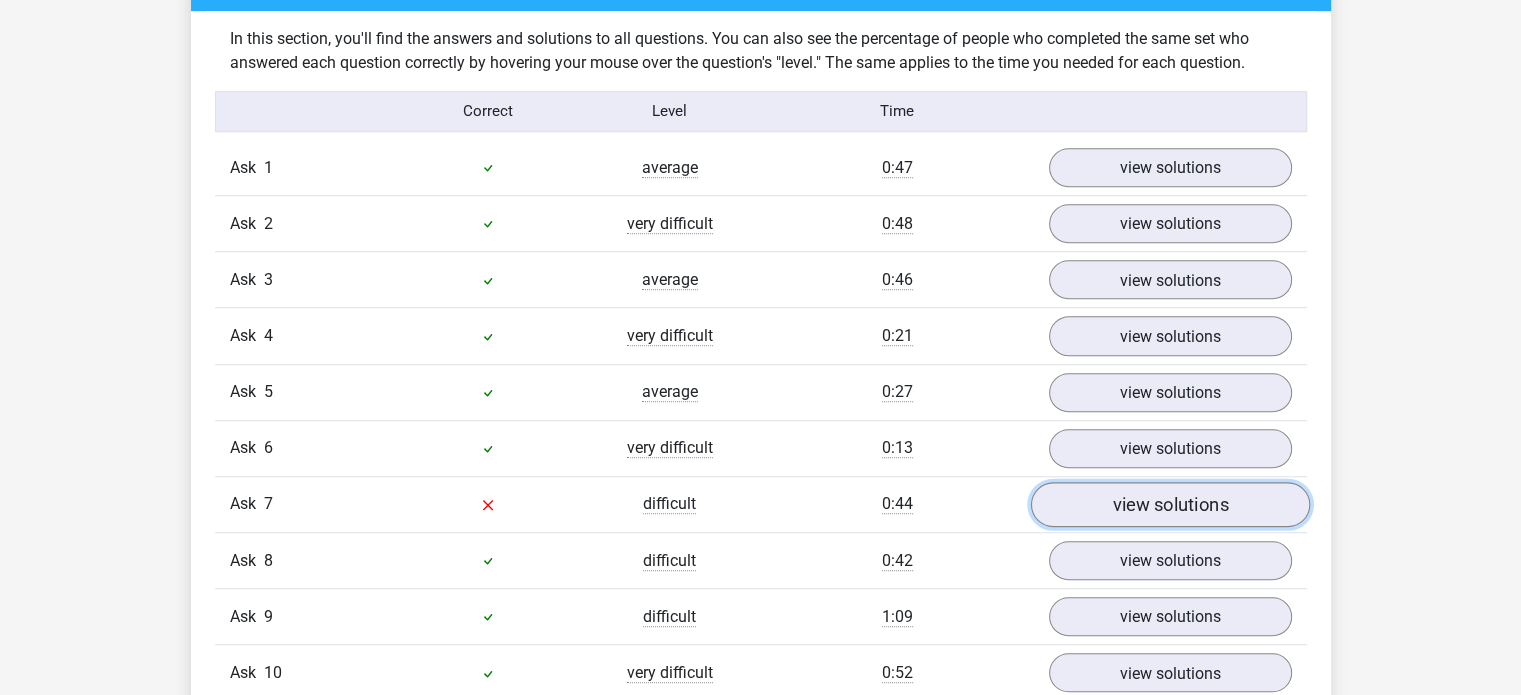 click on "view solutions" at bounding box center [1170, 505] 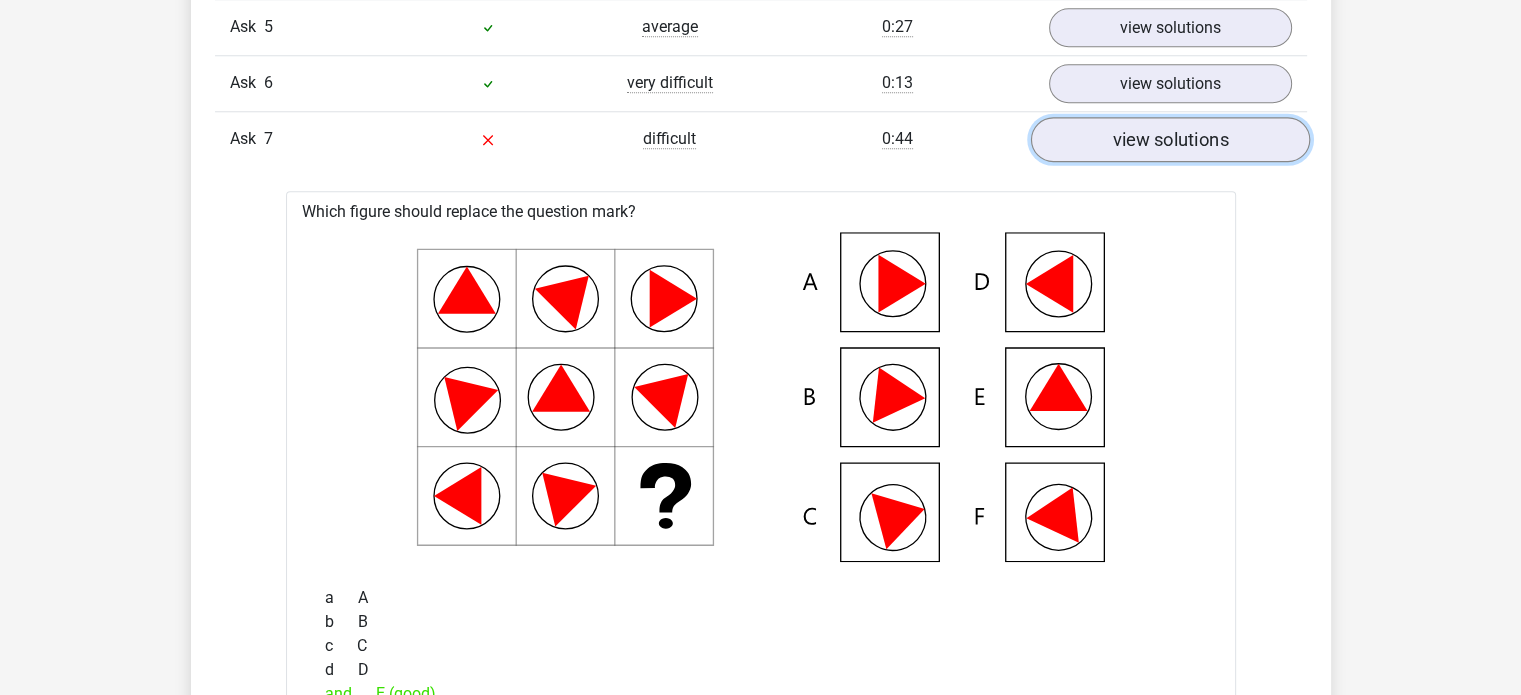 scroll, scrollTop: 1927, scrollLeft: 0, axis: vertical 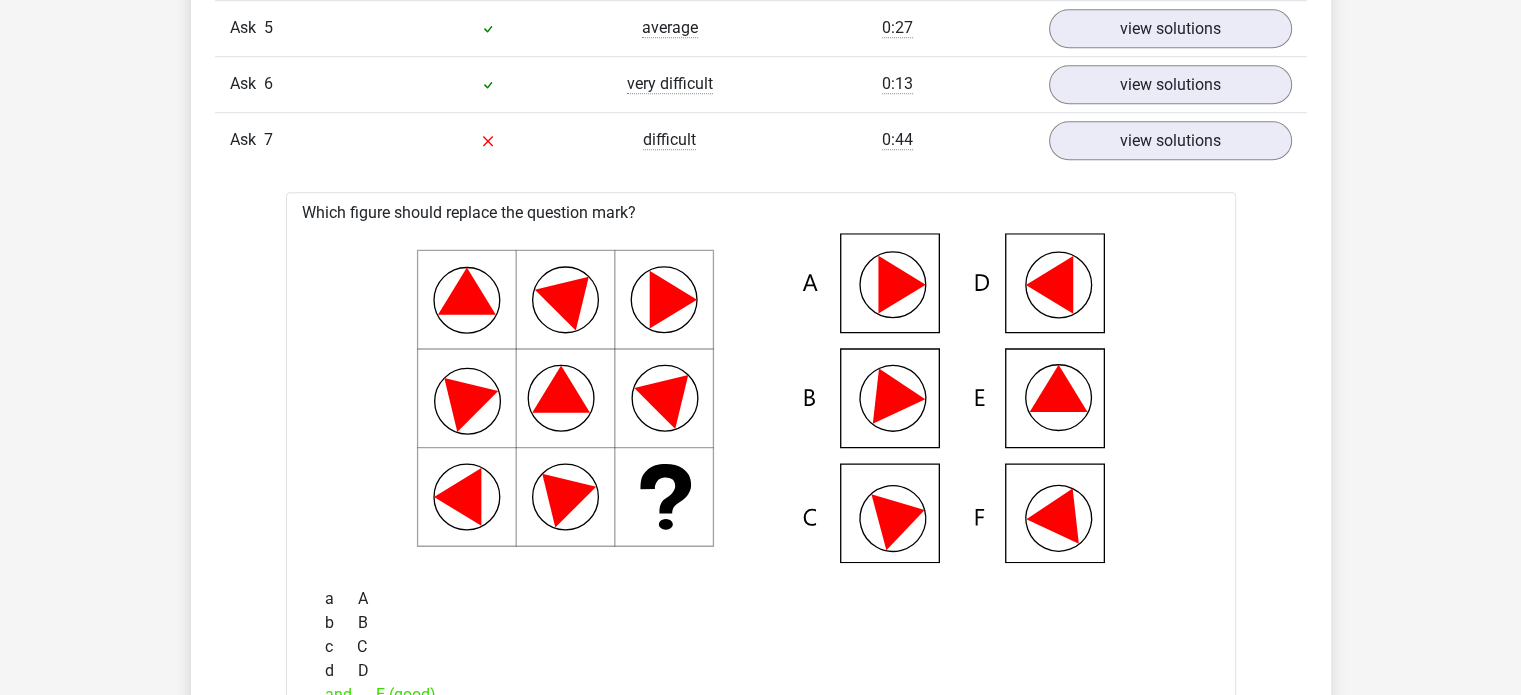 click 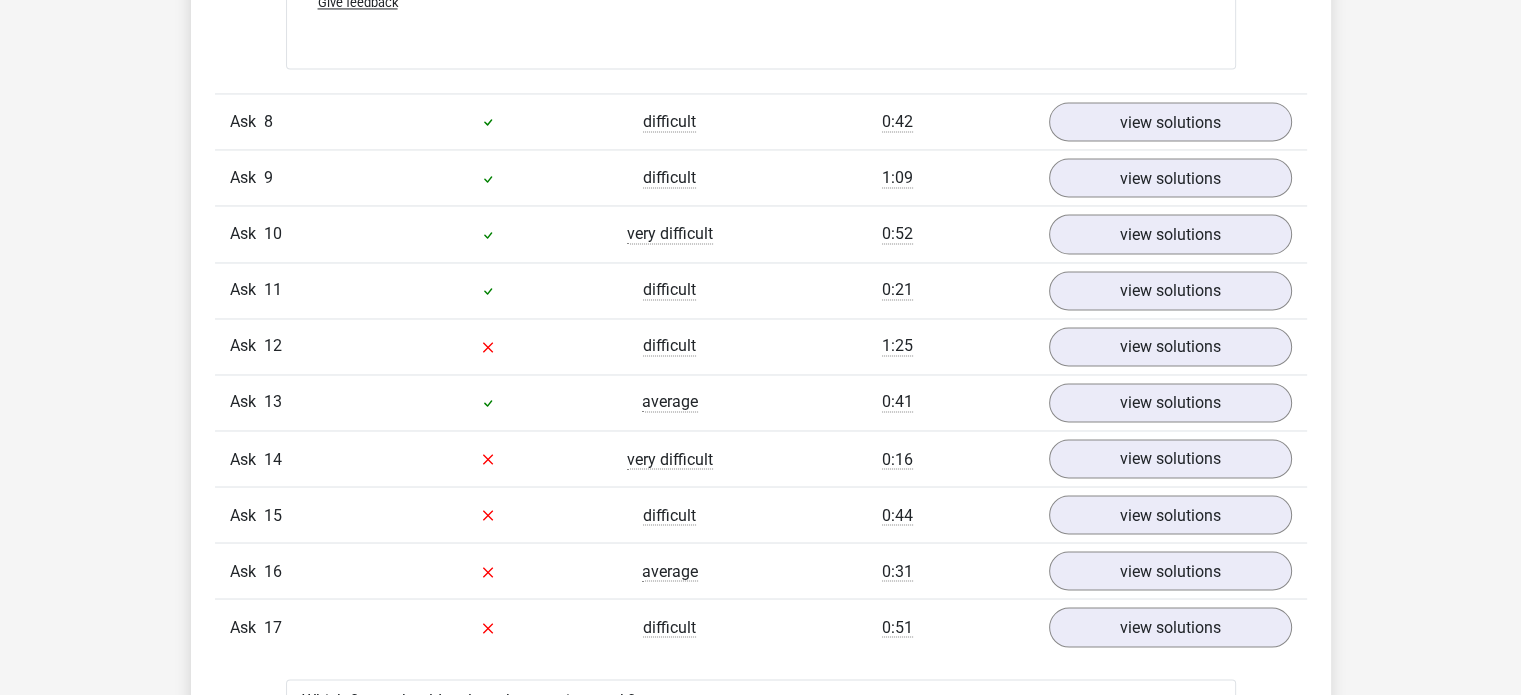 scroll, scrollTop: 3343, scrollLeft: 0, axis: vertical 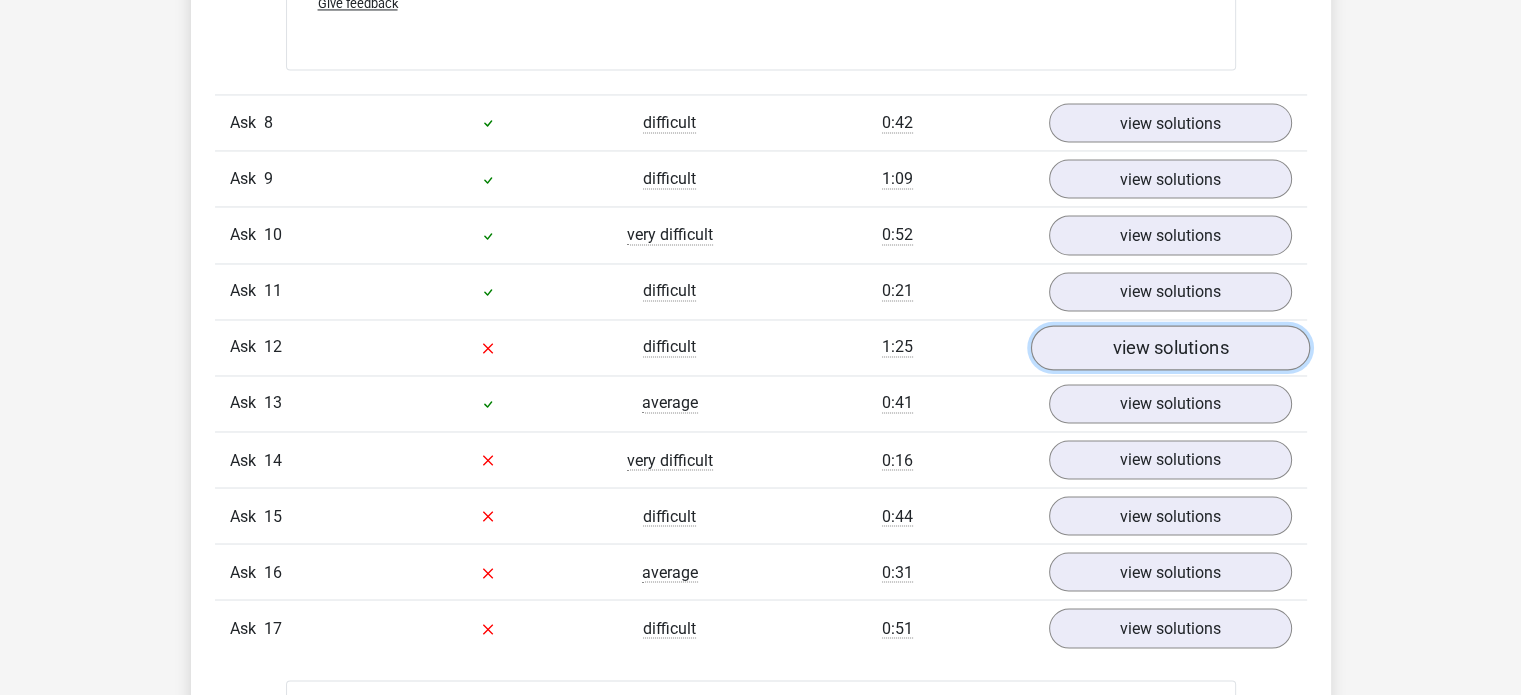 click on "view solutions" at bounding box center (1169, 347) 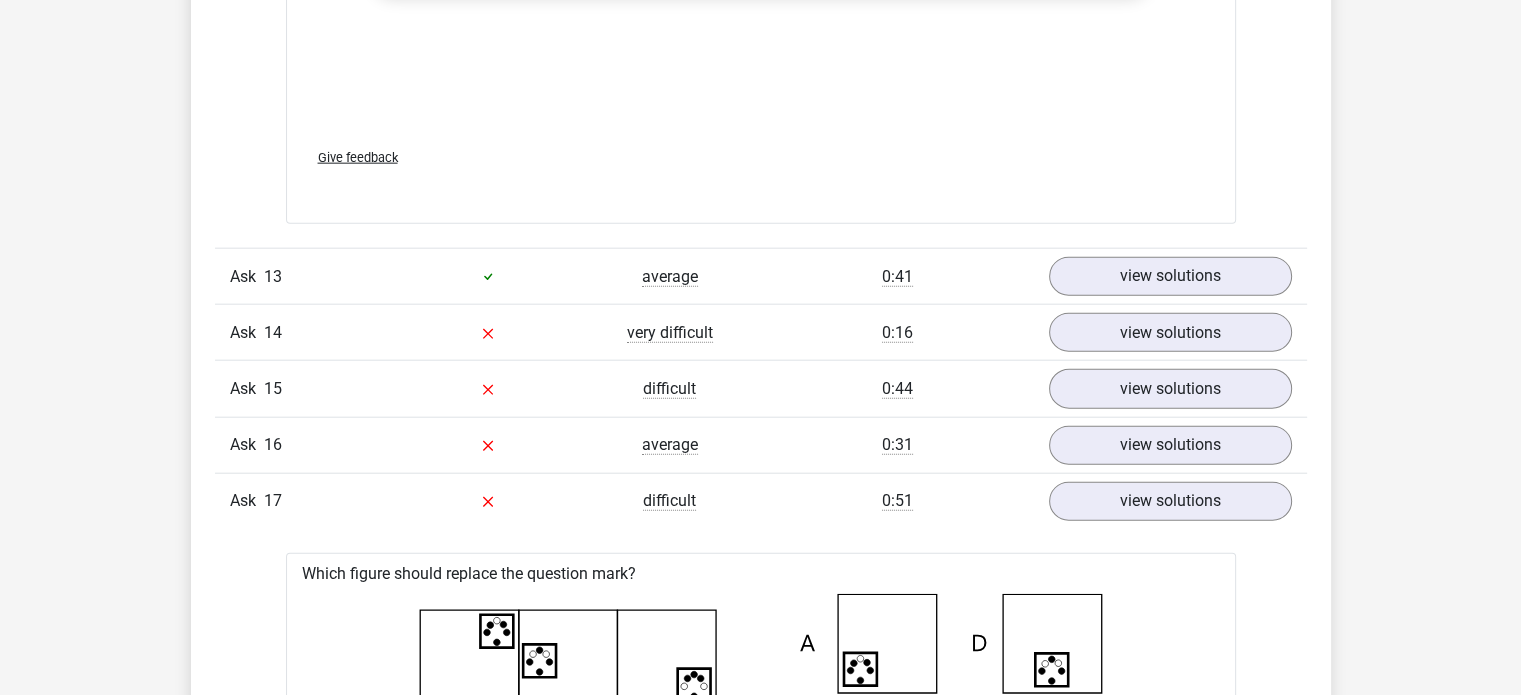 scroll, scrollTop: 4819, scrollLeft: 0, axis: vertical 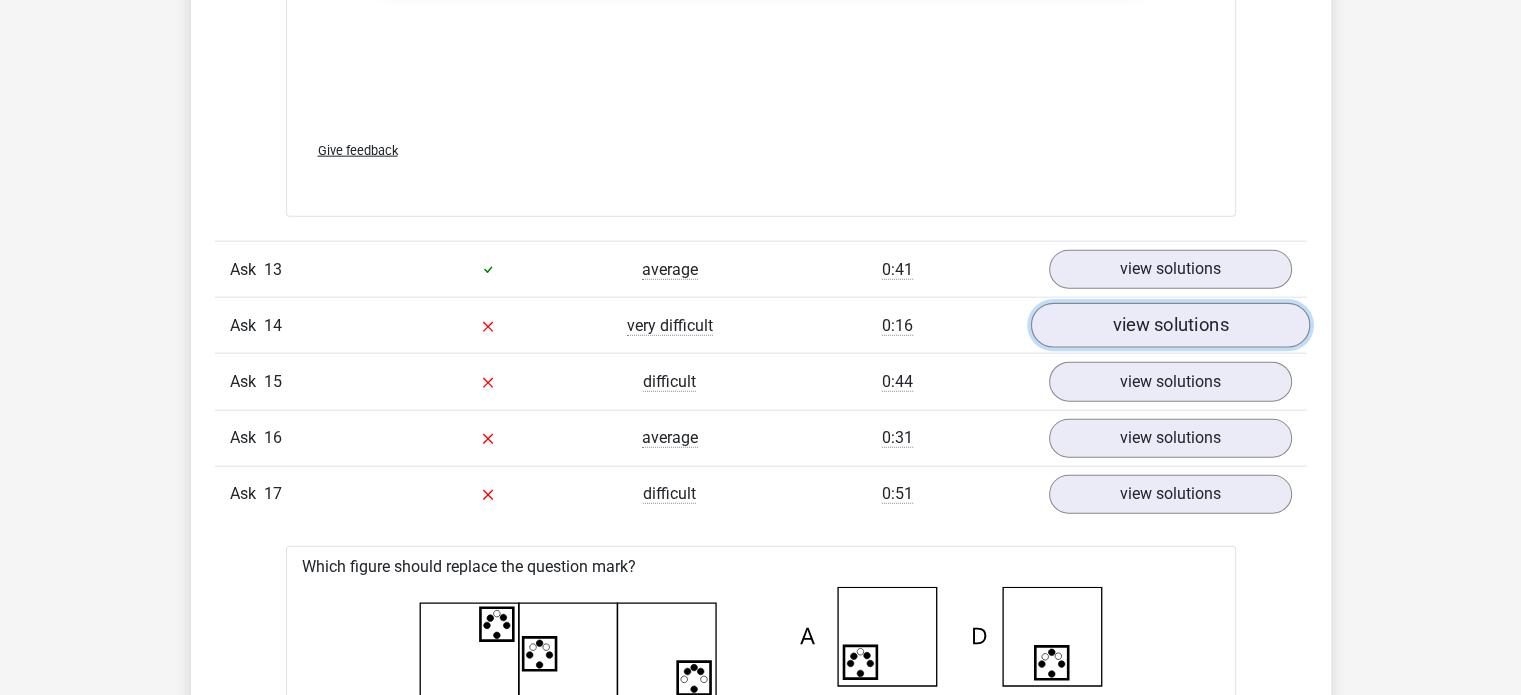 click on "view solutions" at bounding box center (1170, 326) 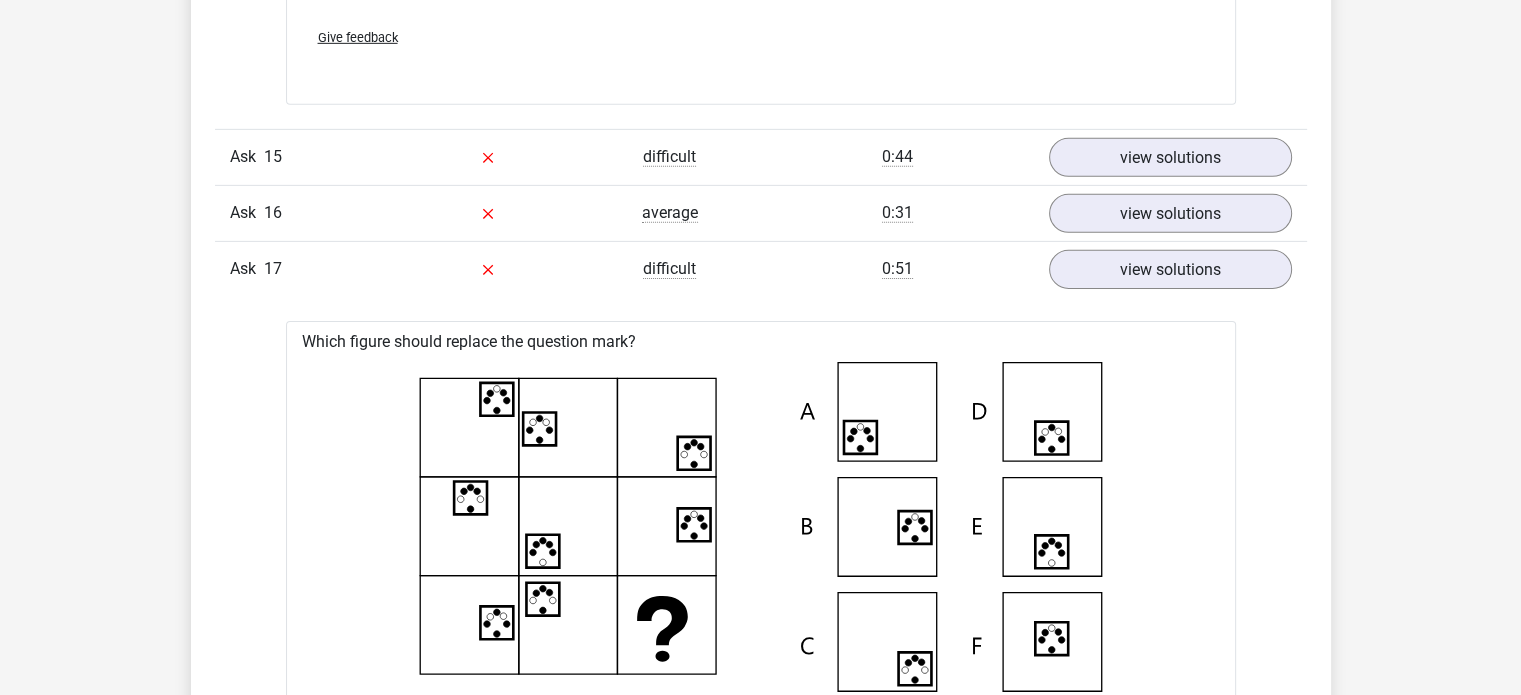 scroll, scrollTop: 6388, scrollLeft: 0, axis: vertical 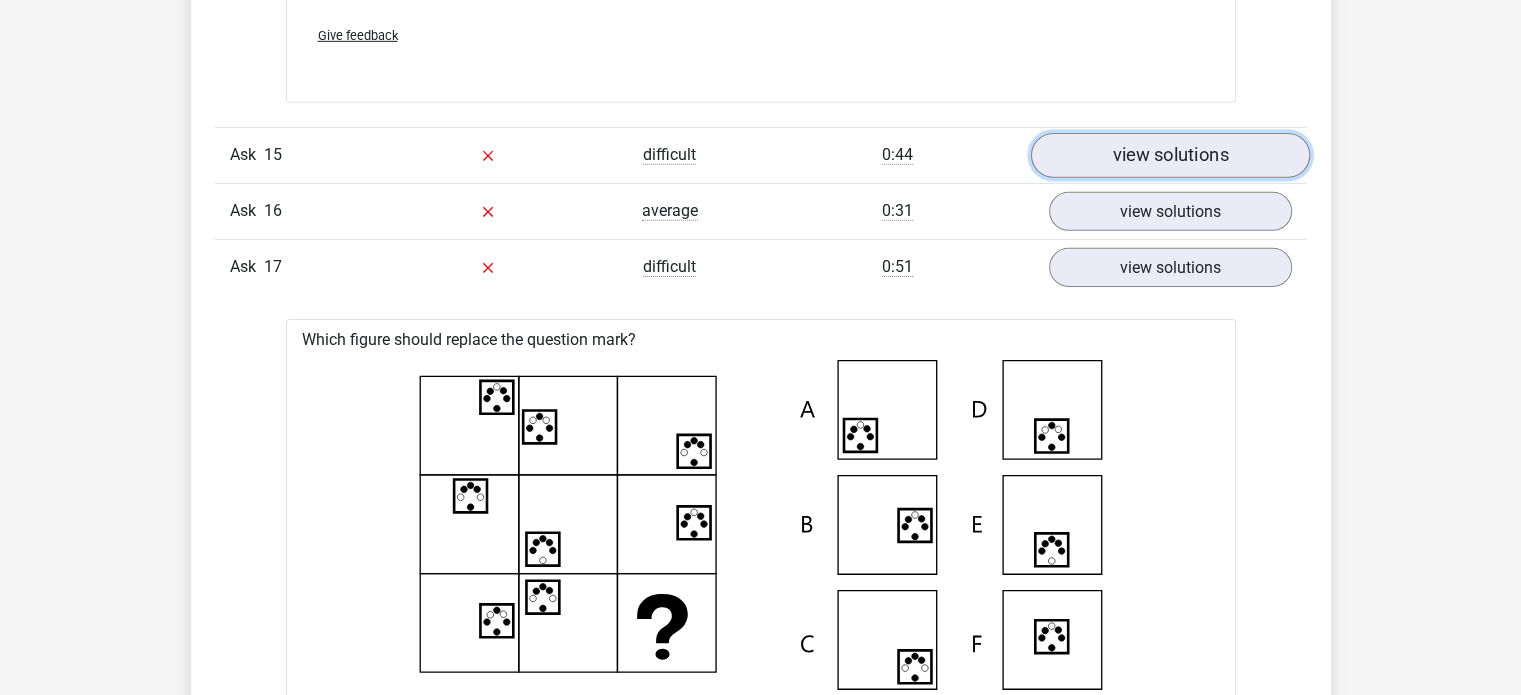 click on "view solutions" at bounding box center [1170, 155] 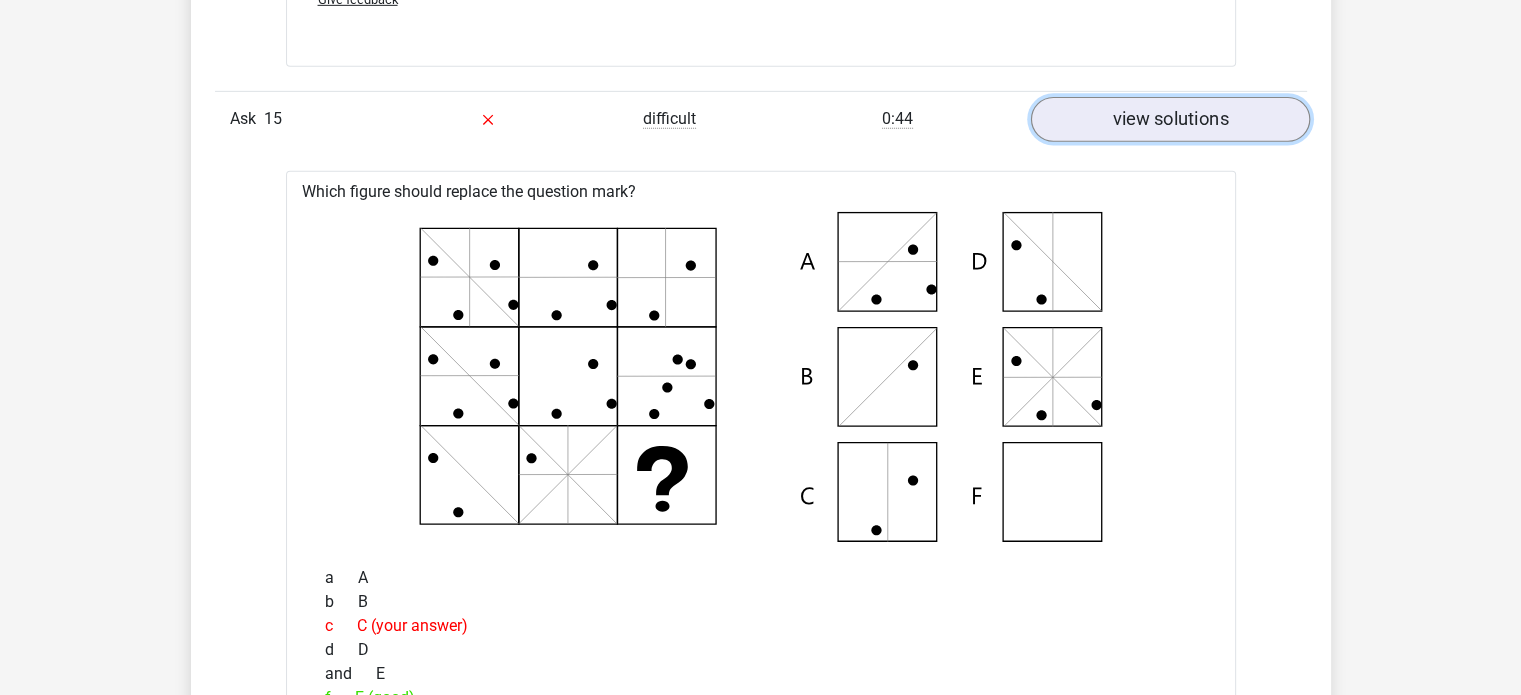 scroll, scrollTop: 6423, scrollLeft: 0, axis: vertical 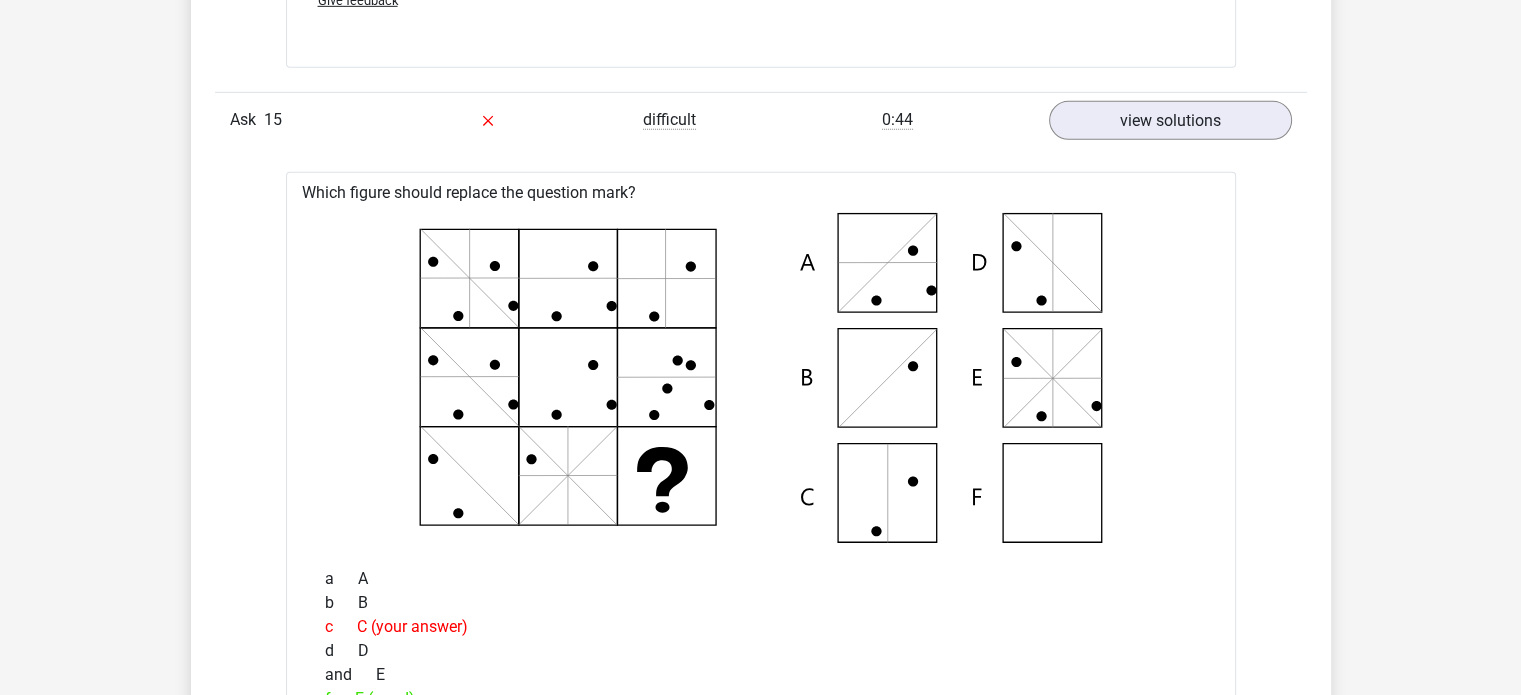 drag, startPoint x: 1209, startPoint y: 162, endPoint x: 966, endPoint y: 252, distance: 259.13126 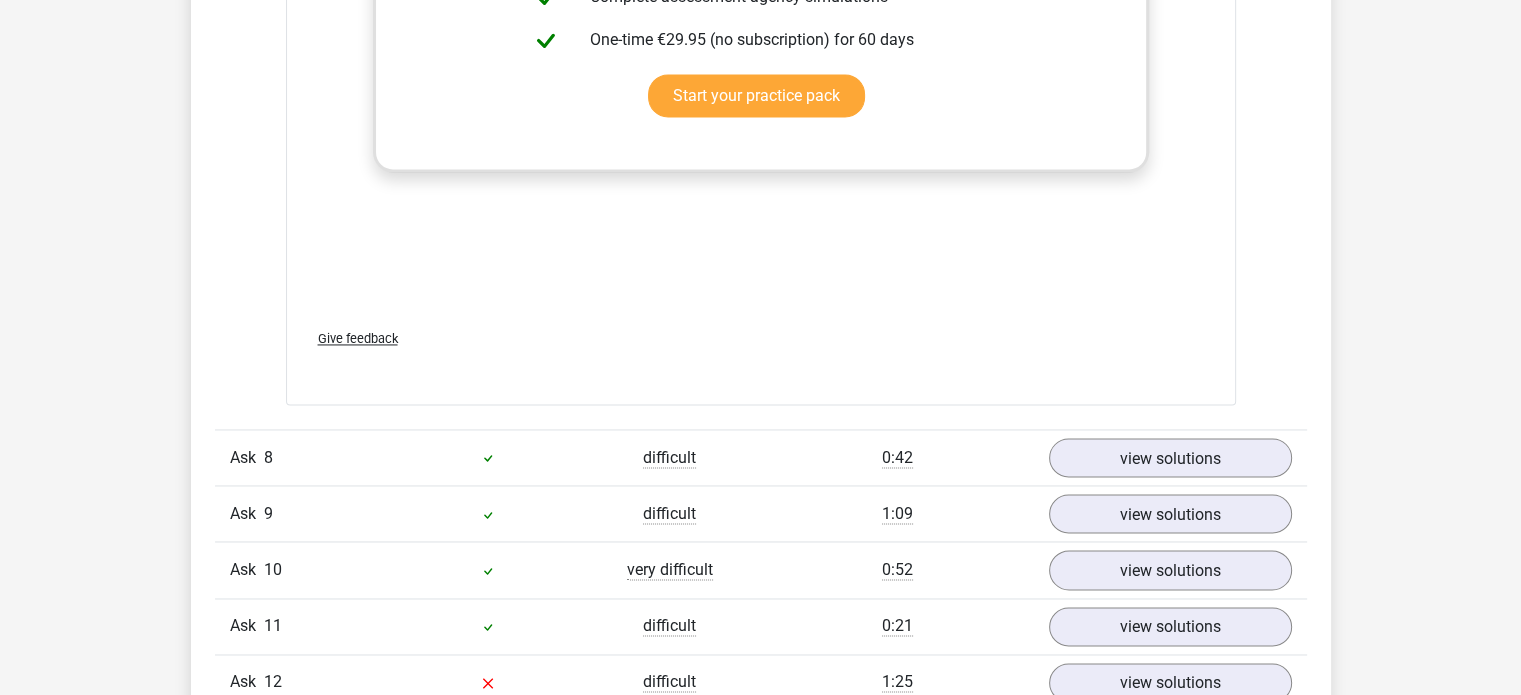 scroll, scrollTop: 3004, scrollLeft: 0, axis: vertical 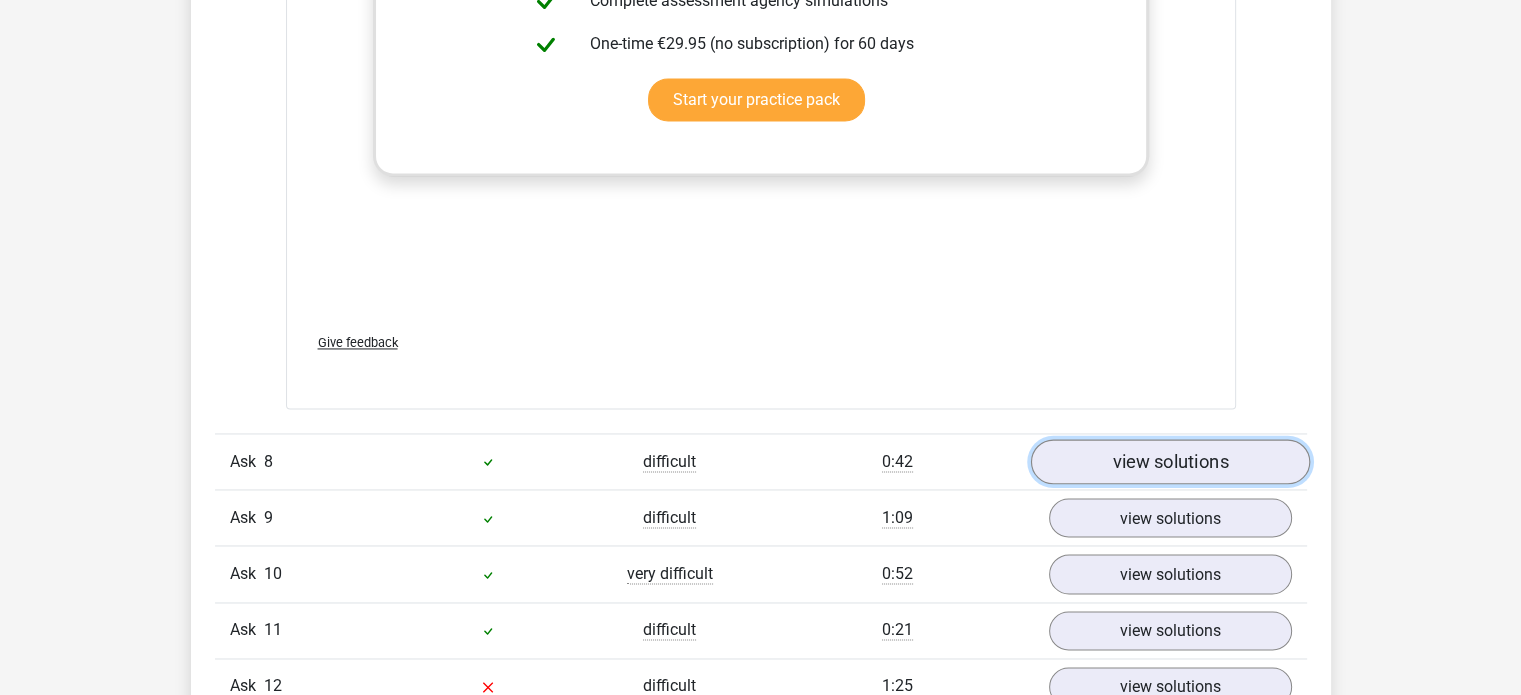 click on "view solutions" at bounding box center (1170, 462) 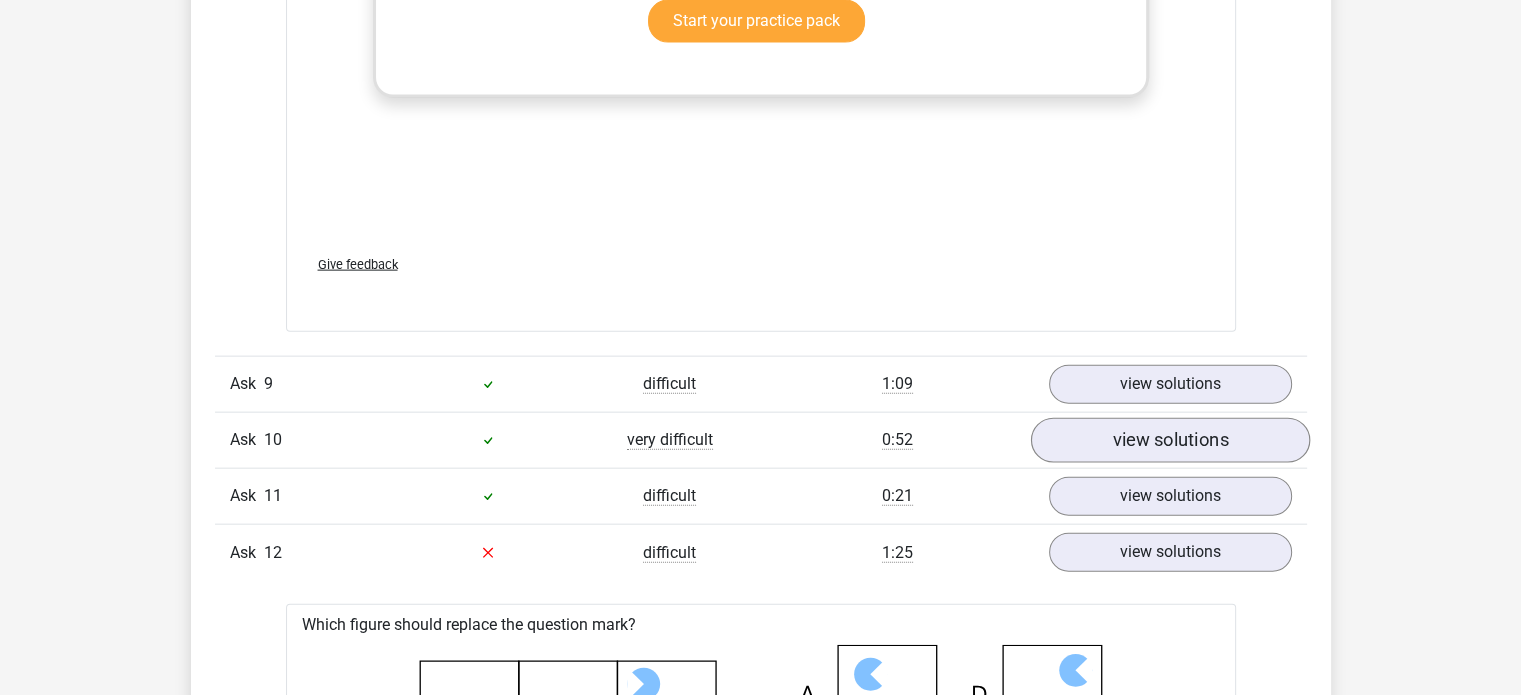 scroll, scrollTop: 4488, scrollLeft: 0, axis: vertical 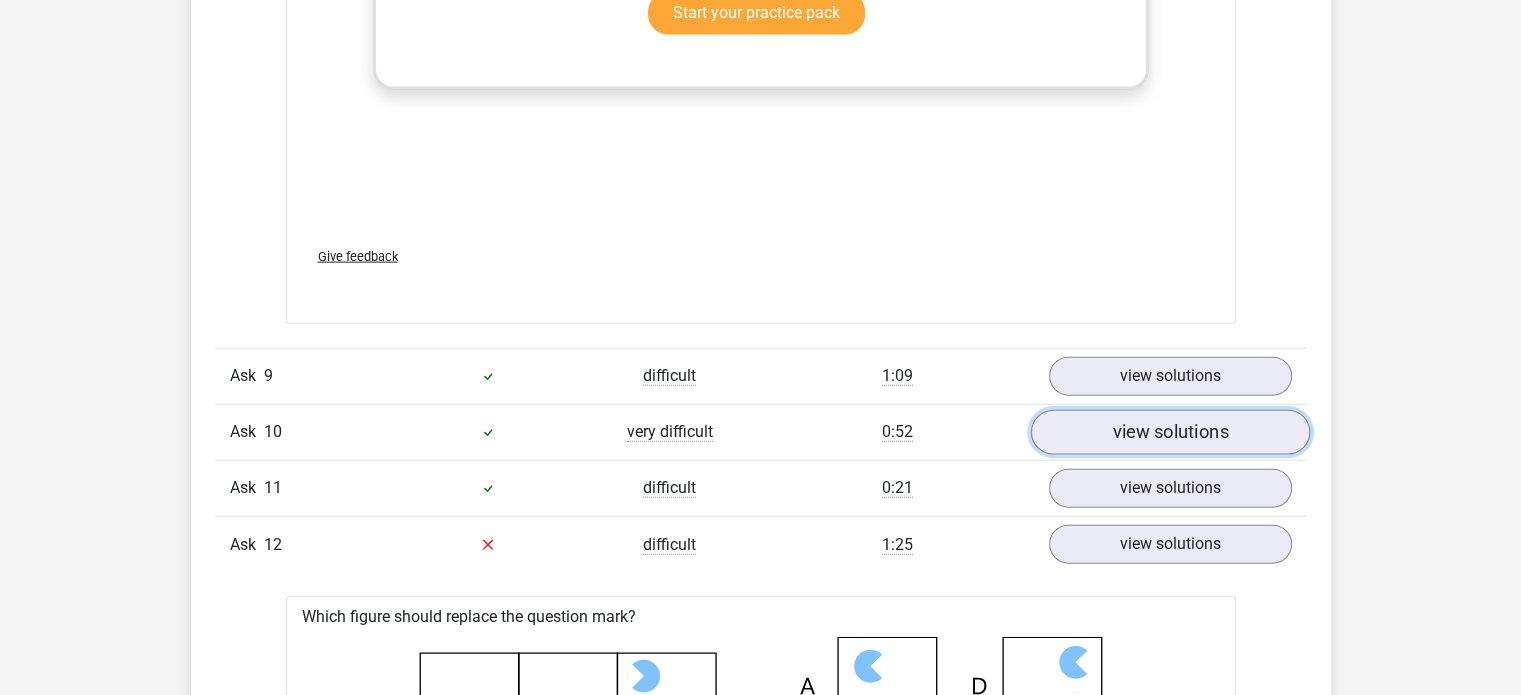 click on "view solutions" at bounding box center (1170, 432) 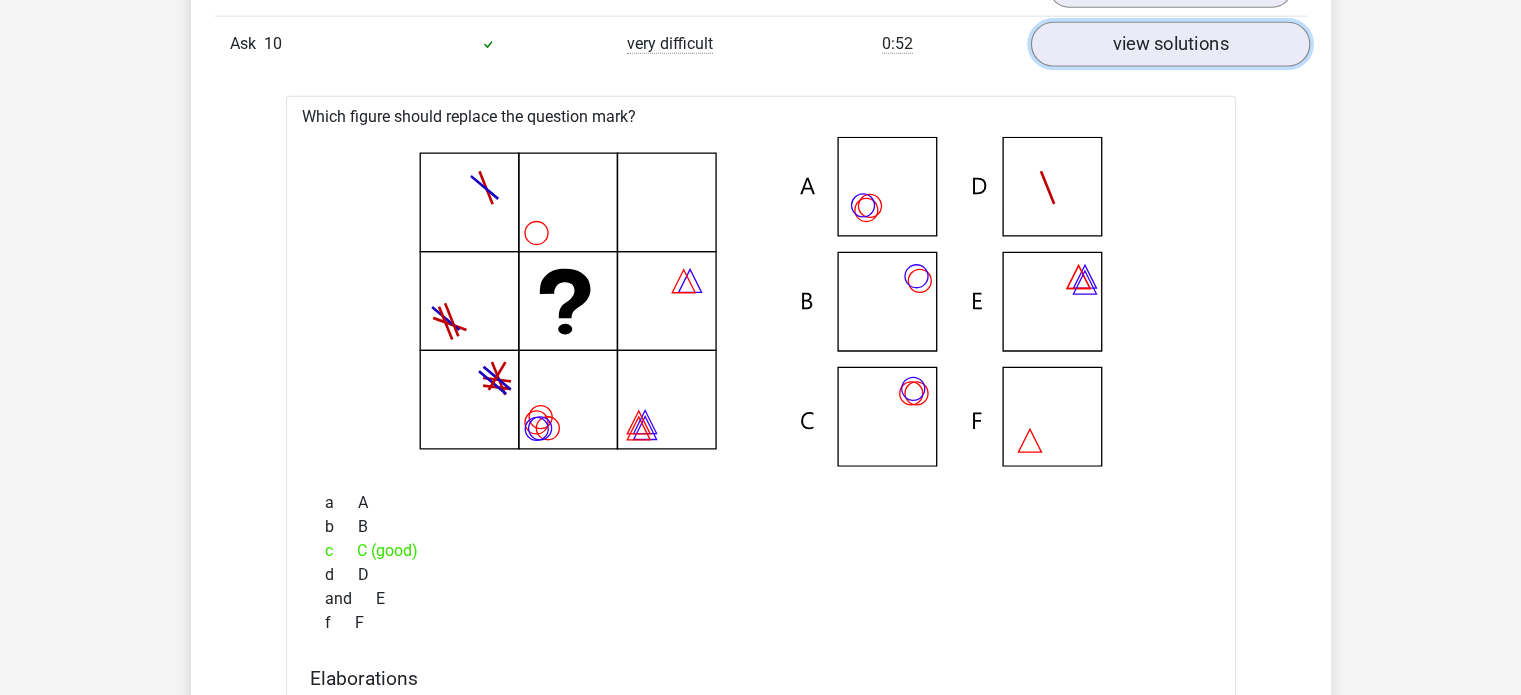 scroll, scrollTop: 4875, scrollLeft: 0, axis: vertical 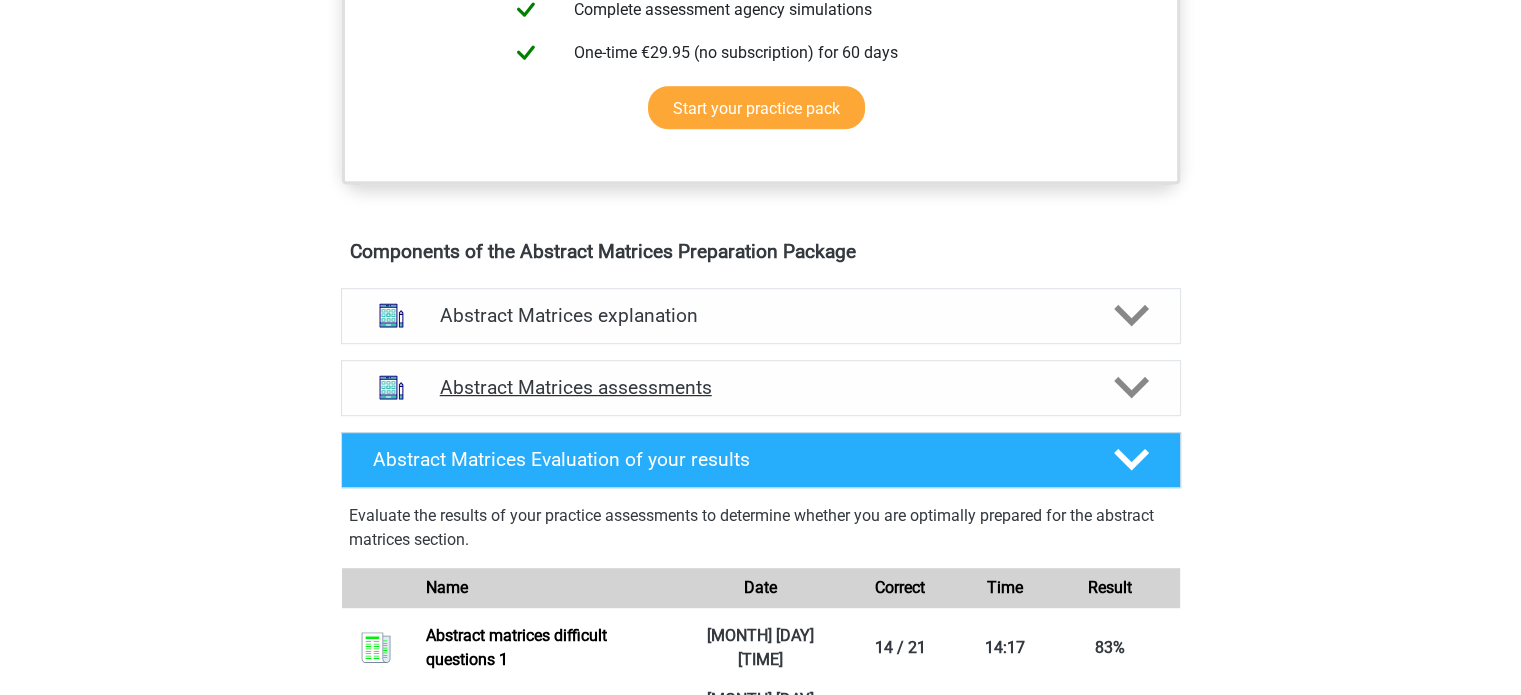 click on "Abstract Matrices assessments" at bounding box center [761, 388] 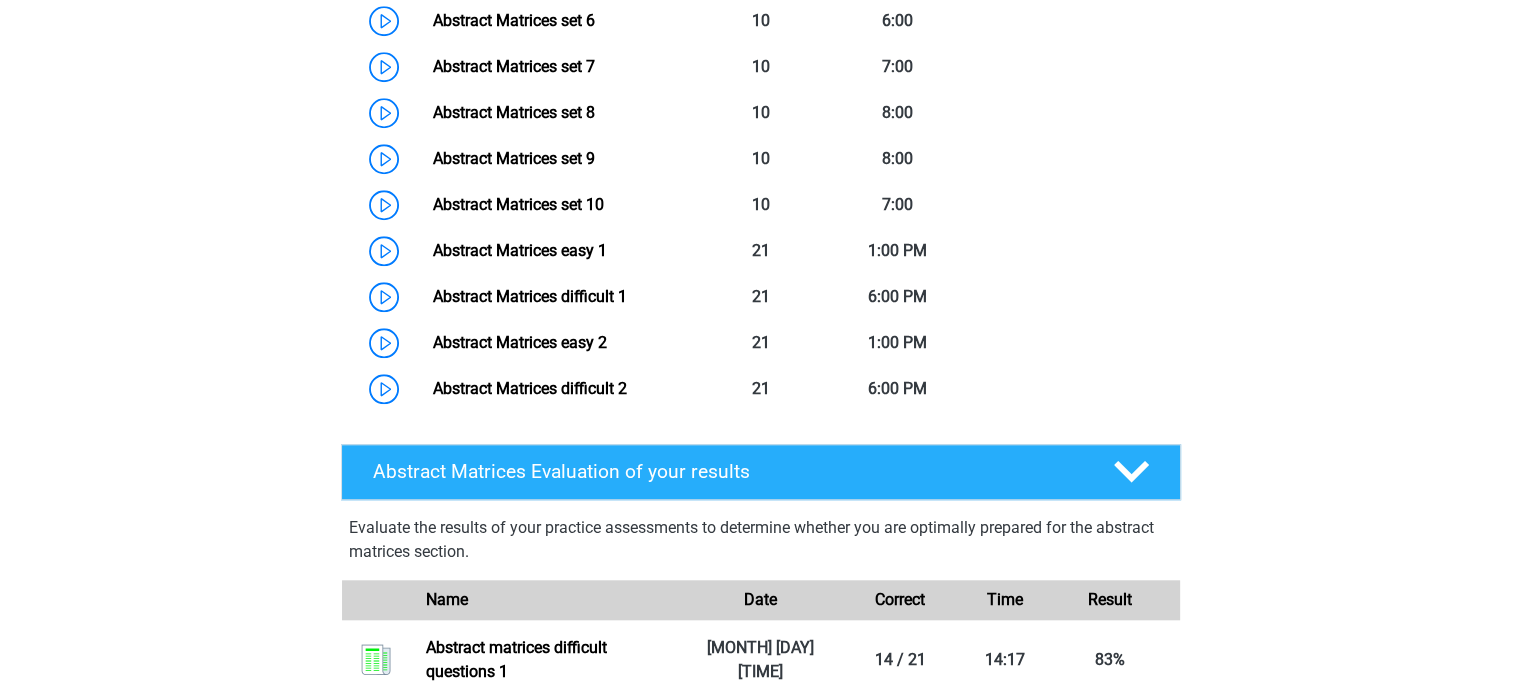 scroll, scrollTop: 1796, scrollLeft: 0, axis: vertical 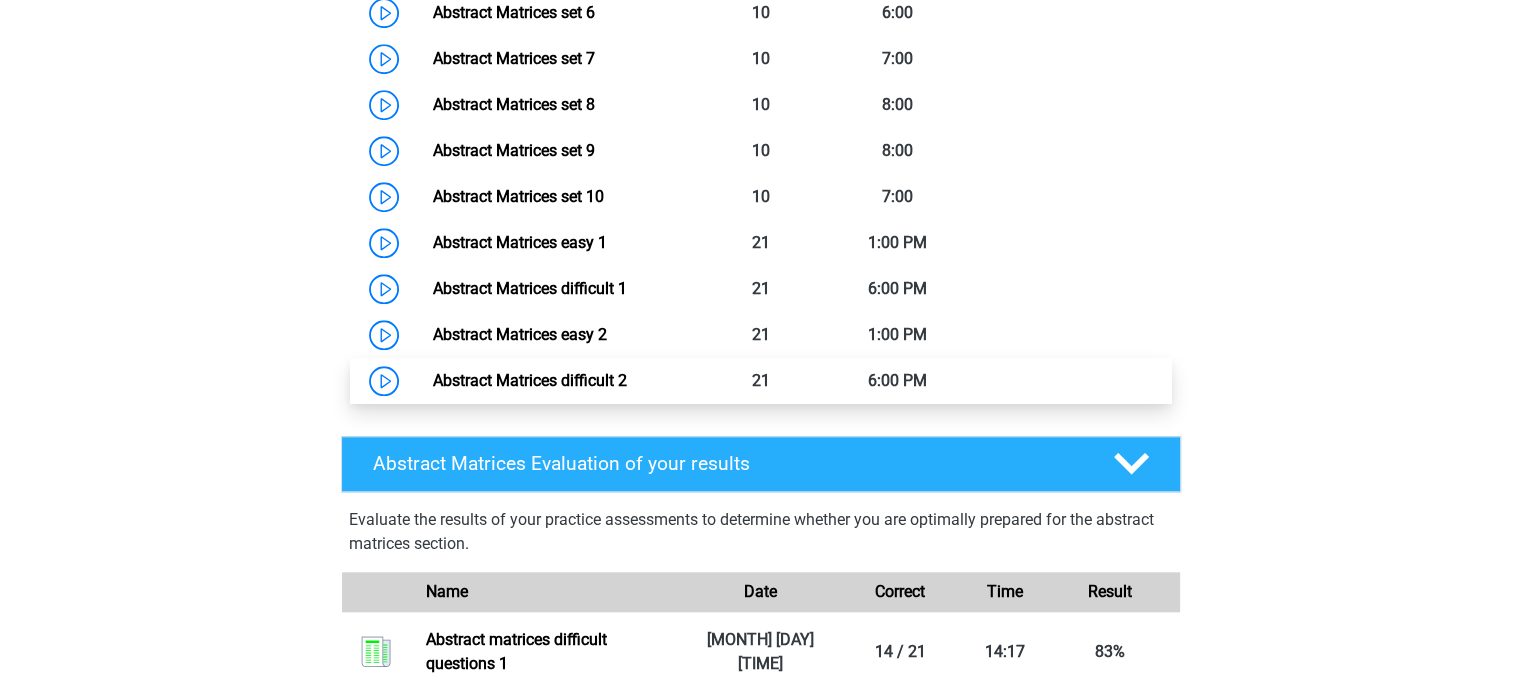 click on "Abstract Matrices difficult 2" at bounding box center (530, 380) 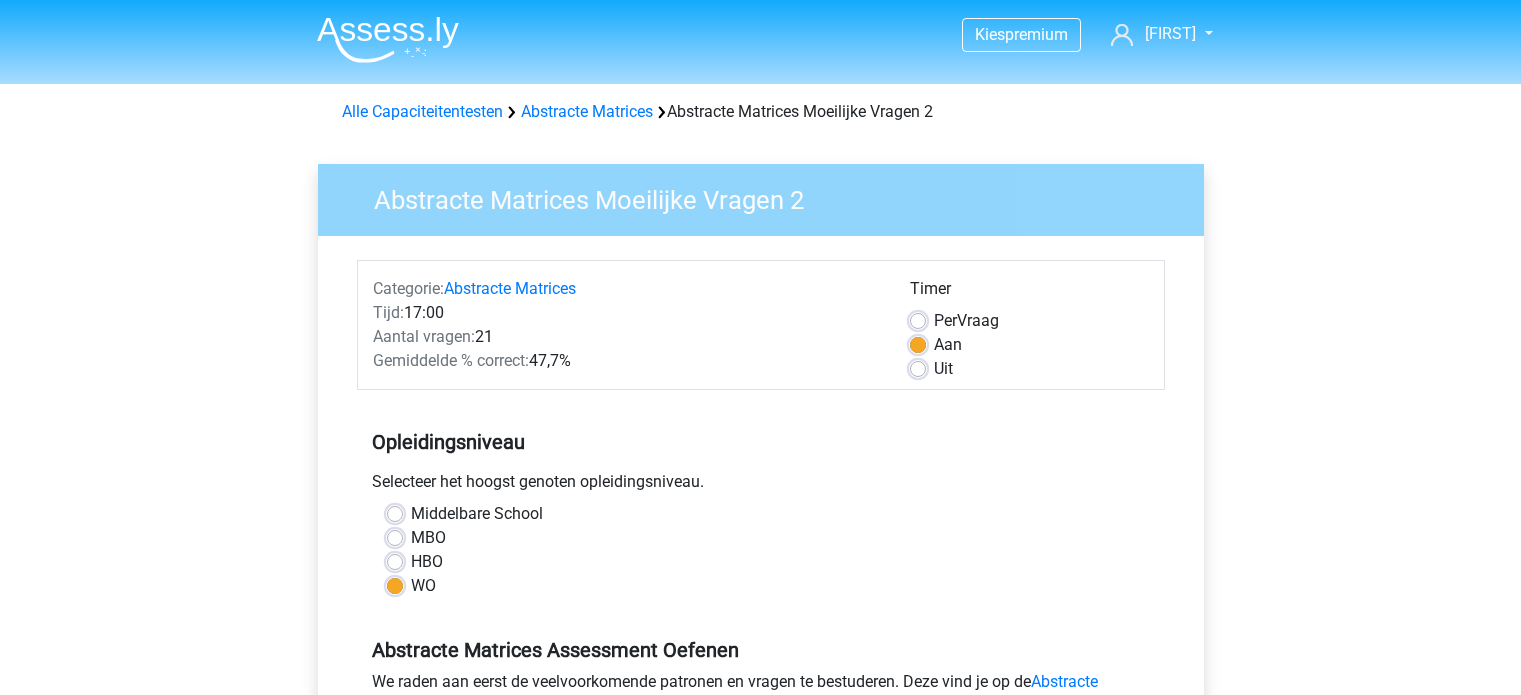 scroll, scrollTop: 0, scrollLeft: 0, axis: both 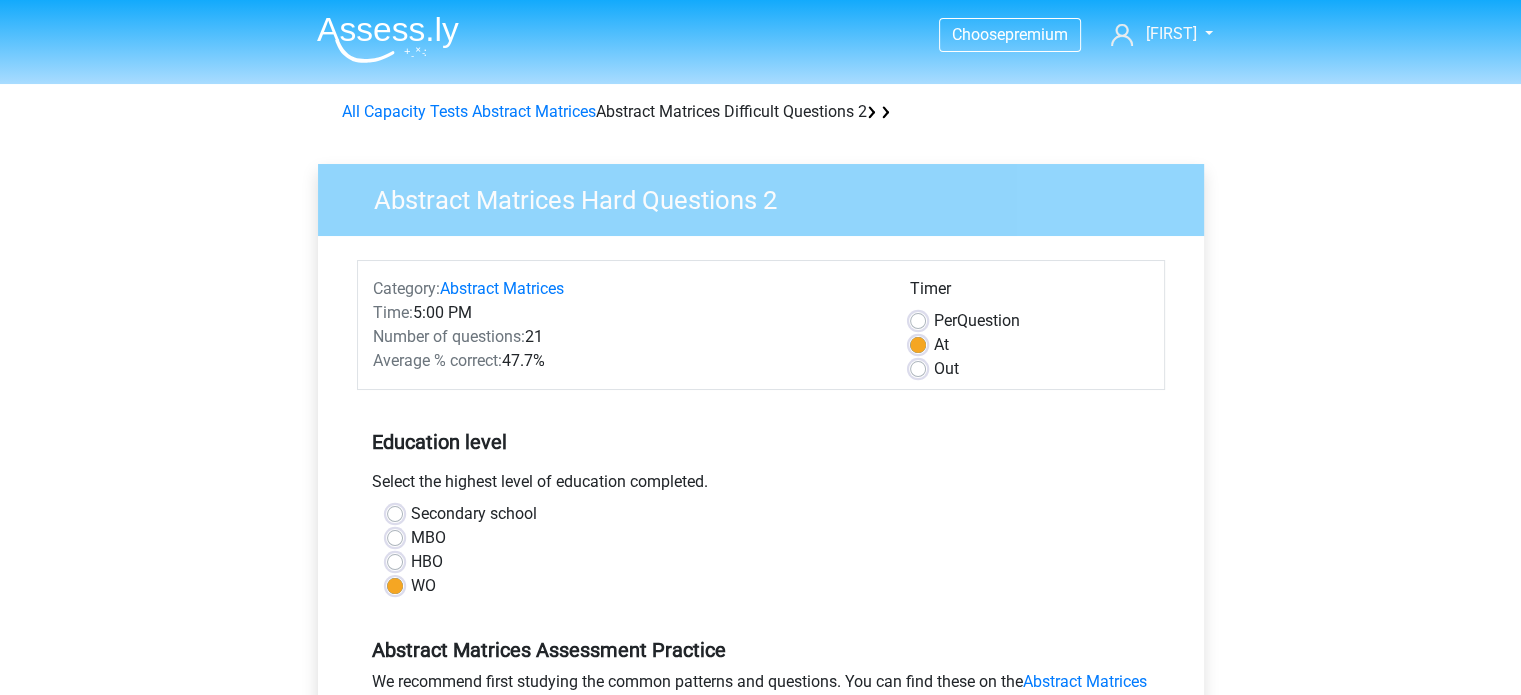 click on "Out" at bounding box center [946, 369] 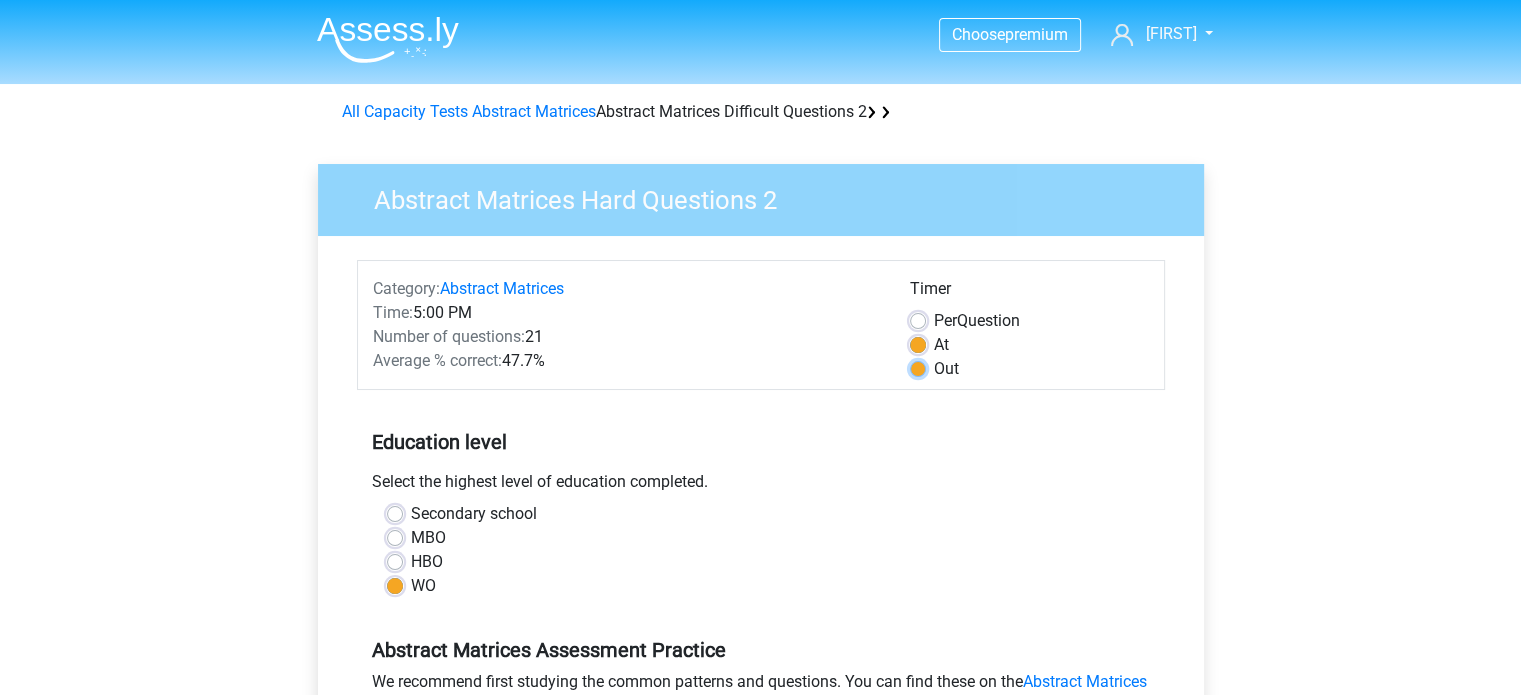 click on "Out" at bounding box center [918, 367] 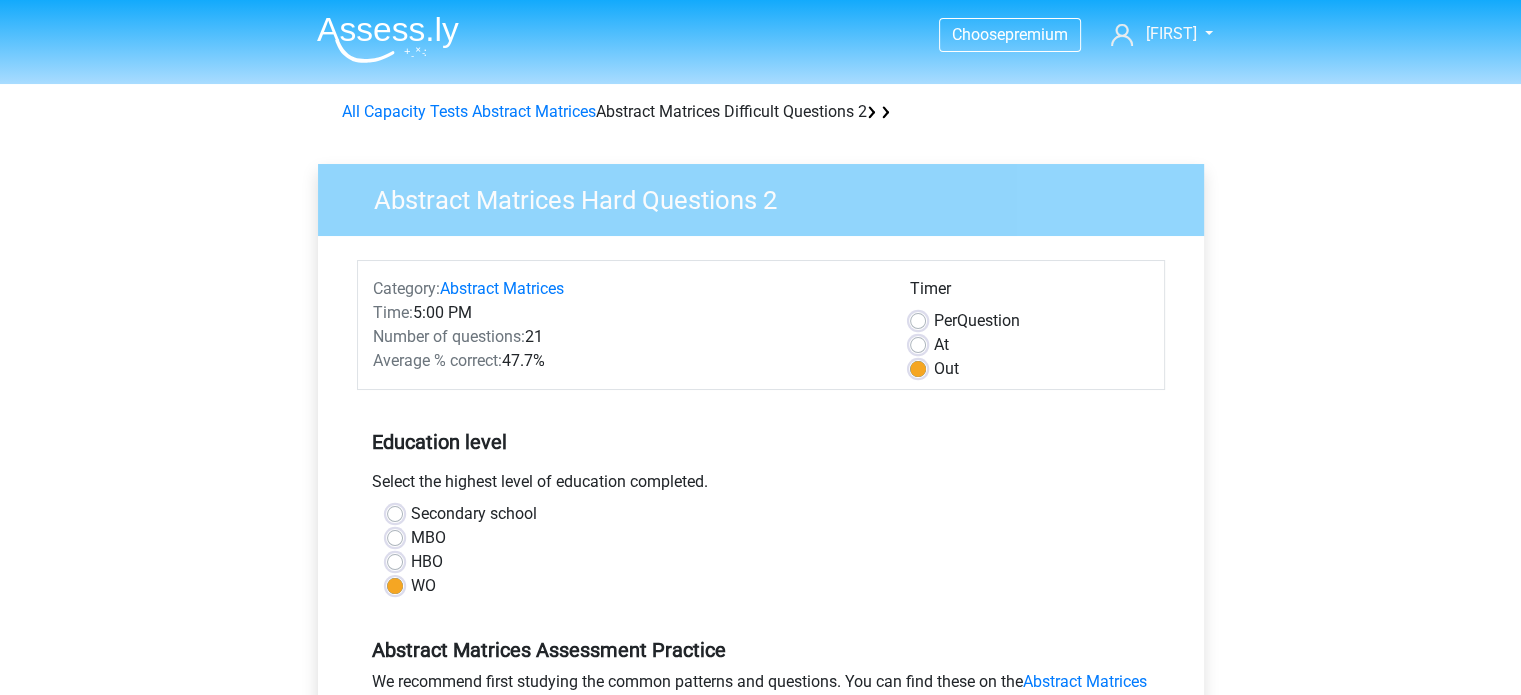 click on "At" at bounding box center (941, 345) 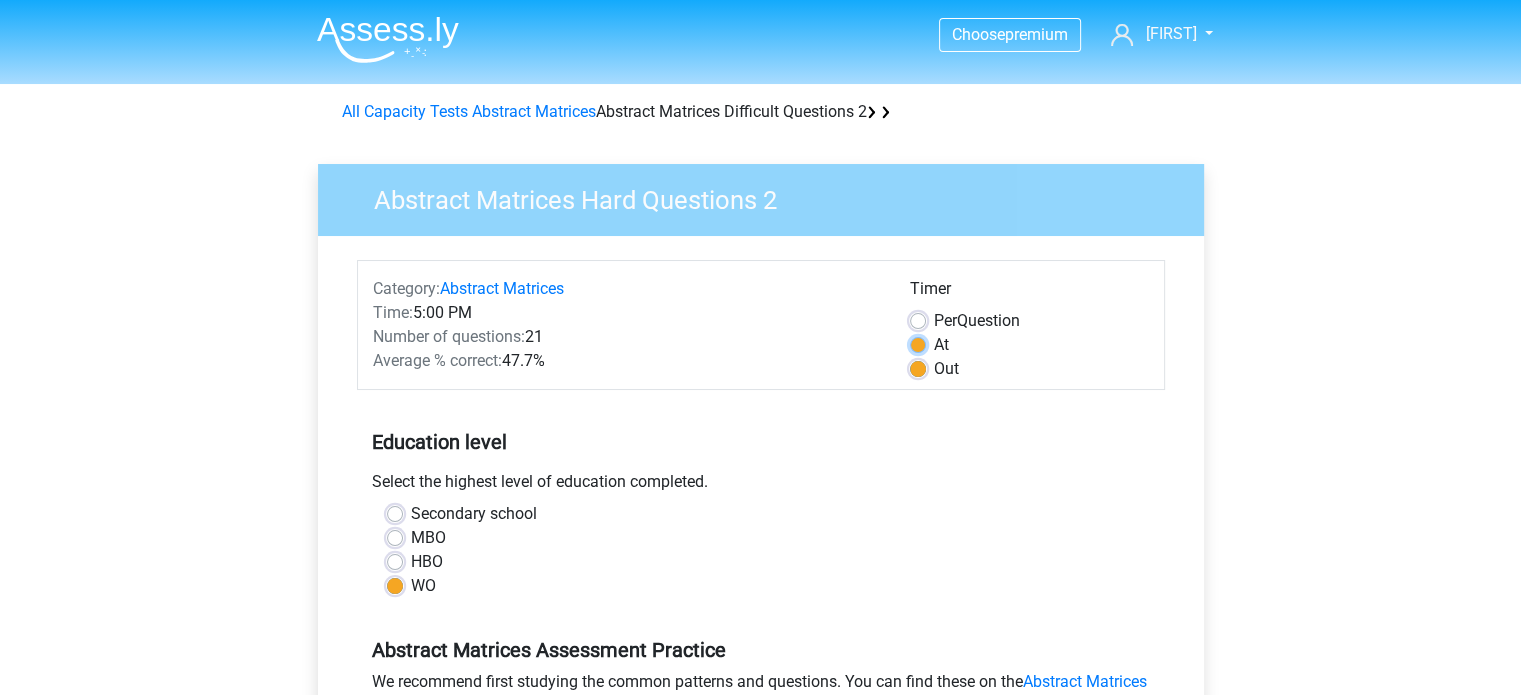 radio on "true" 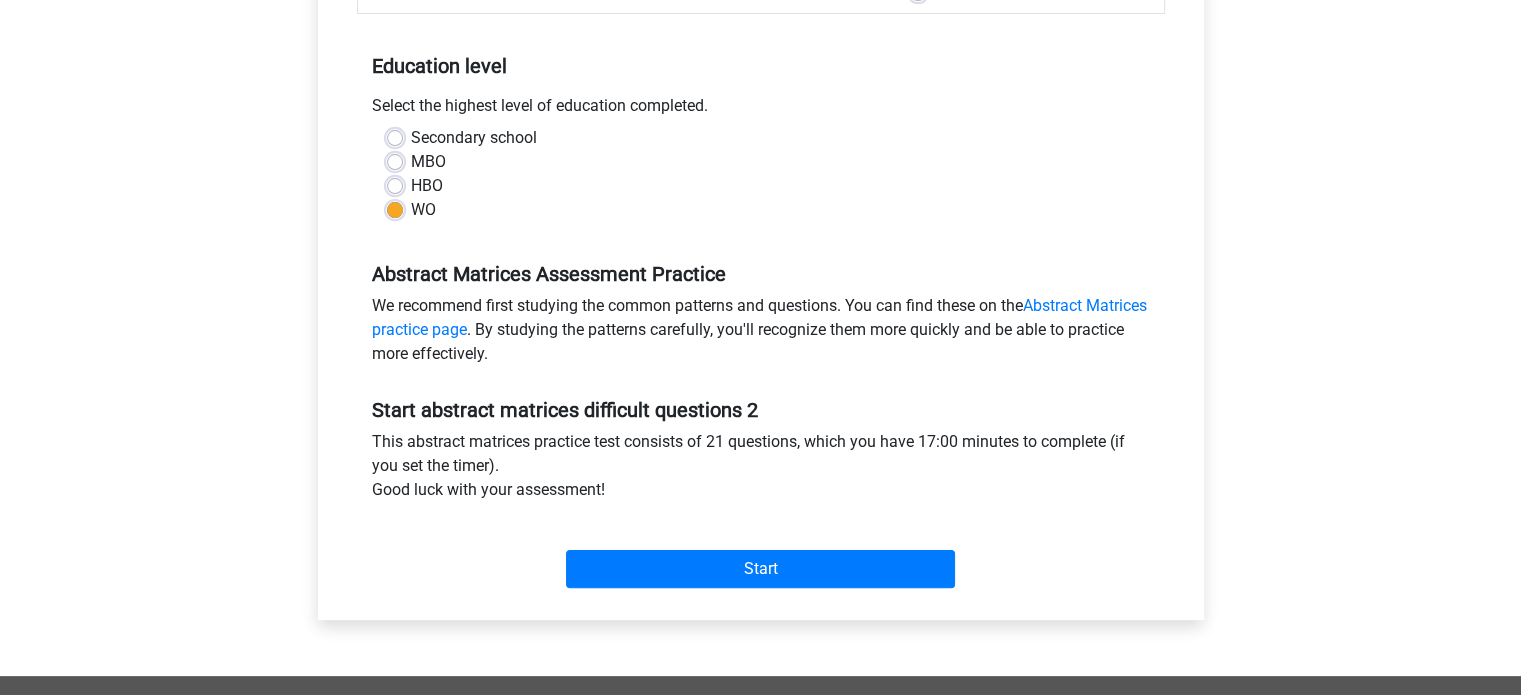 scroll, scrollTop: 492, scrollLeft: 0, axis: vertical 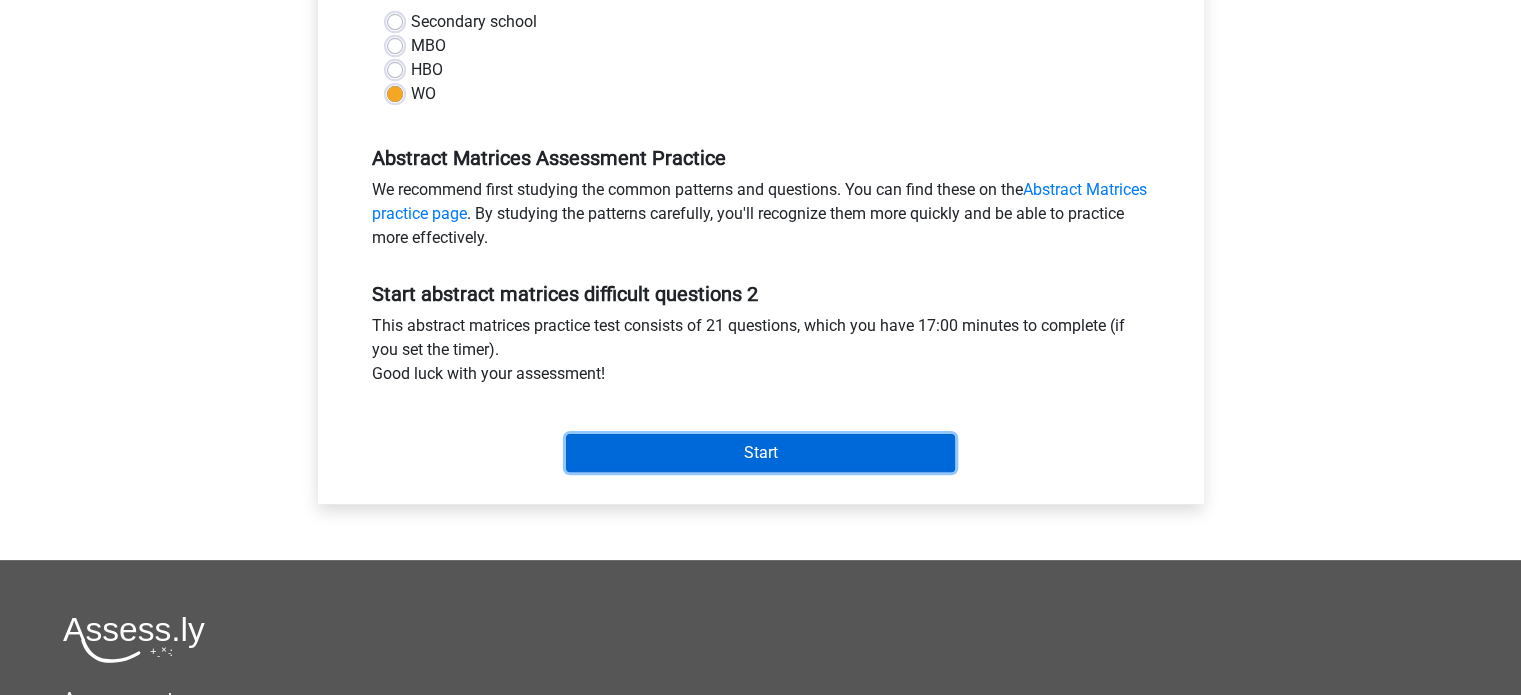 click on "Start" at bounding box center (760, 453) 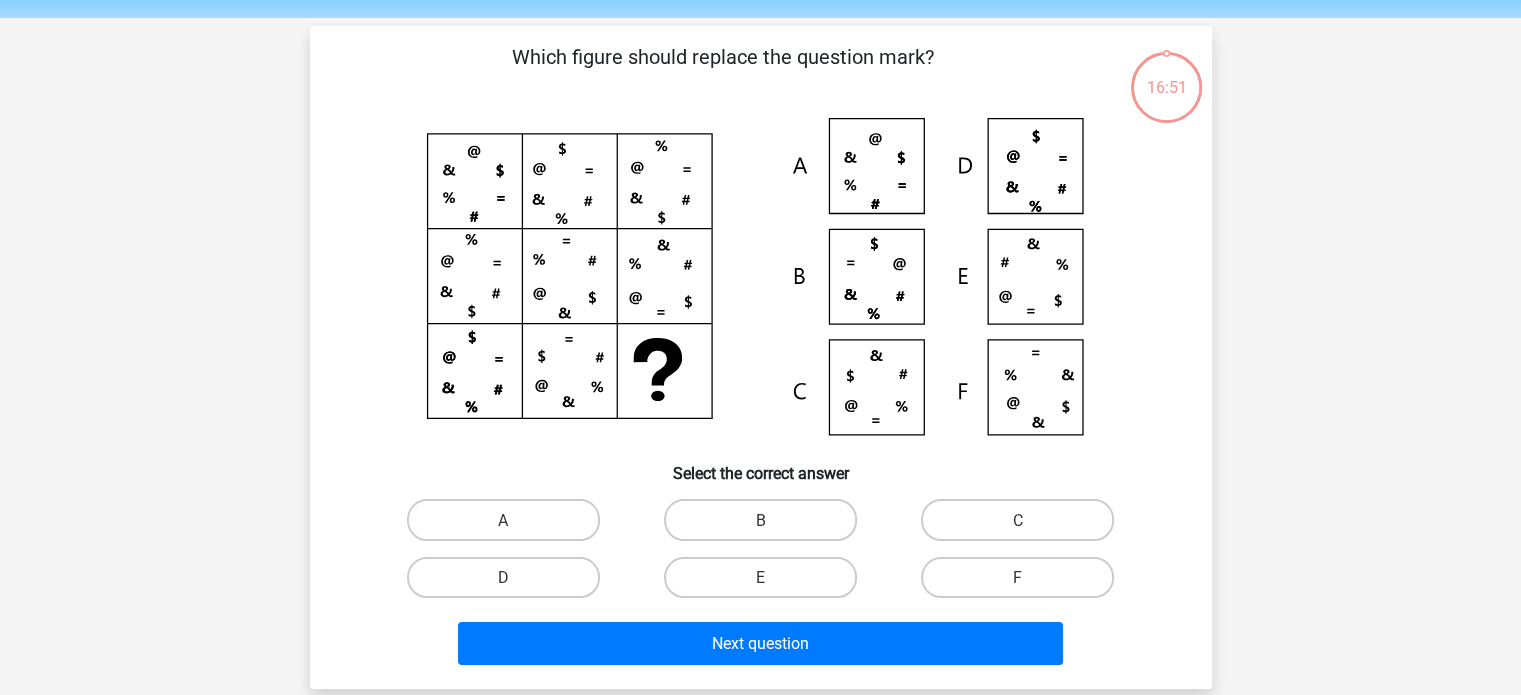 scroll, scrollTop: 72, scrollLeft: 0, axis: vertical 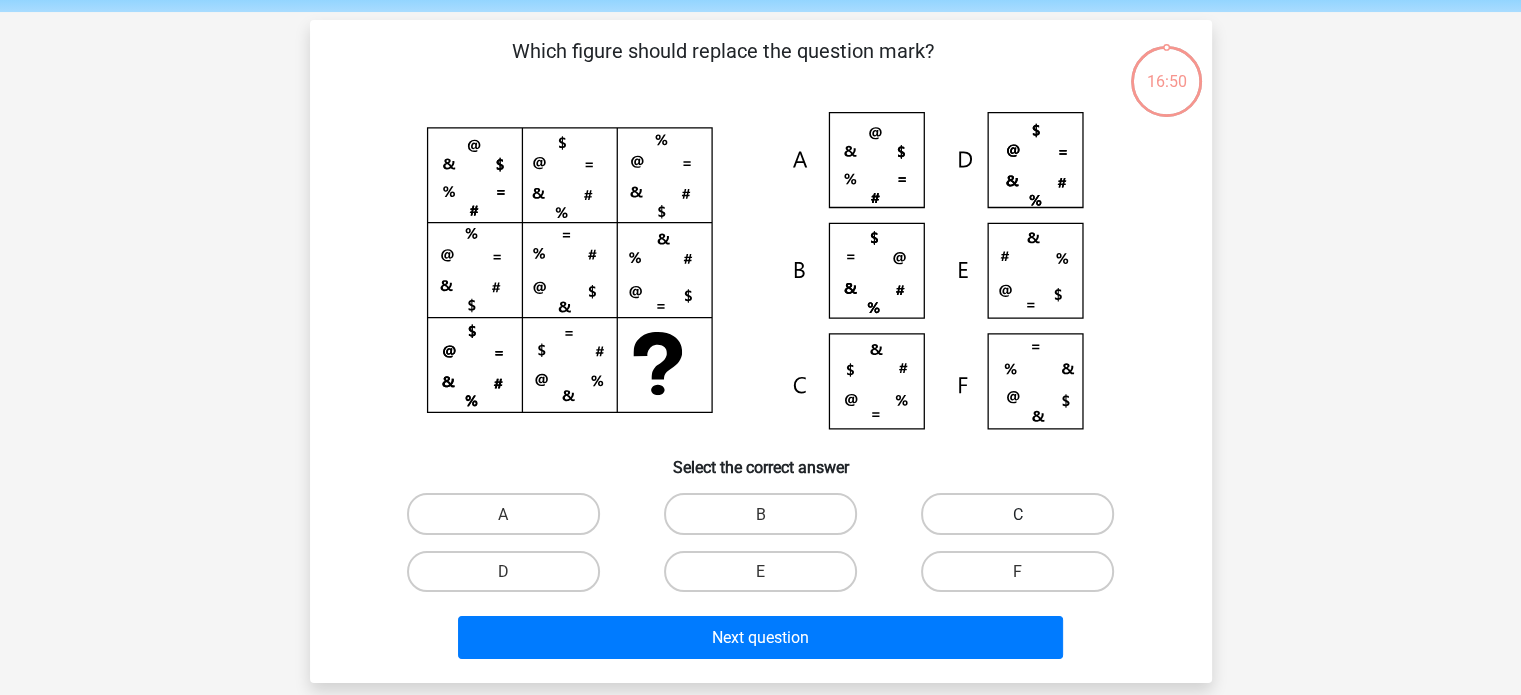 click on "C" at bounding box center (1017, 513) 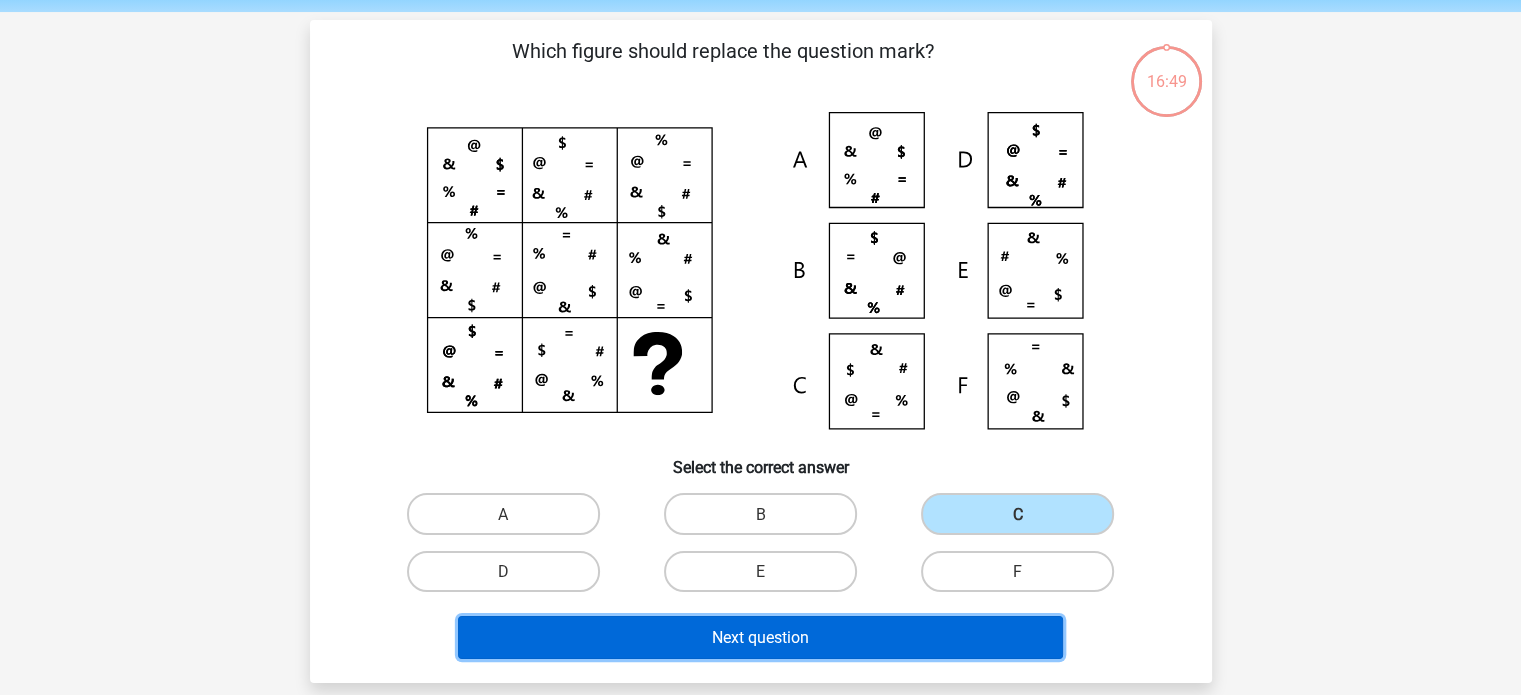 click on "Next question" at bounding box center [760, 637] 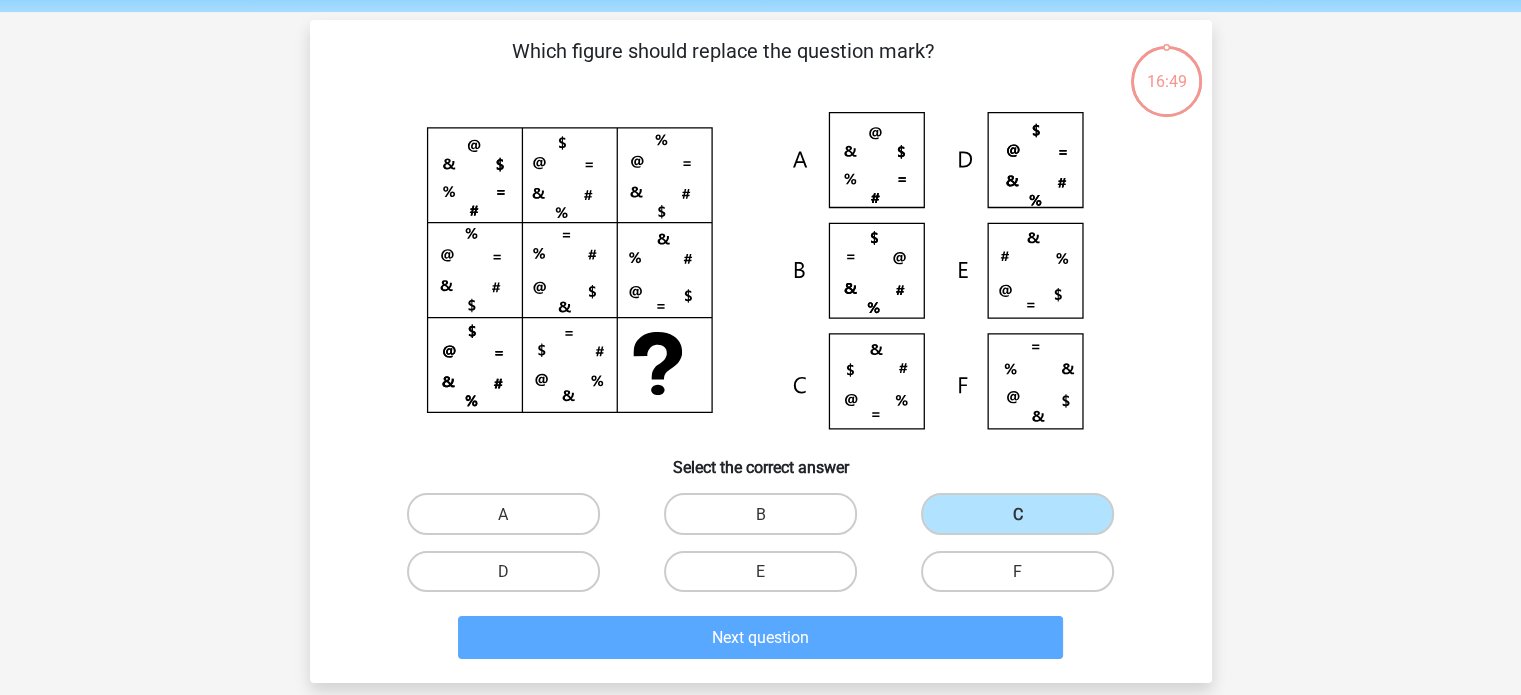 scroll, scrollTop: 92, scrollLeft: 0, axis: vertical 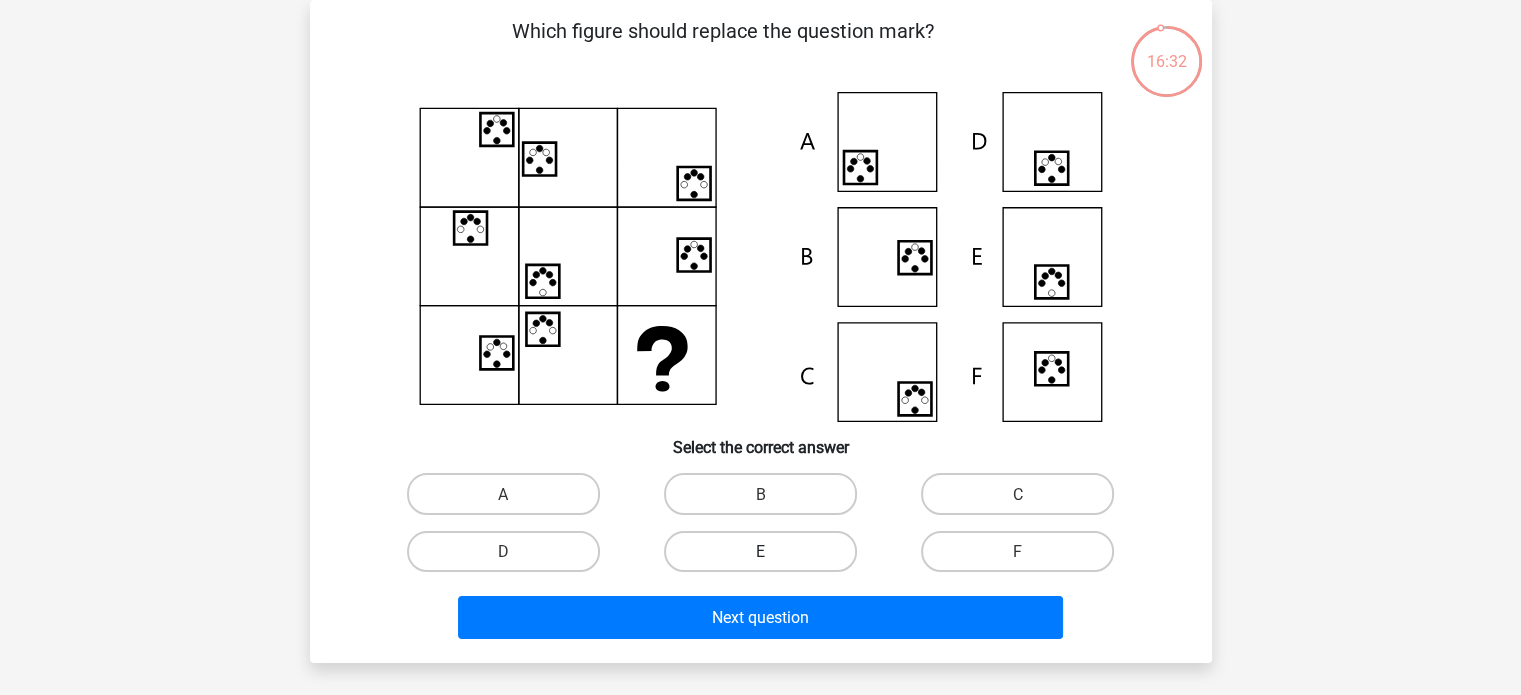 click on "E" at bounding box center (760, 551) 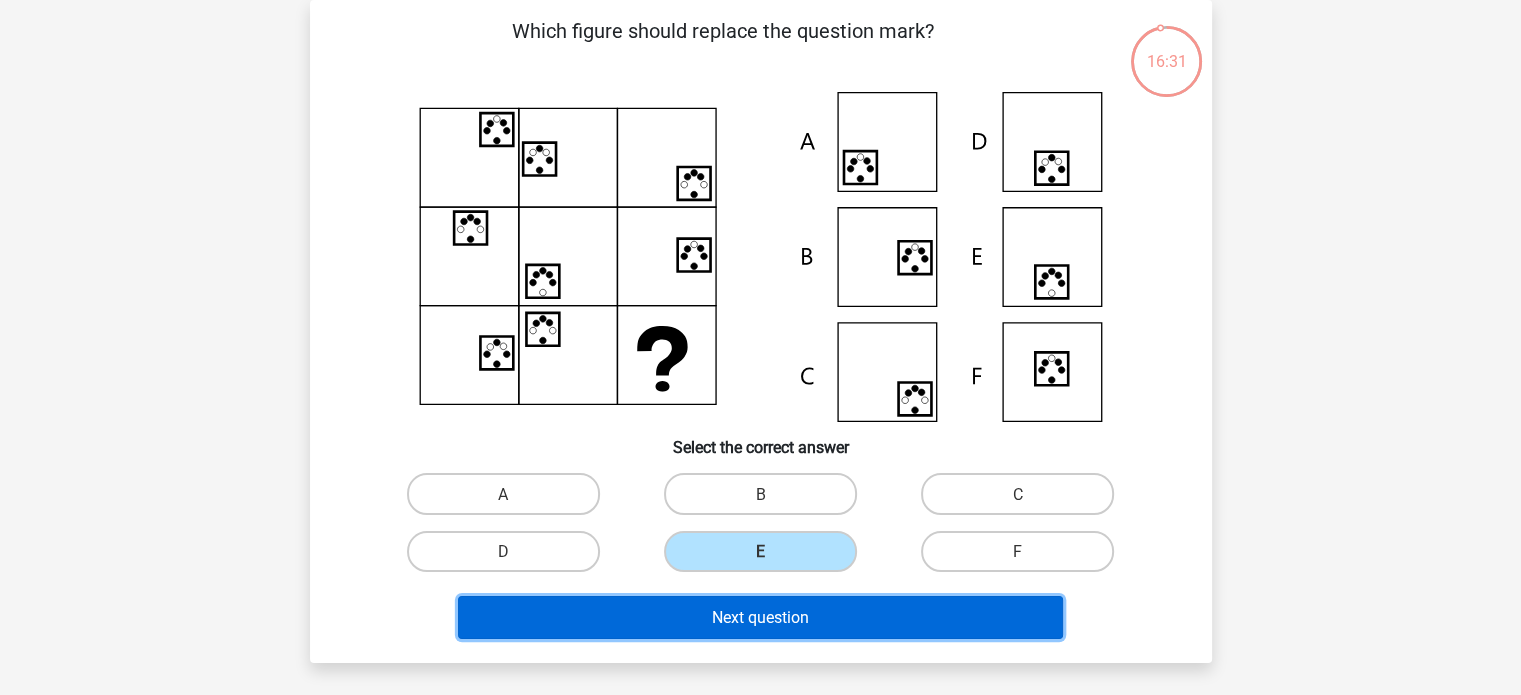 click on "Next question" at bounding box center (760, 617) 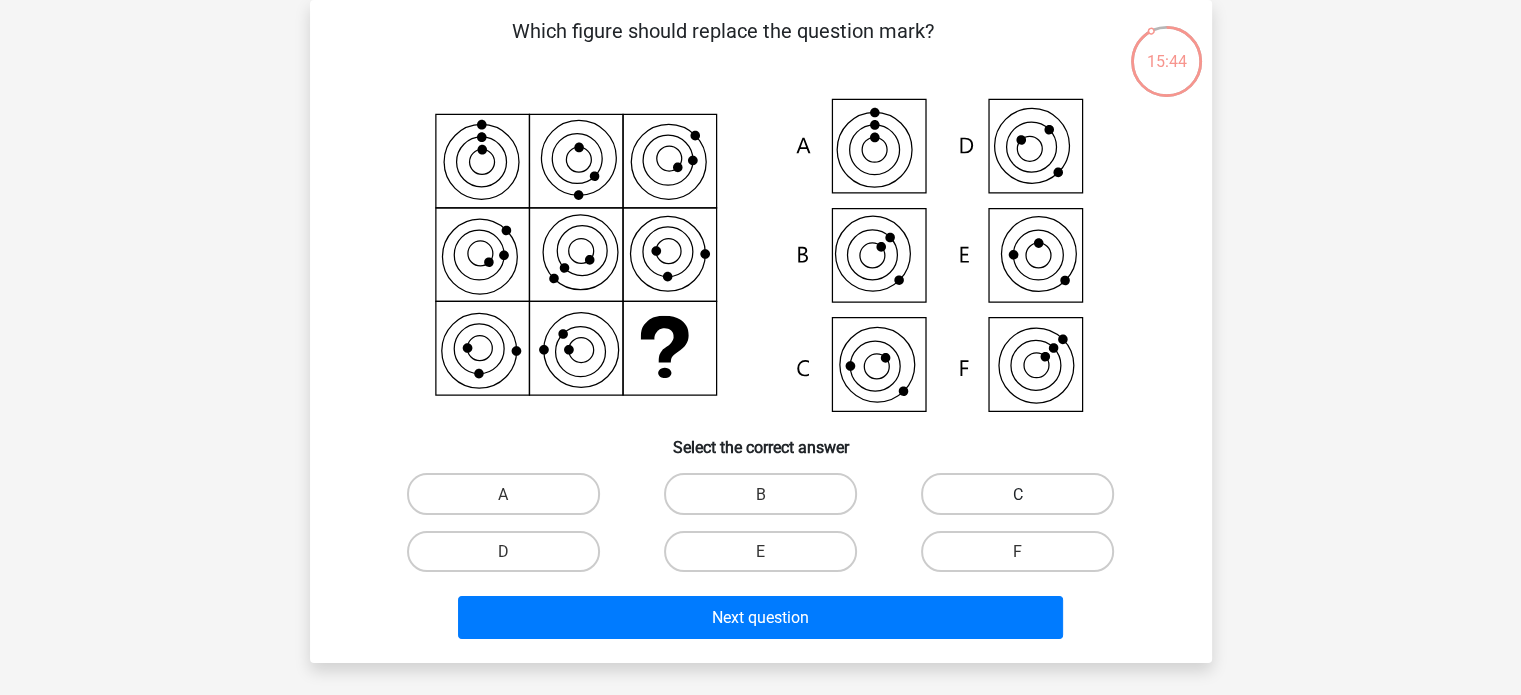click on "C" at bounding box center [1017, 493] 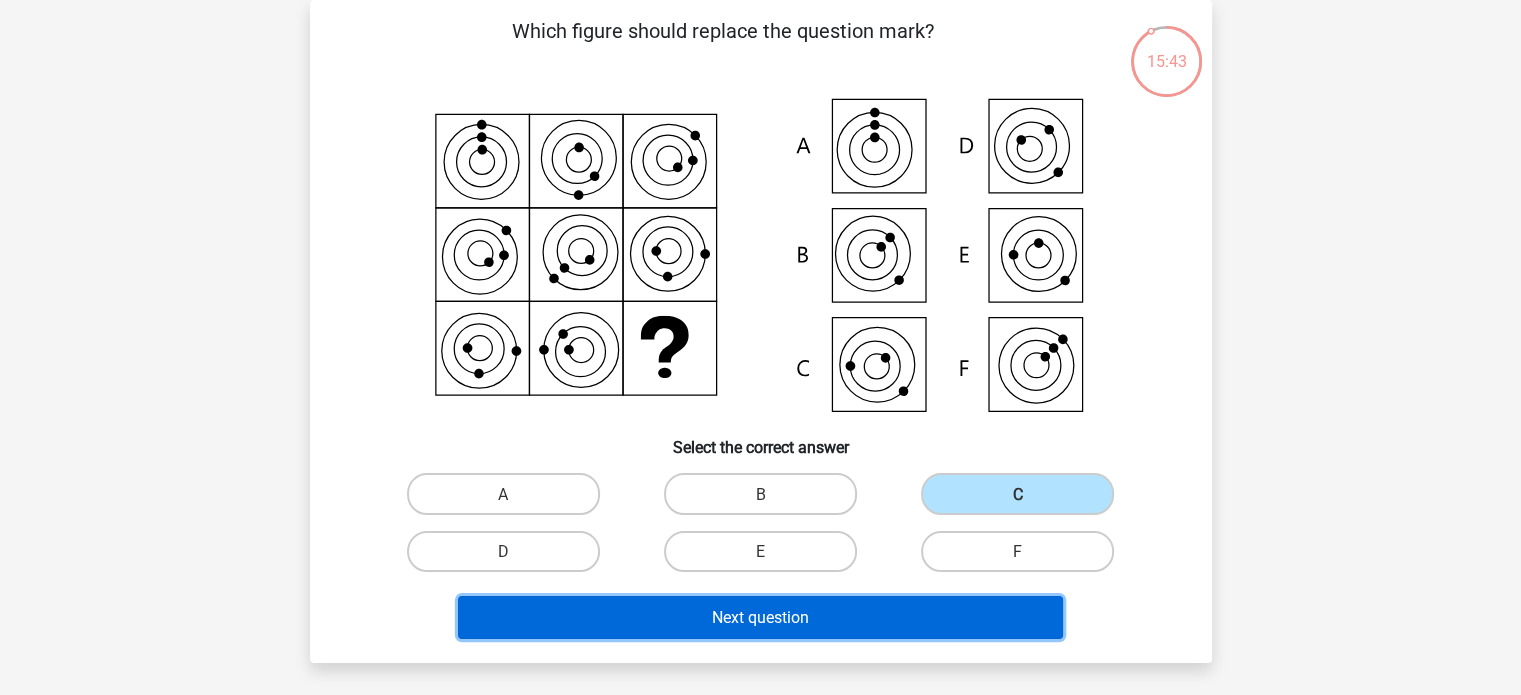 click on "Next question" at bounding box center (760, 617) 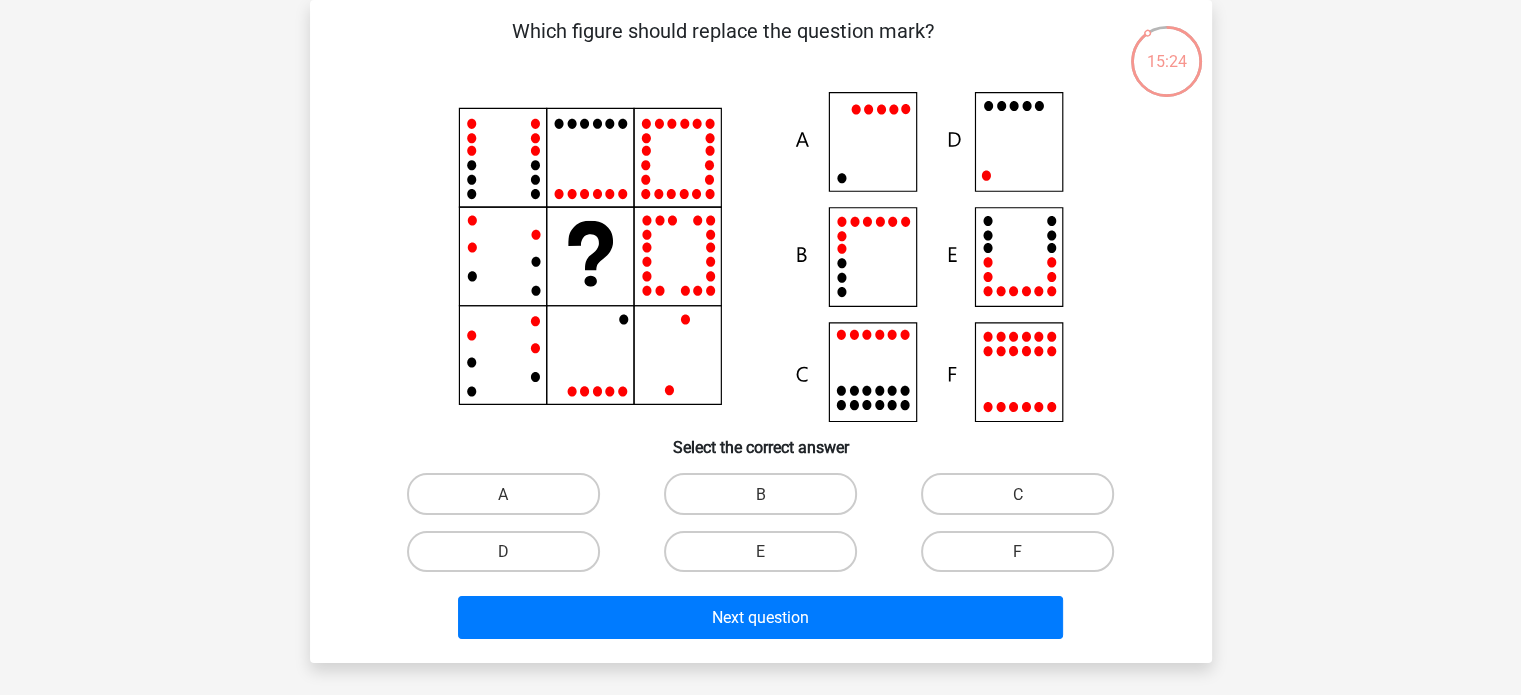 click on "D" at bounding box center [509, 557] 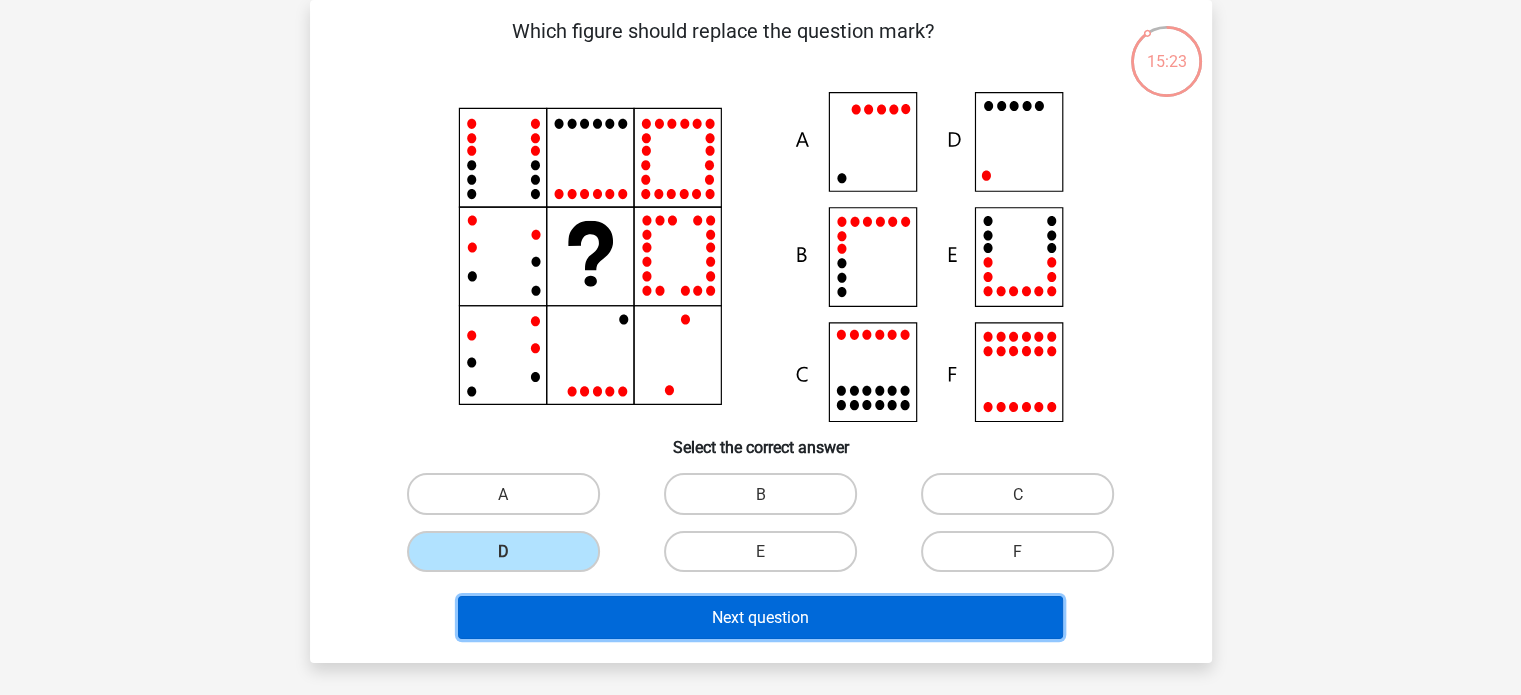 click on "Next question" at bounding box center (760, 617) 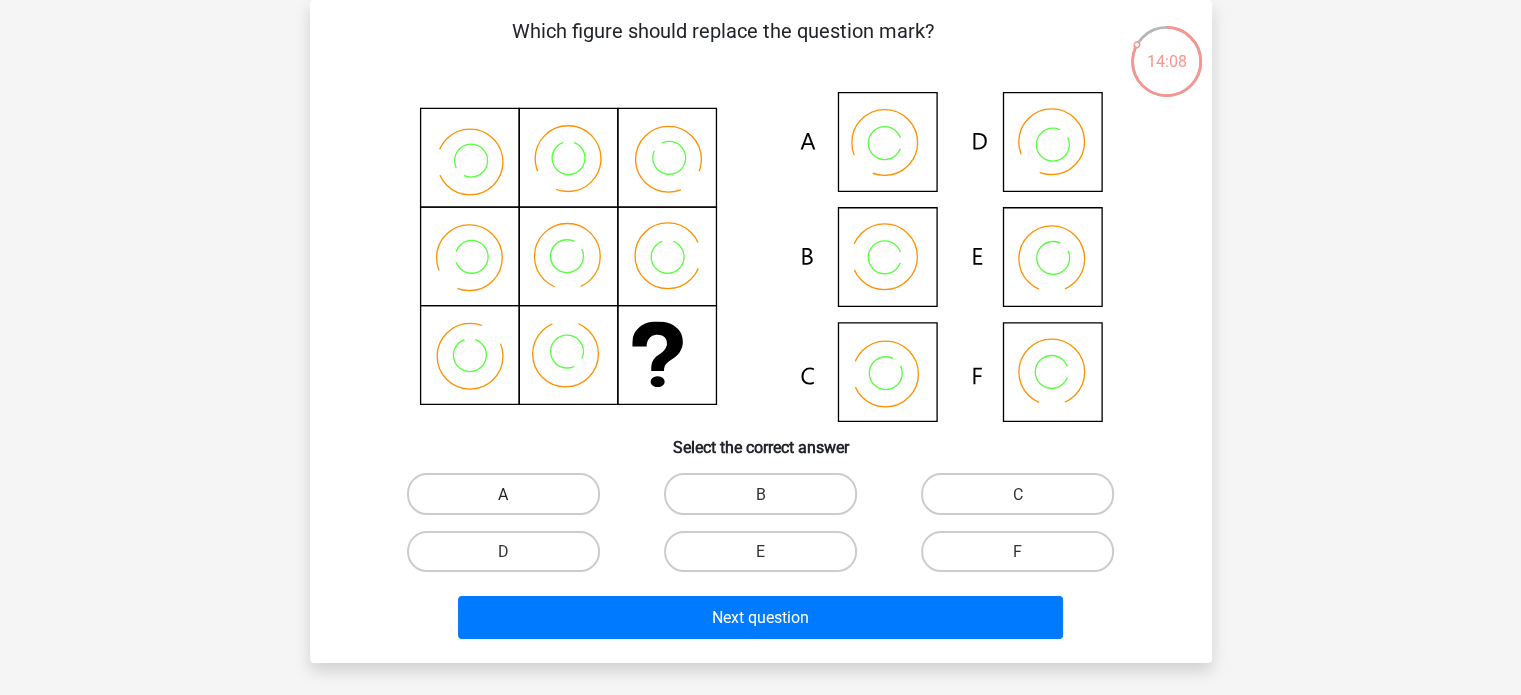 click on "A" at bounding box center [503, 493] 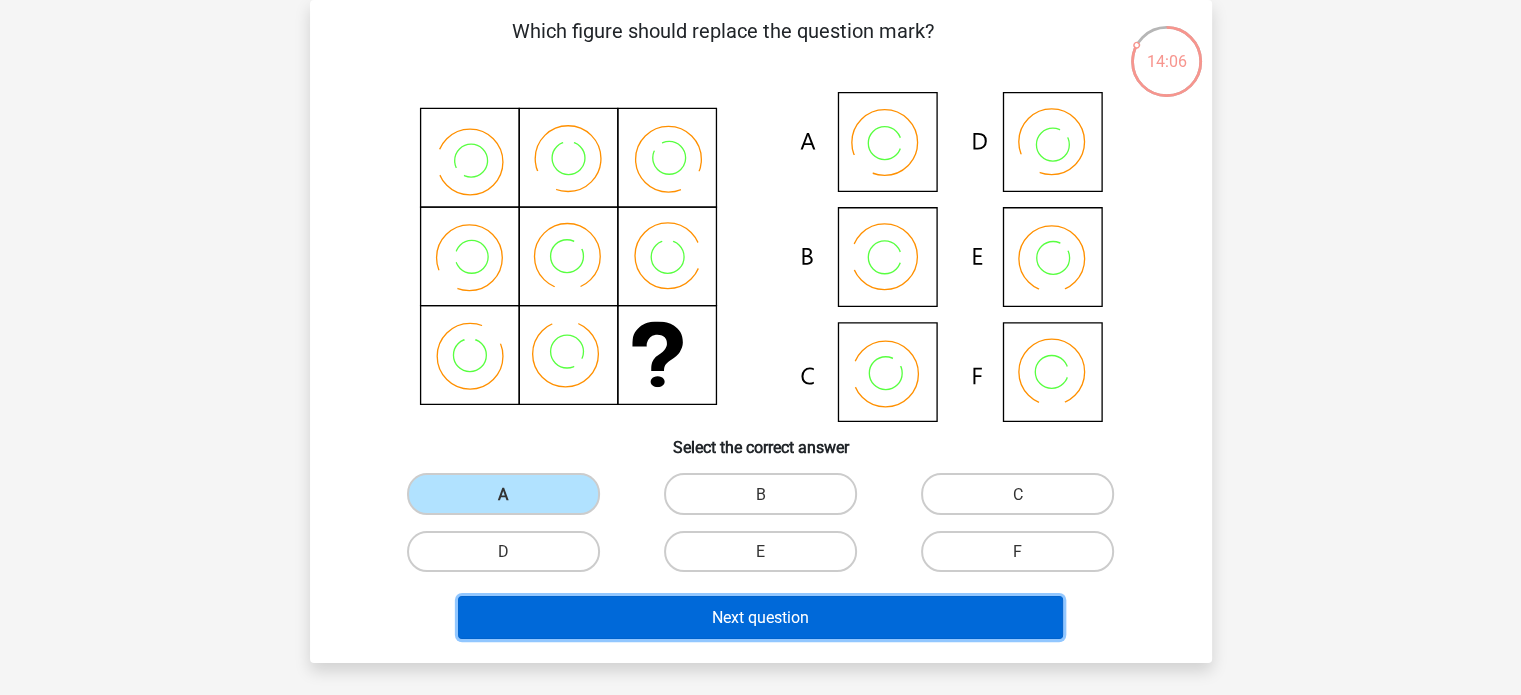 click on "Next question" at bounding box center (760, 617) 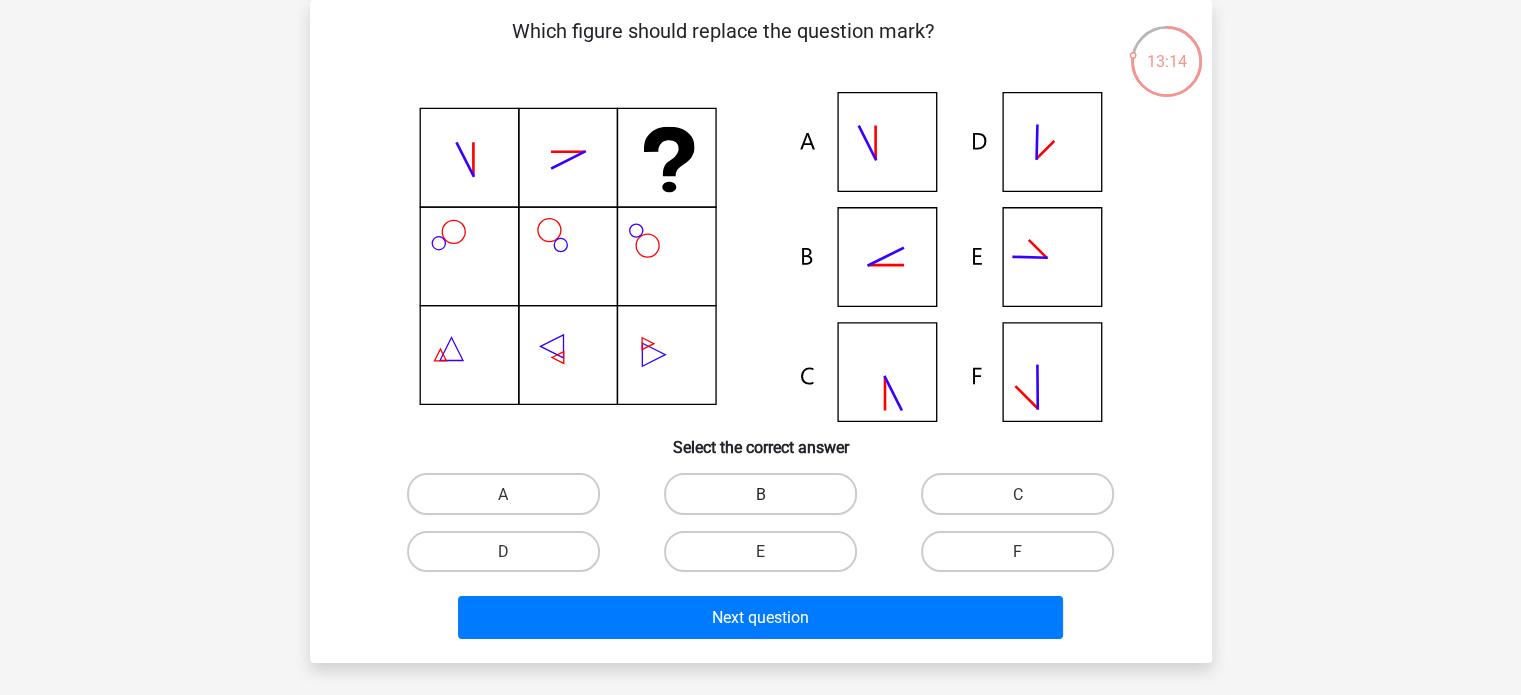 click on "B" at bounding box center (760, 493) 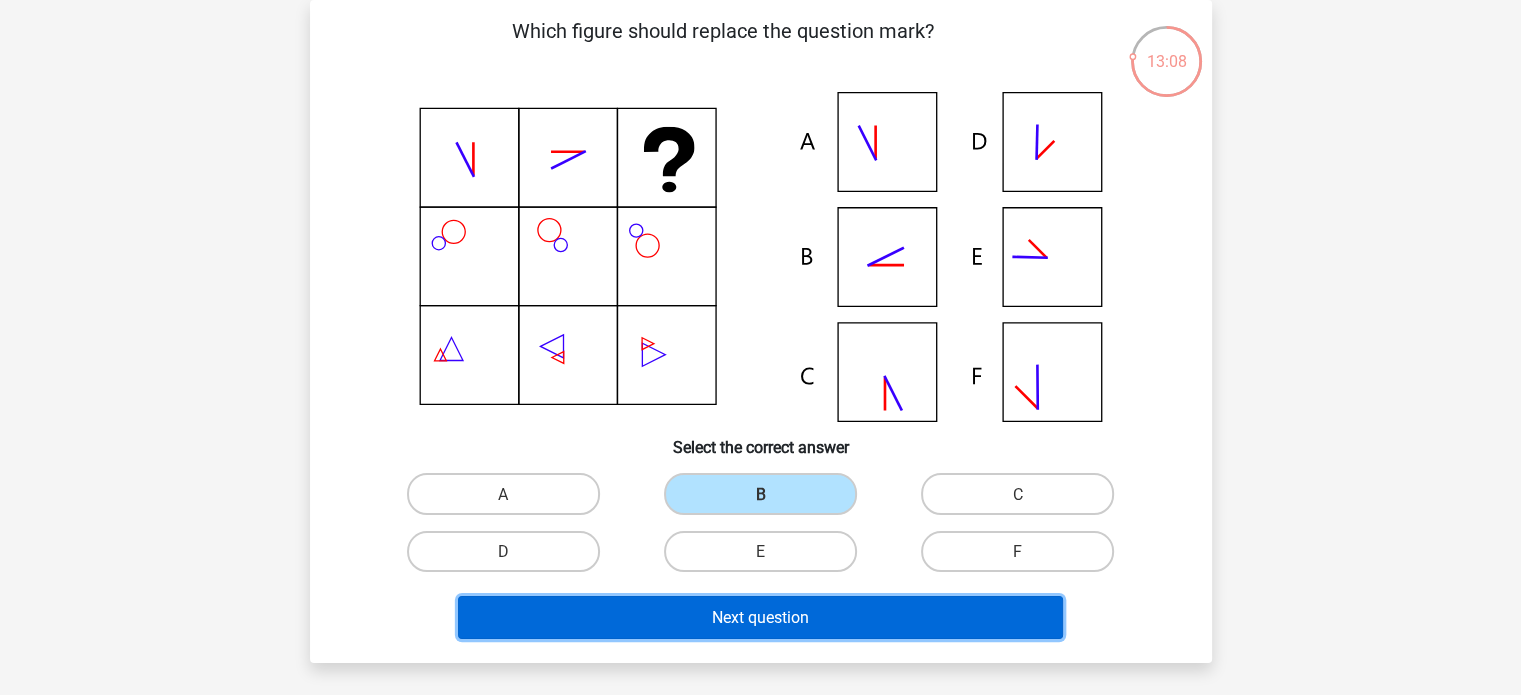click on "Next question" at bounding box center [760, 617] 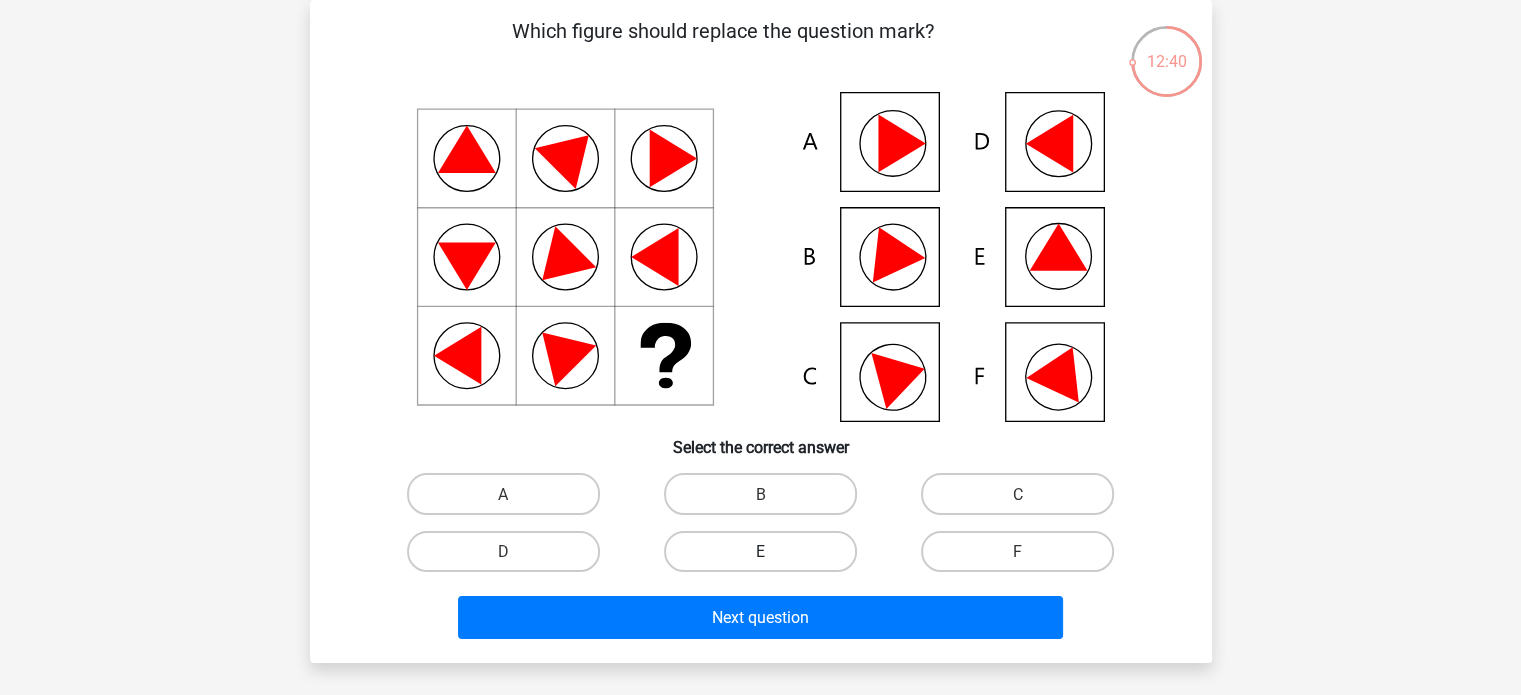 click on "E" at bounding box center (760, 551) 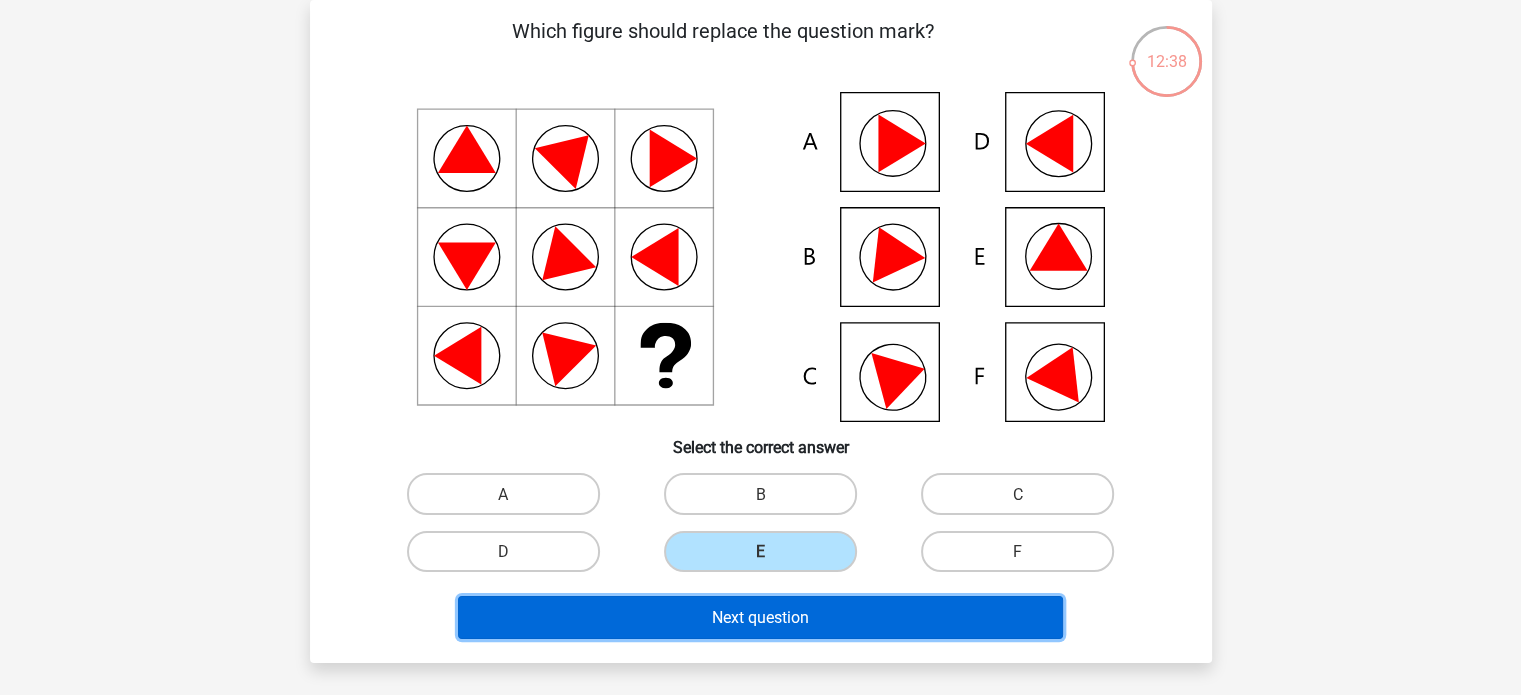 click on "Next question" at bounding box center (760, 617) 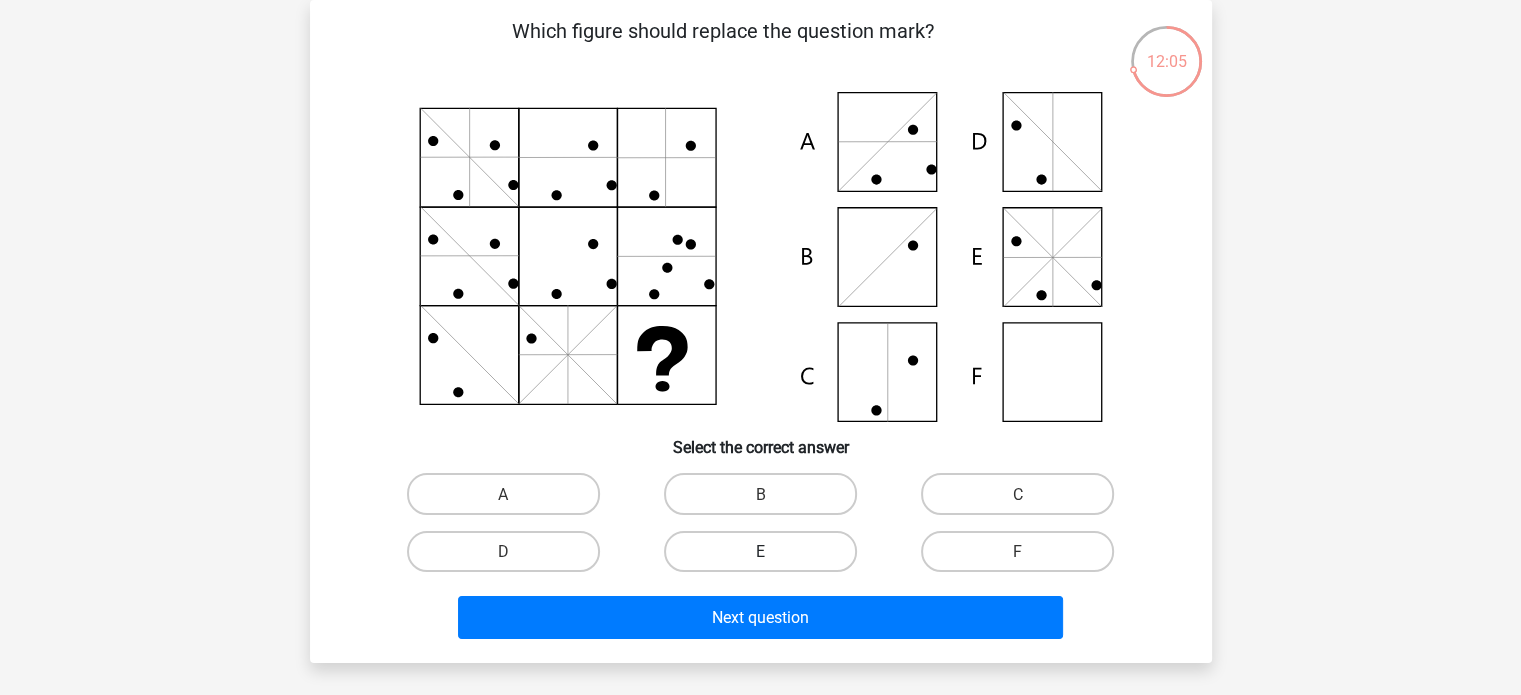 click on "E" at bounding box center (760, 551) 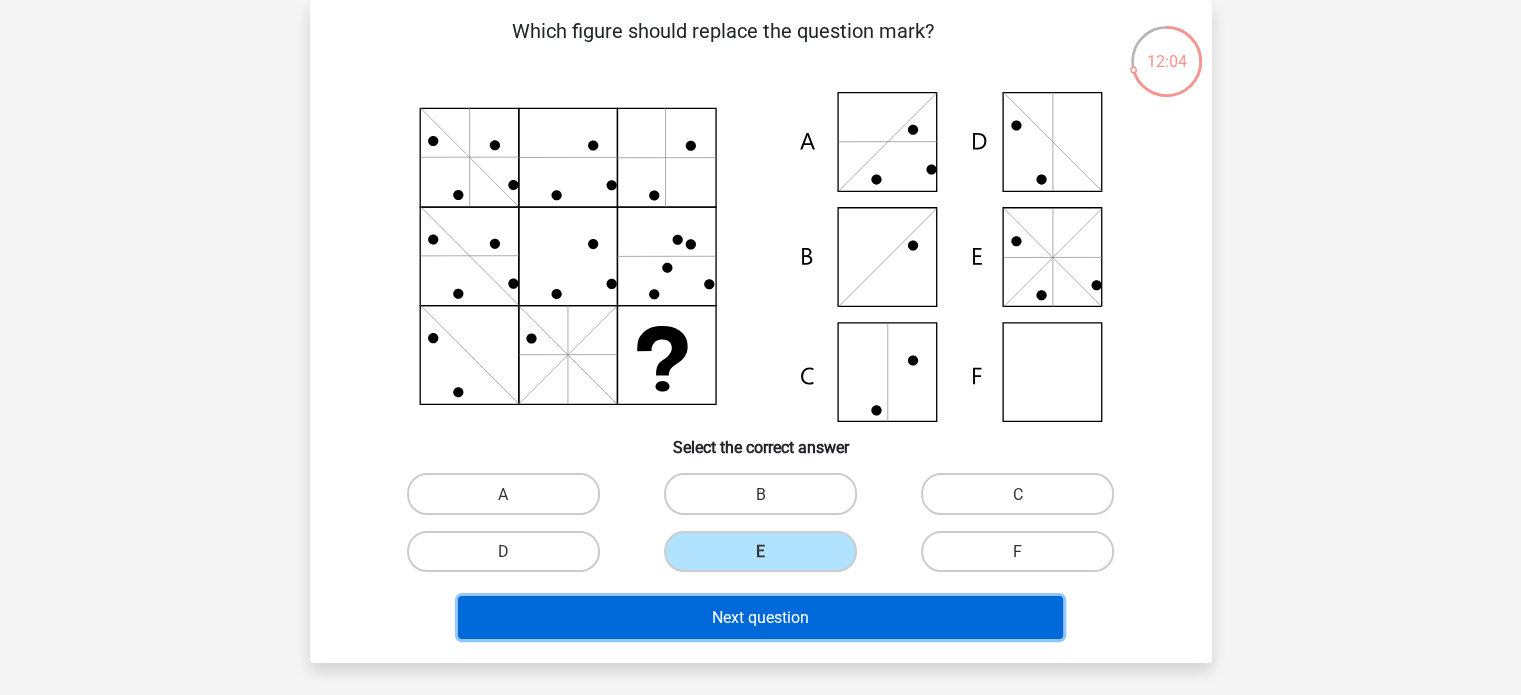 click on "Next question" at bounding box center (760, 617) 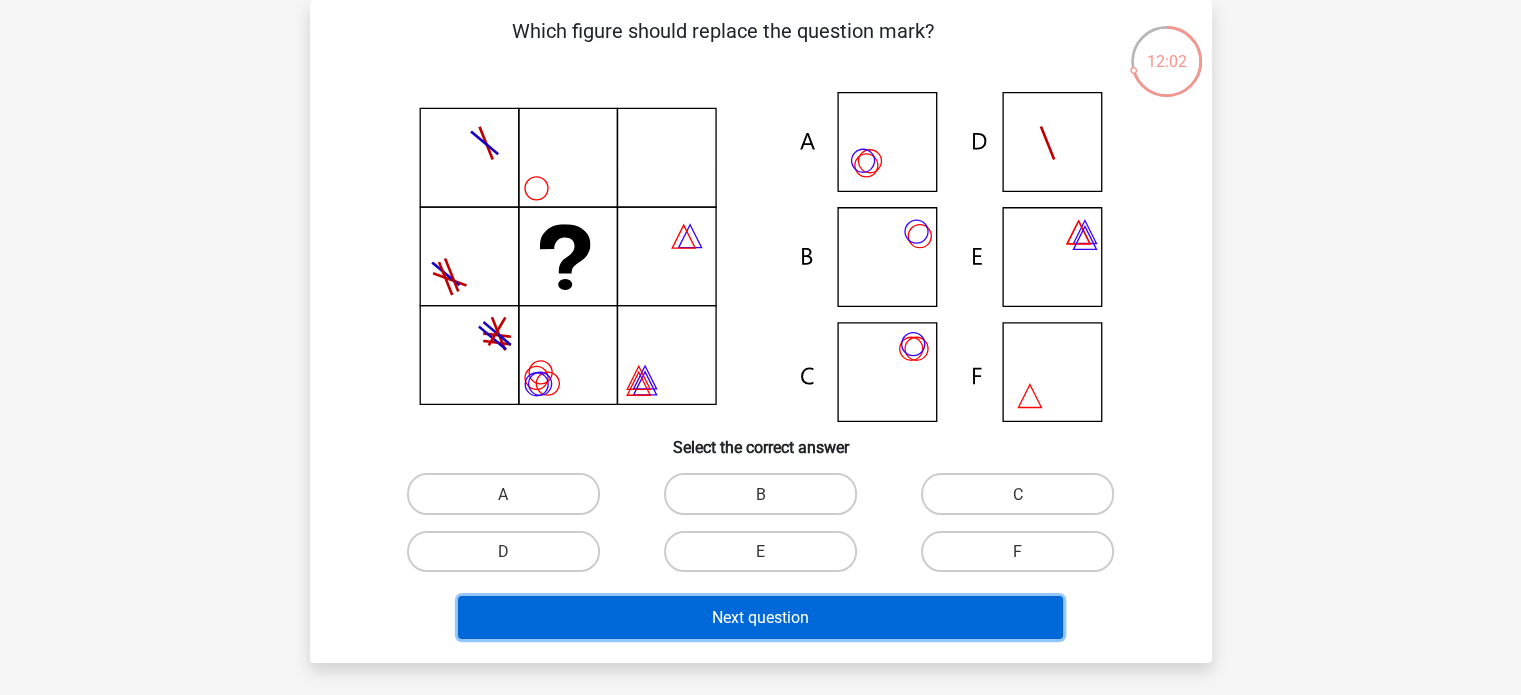 click on "Next question" at bounding box center [760, 617] 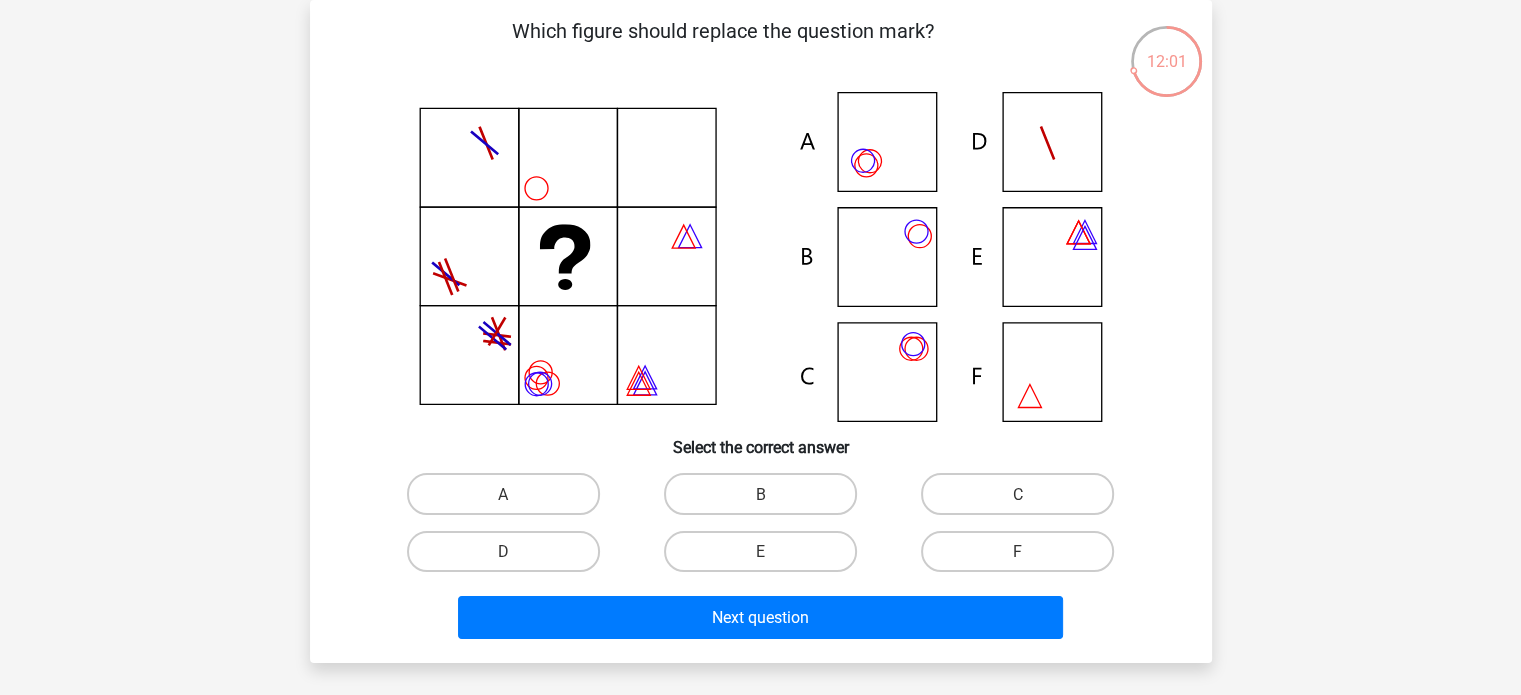 click on "E" at bounding box center (766, 557) 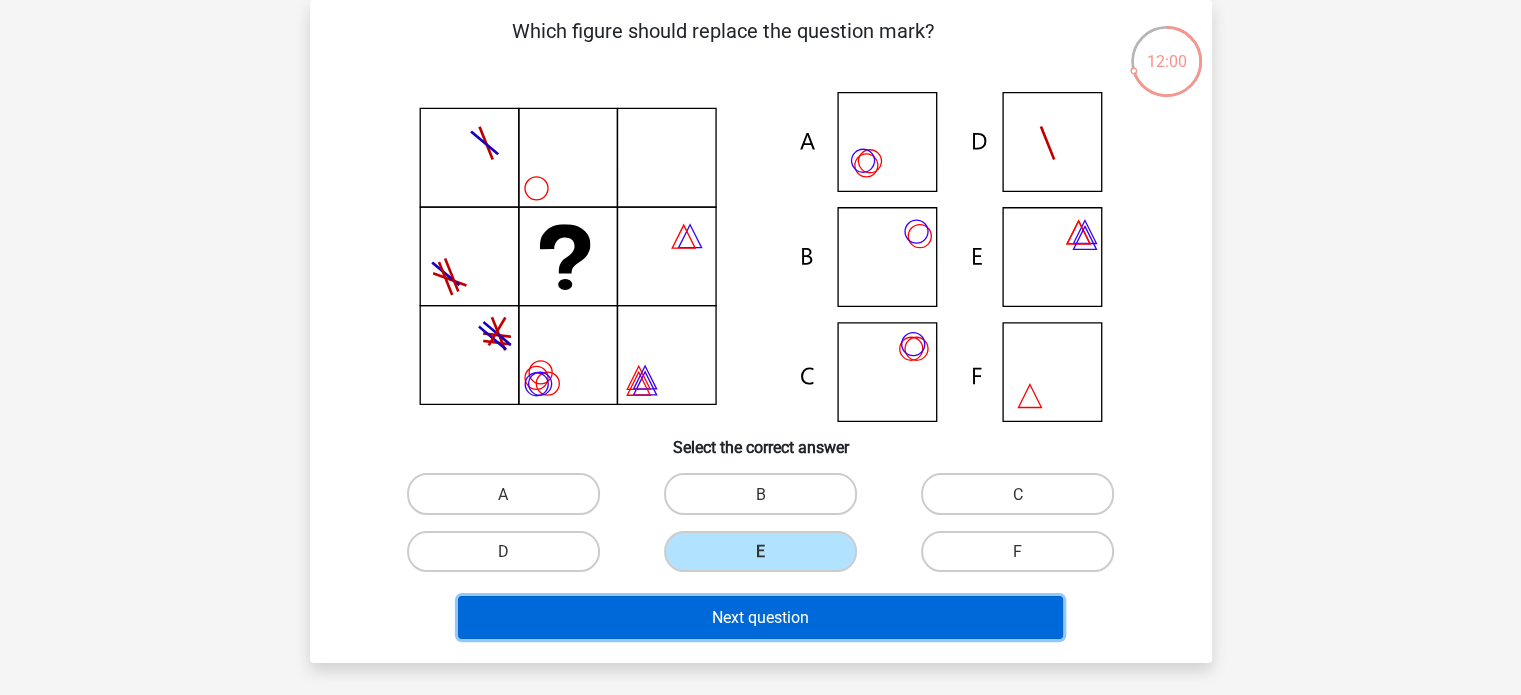 click on "Next question" at bounding box center [760, 617] 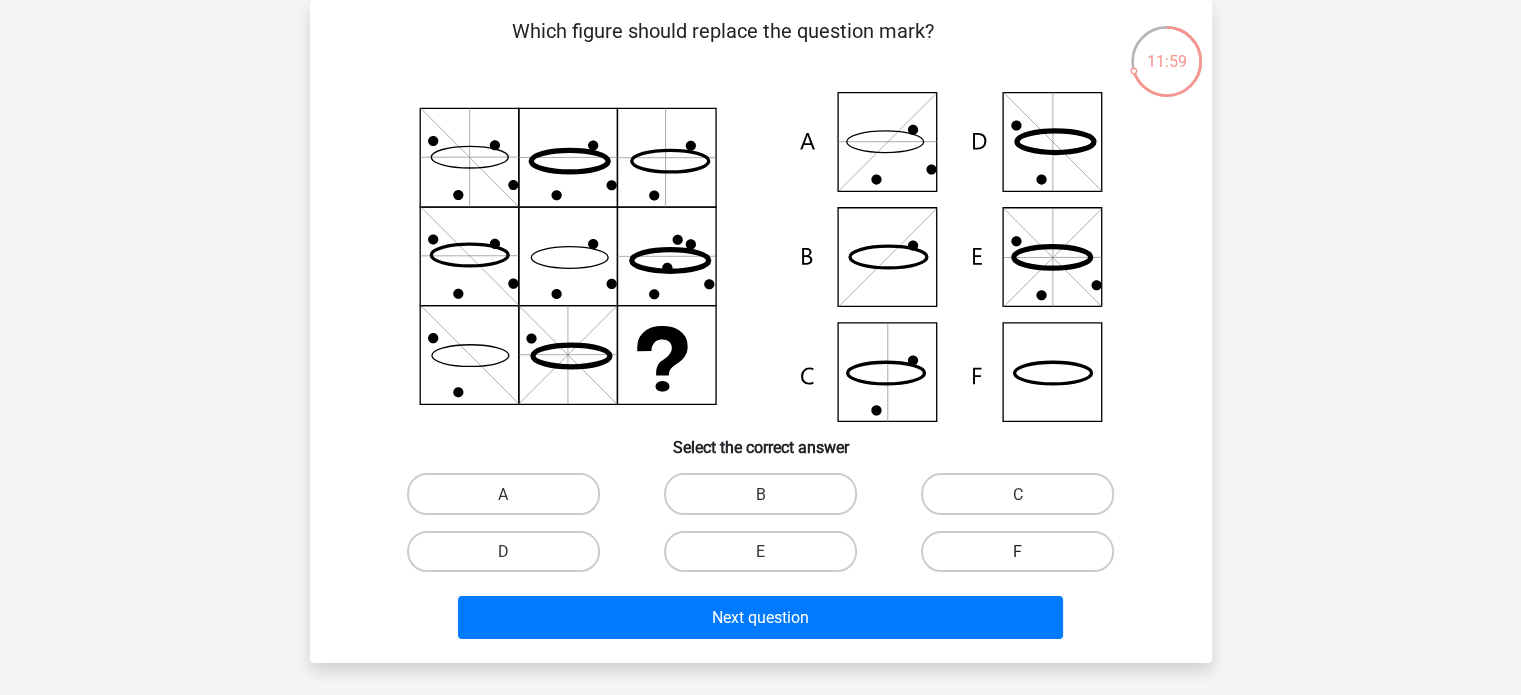 click on "F" at bounding box center [1017, 551] 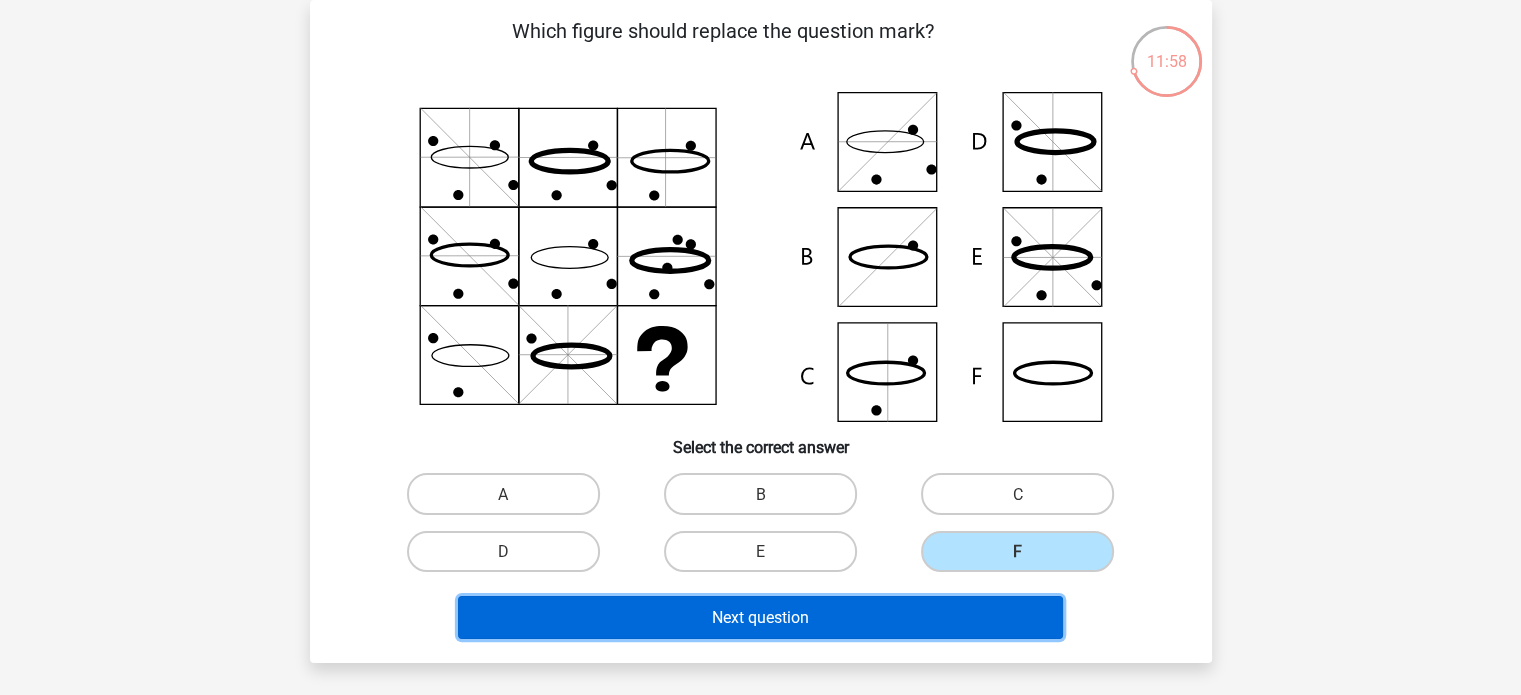 click on "Next question" at bounding box center [760, 617] 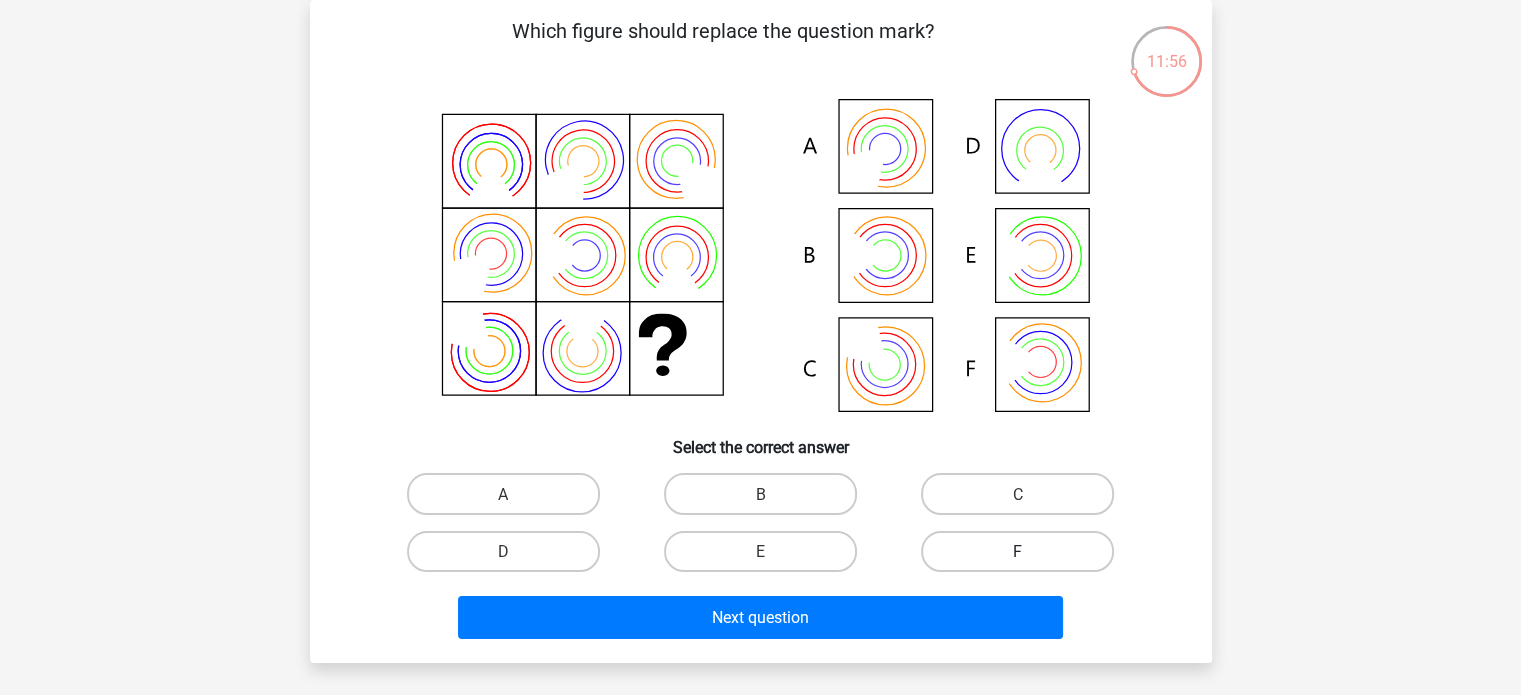 click on "F" at bounding box center (1017, 551) 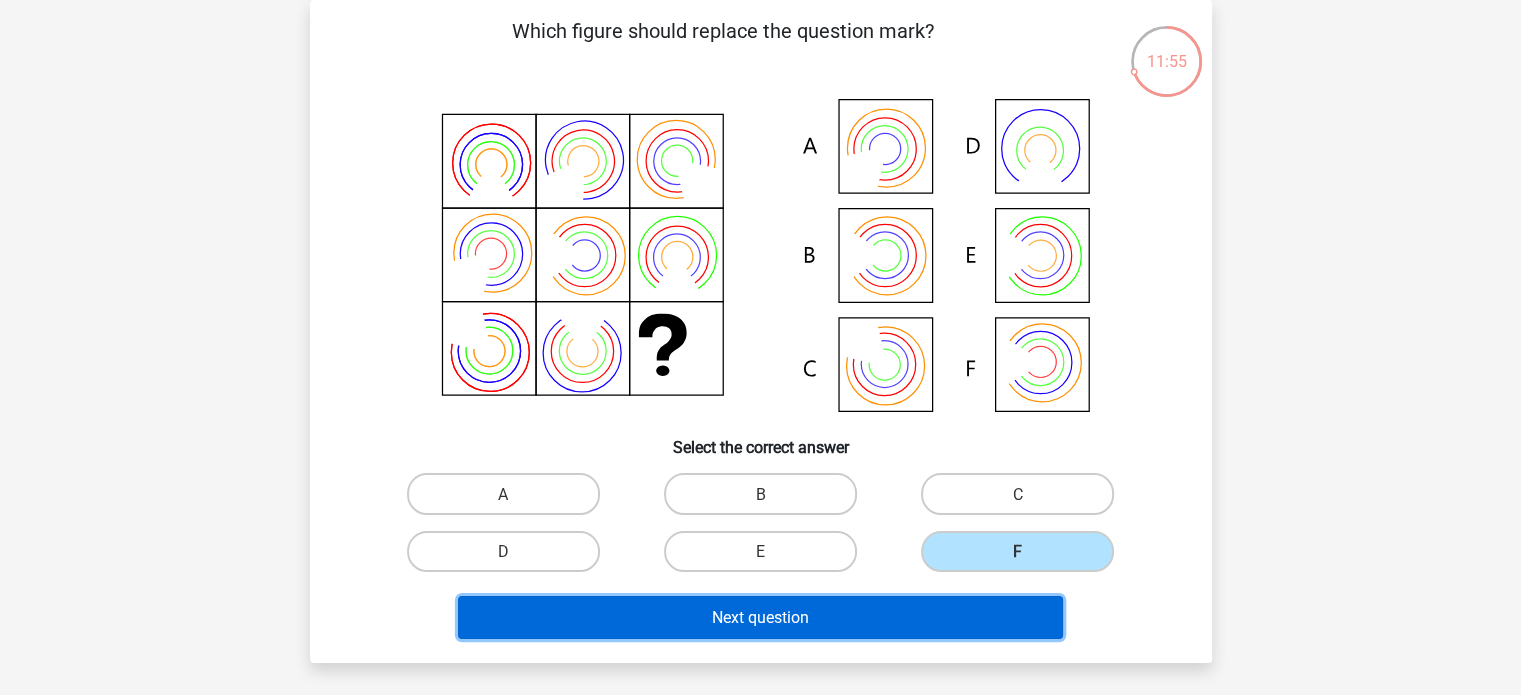 click on "Next question" at bounding box center (760, 617) 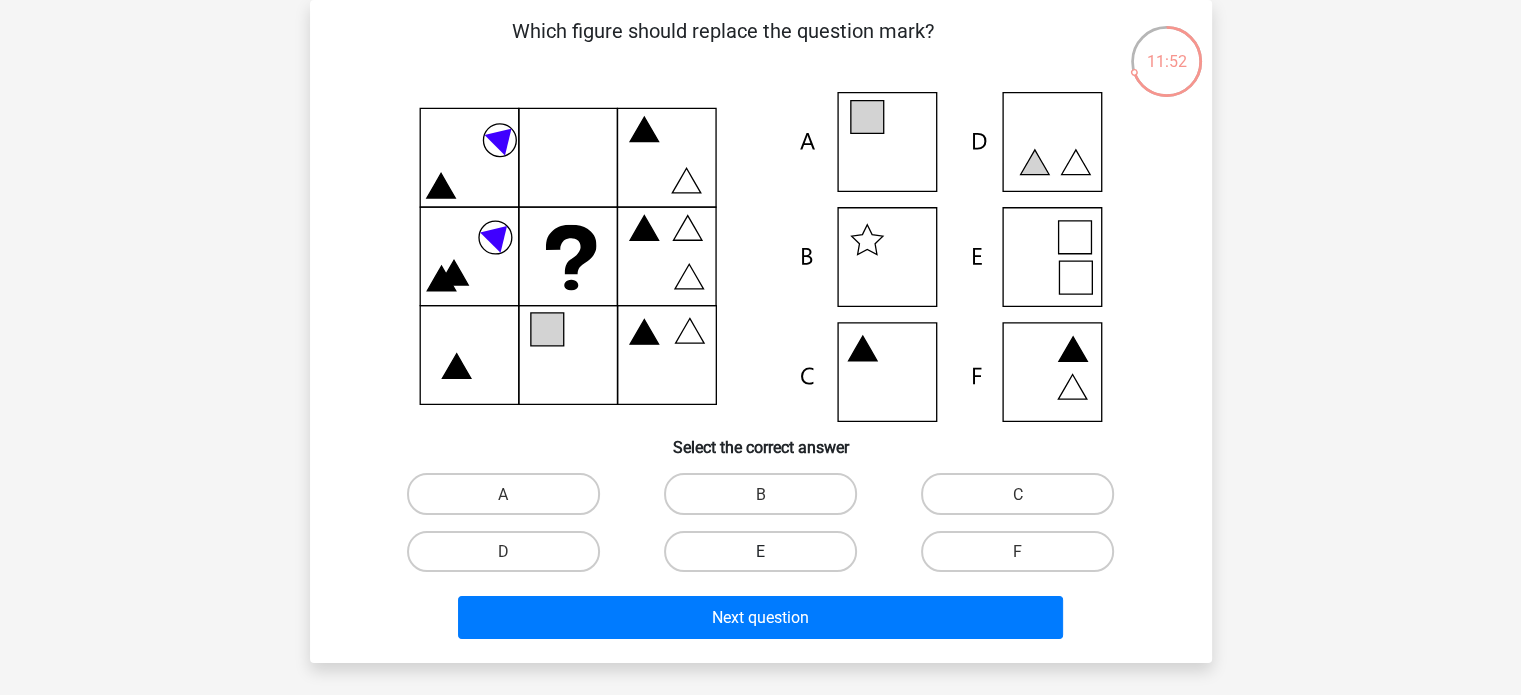 click on "E" at bounding box center [760, 551] 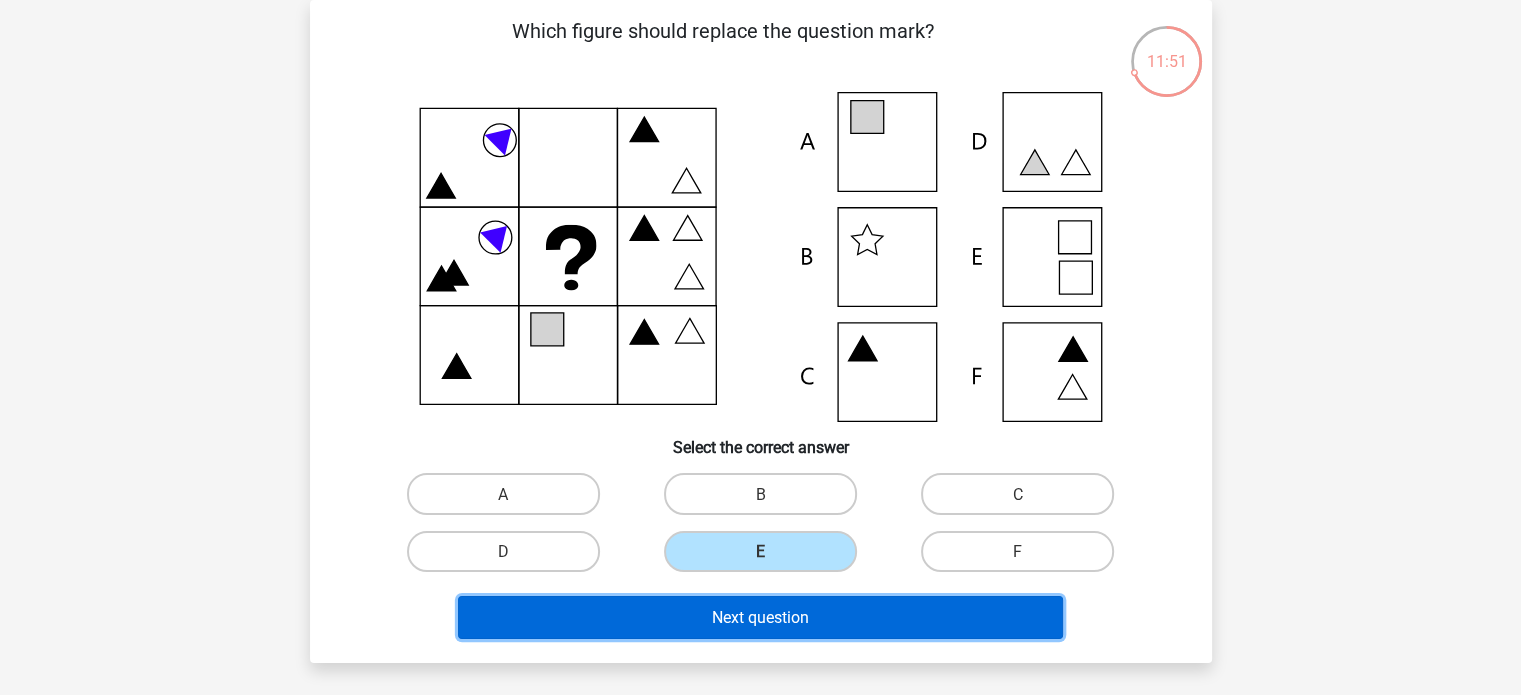 click on "Next question" at bounding box center (760, 617) 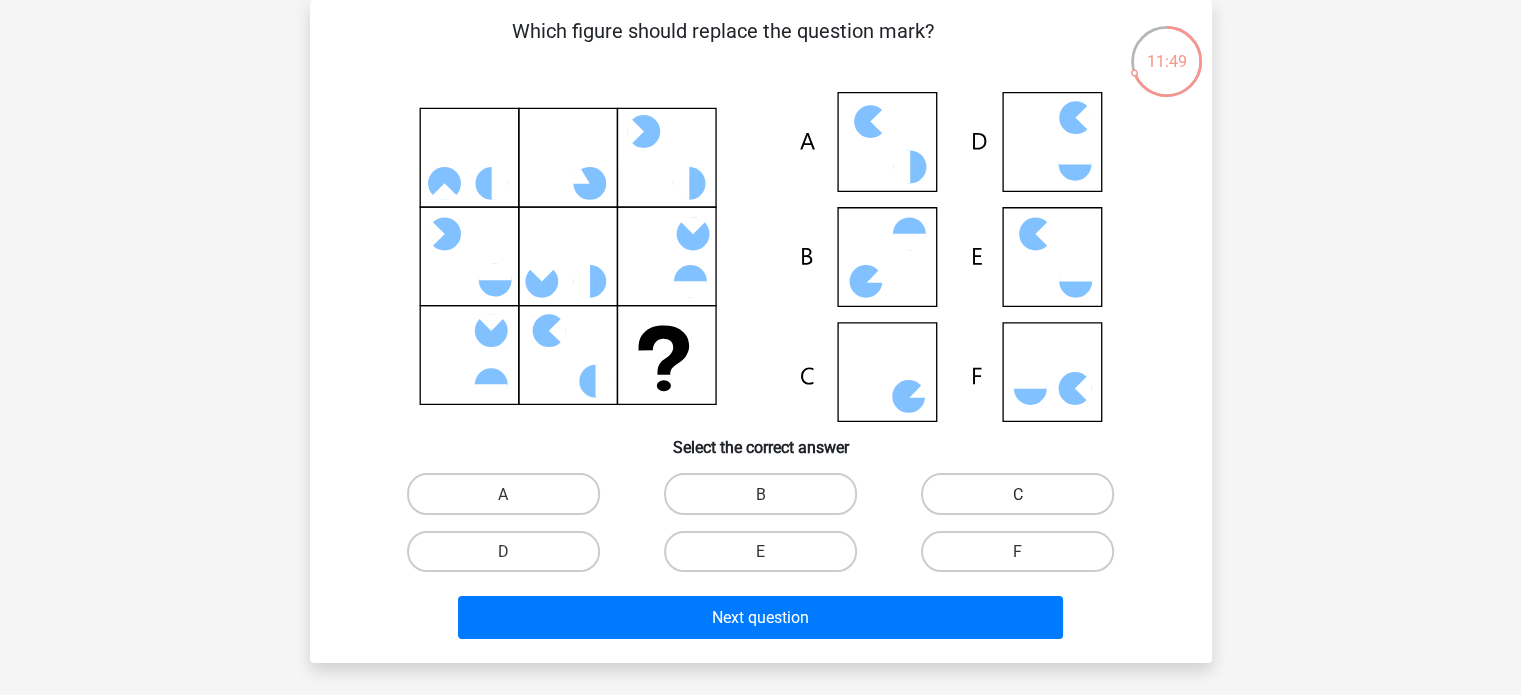 click on "C" at bounding box center [1017, 493] 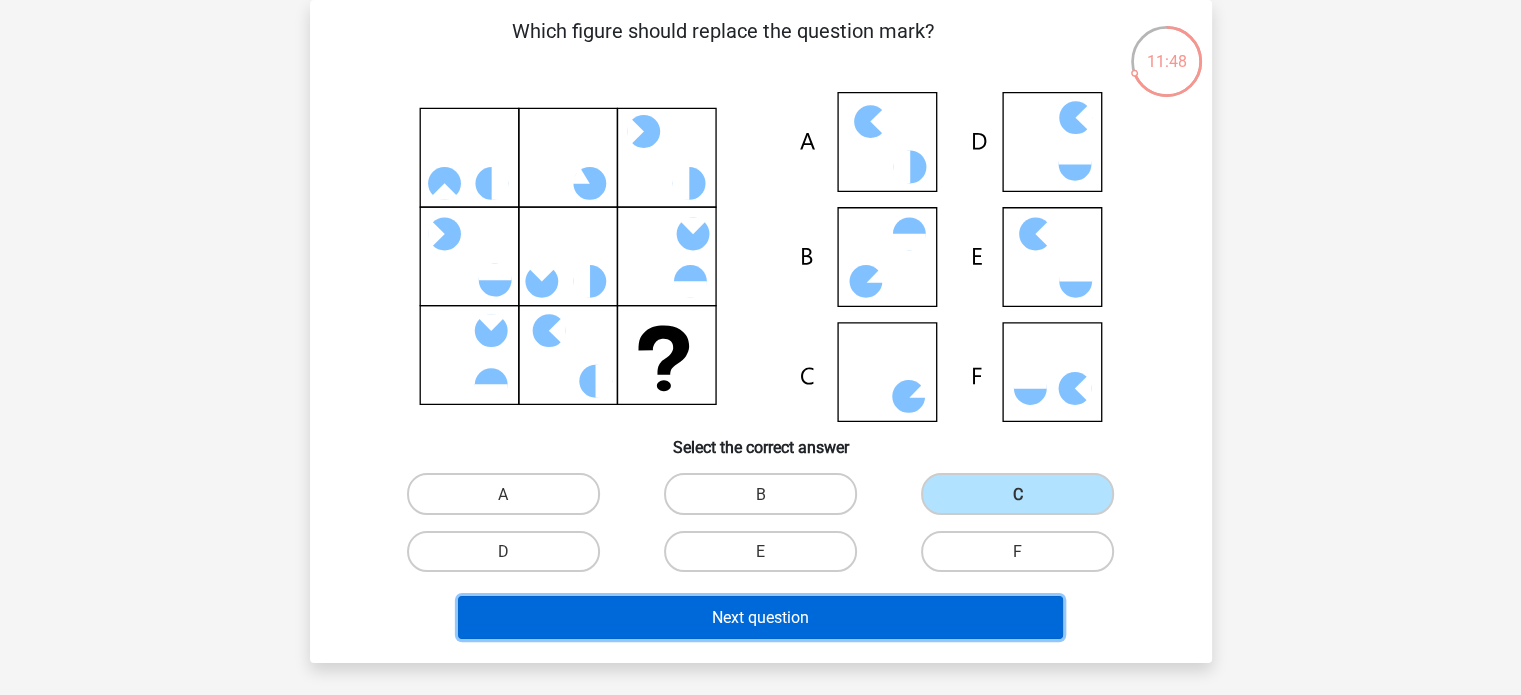 click on "Next question" at bounding box center (760, 617) 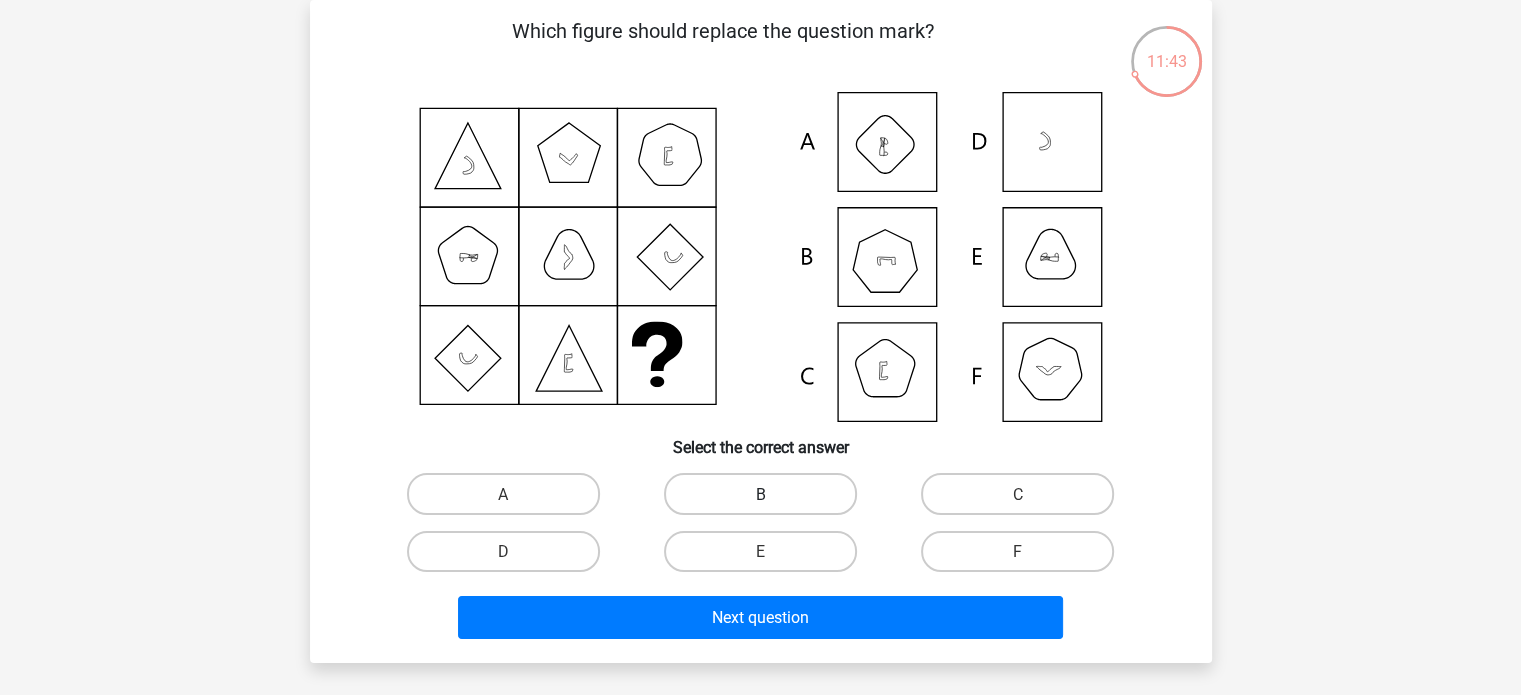 click on "B" at bounding box center [760, 493] 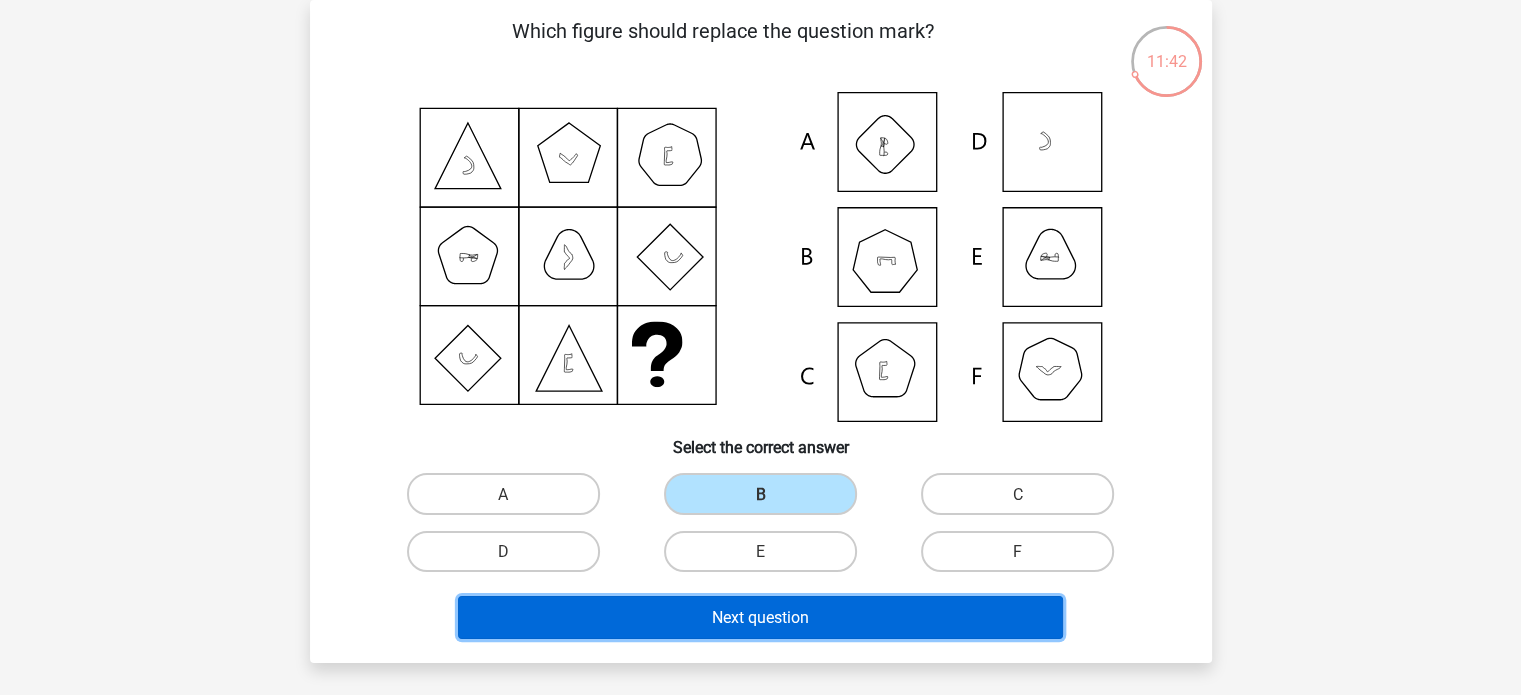 click on "Next question" at bounding box center [760, 617] 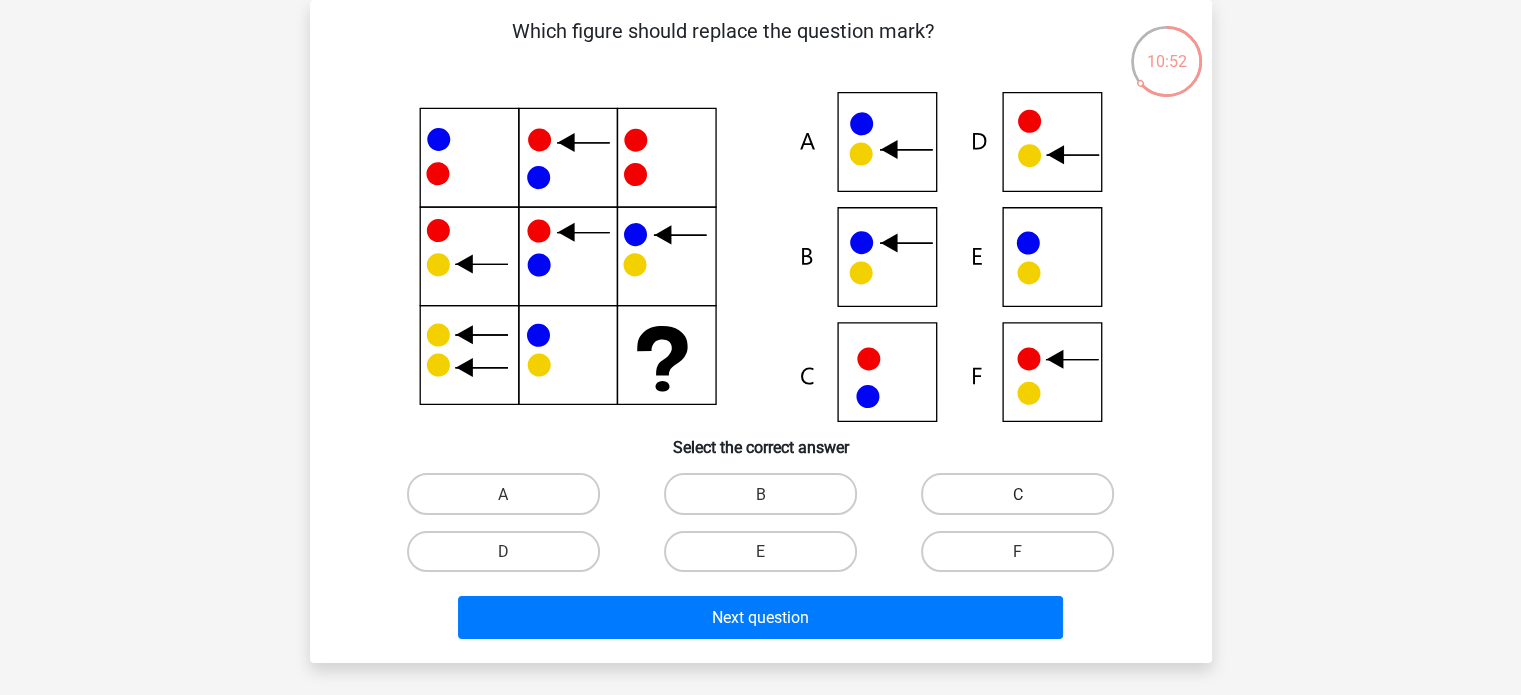 click on "C" at bounding box center (1017, 493) 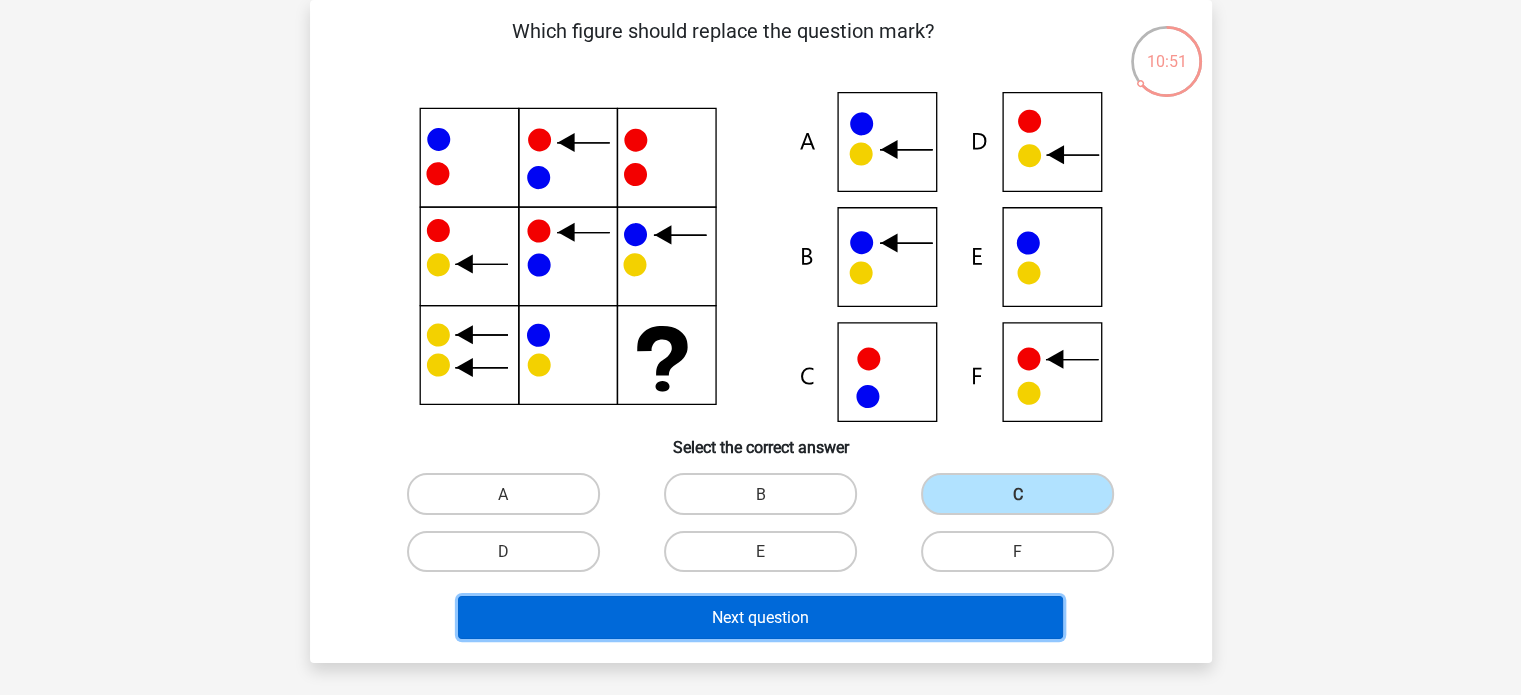 click on "Next question" at bounding box center (760, 617) 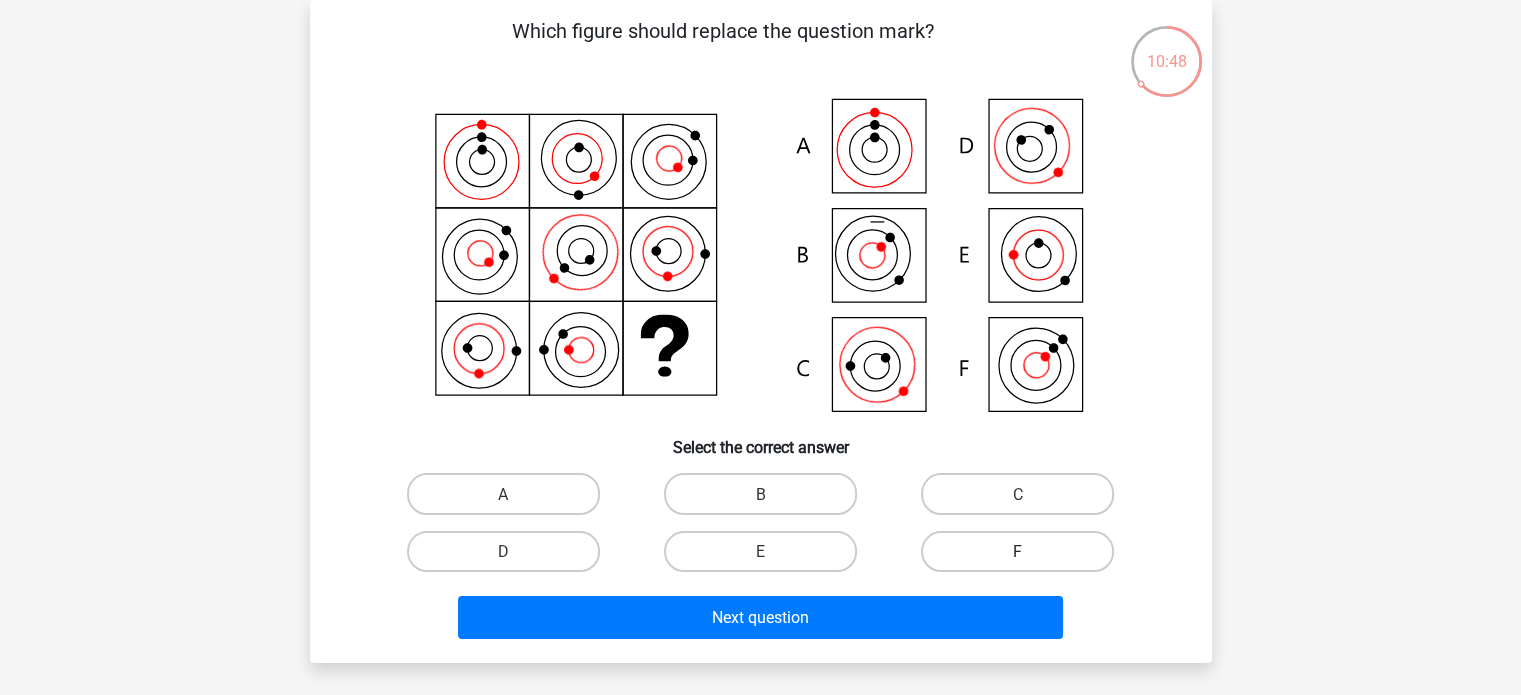 click on "F" at bounding box center (1017, 551) 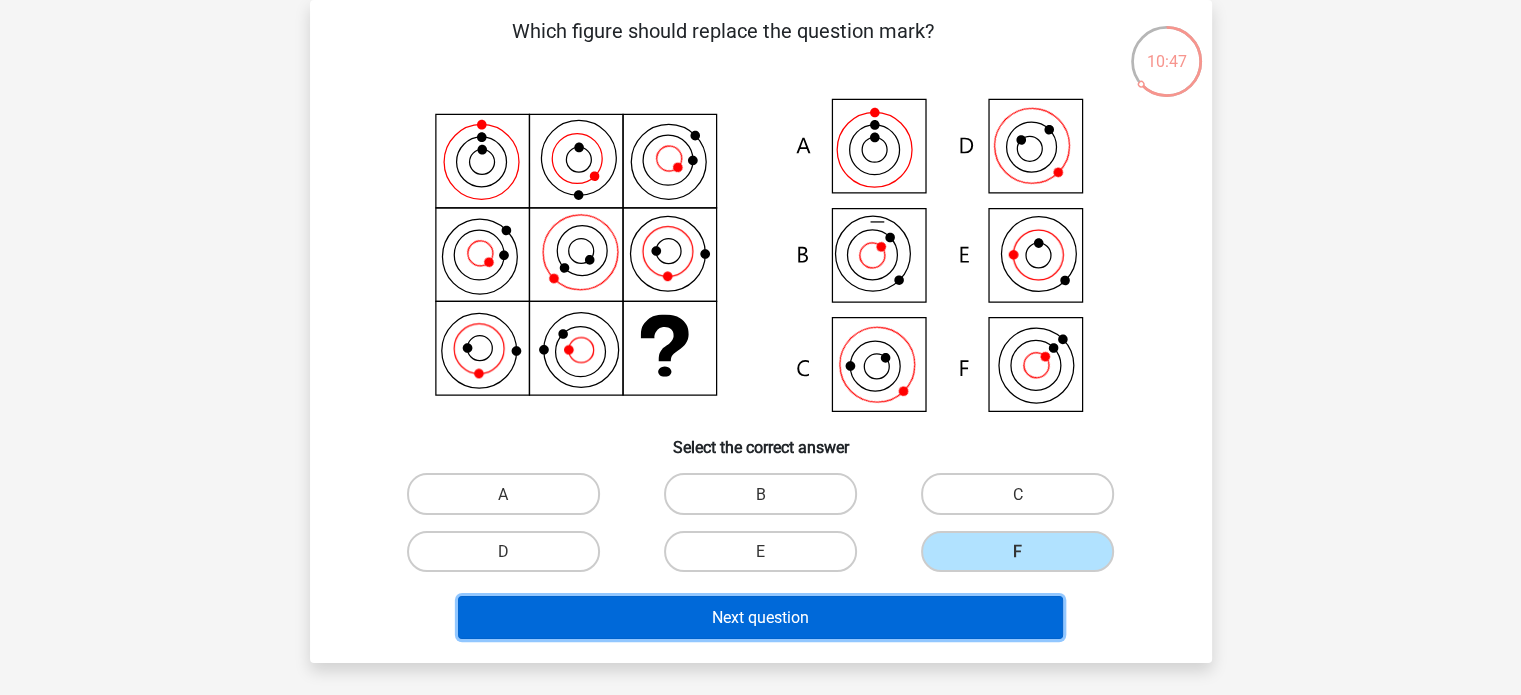 click on "Next question" at bounding box center (760, 617) 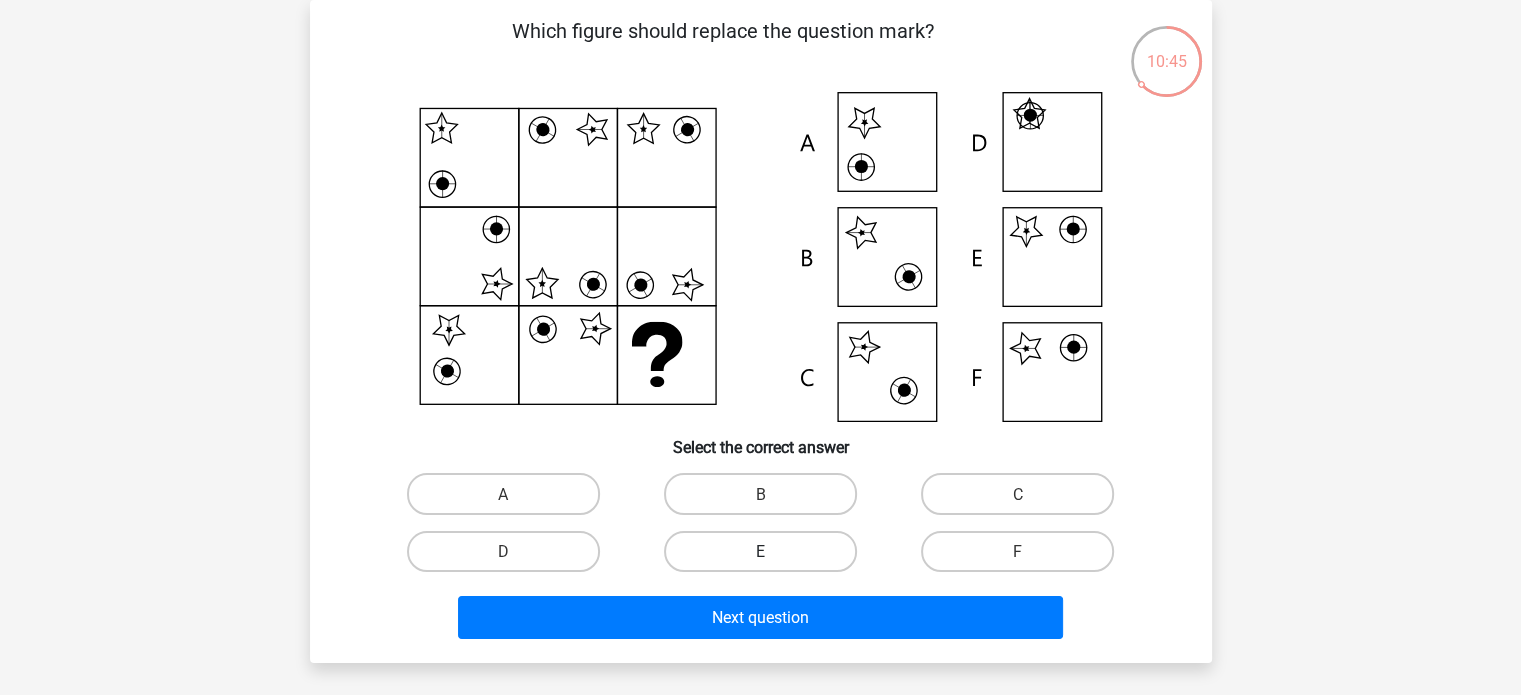 click on "E" at bounding box center (760, 551) 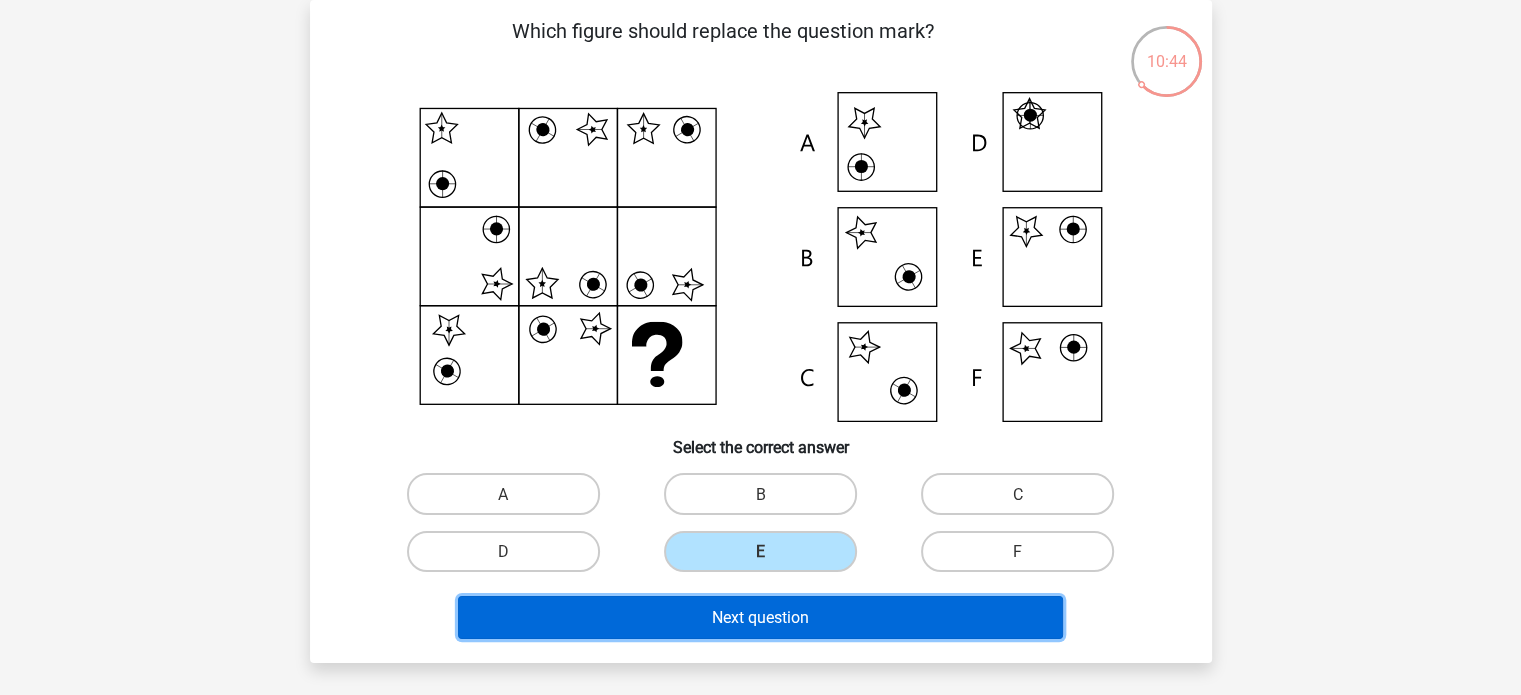 click on "Next question" at bounding box center (760, 617) 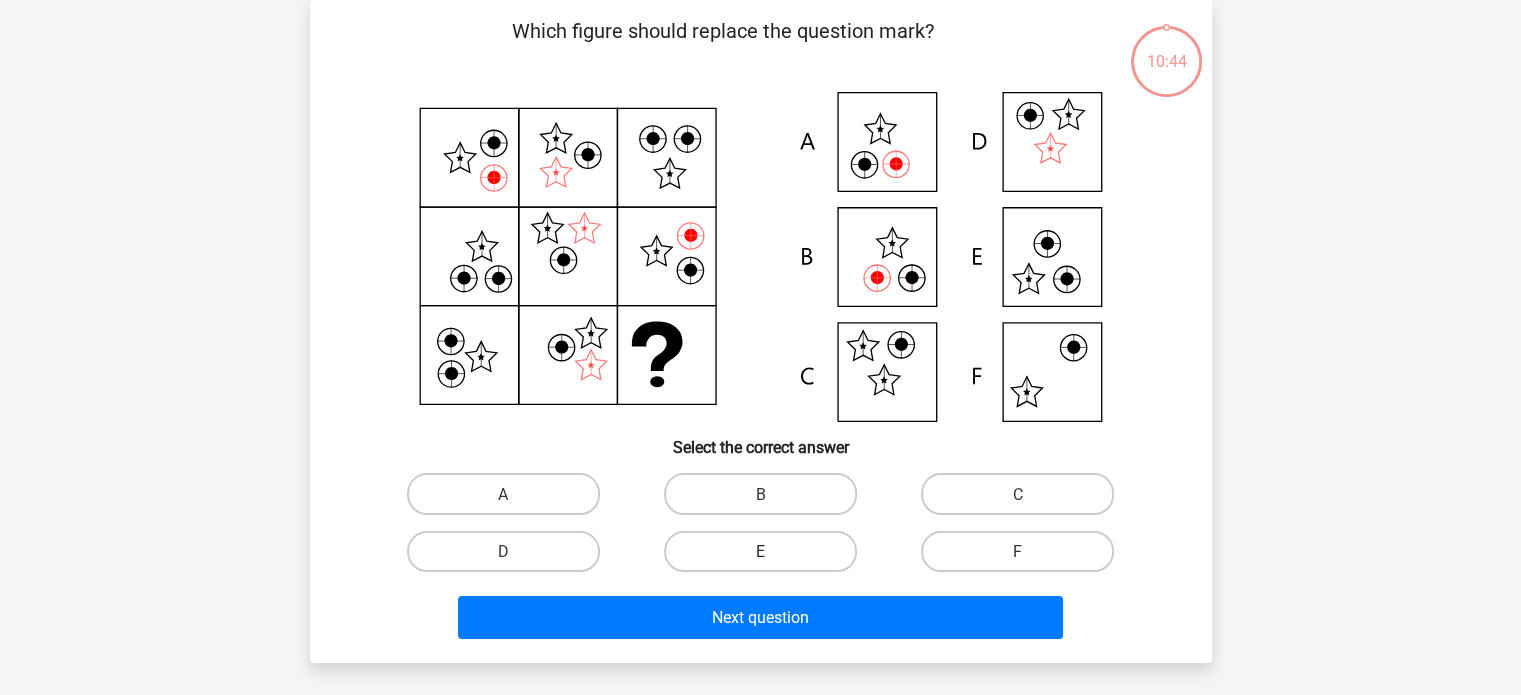 click on "E" at bounding box center (760, 551) 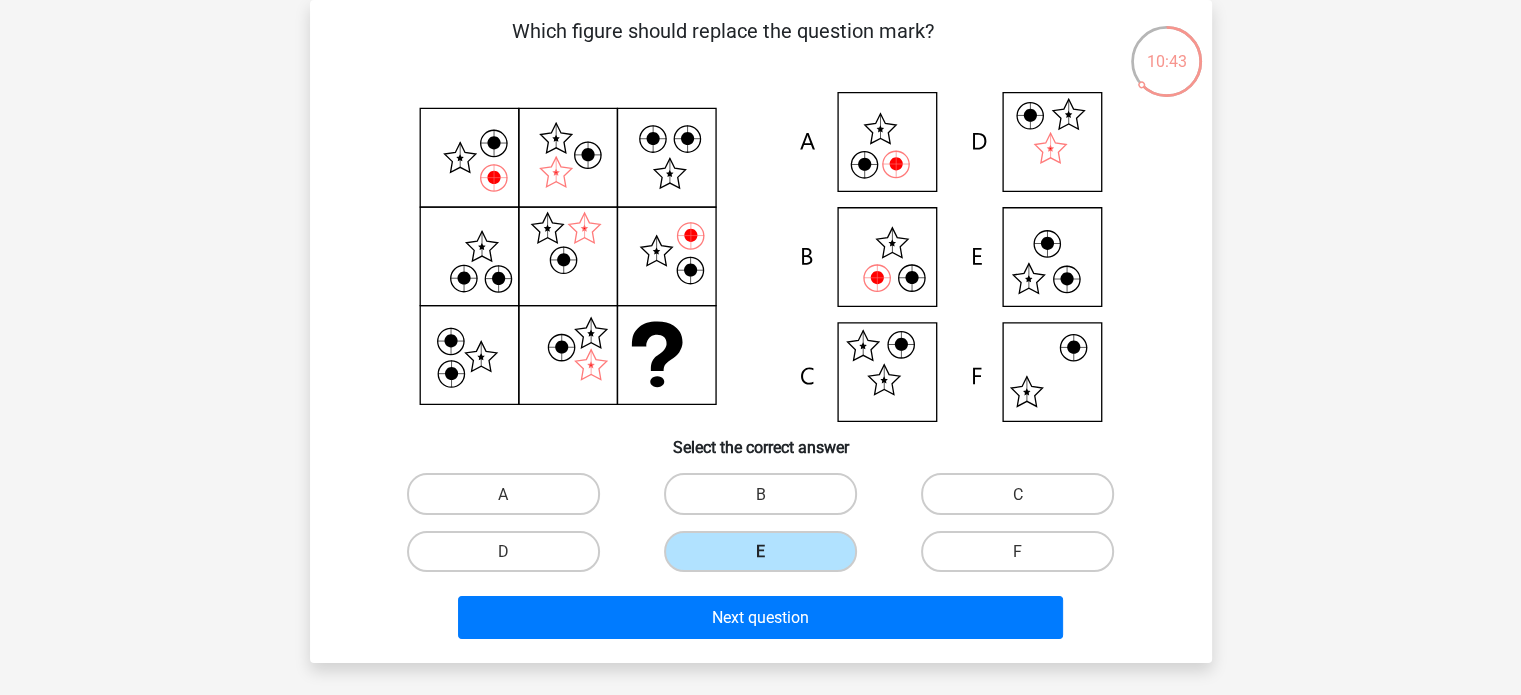 click on "E" at bounding box center [760, 551] 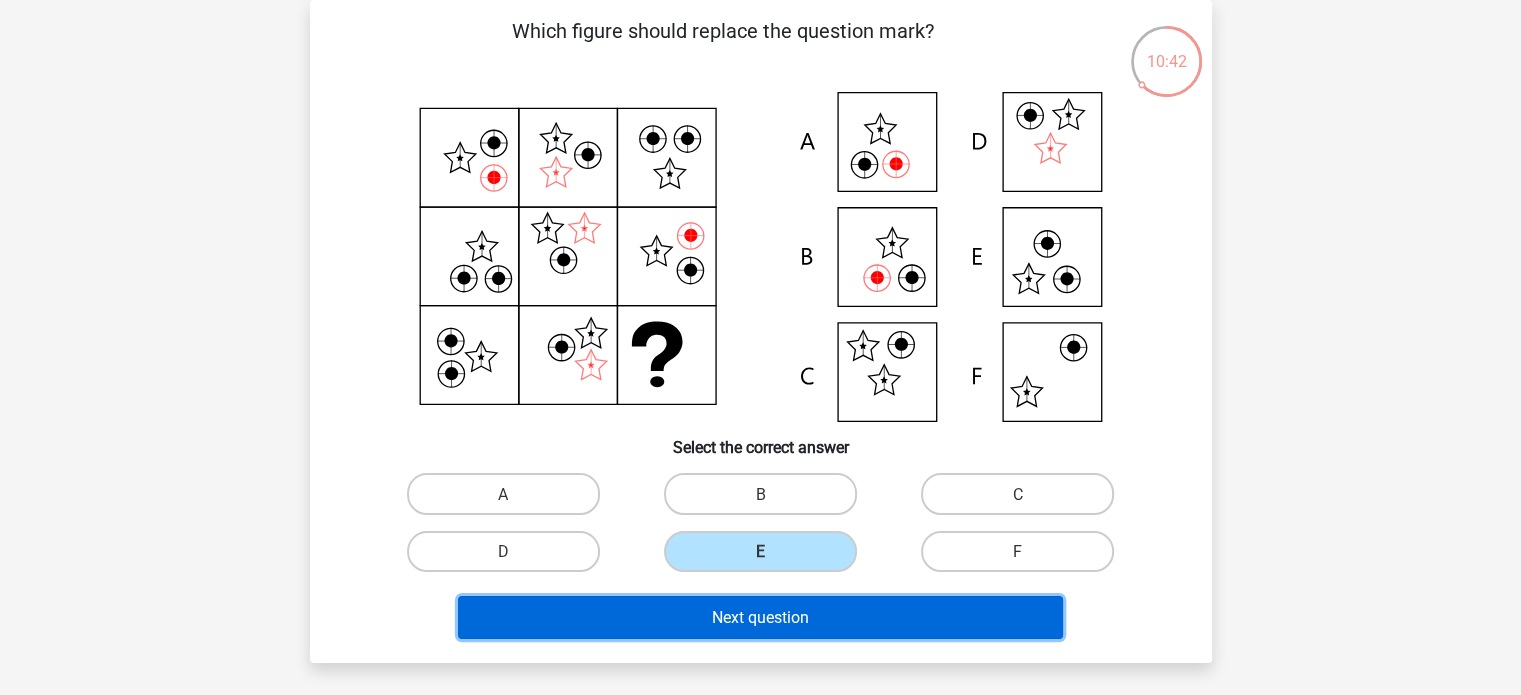 click on "Next question" at bounding box center (760, 617) 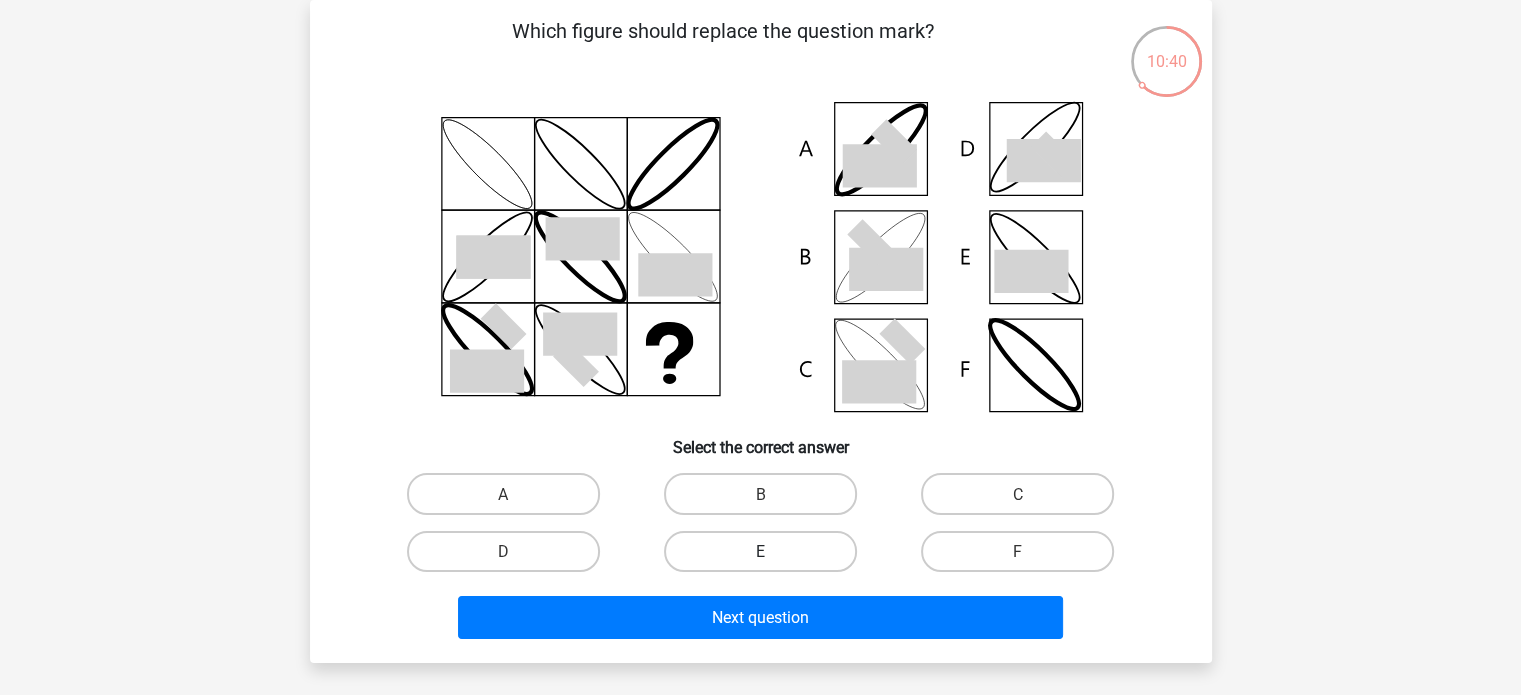 click on "E" at bounding box center [760, 551] 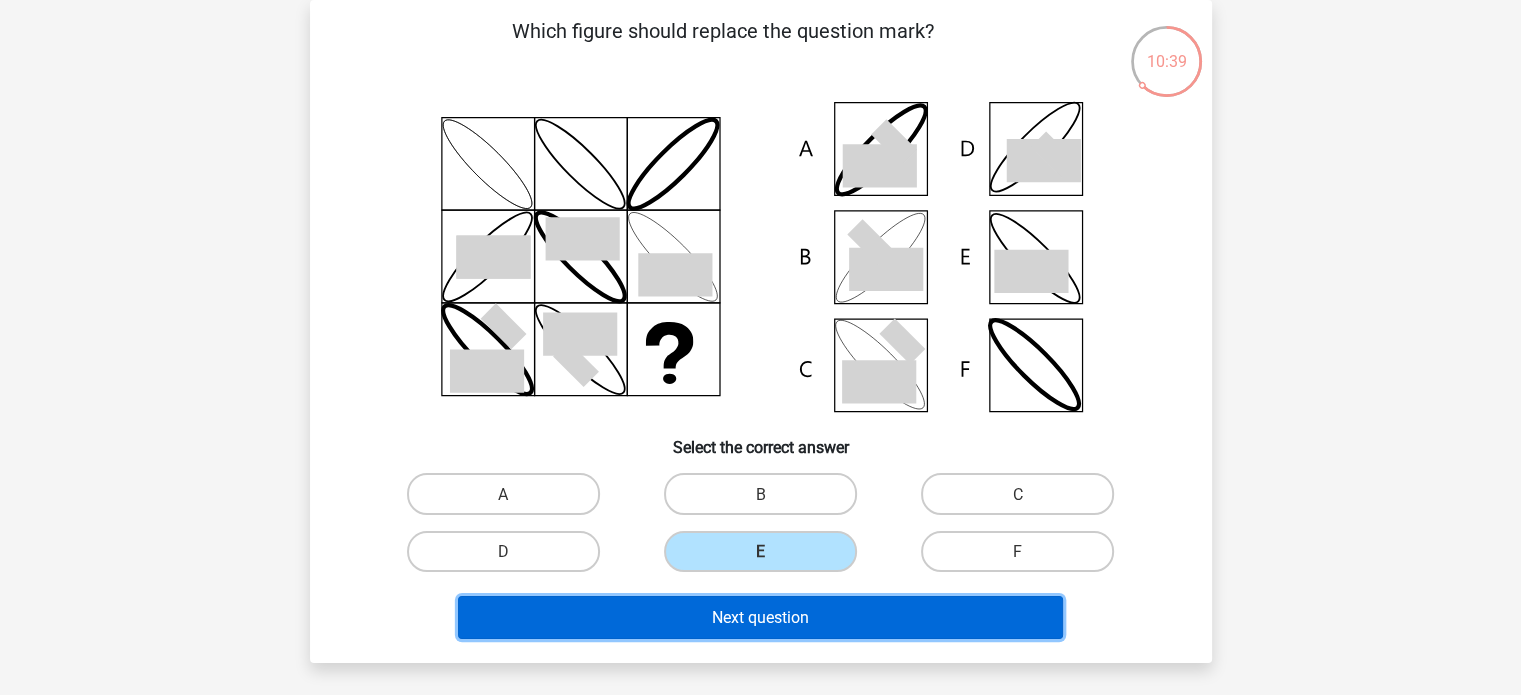 click on "Next question" at bounding box center [760, 617] 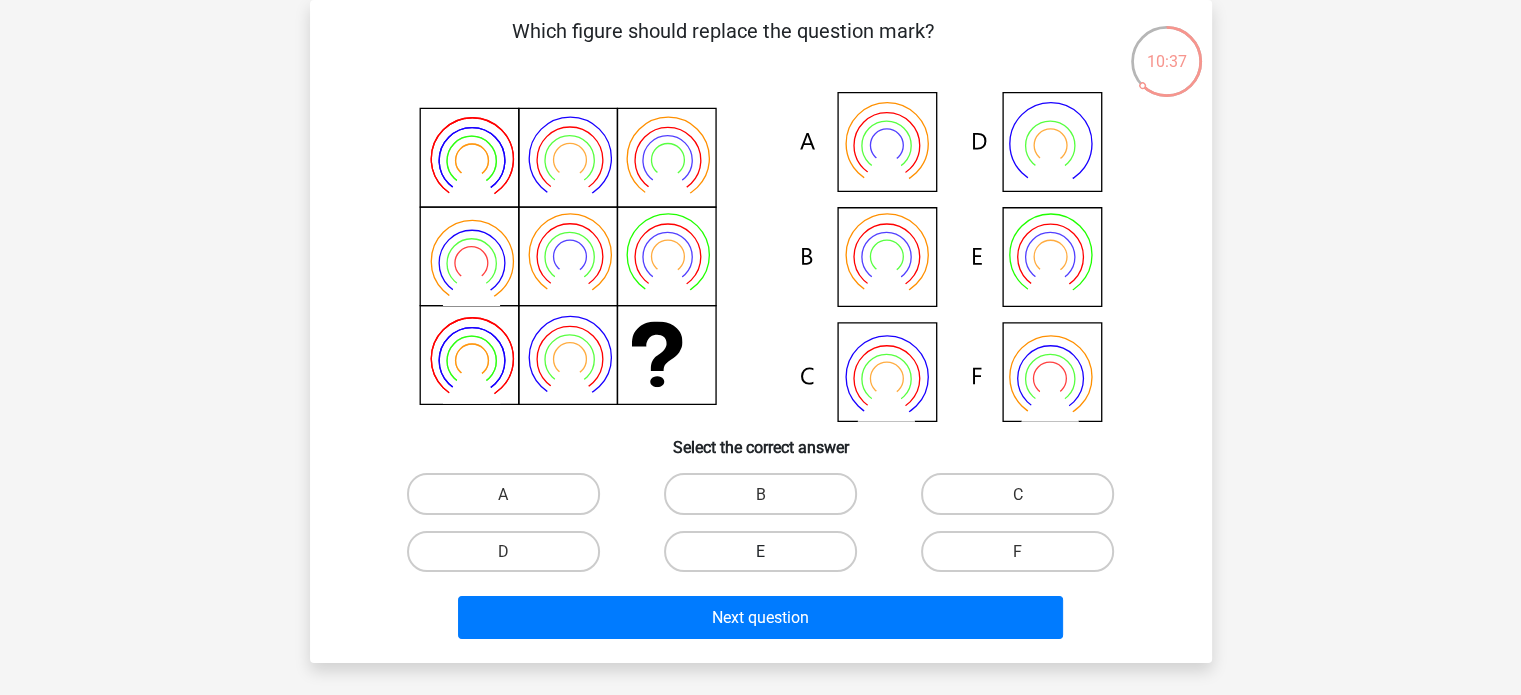 click on "E" at bounding box center [760, 551] 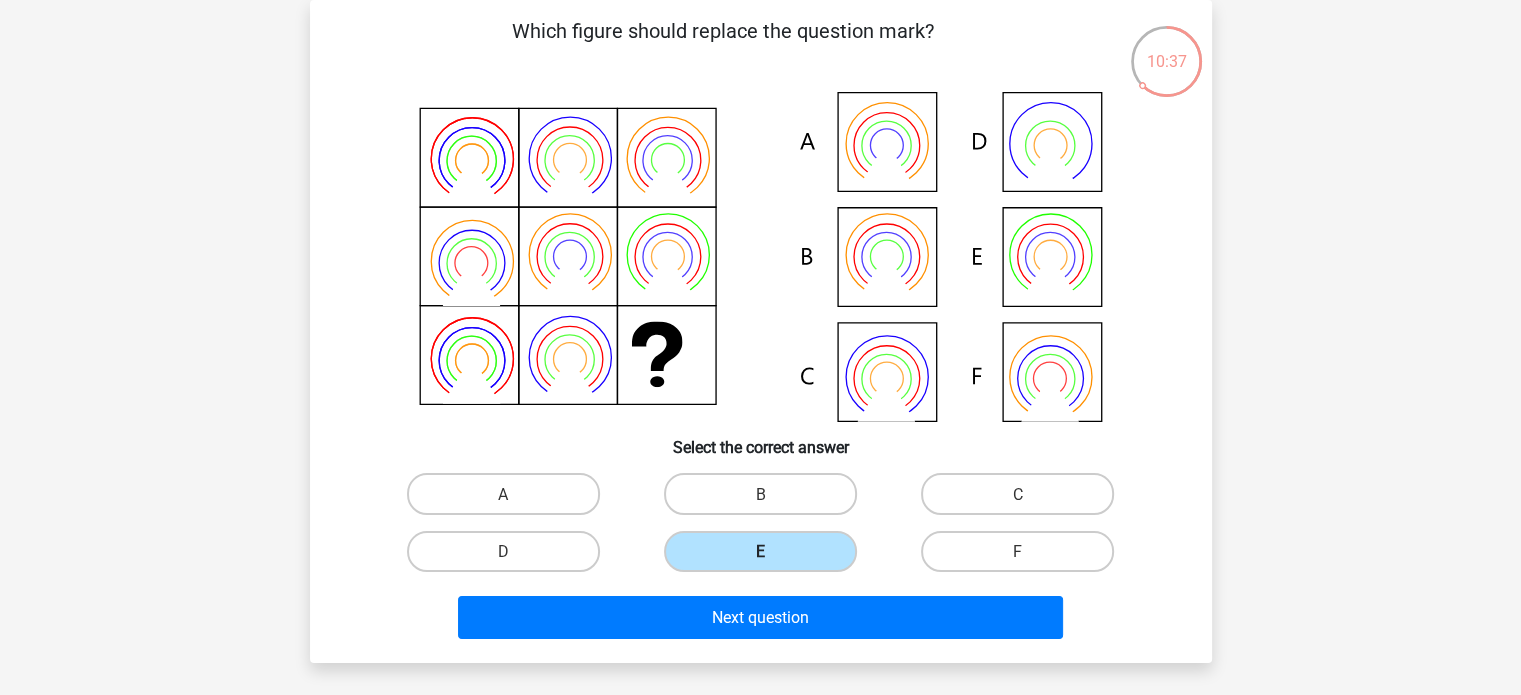 click on "E" at bounding box center (760, 551) 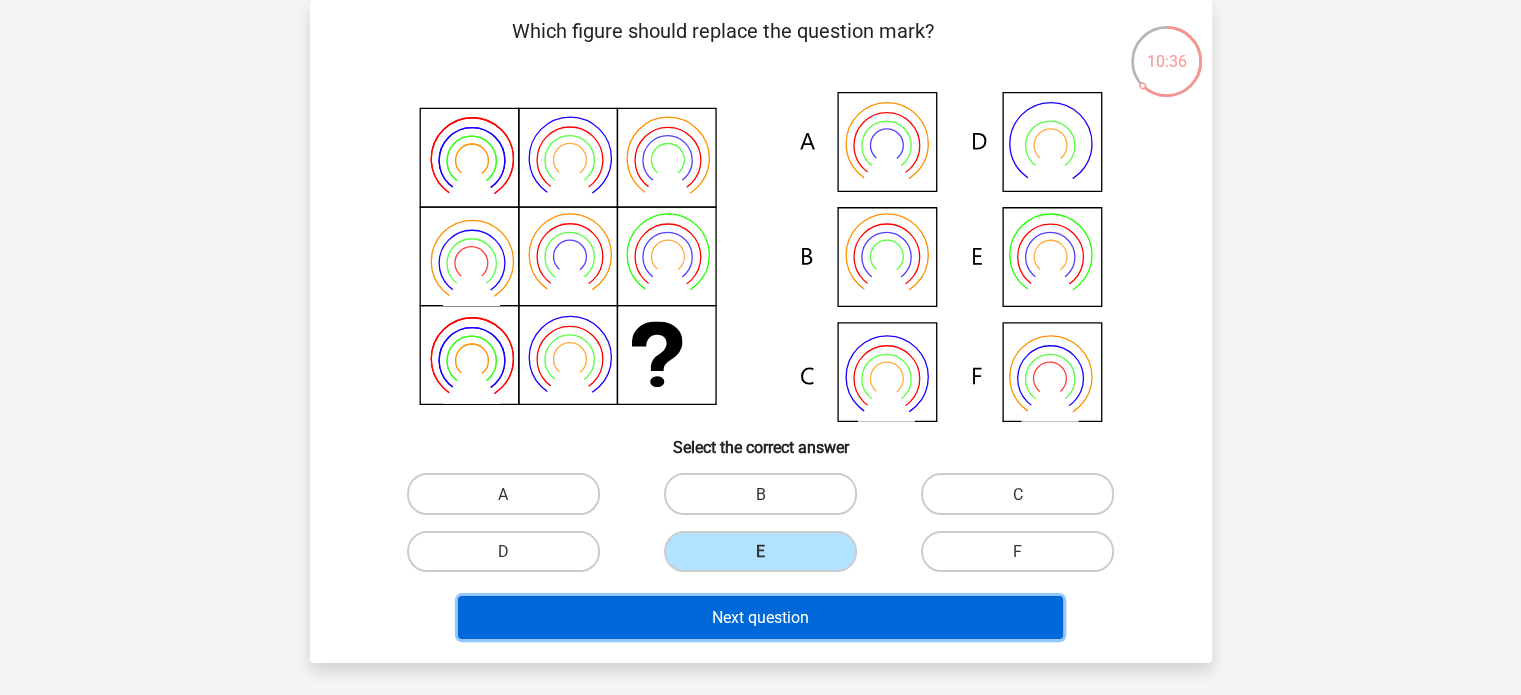 click on "Next question" at bounding box center (760, 617) 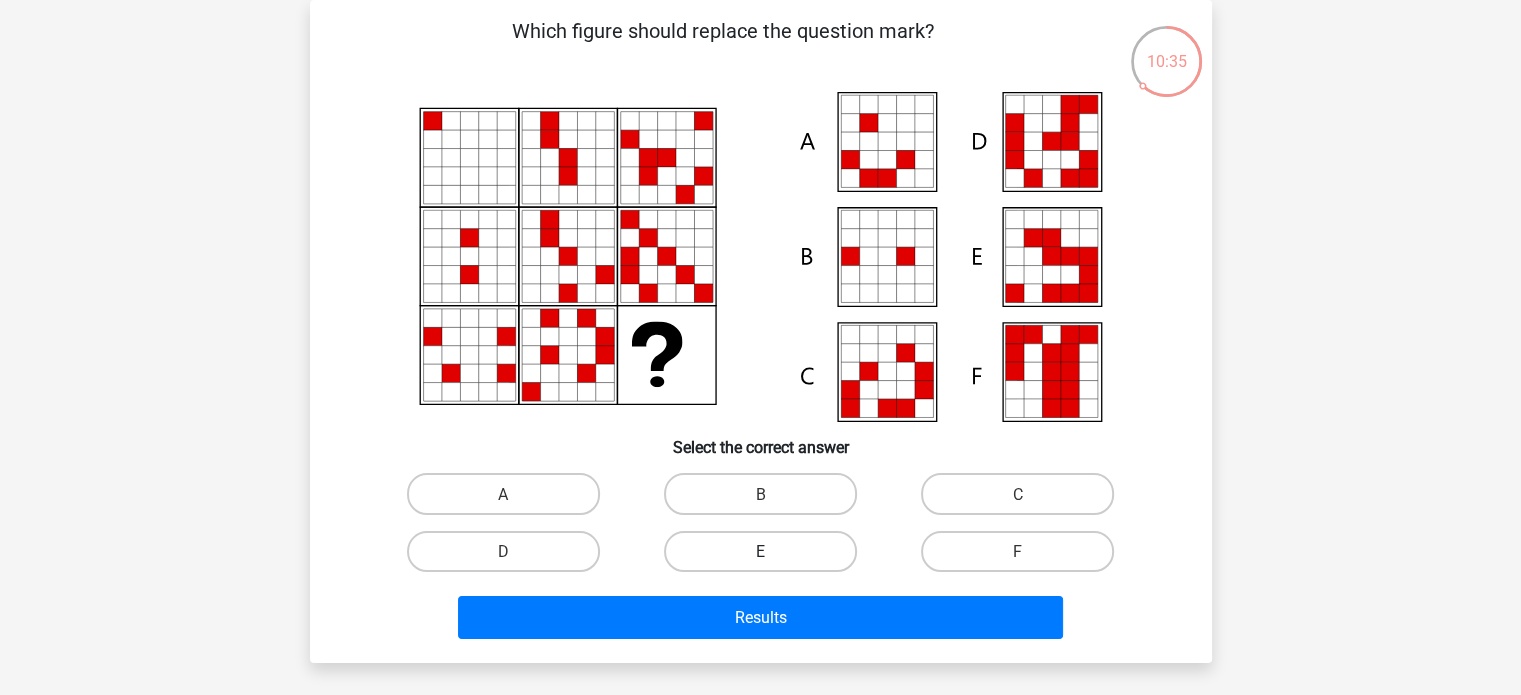 click on "E" at bounding box center (760, 551) 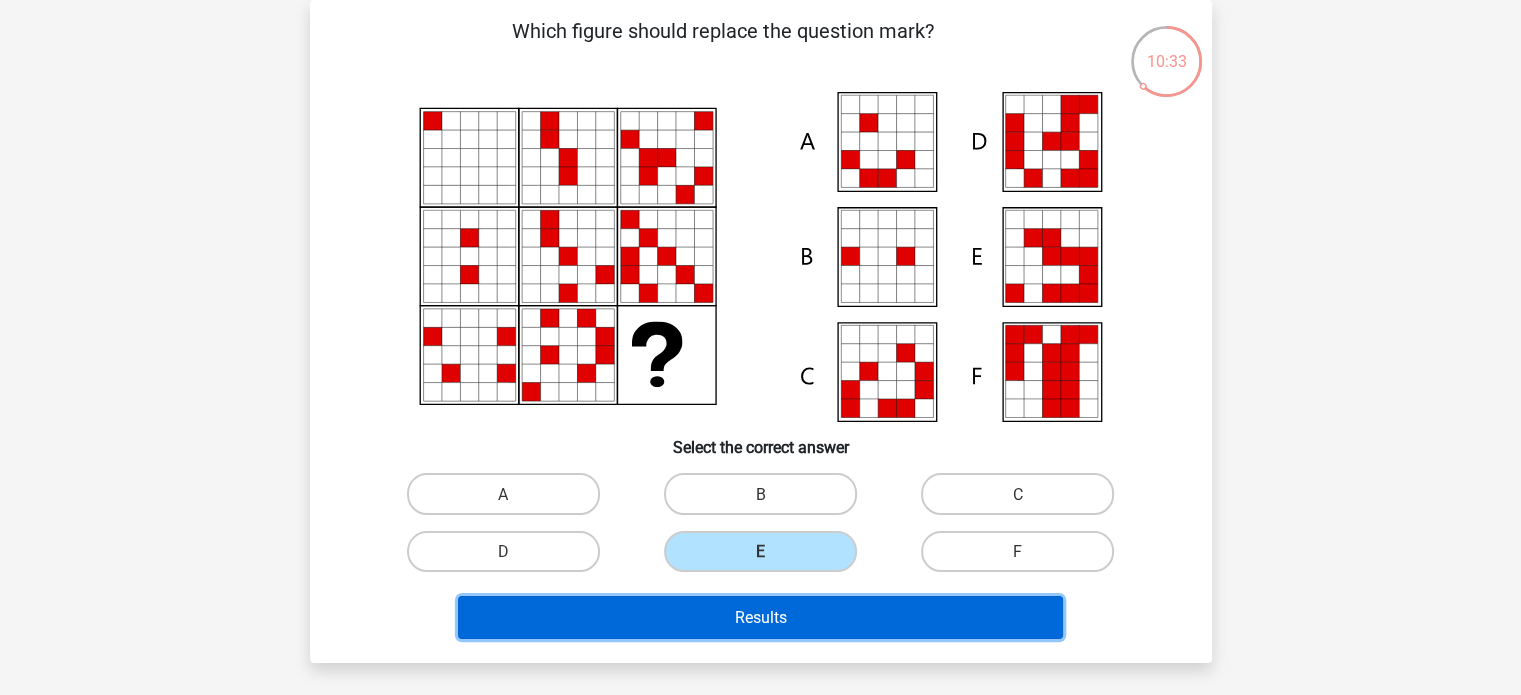 click on "Results" at bounding box center (760, 617) 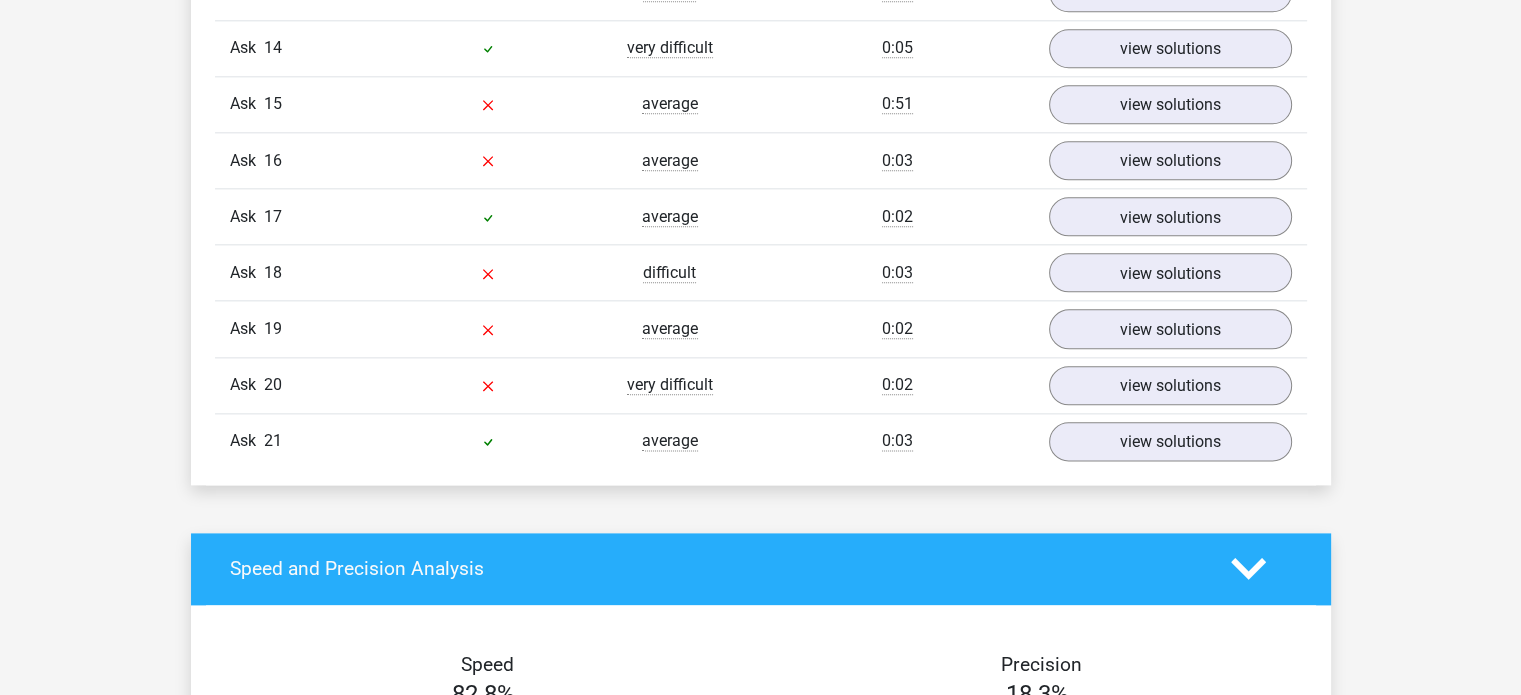 scroll, scrollTop: 2322, scrollLeft: 0, axis: vertical 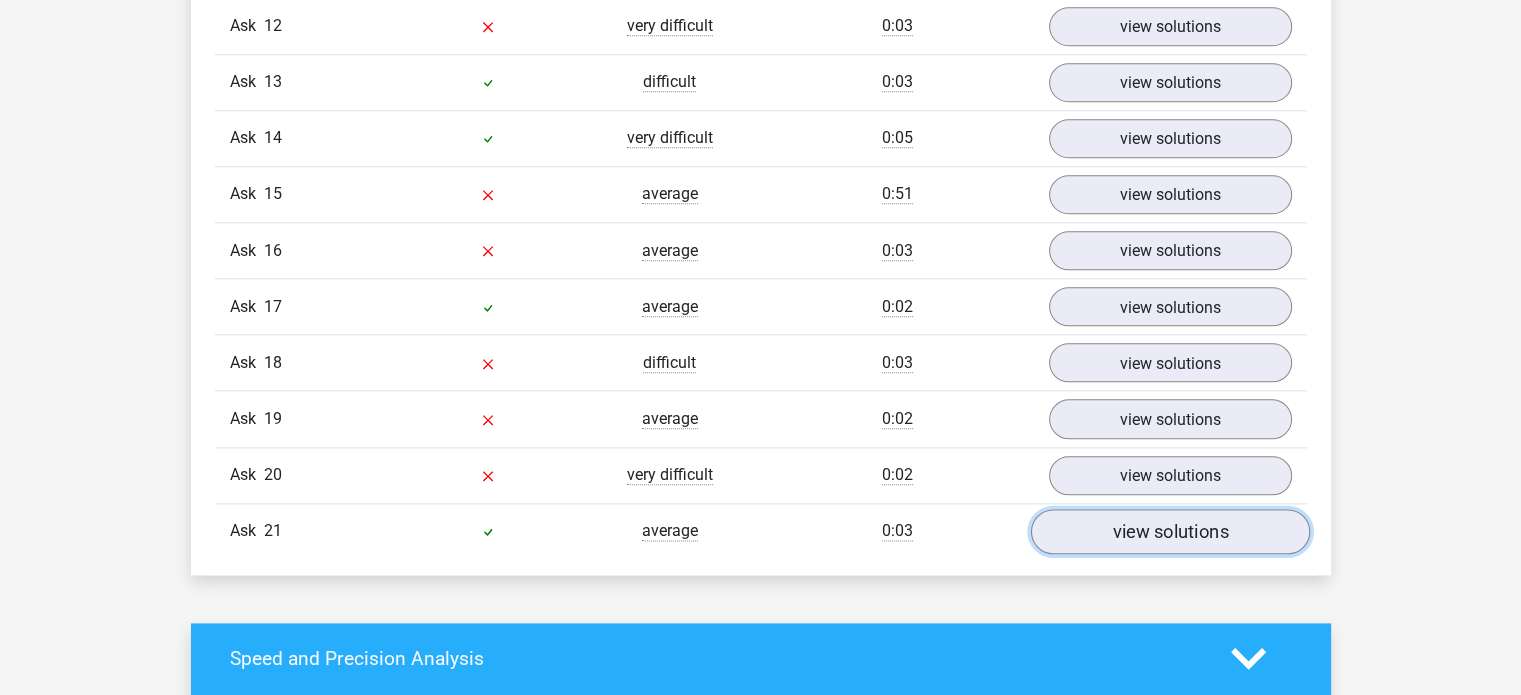 click on "view solutions" at bounding box center (1169, 531) 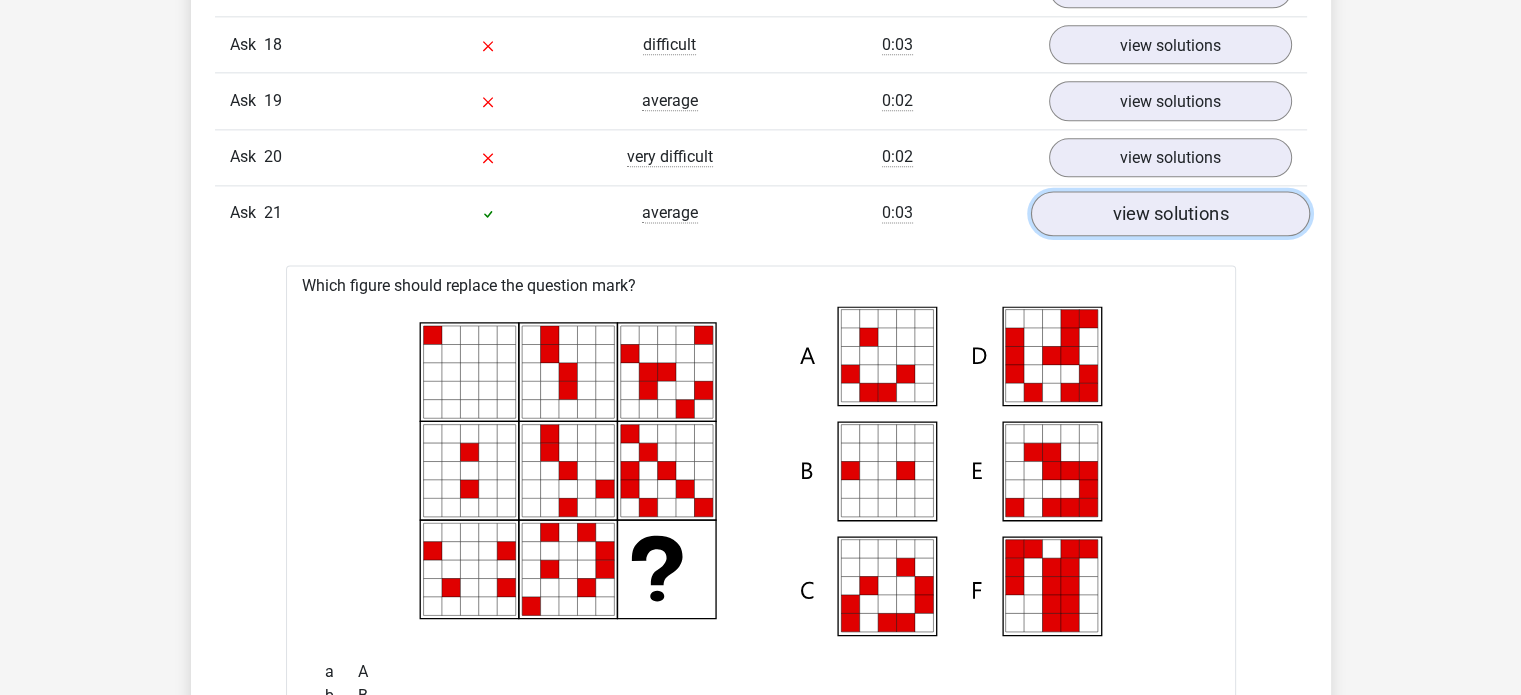 scroll, scrollTop: 2474, scrollLeft: 0, axis: vertical 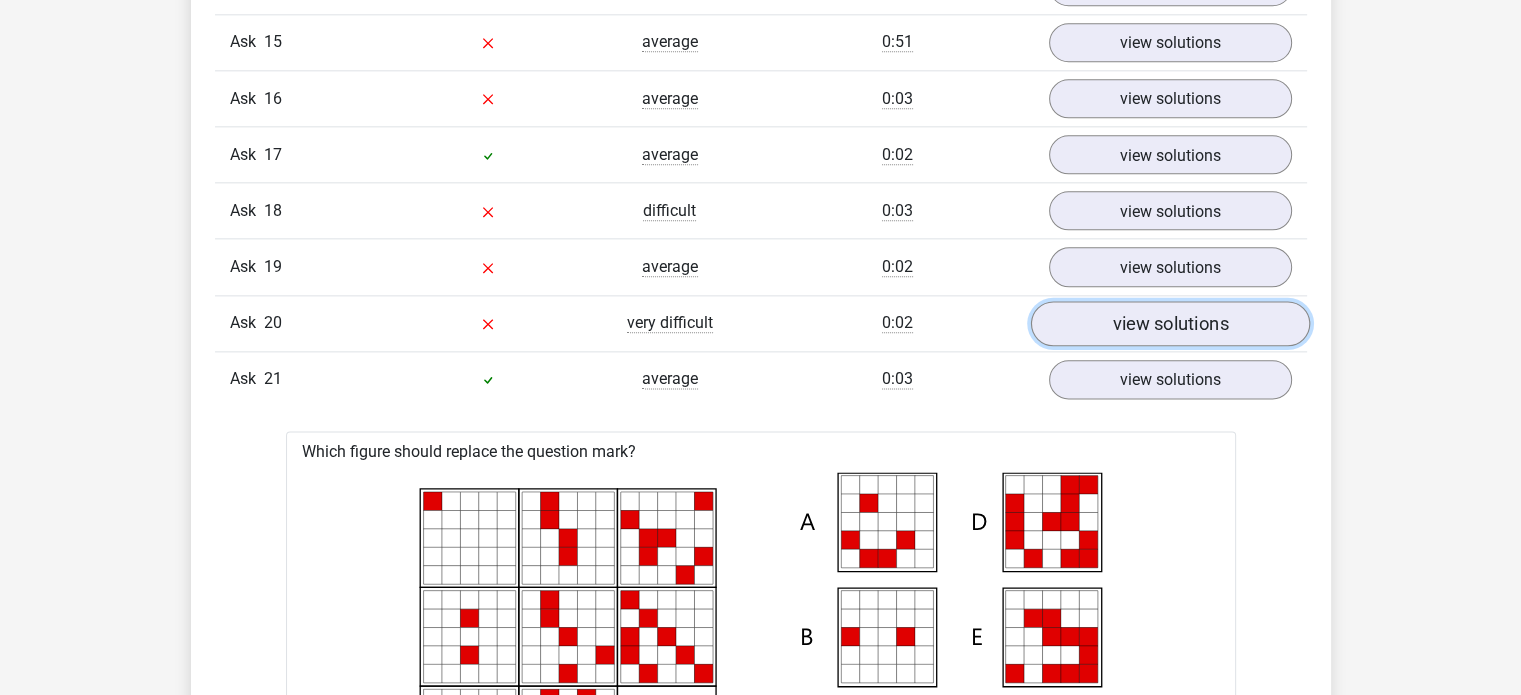 click on "view solutions" at bounding box center (1170, 323) 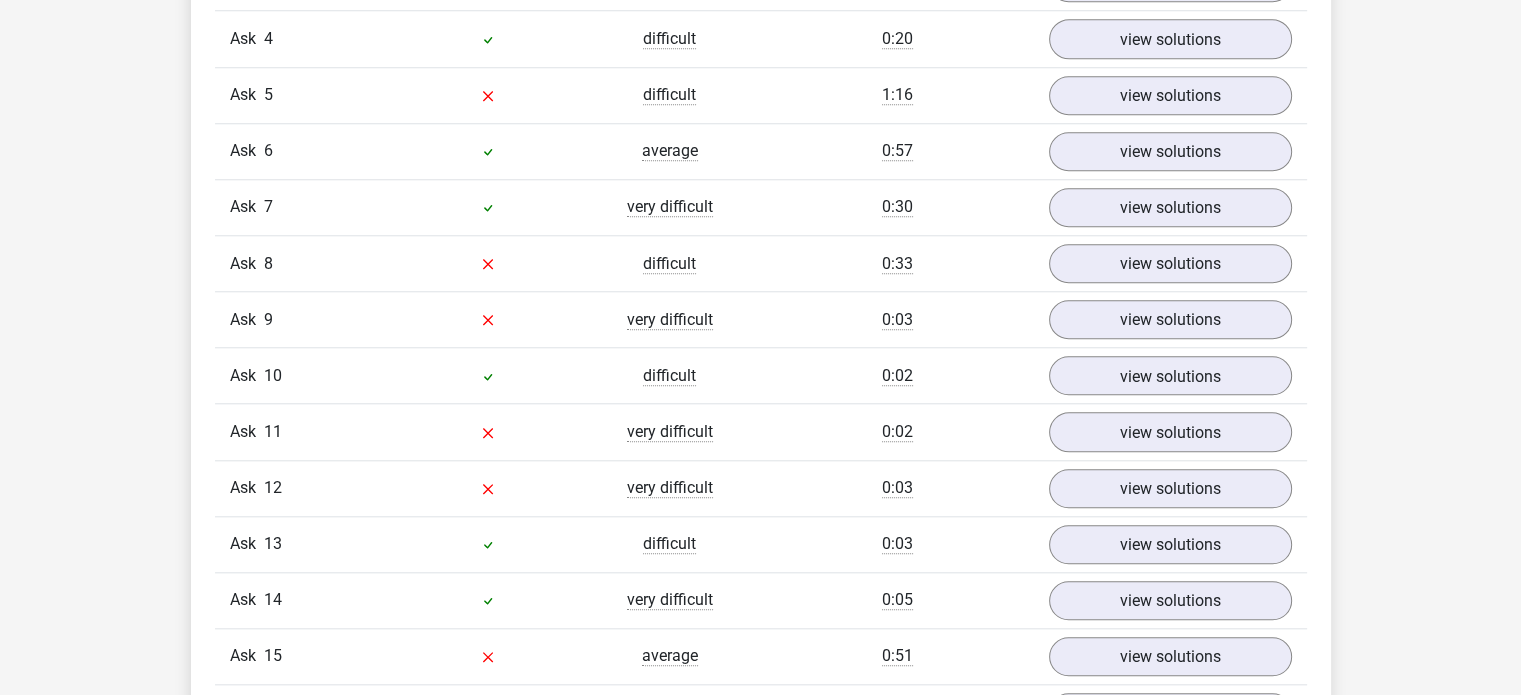 scroll, scrollTop: 1518, scrollLeft: 0, axis: vertical 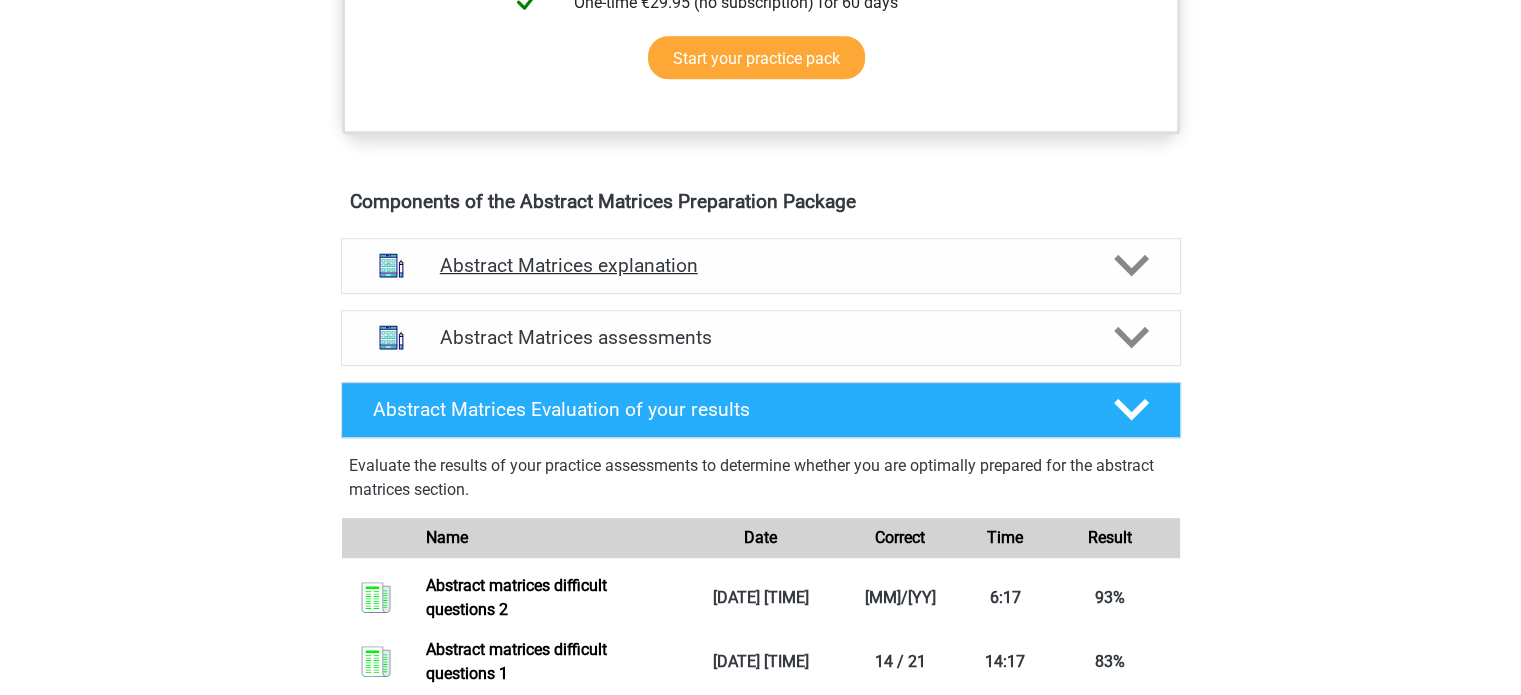 click on "Abstract Matrices explanation" at bounding box center [761, 266] 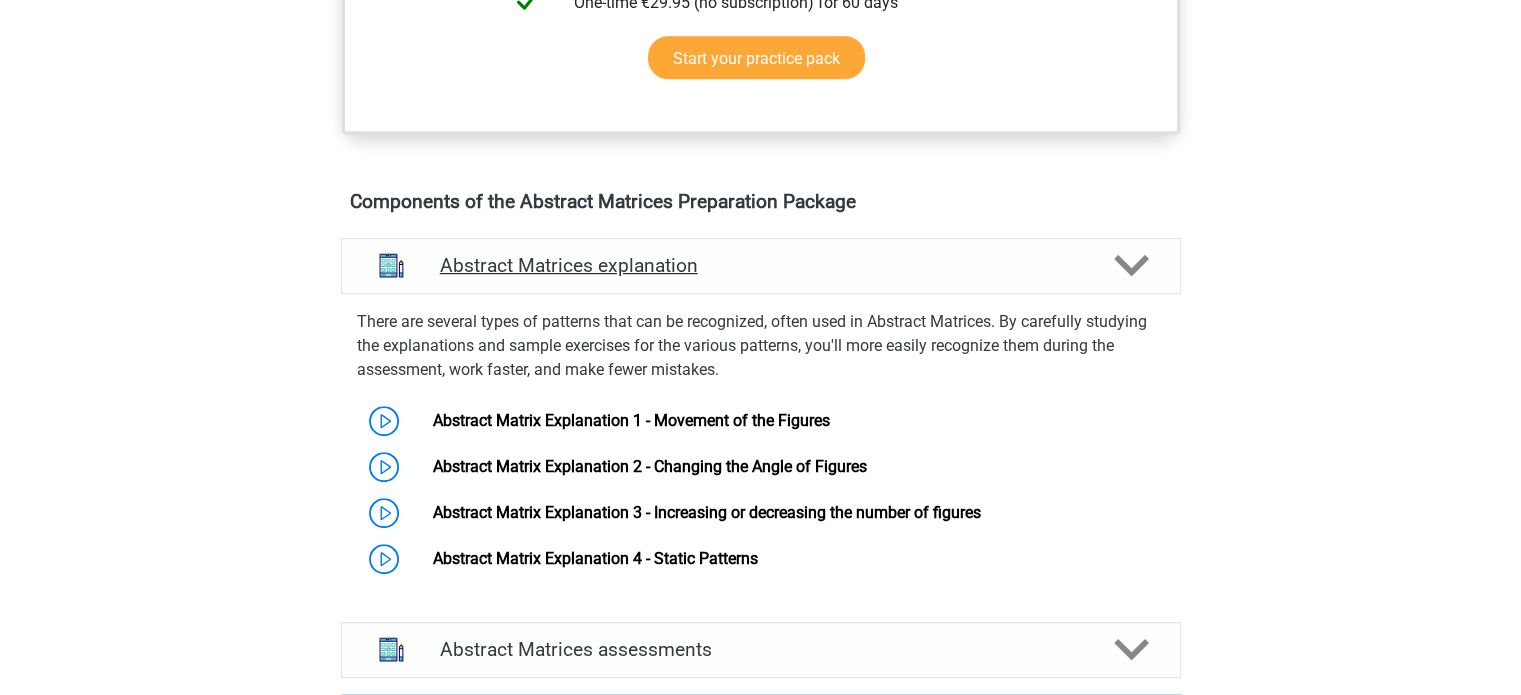 scroll, scrollTop: 1440, scrollLeft: 0, axis: vertical 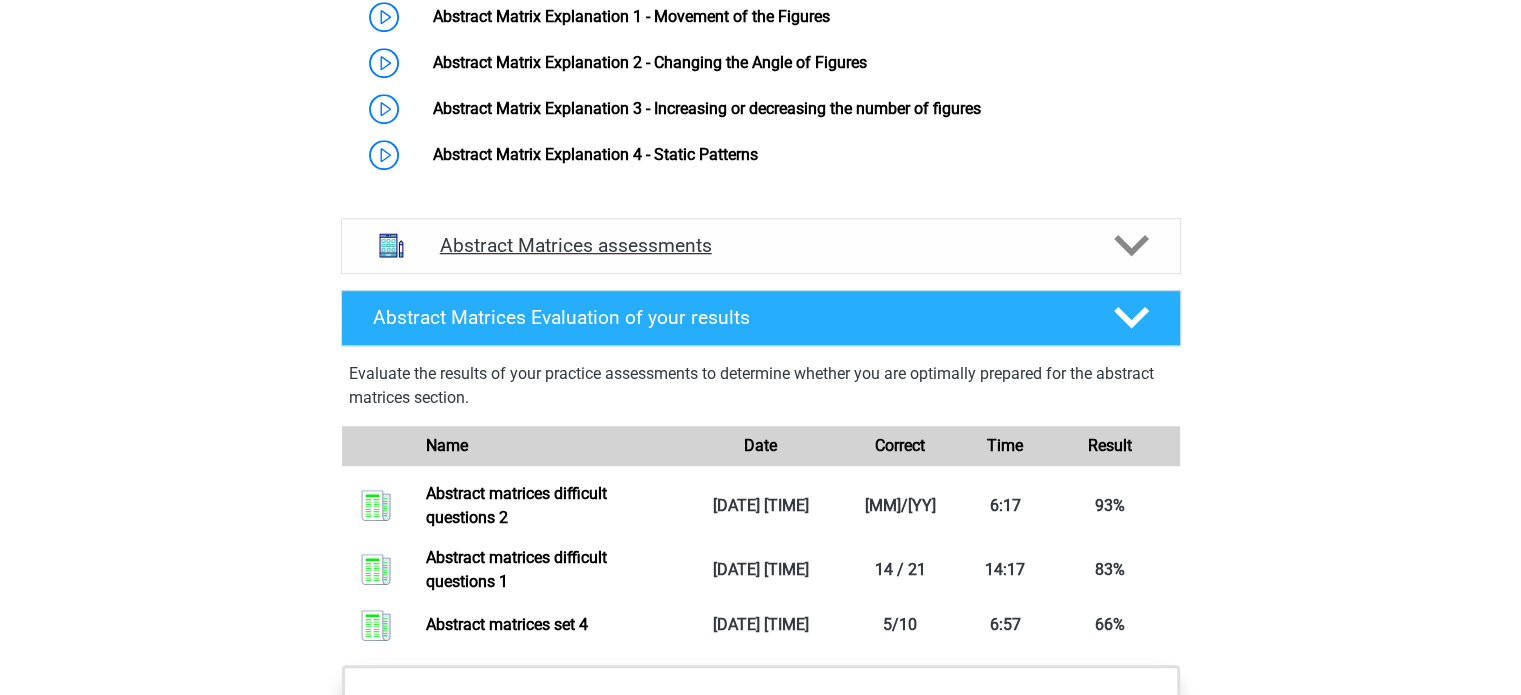 click on "Abstract Matrices assessments" at bounding box center (761, 246) 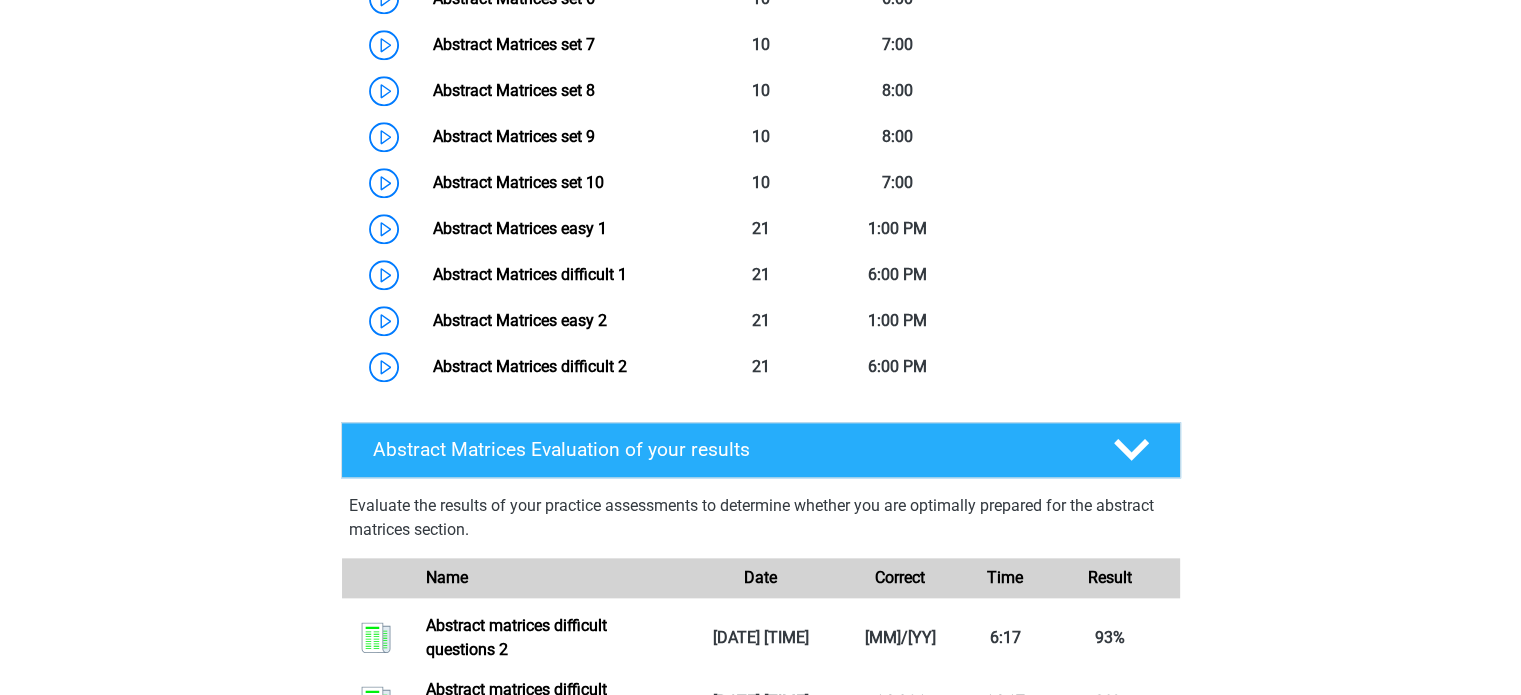 scroll, scrollTop: 2120, scrollLeft: 0, axis: vertical 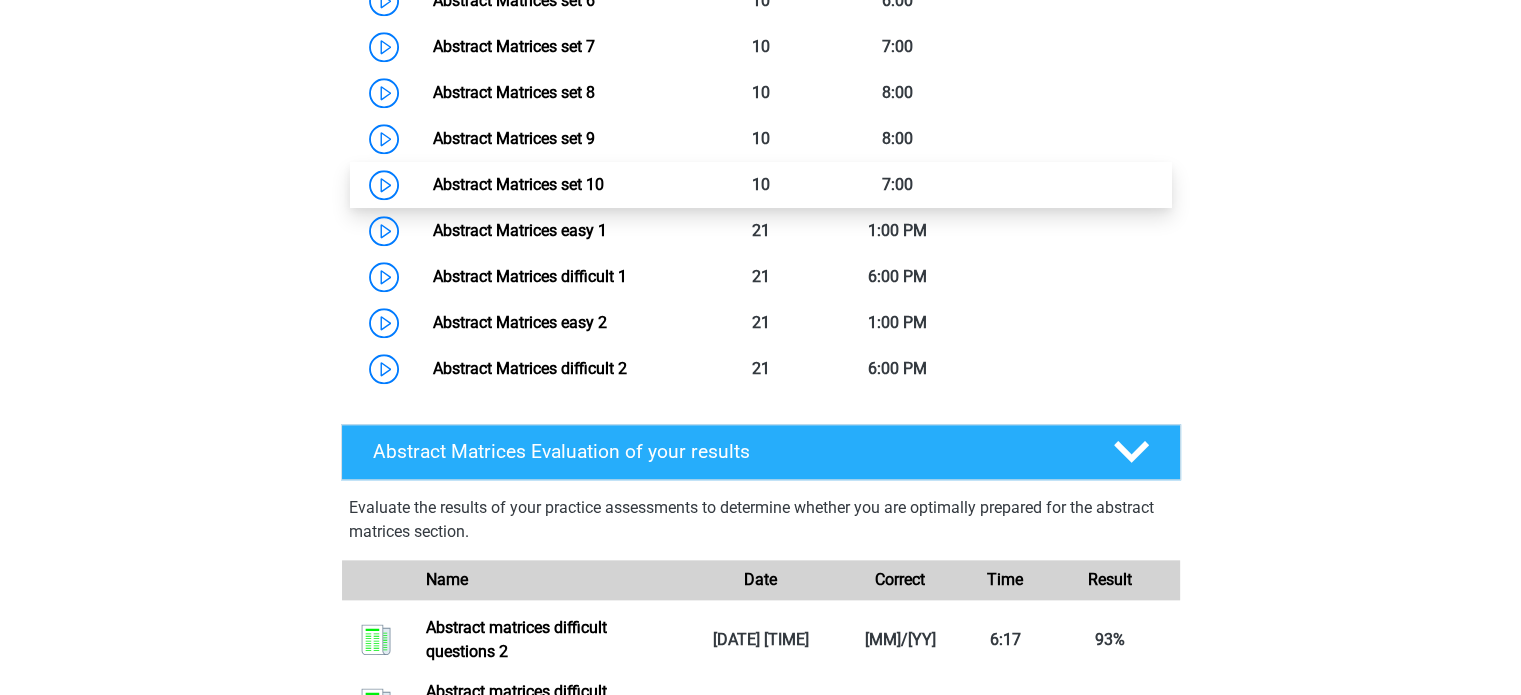 click on "Abstract Matrices set 10" at bounding box center [518, 184] 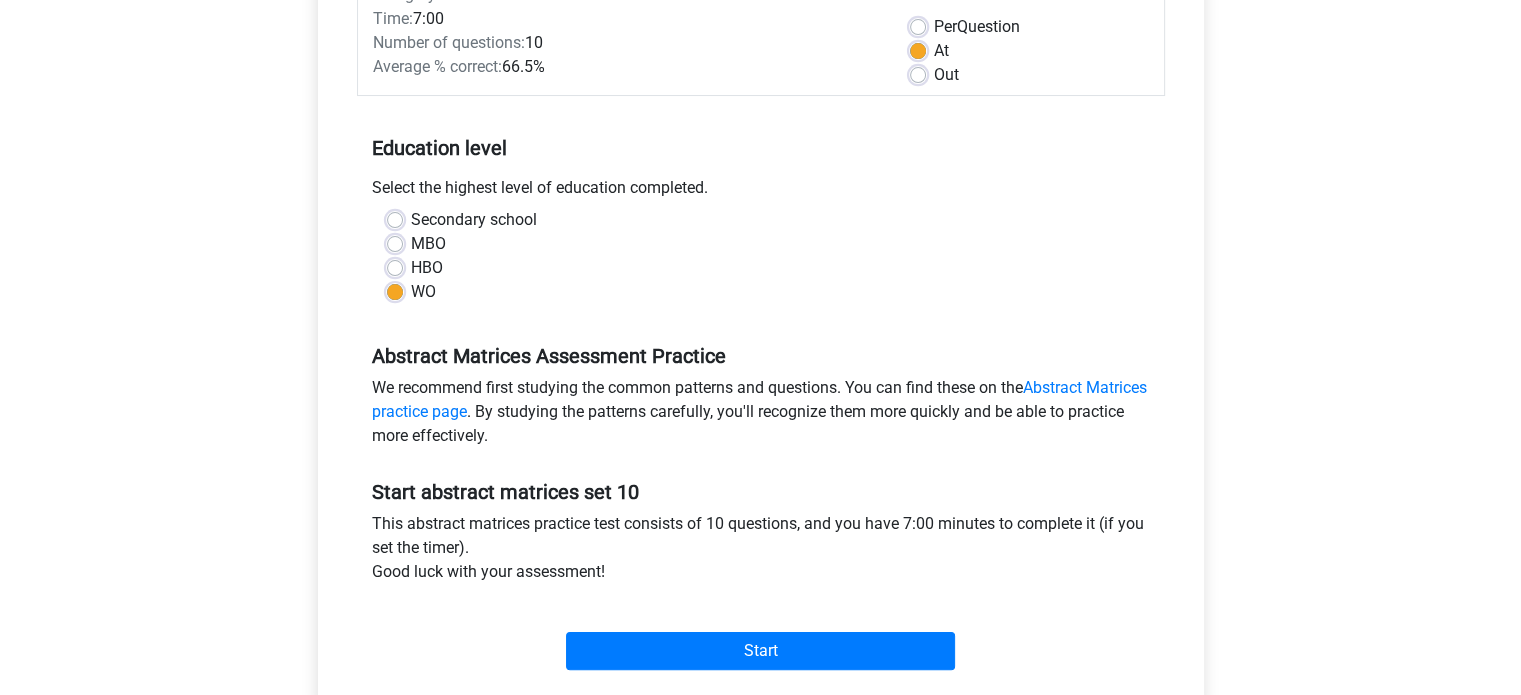 scroll, scrollTop: 292, scrollLeft: 0, axis: vertical 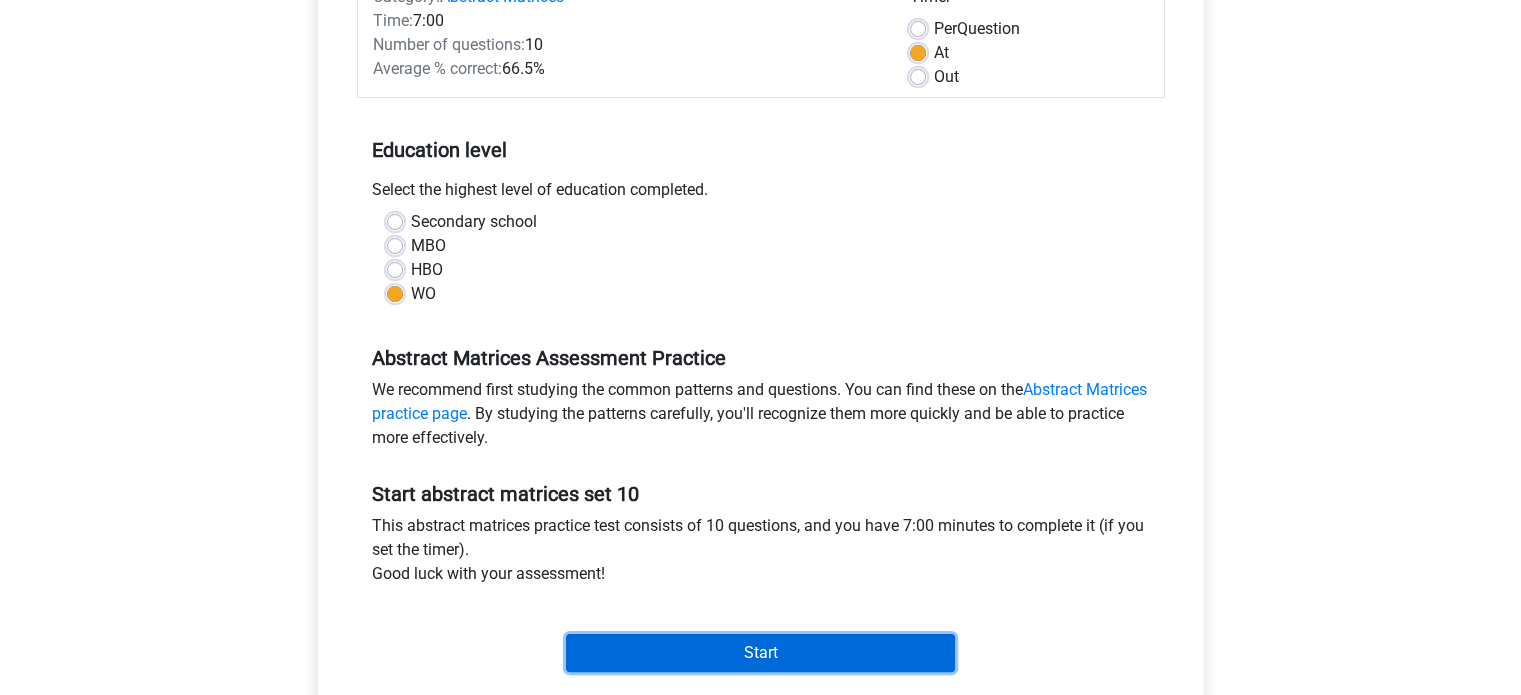 click on "Start" at bounding box center [760, 653] 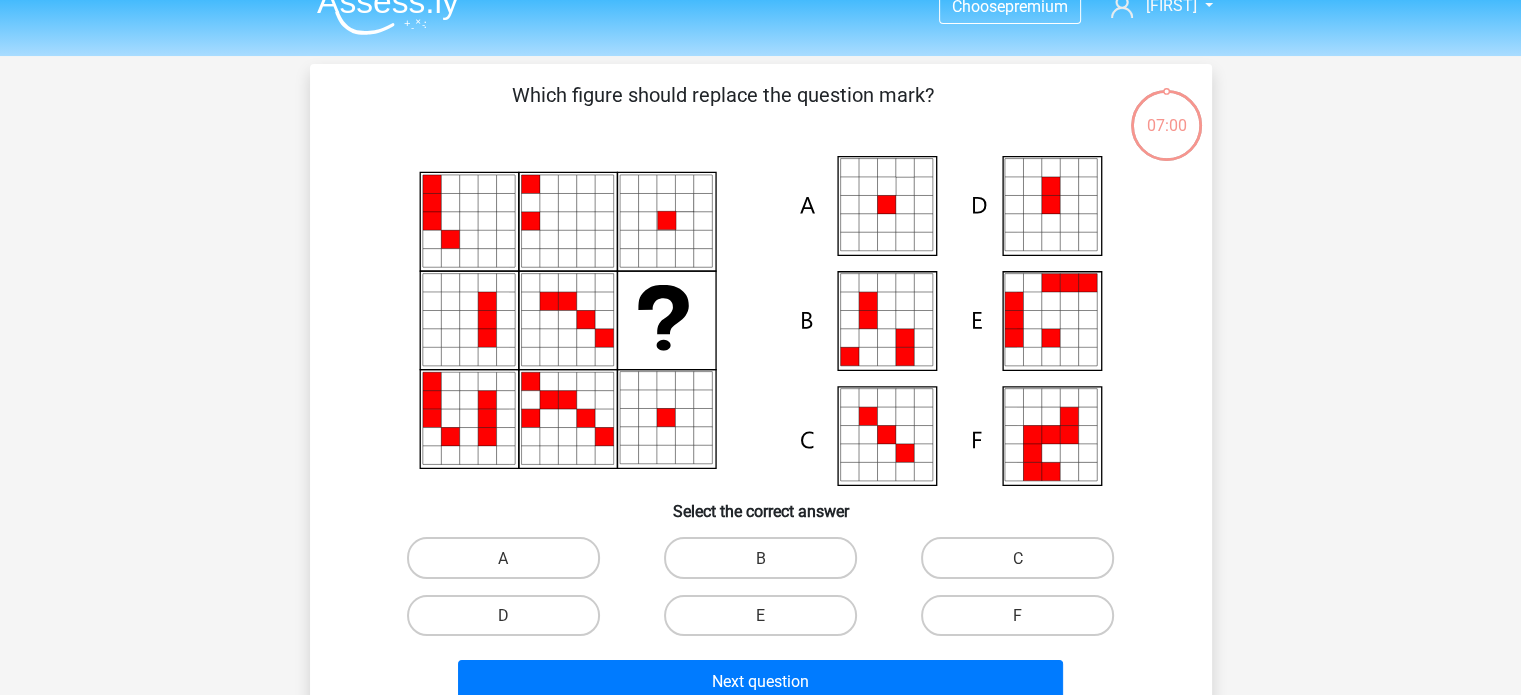 scroll, scrollTop: 27, scrollLeft: 0, axis: vertical 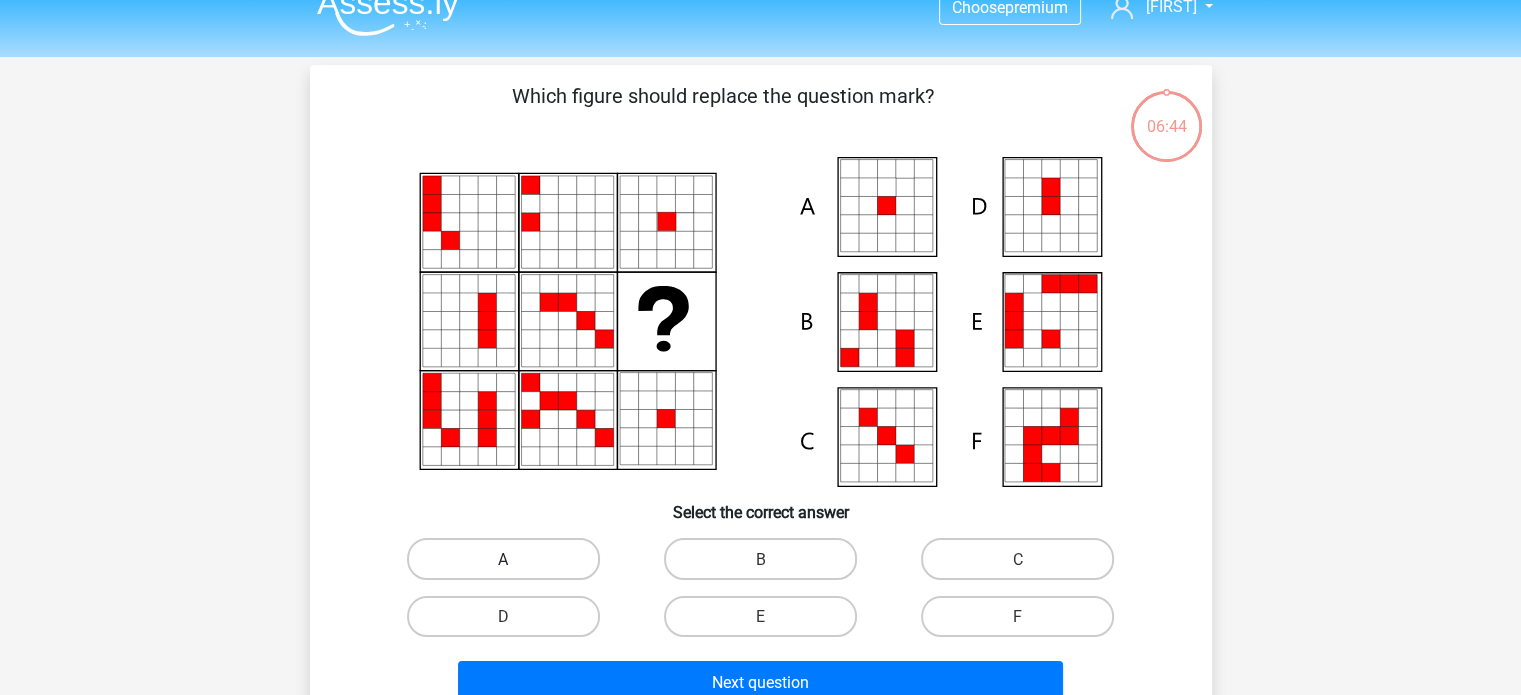 click on "A" at bounding box center [503, 558] 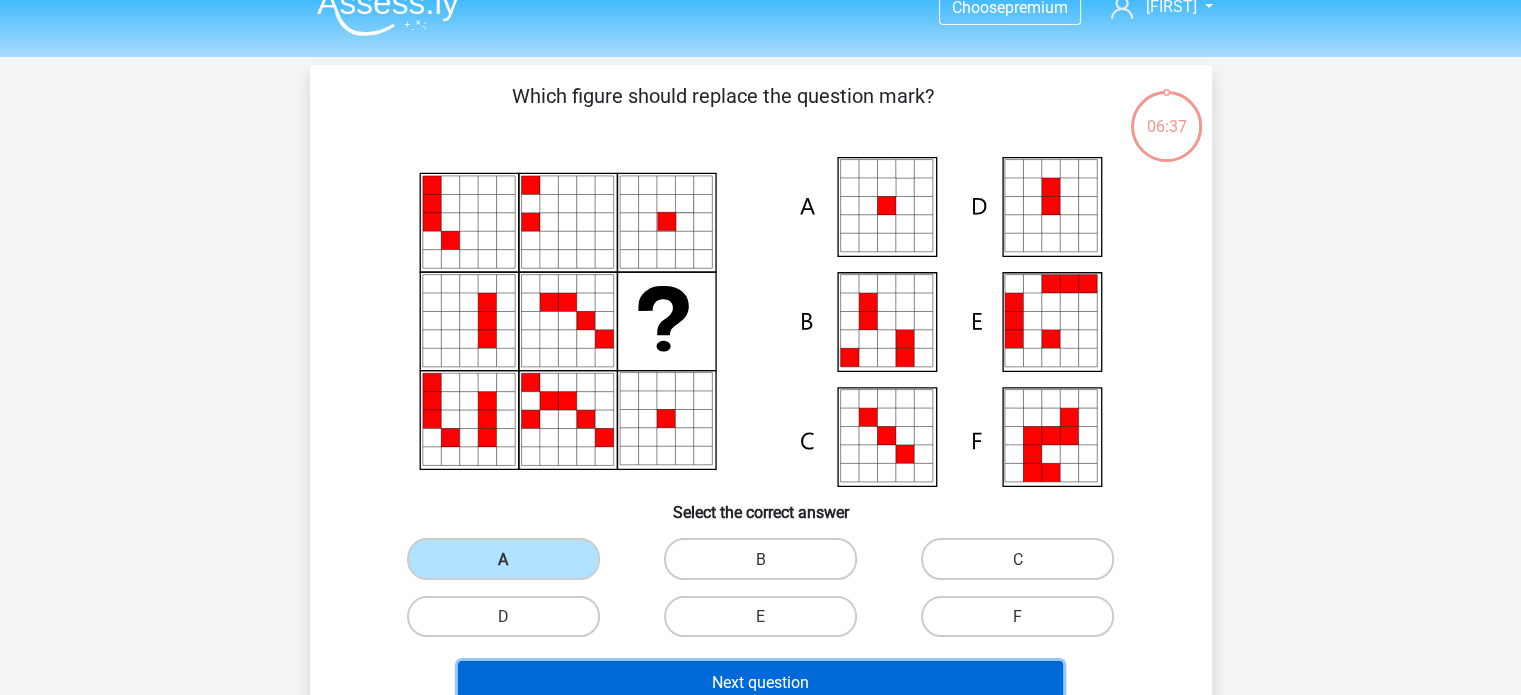 click on "Next question" at bounding box center [760, 682] 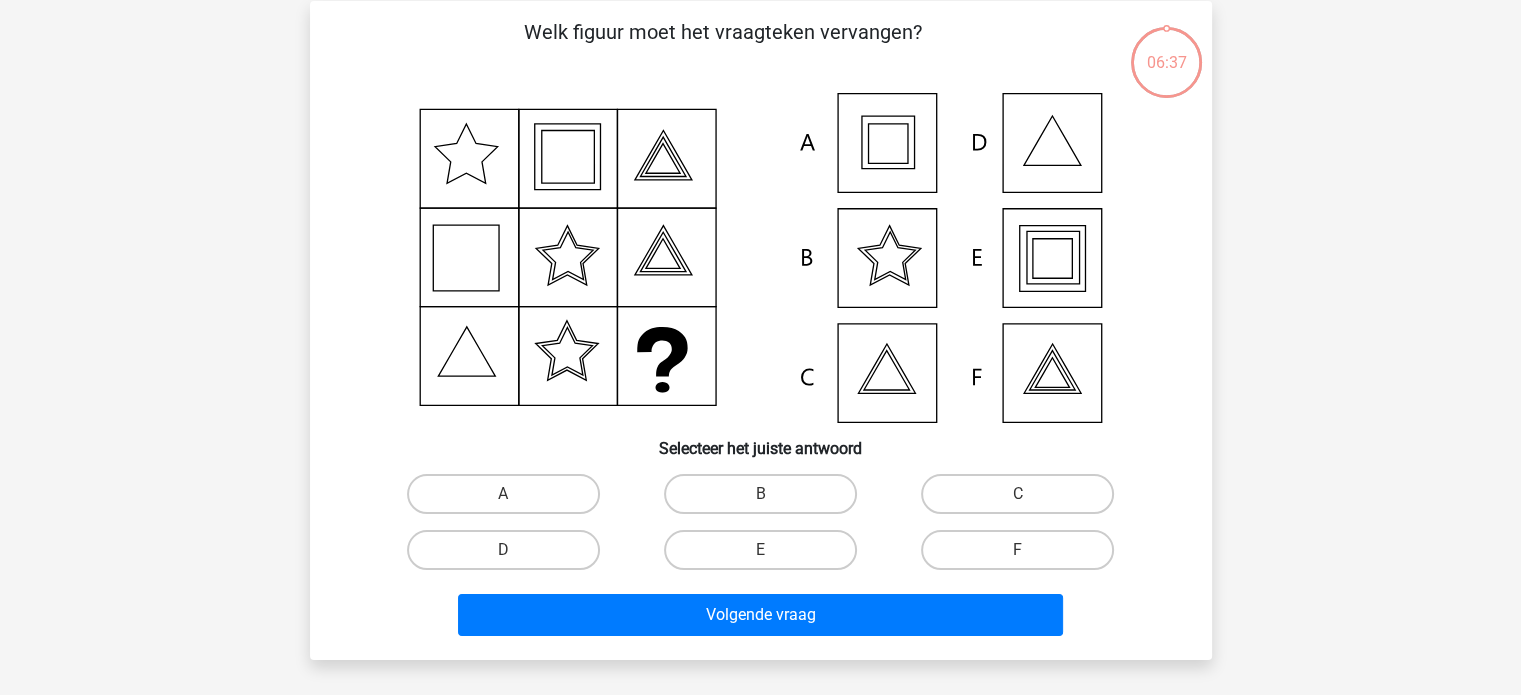 scroll, scrollTop: 92, scrollLeft: 0, axis: vertical 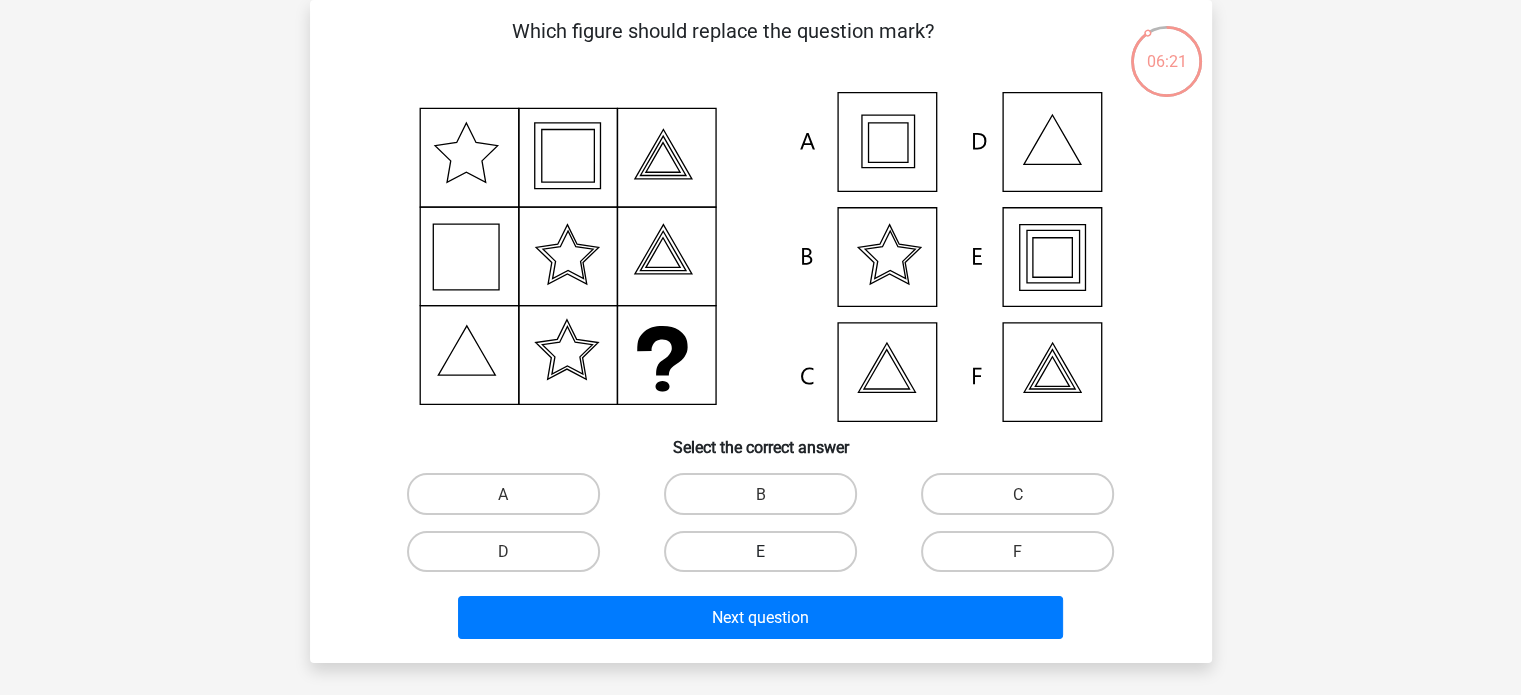 click on "E" at bounding box center (760, 551) 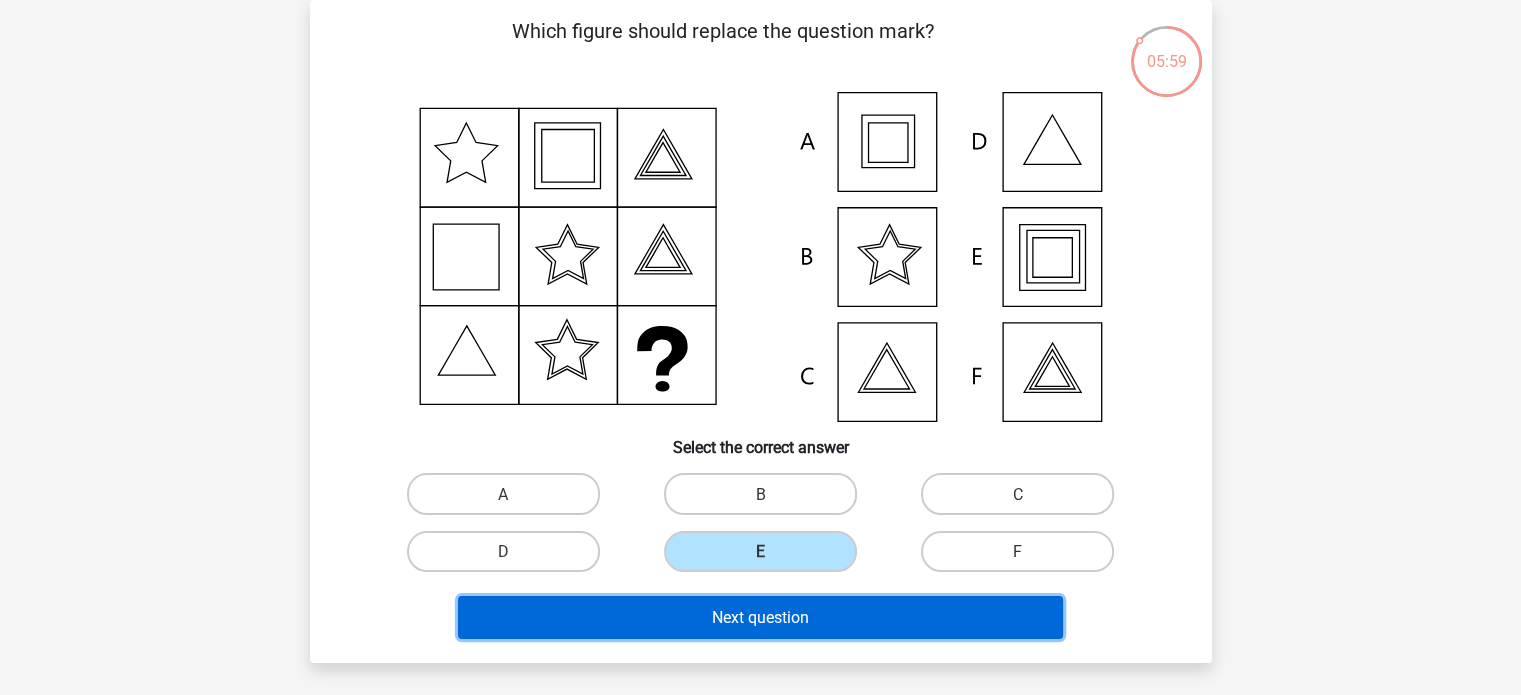 click on "Next question" at bounding box center (760, 617) 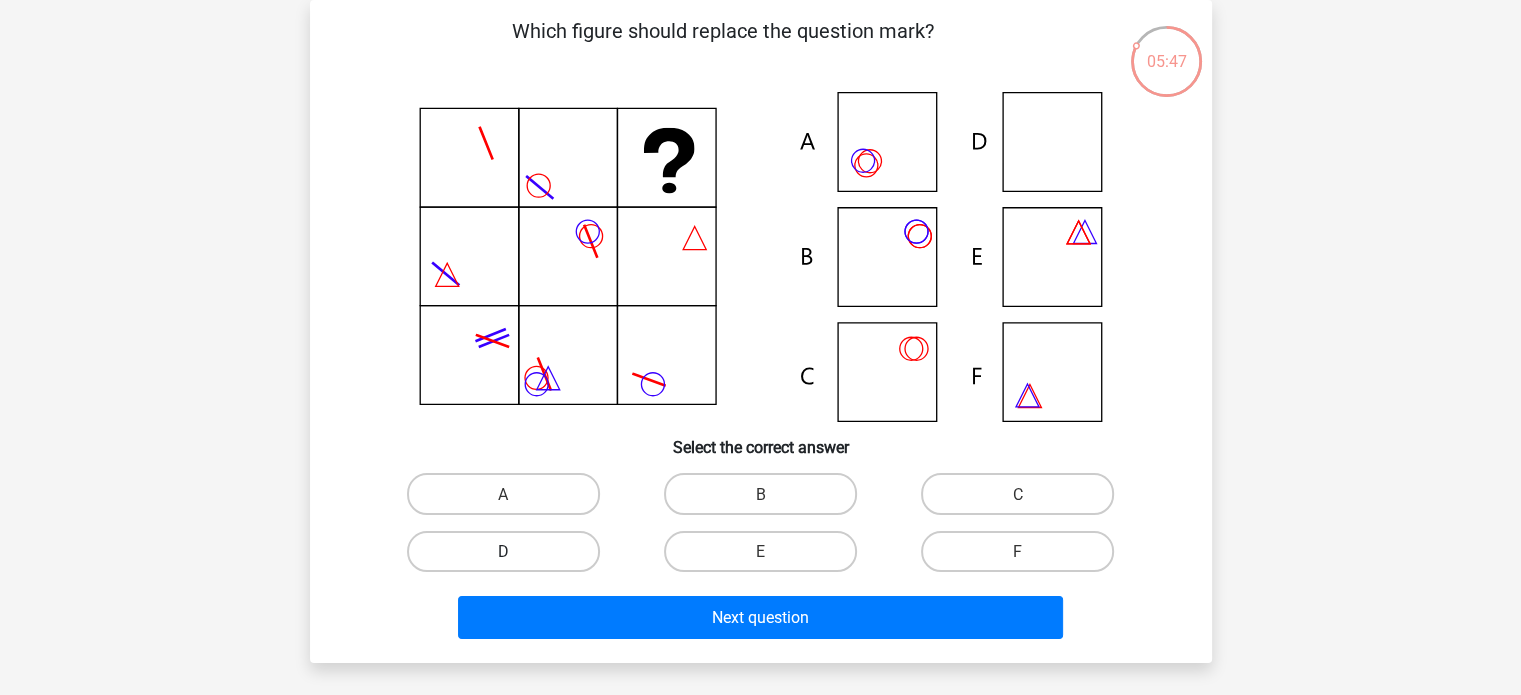click on "D" at bounding box center [503, 551] 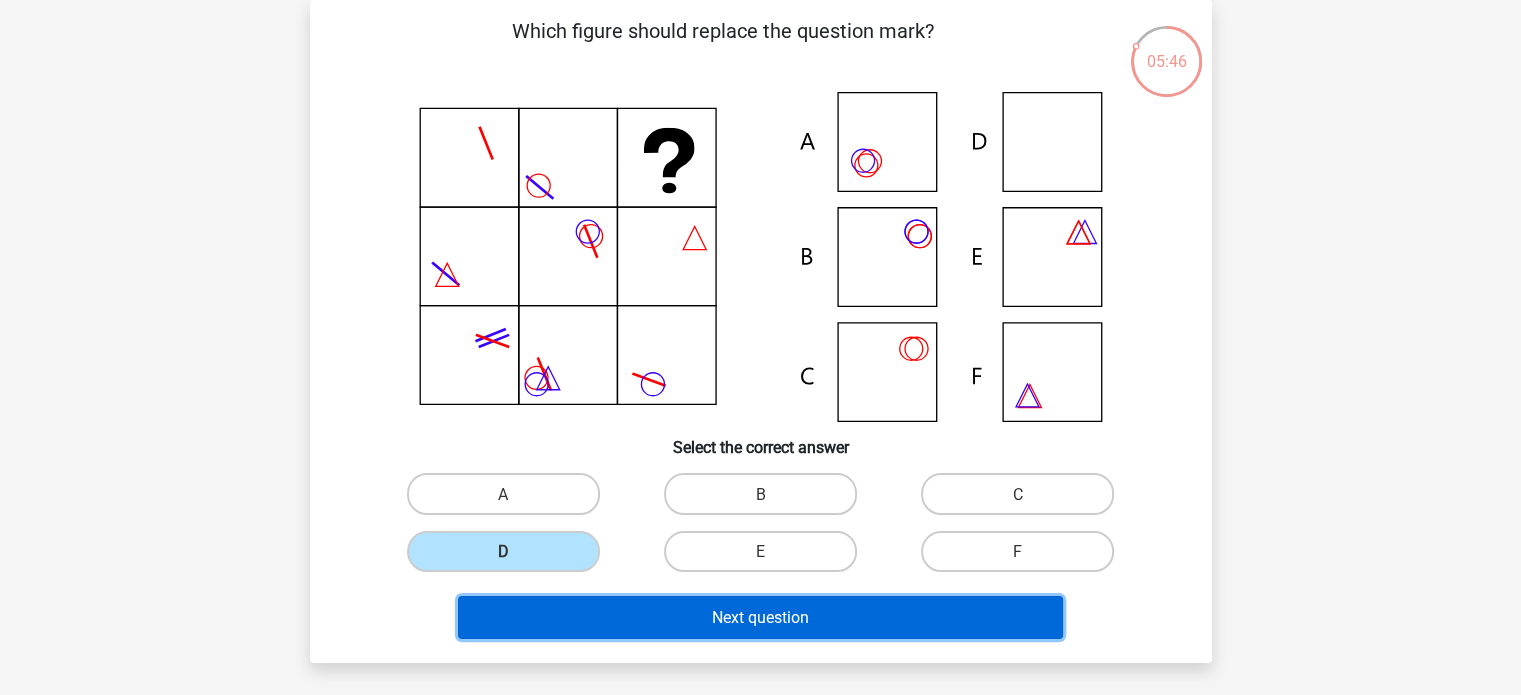 click on "Next question" at bounding box center (760, 617) 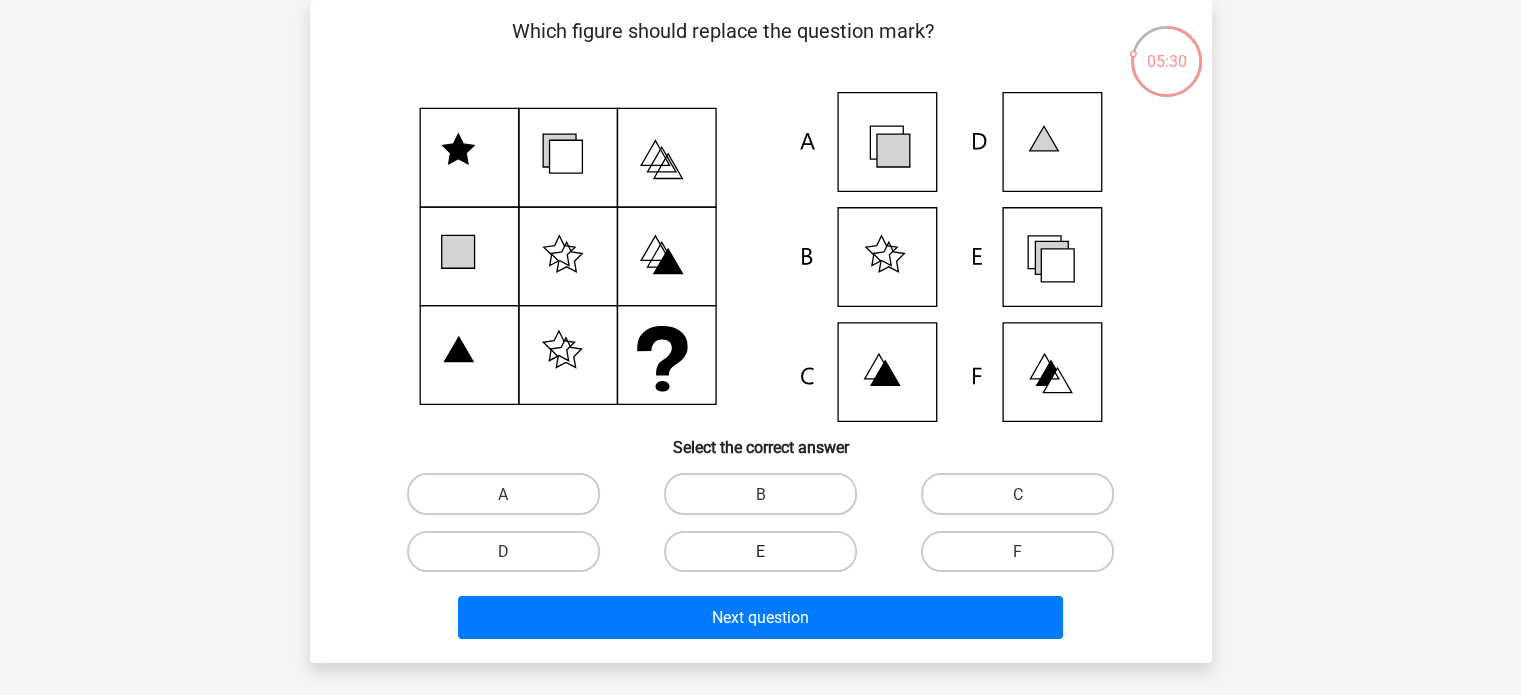 click on "E" at bounding box center [760, 551] 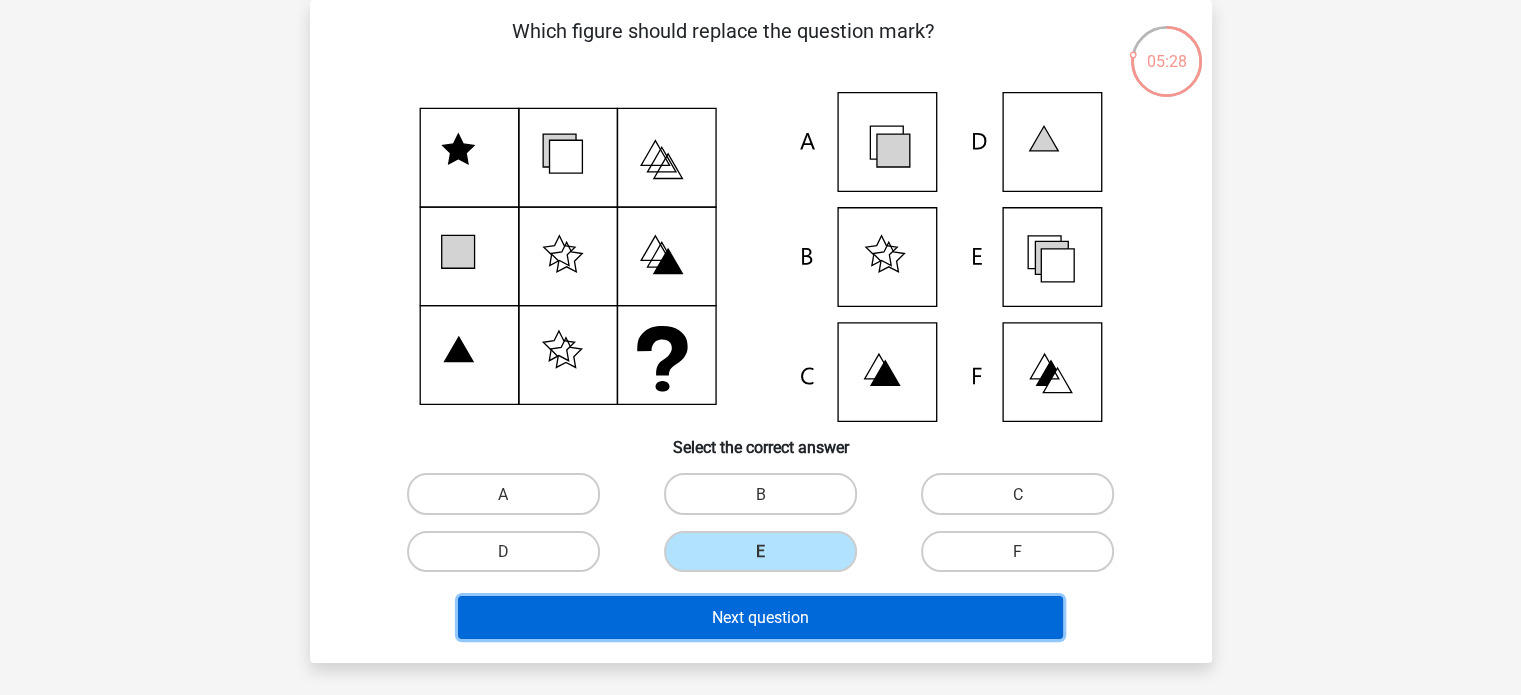 click on "Next question" at bounding box center (760, 617) 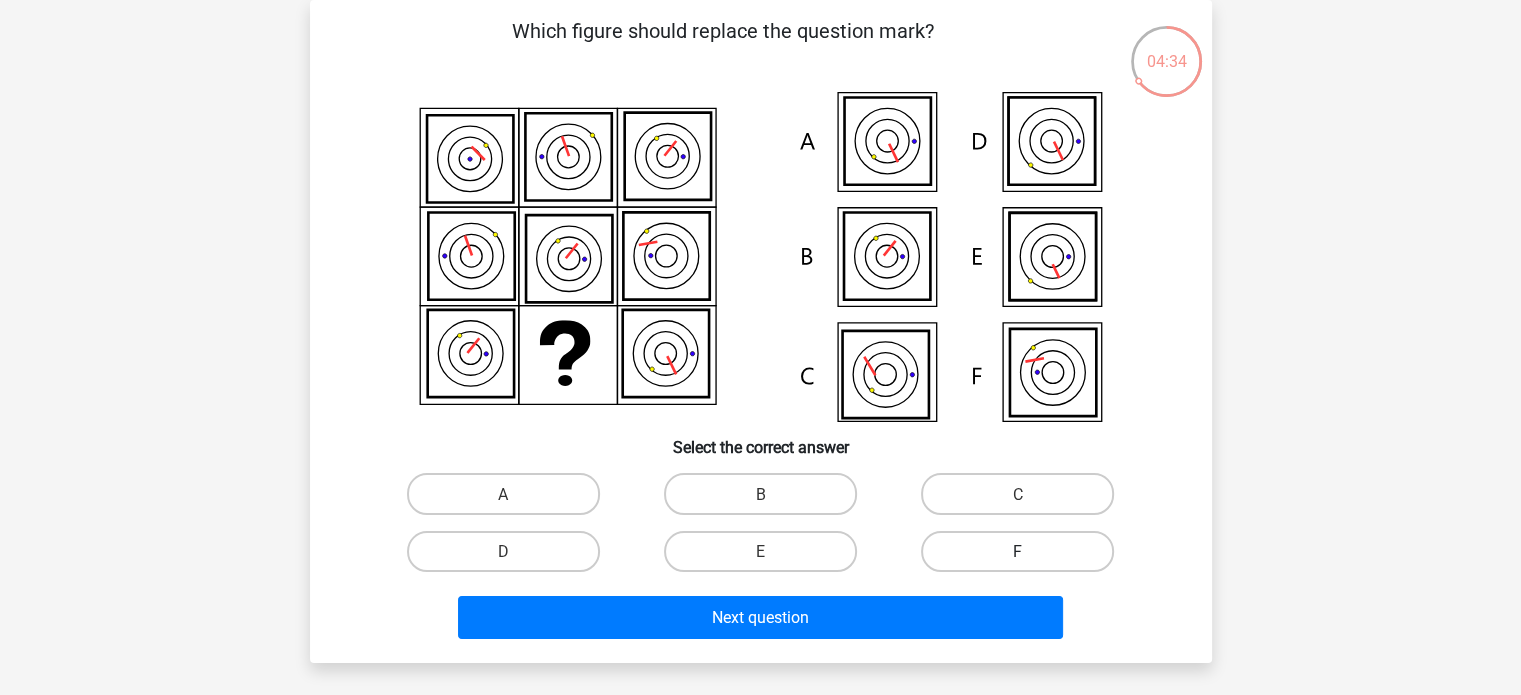 click on "F" at bounding box center (1017, 551) 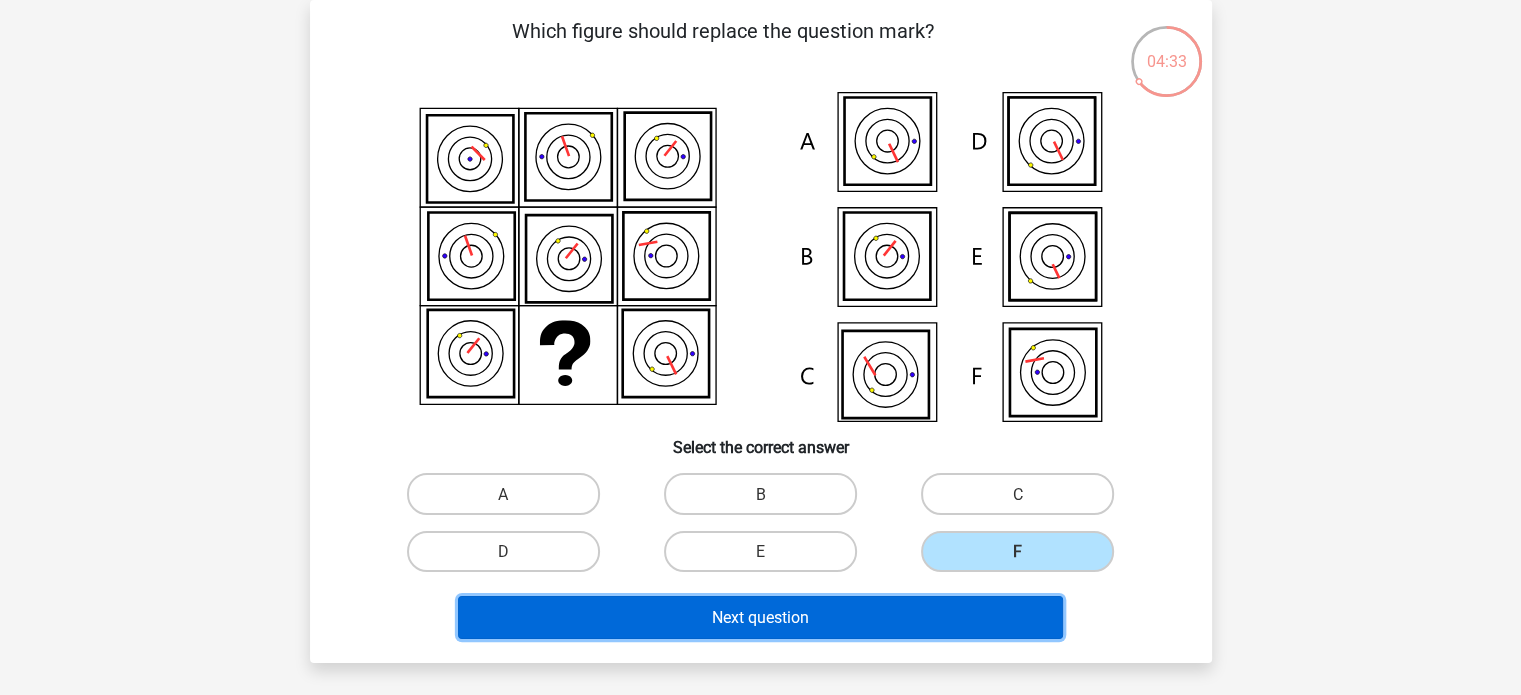click on "Next question" at bounding box center (760, 617) 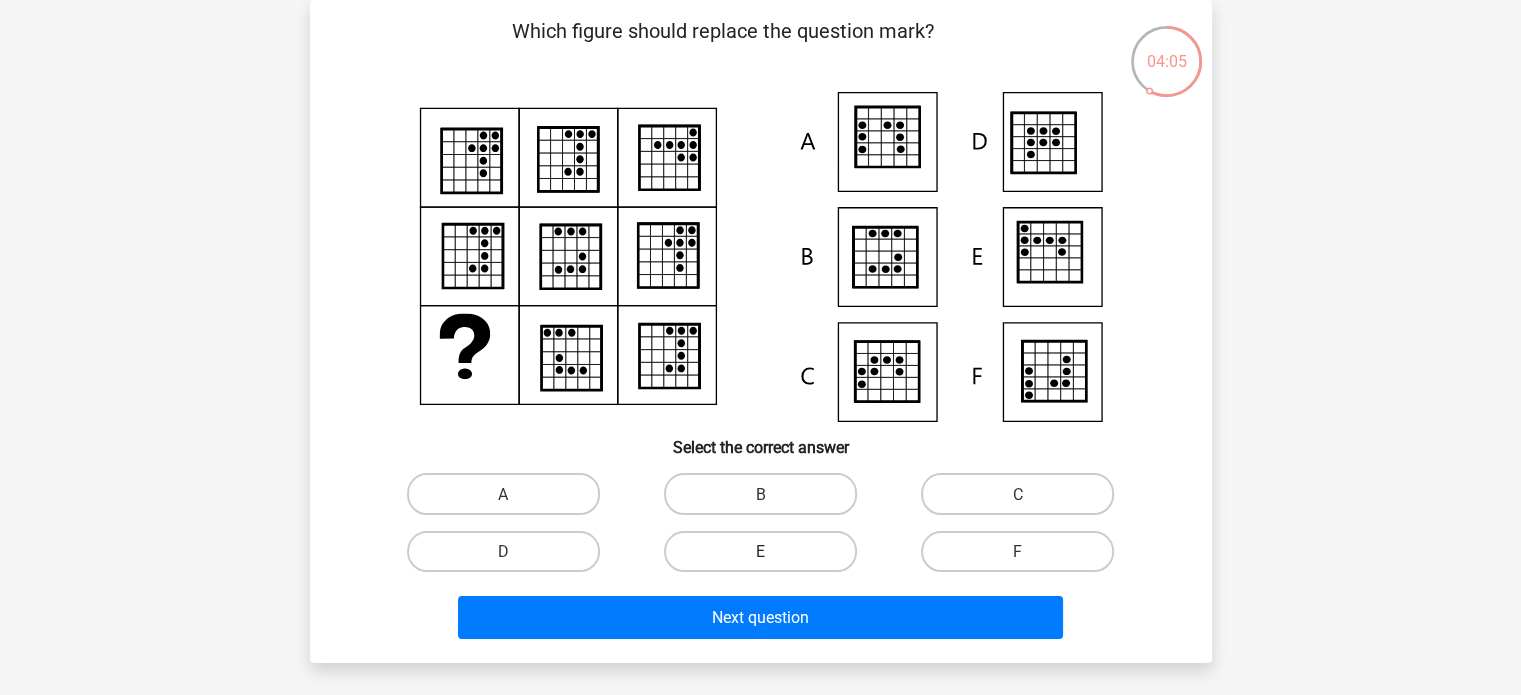 click on "E" at bounding box center [760, 551] 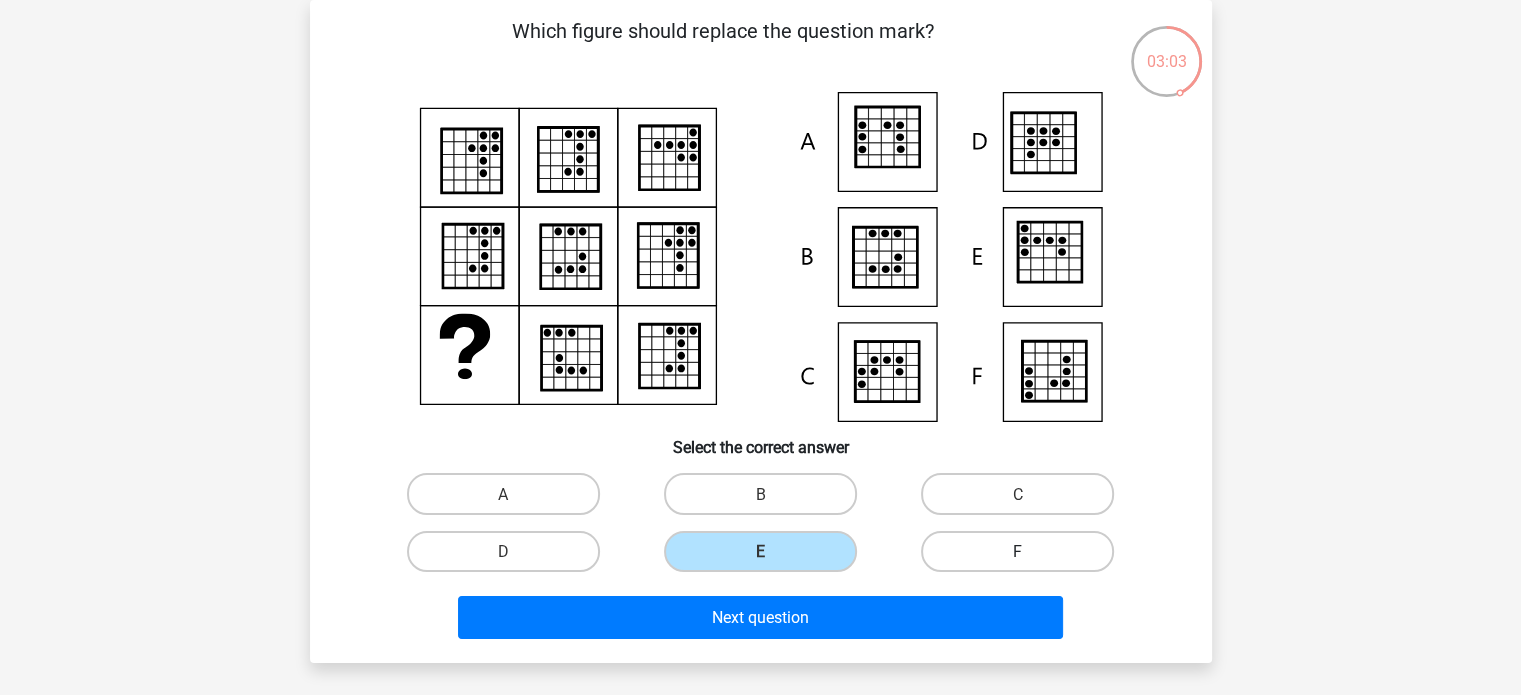 click on "F" at bounding box center (1017, 551) 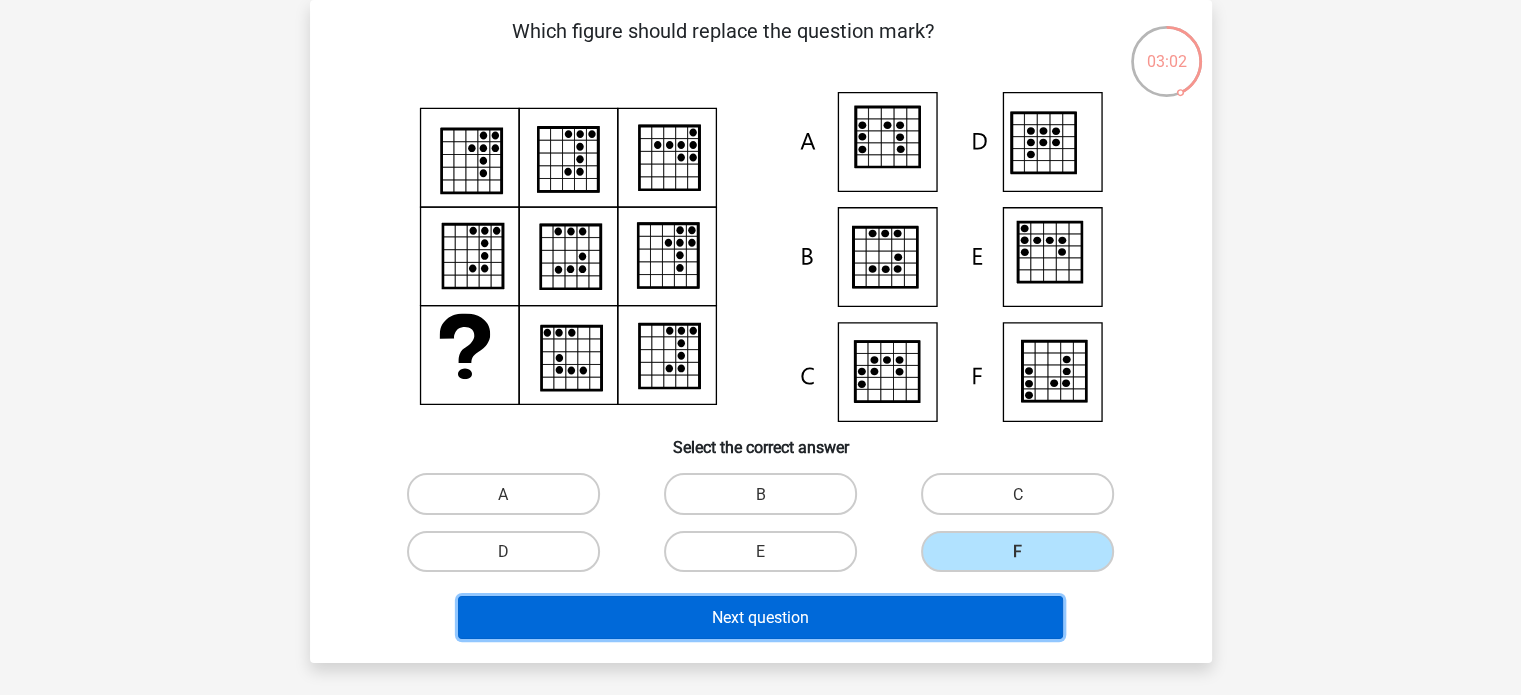 click on "Next question" at bounding box center [760, 617] 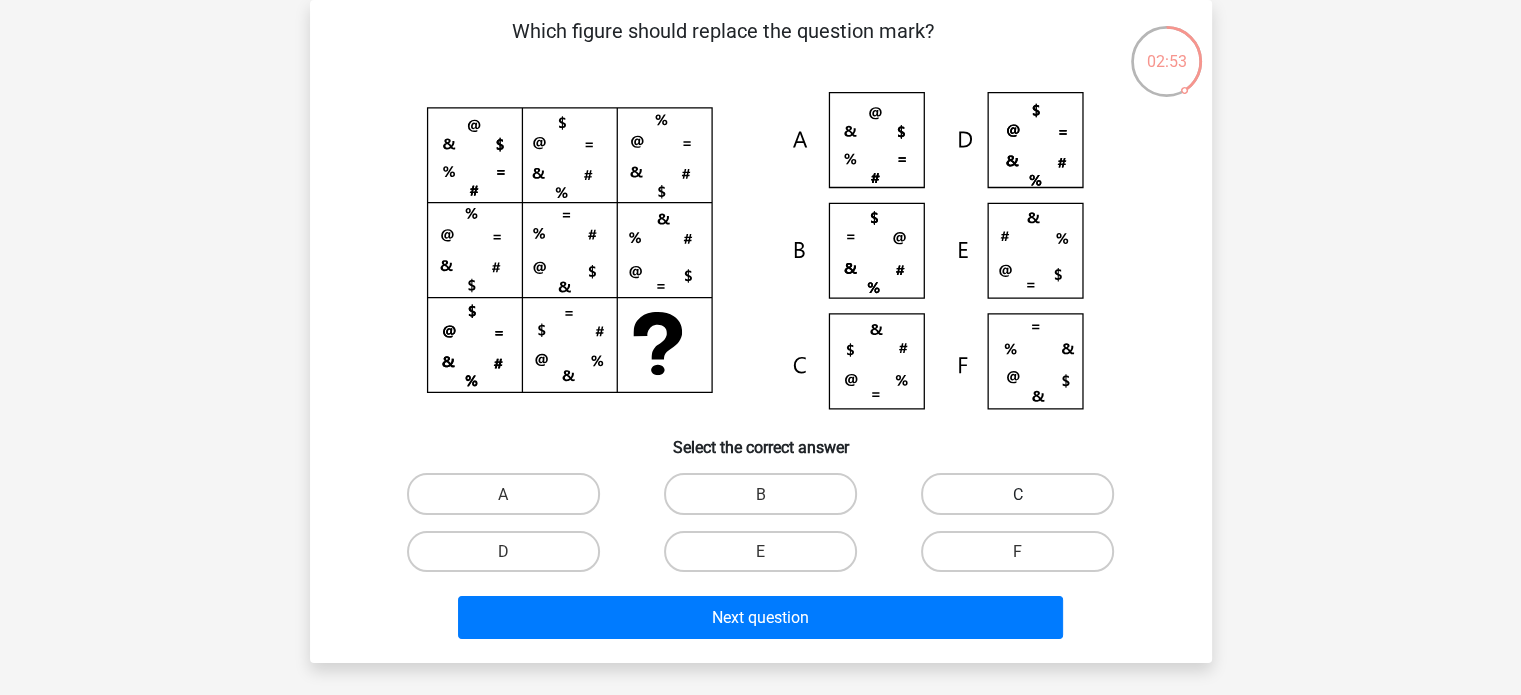 click on "C" at bounding box center [1017, 493] 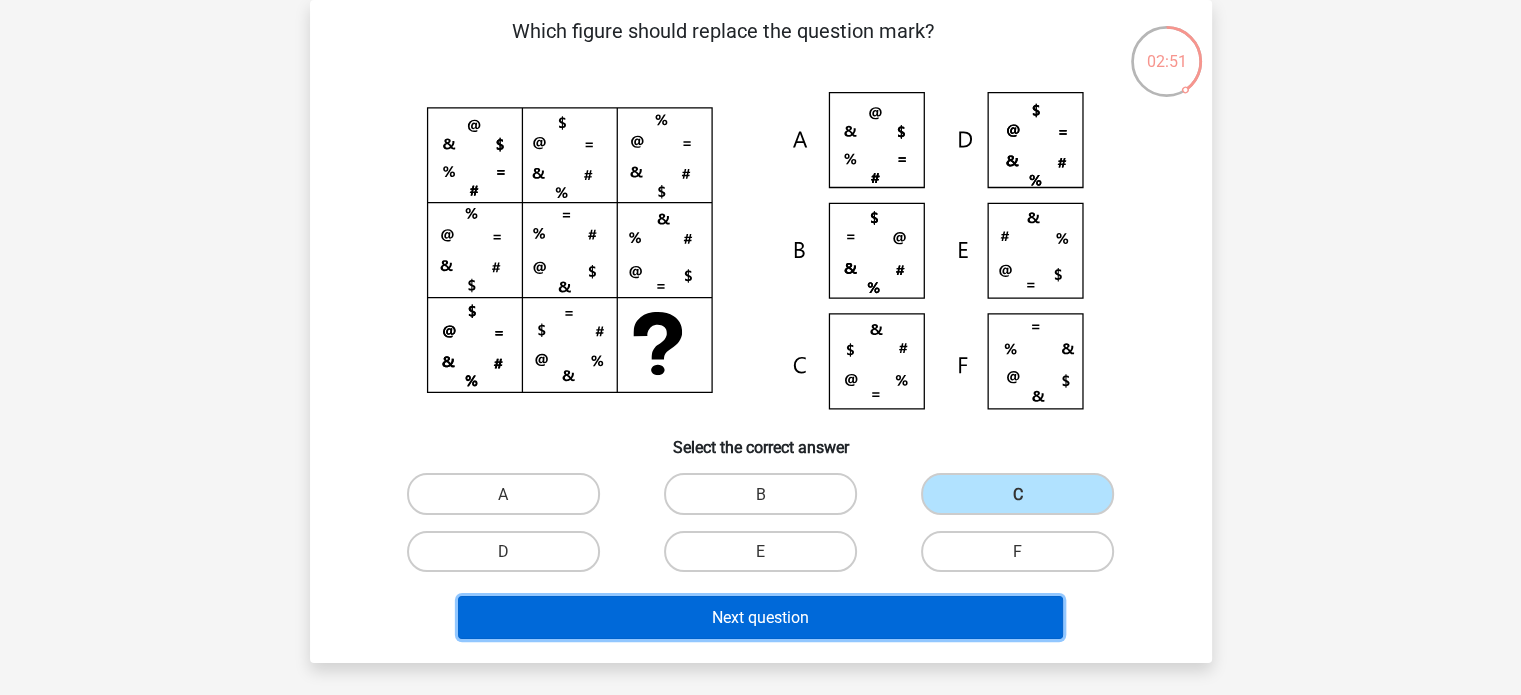 click on "Next question" at bounding box center [760, 617] 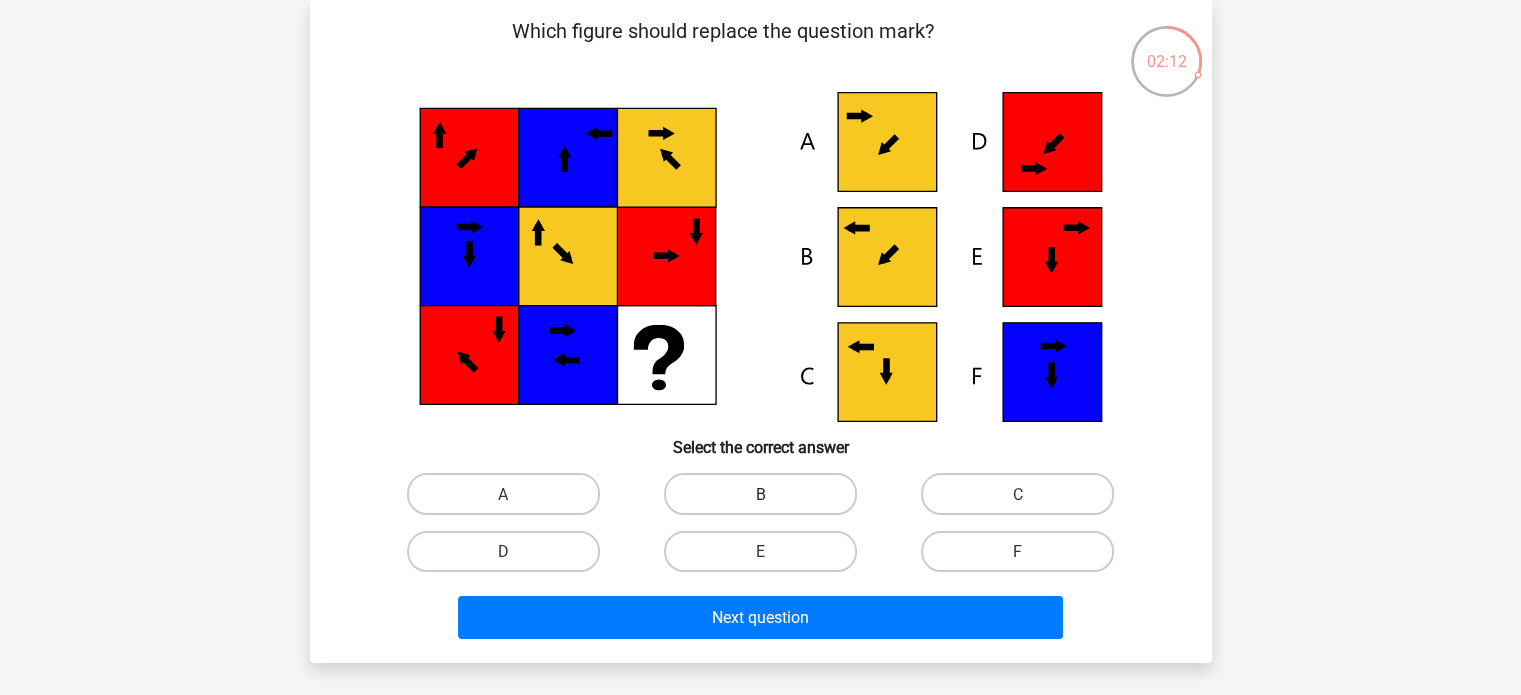 click on "B" at bounding box center (760, 493) 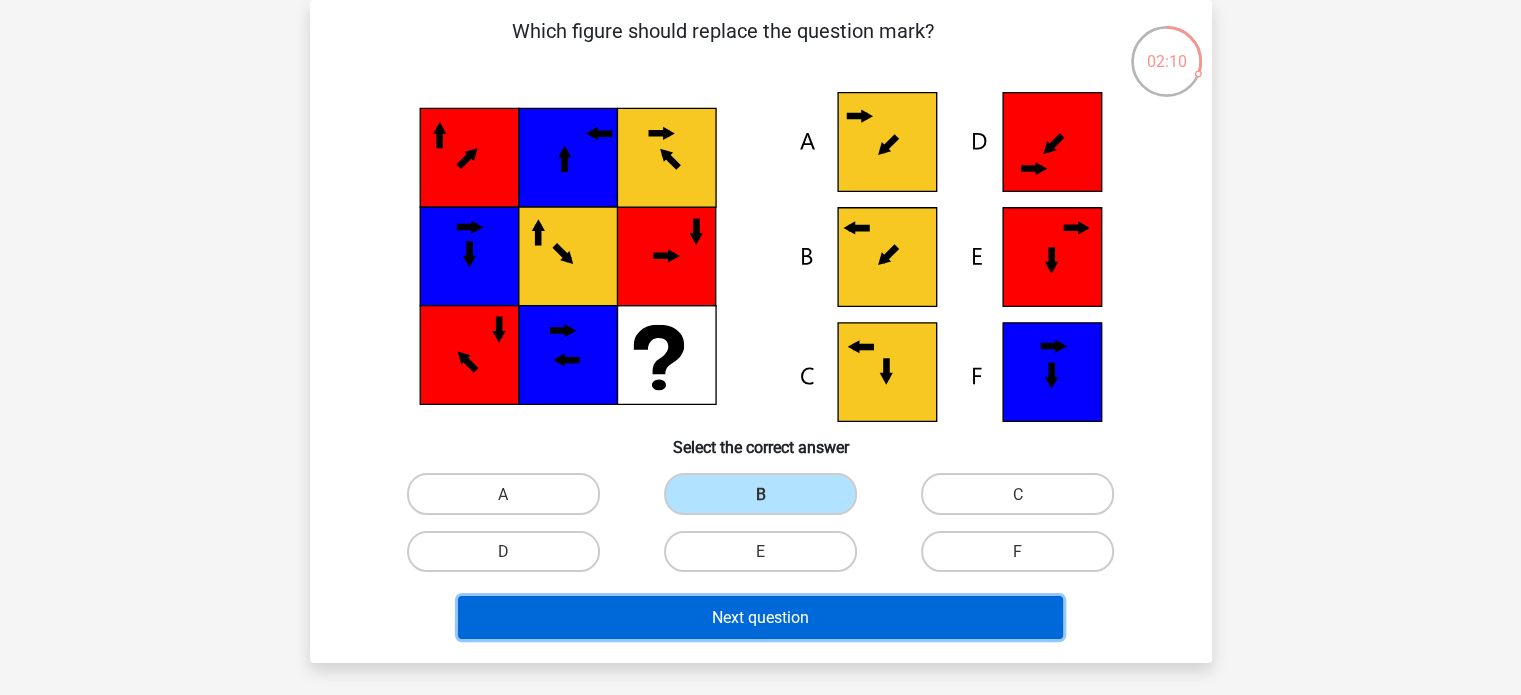 click on "Next question" at bounding box center [760, 617] 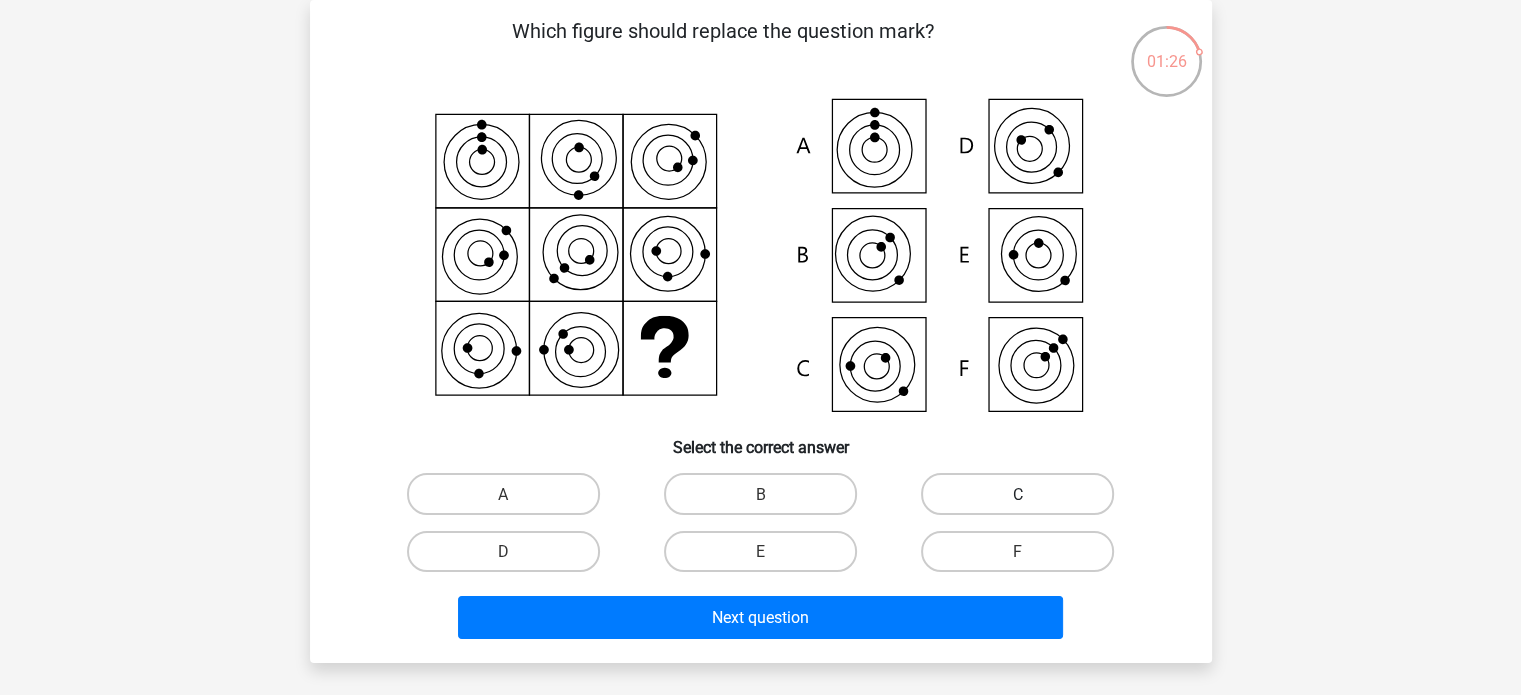 click on "C" at bounding box center (1017, 493) 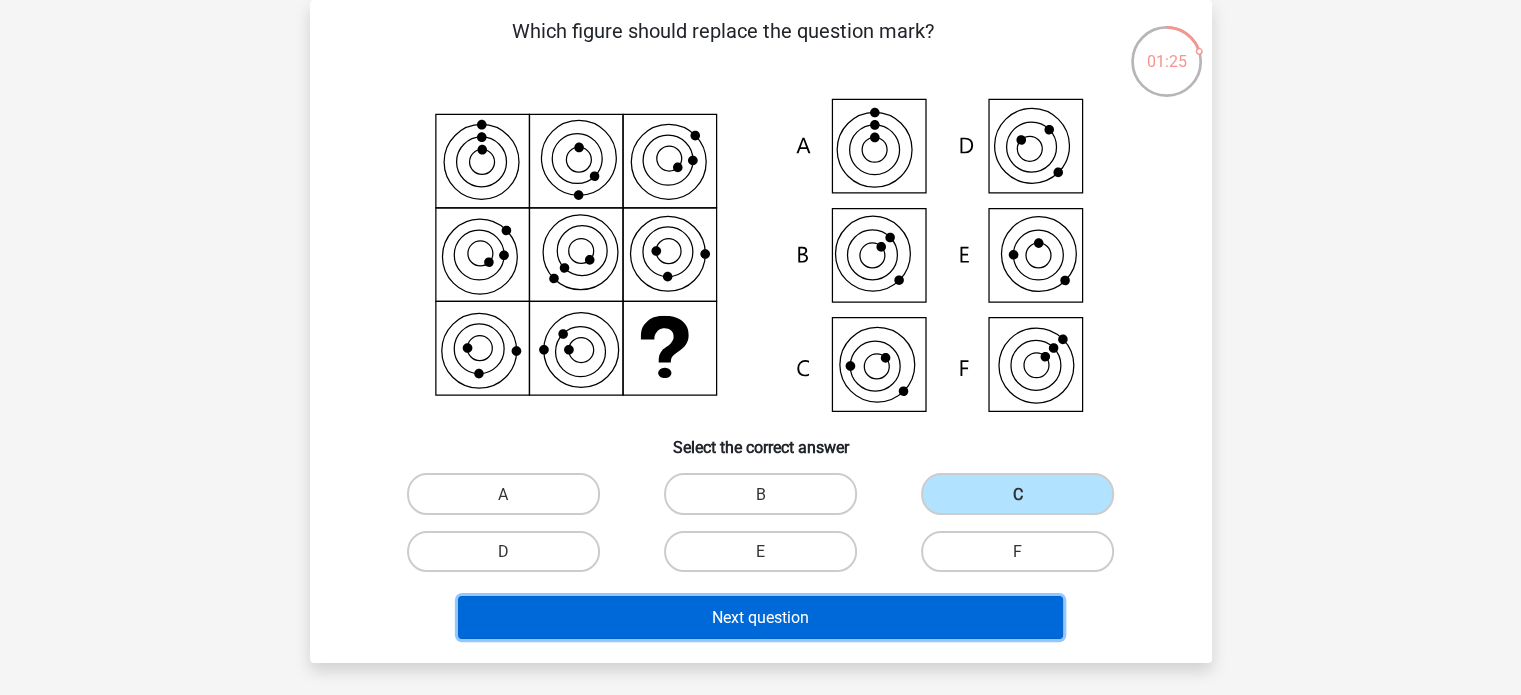 click on "Next question" at bounding box center (760, 617) 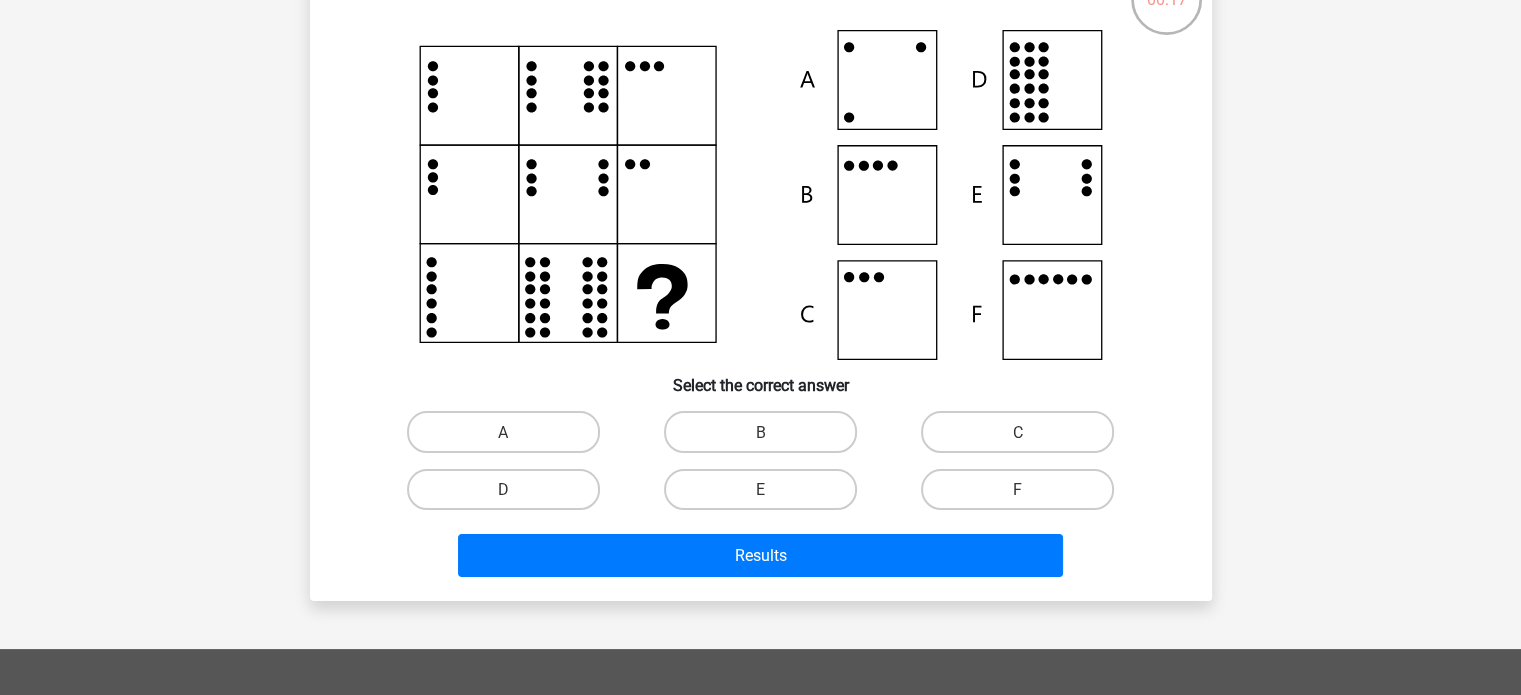 scroll, scrollTop: 100, scrollLeft: 0, axis: vertical 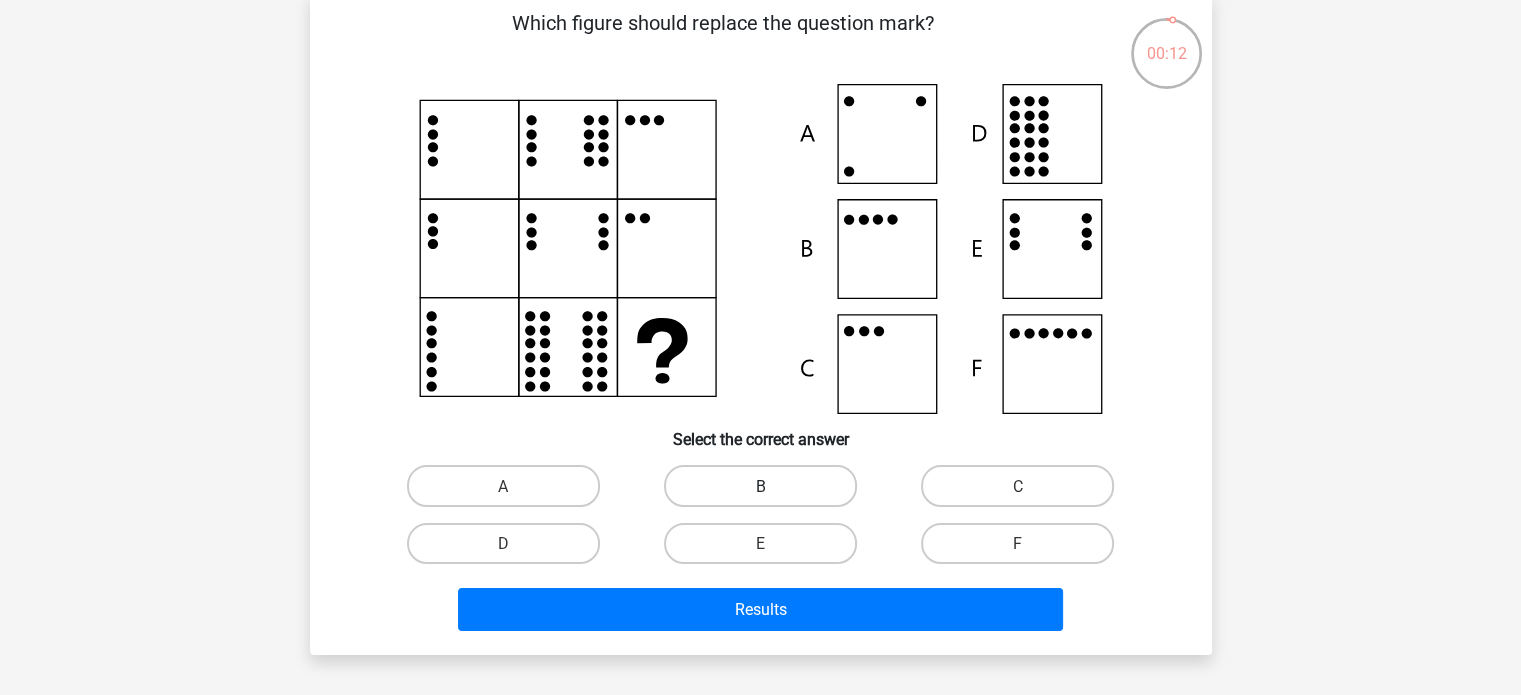click on "B" at bounding box center [760, 485] 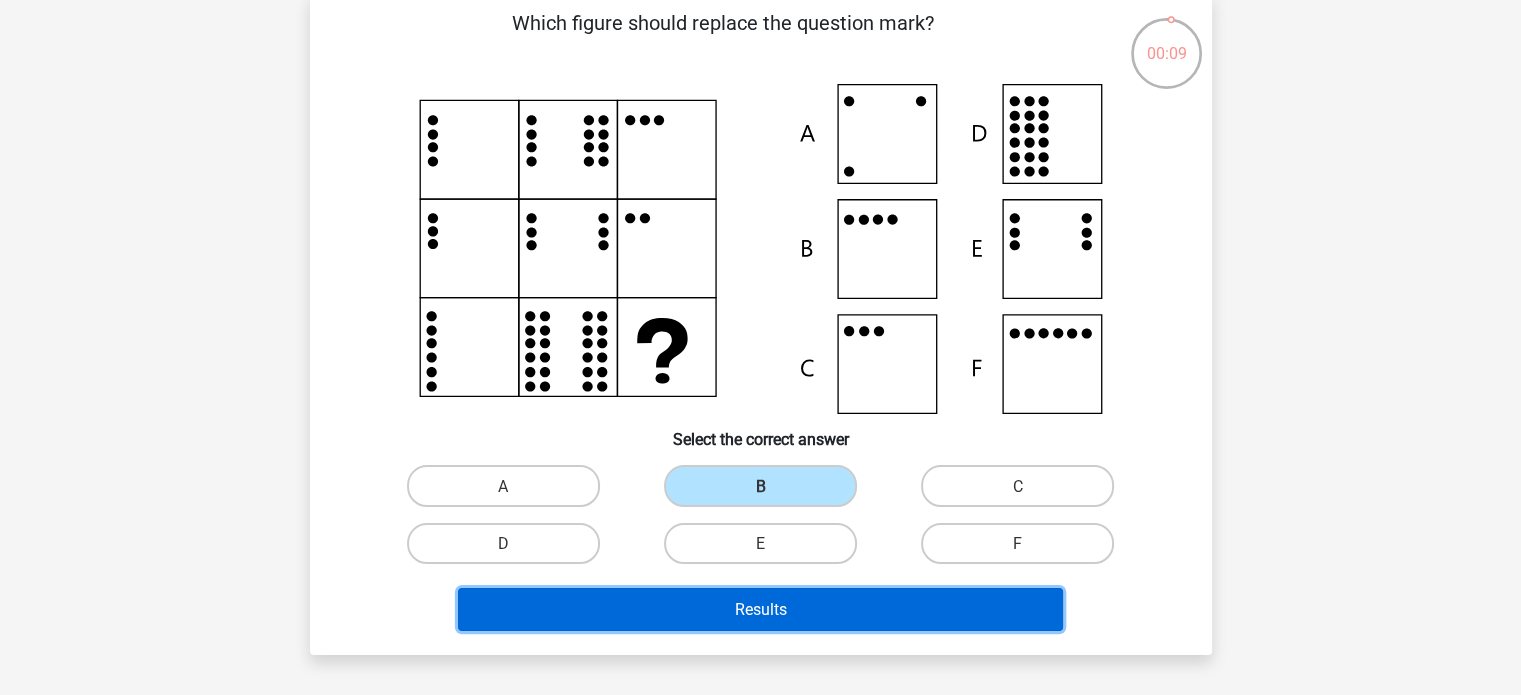 click on "Results" at bounding box center (760, 609) 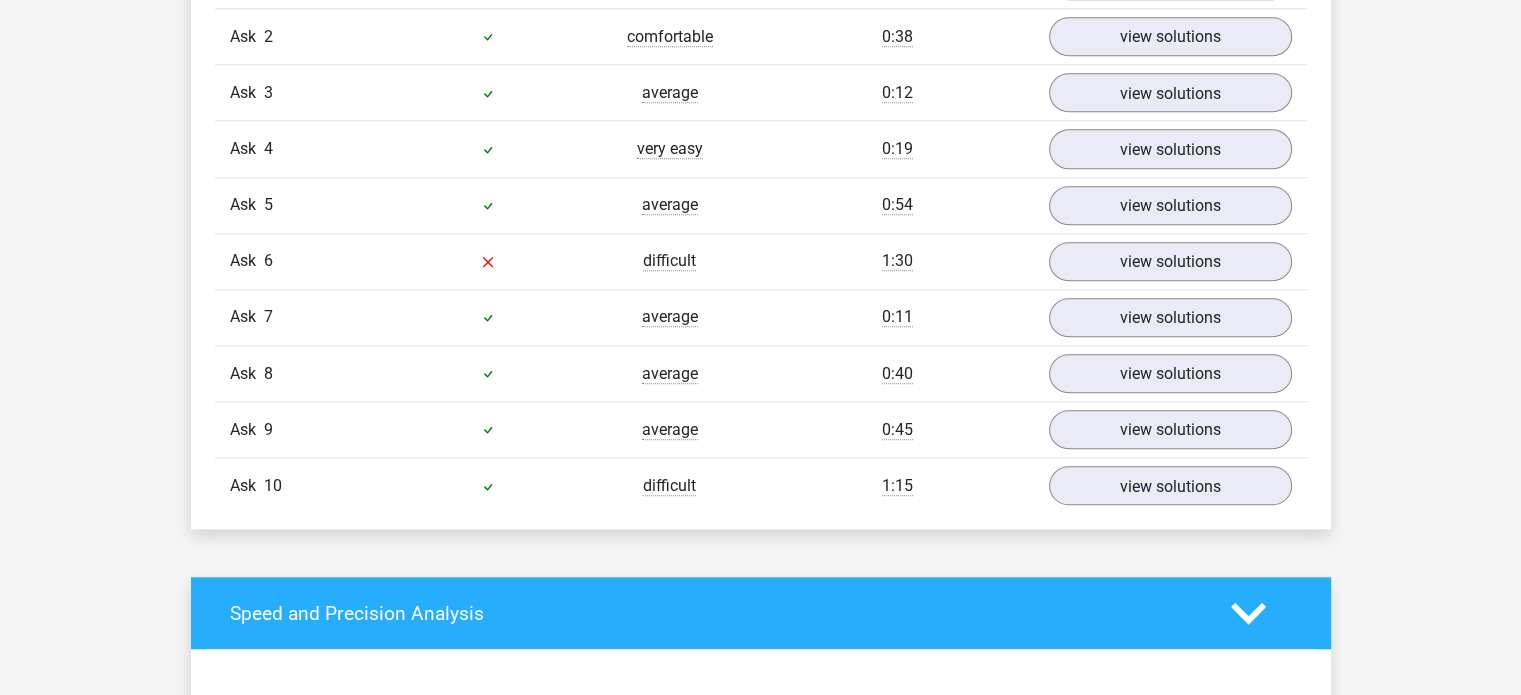 scroll, scrollTop: 1752, scrollLeft: 0, axis: vertical 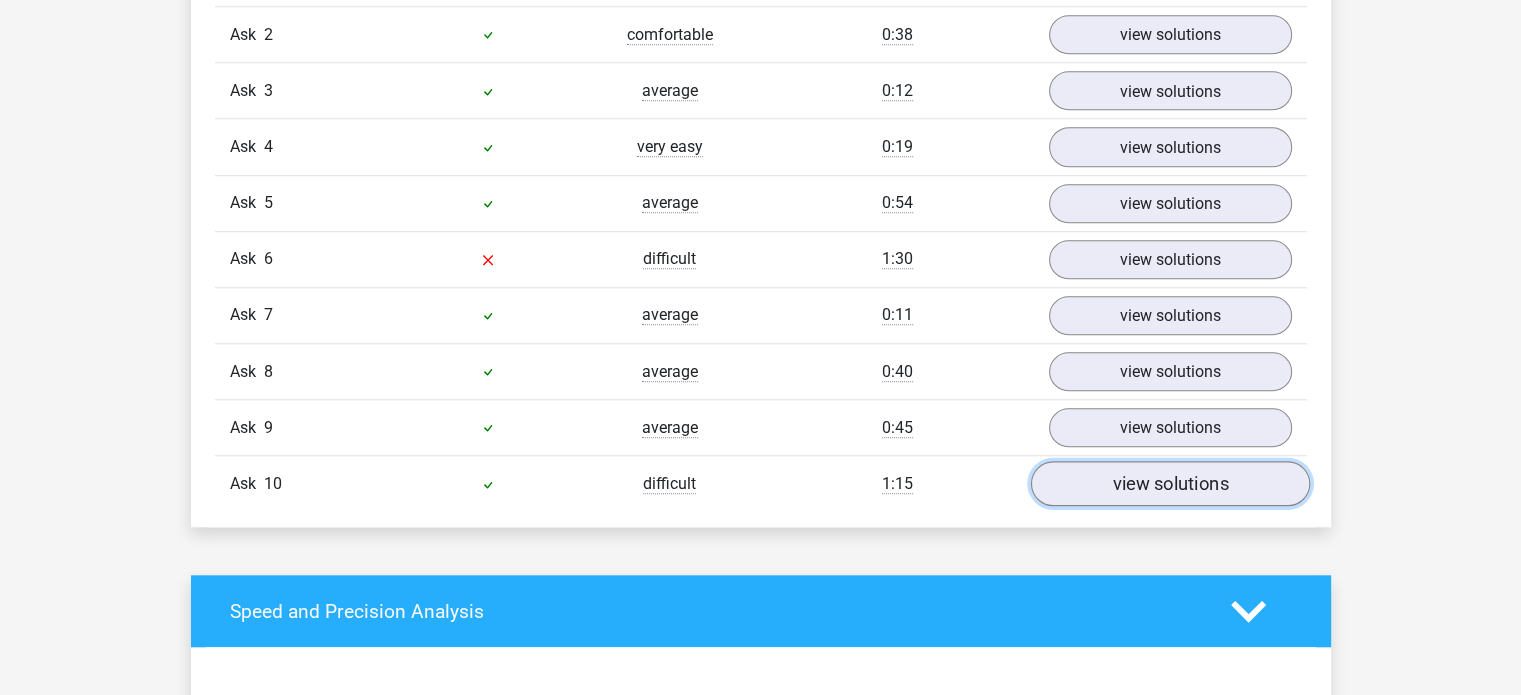 click on "view solutions" at bounding box center [1170, 484] 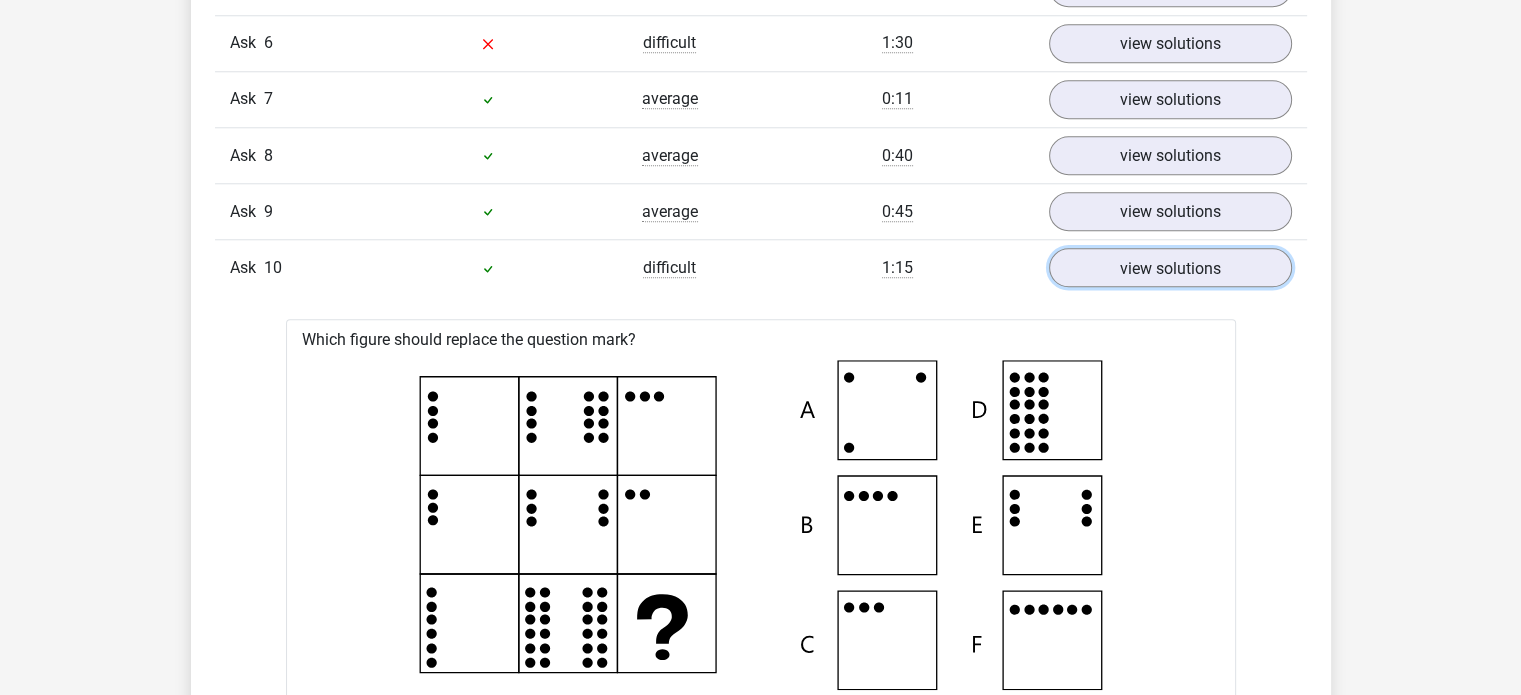 scroll, scrollTop: 1964, scrollLeft: 0, axis: vertical 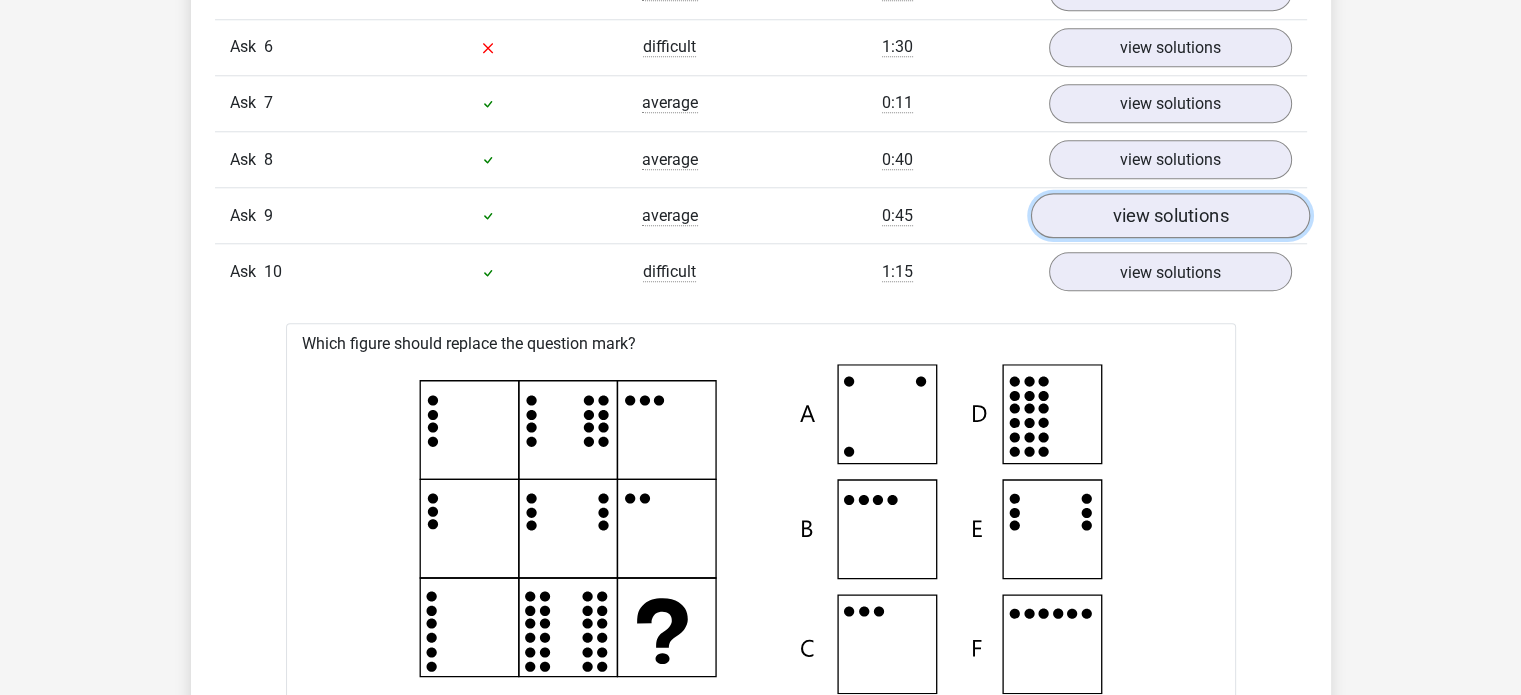 click on "view solutions" at bounding box center [1169, 215] 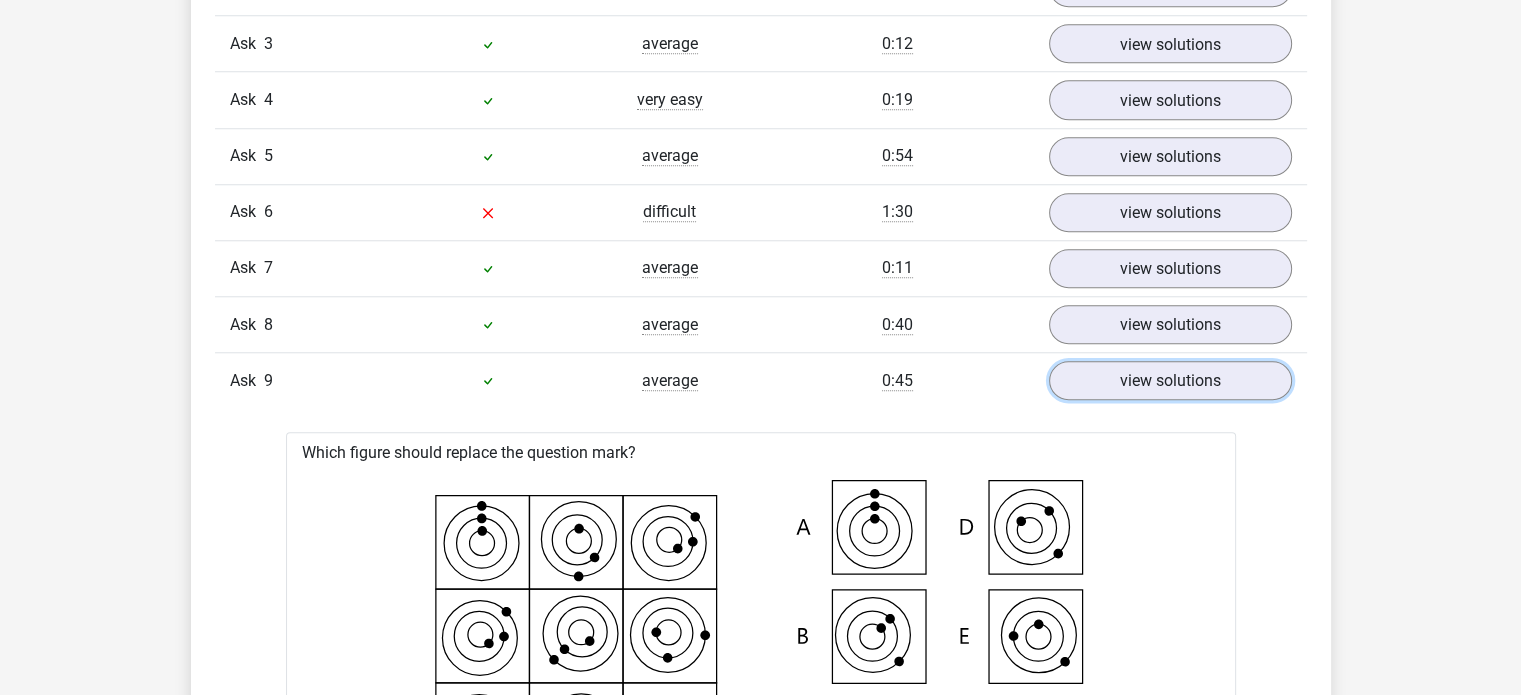 scroll, scrollTop: 1748, scrollLeft: 0, axis: vertical 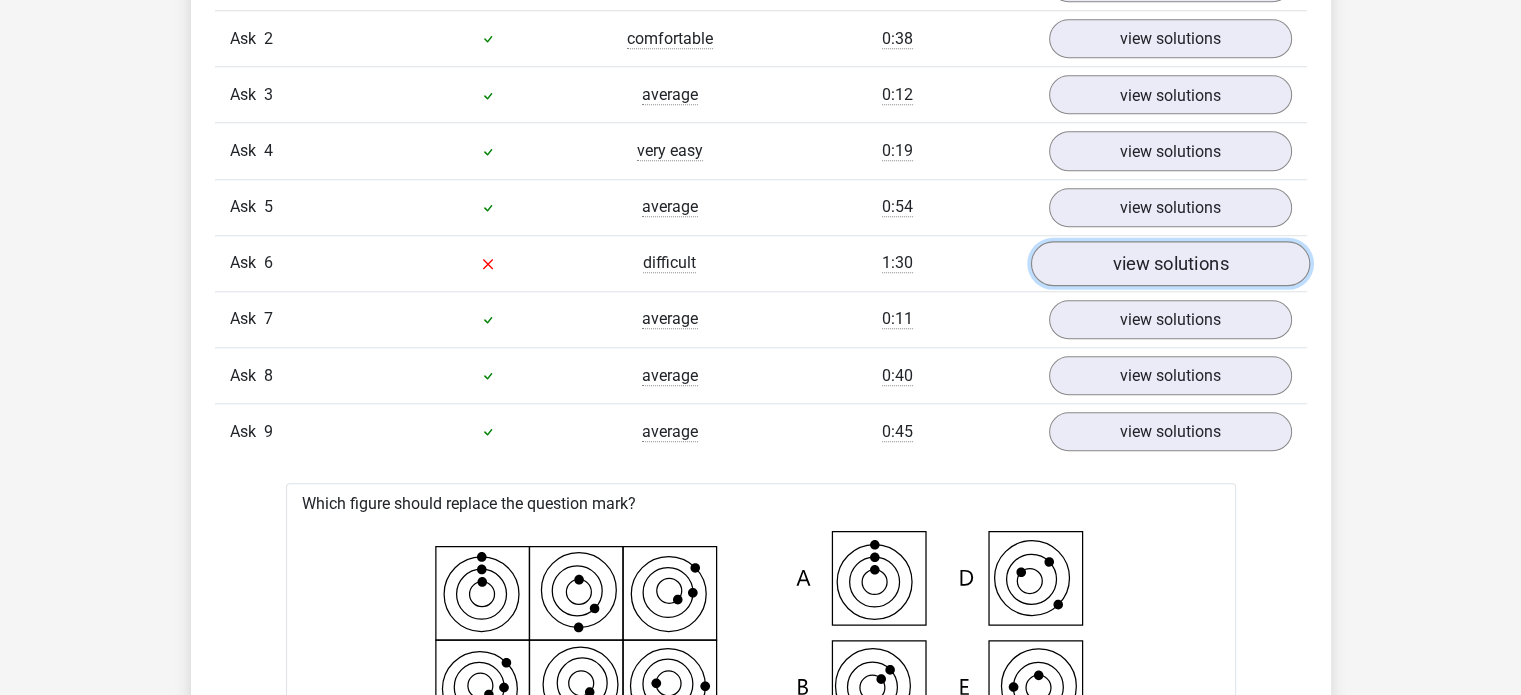 click on "view solutions" at bounding box center [1170, 263] 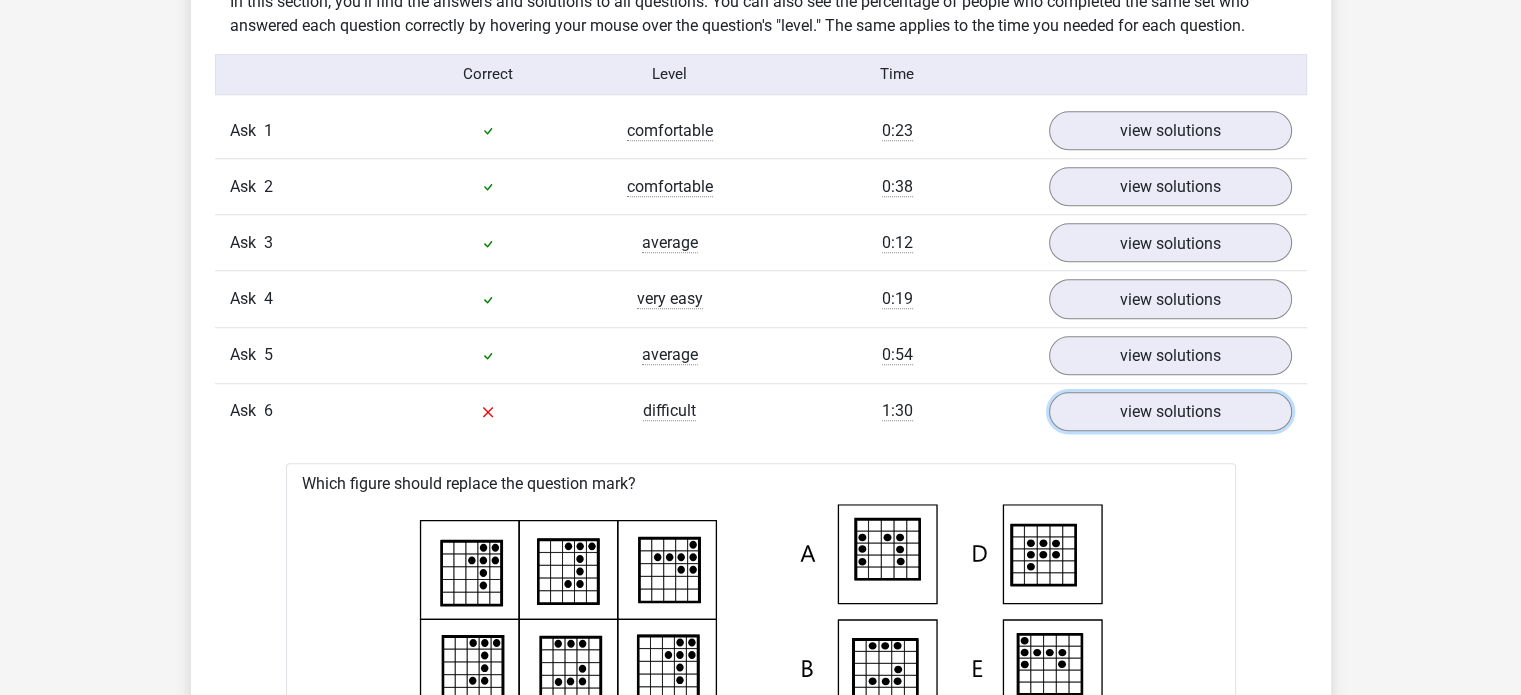 scroll, scrollTop: 1600, scrollLeft: 0, axis: vertical 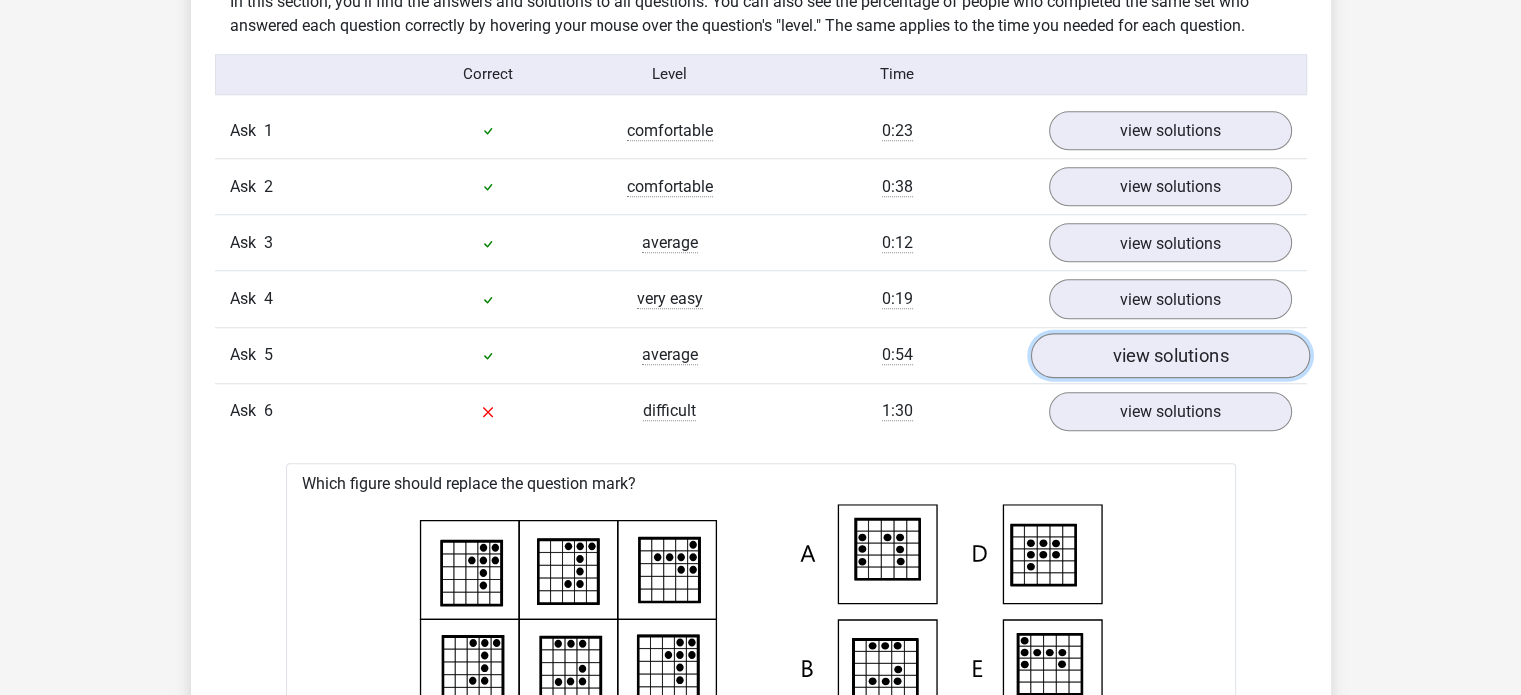 click on "view solutions" at bounding box center (1170, 355) 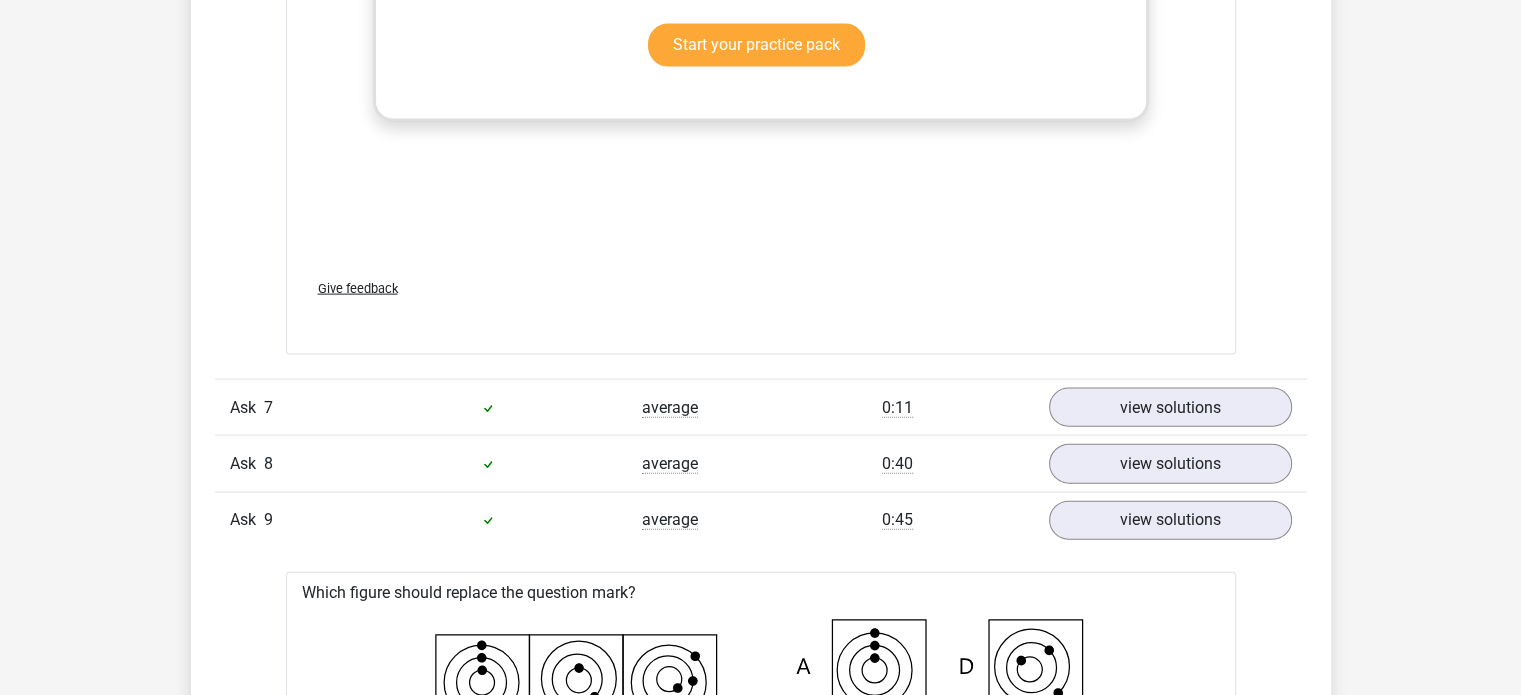 scroll, scrollTop: 4472, scrollLeft: 0, axis: vertical 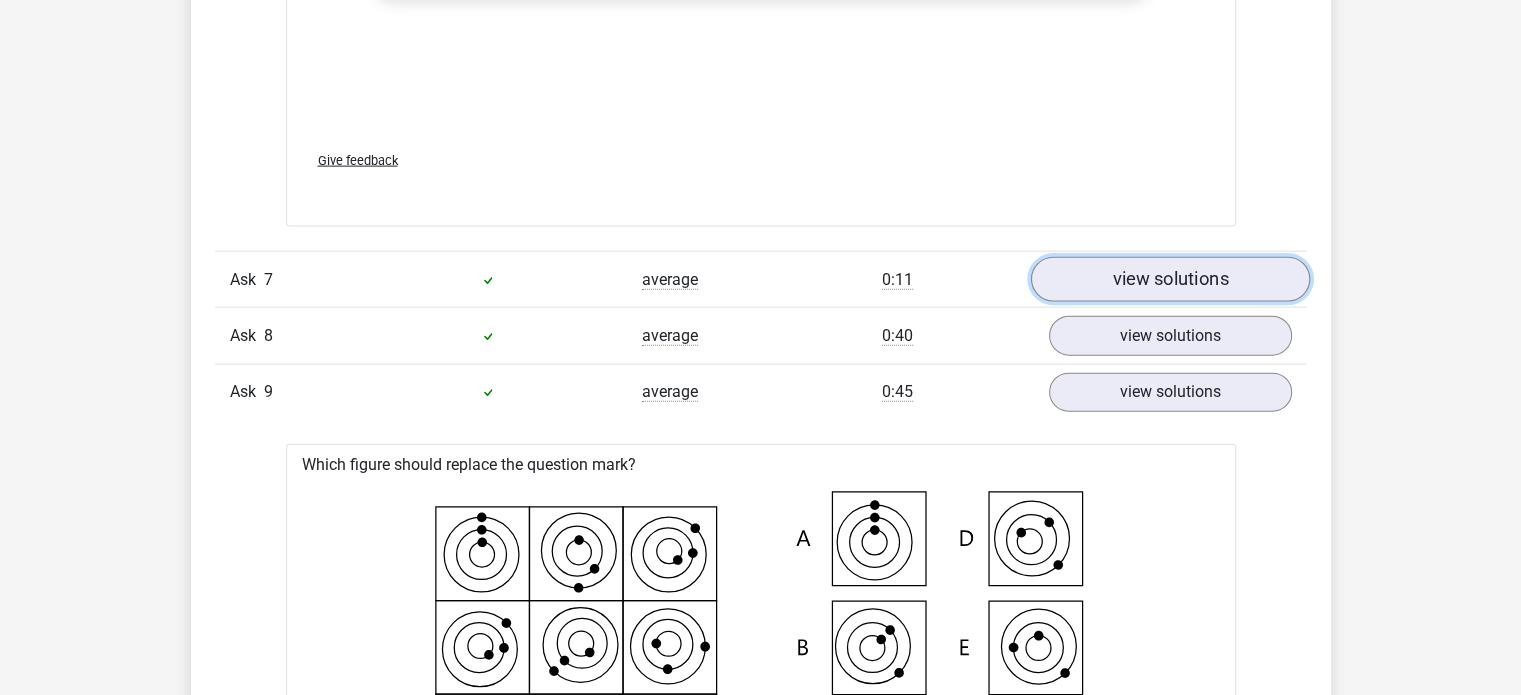 click on "view solutions" at bounding box center (1170, 280) 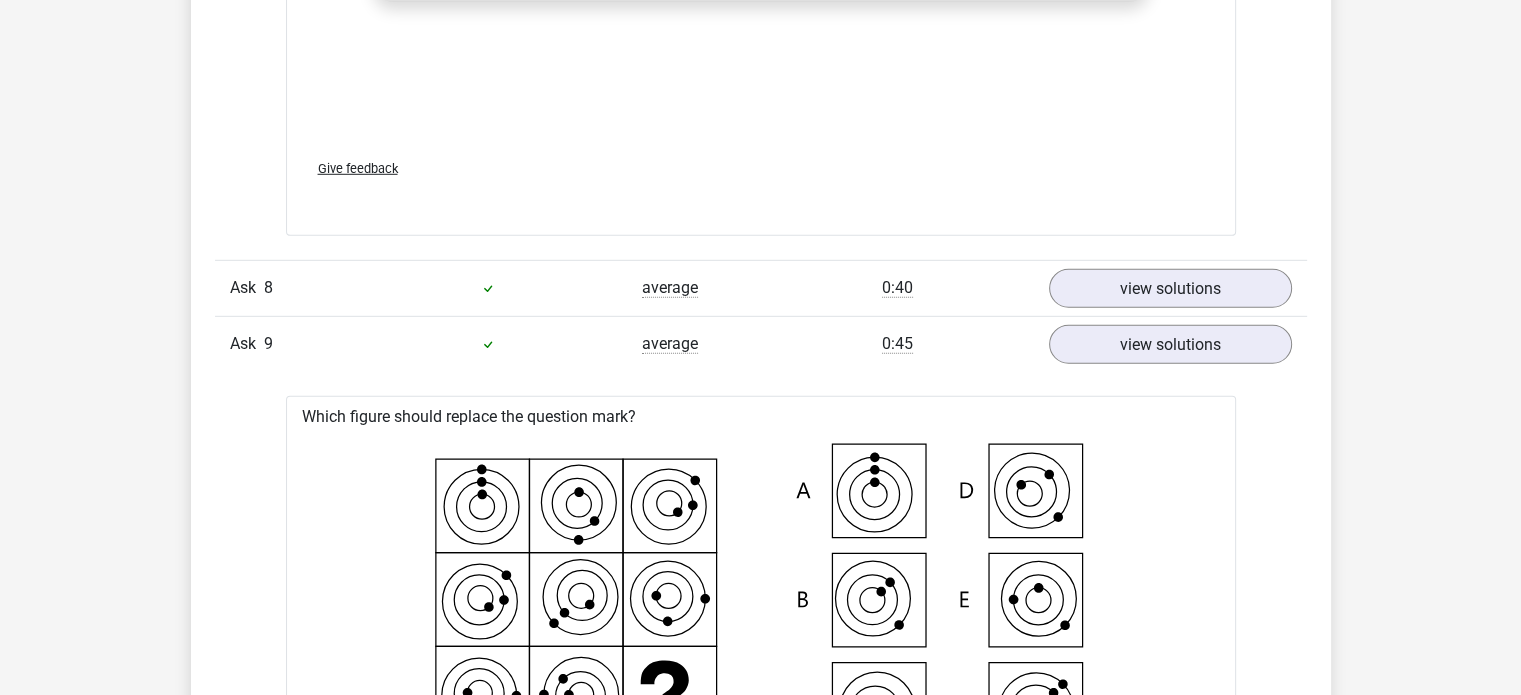 scroll, scrollTop: 5890, scrollLeft: 0, axis: vertical 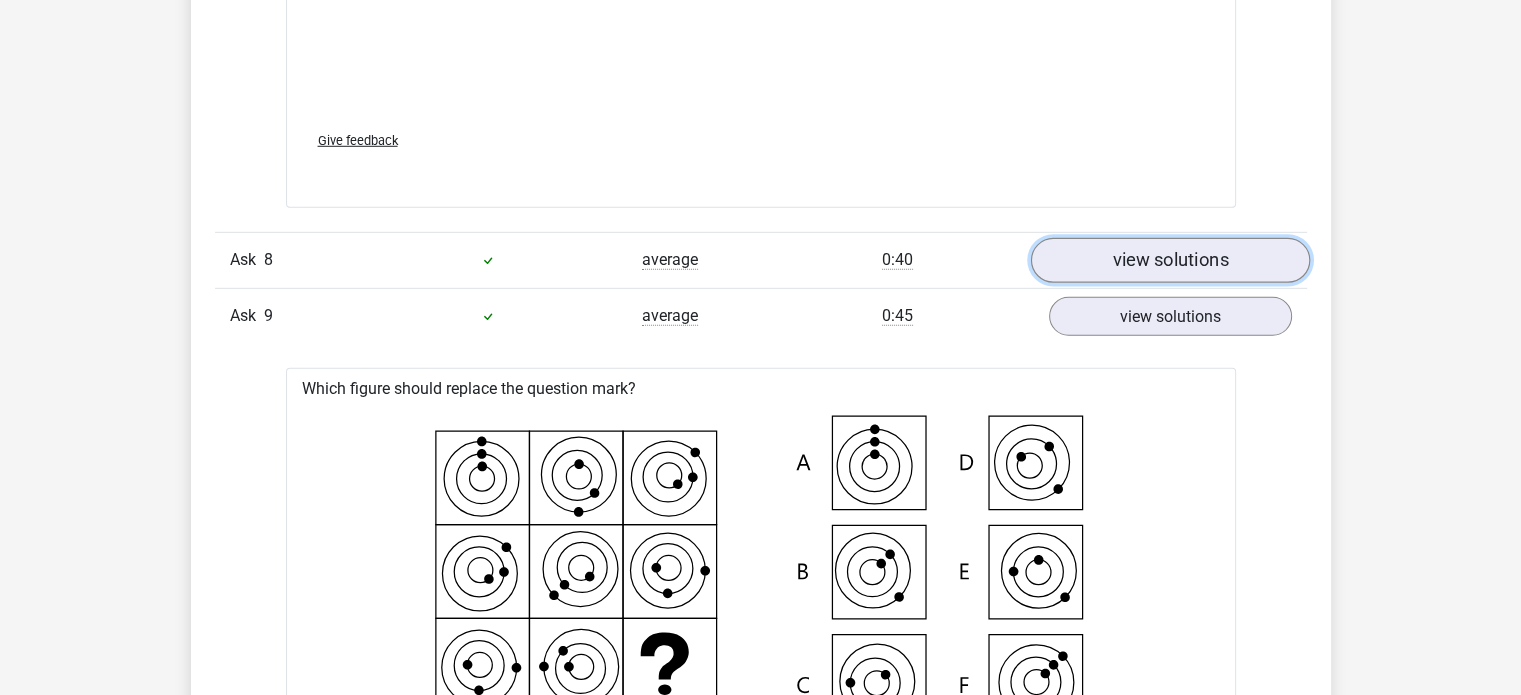 click on "view solutions" at bounding box center (1169, 260) 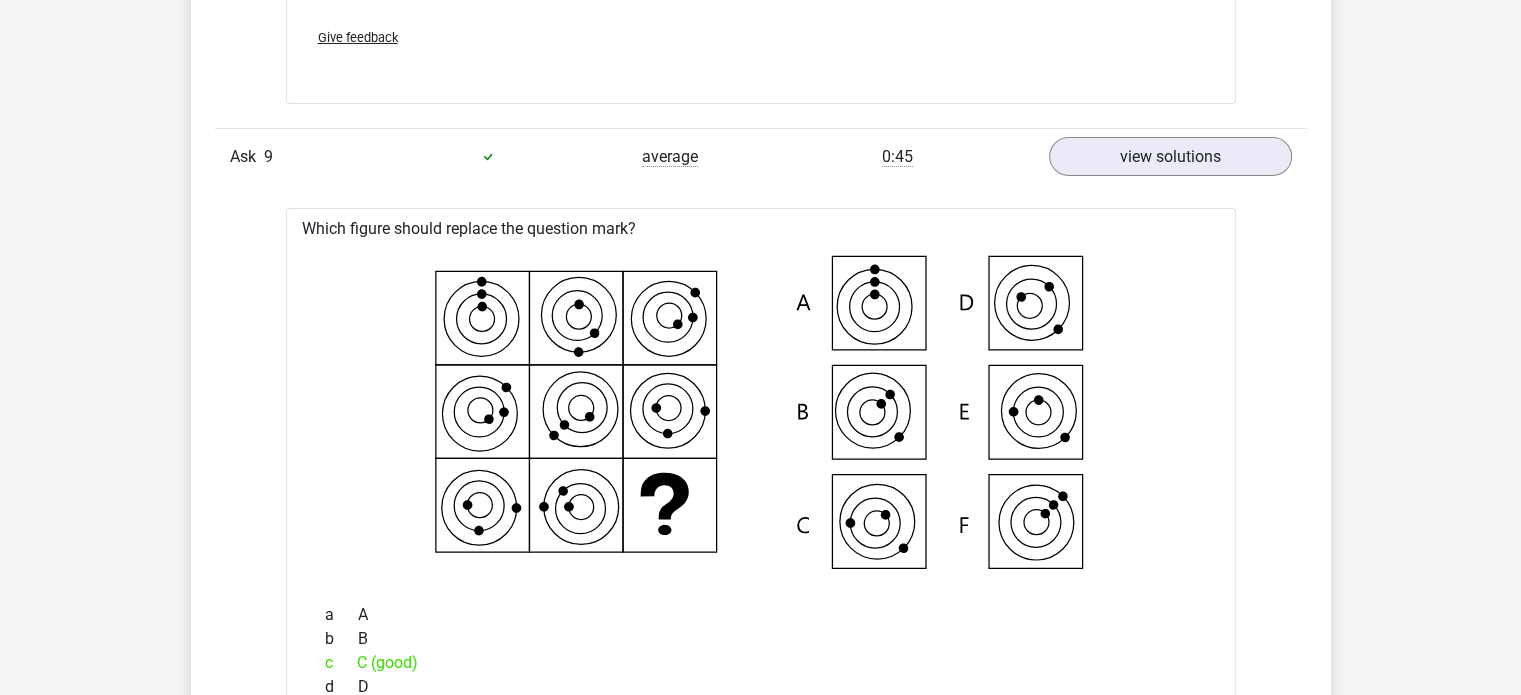 scroll, scrollTop: 7392, scrollLeft: 0, axis: vertical 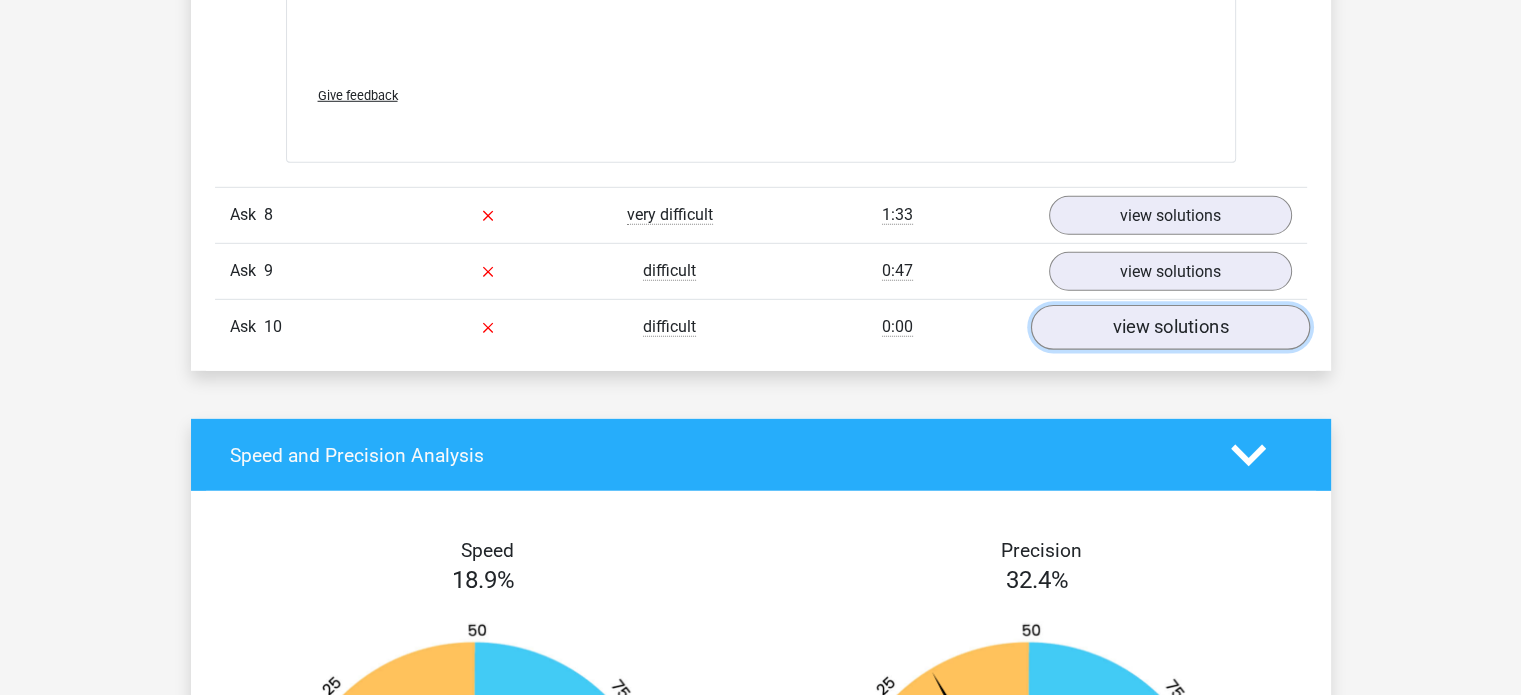 click on "view solutions" at bounding box center [1170, 328] 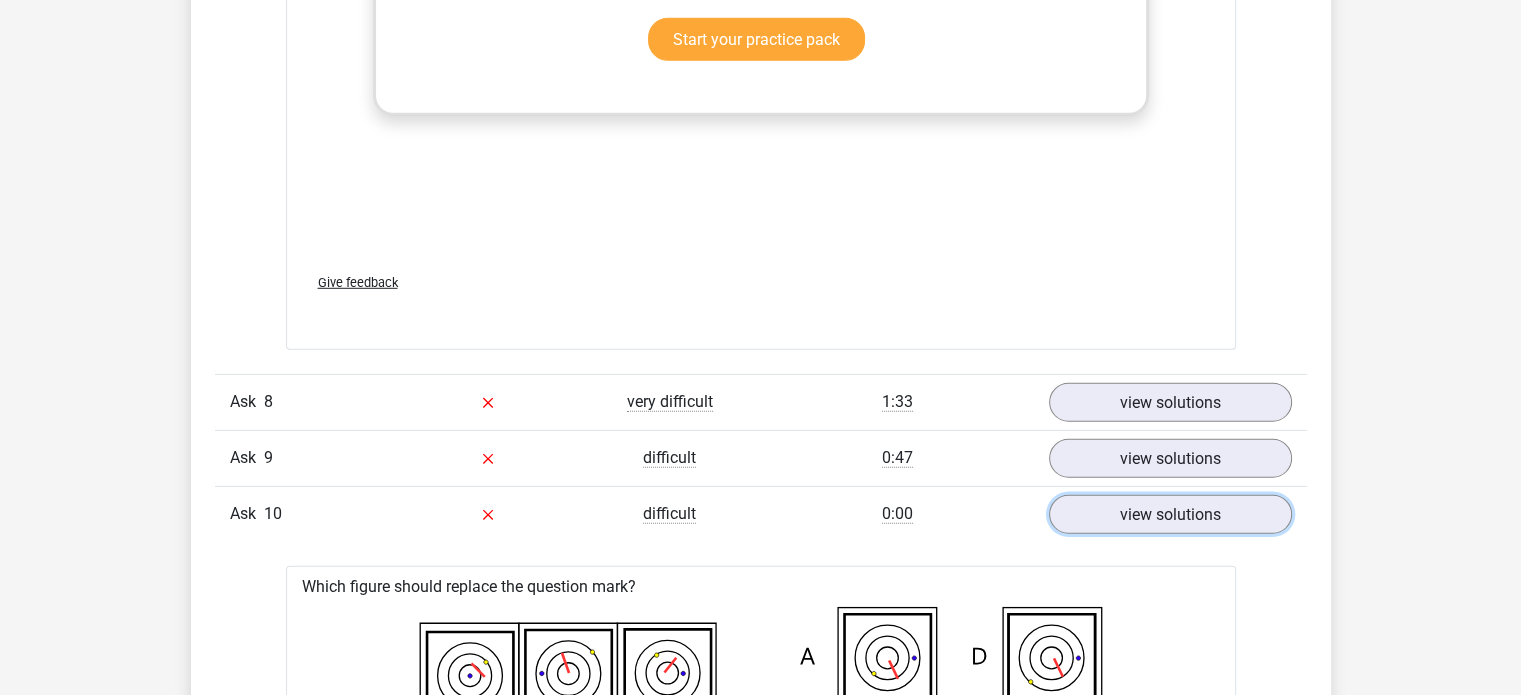 scroll, scrollTop: 5772, scrollLeft: 0, axis: vertical 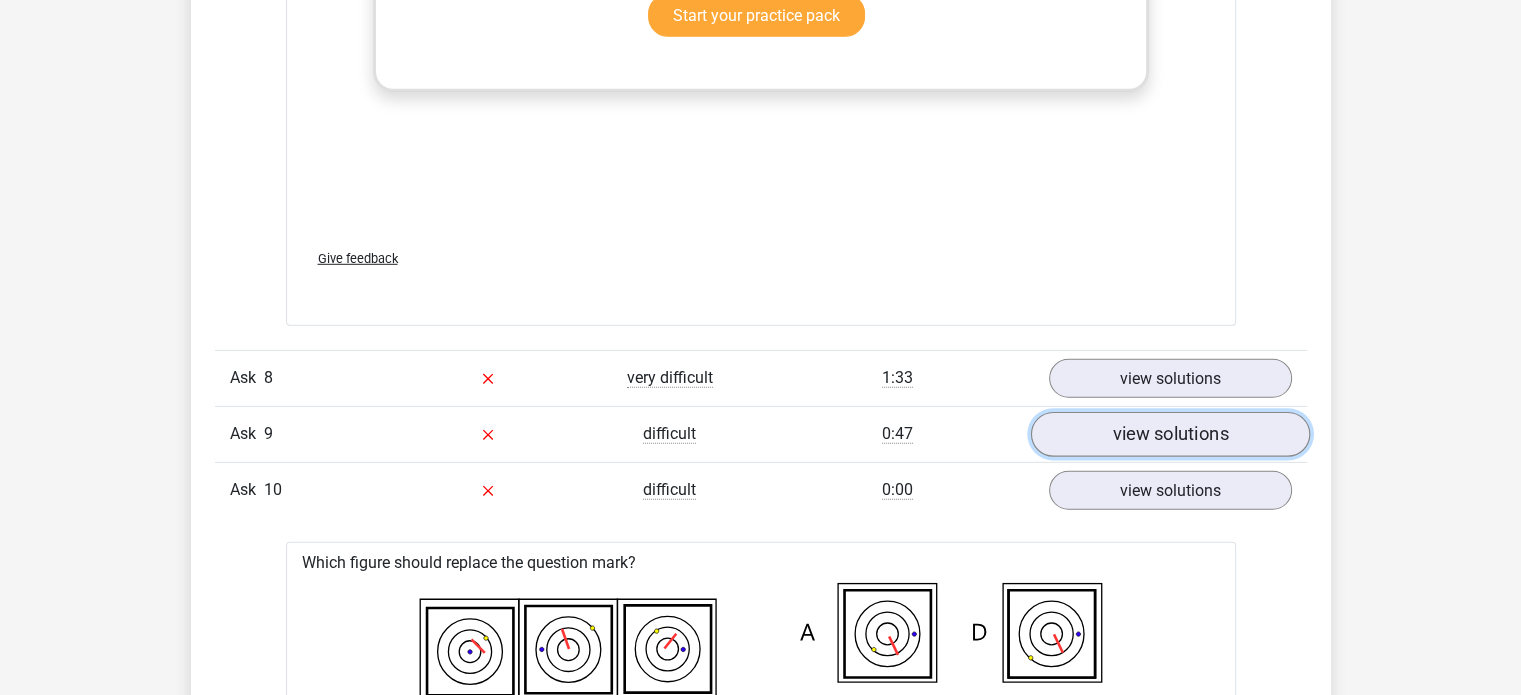 click on "view solutions" at bounding box center [1169, 434] 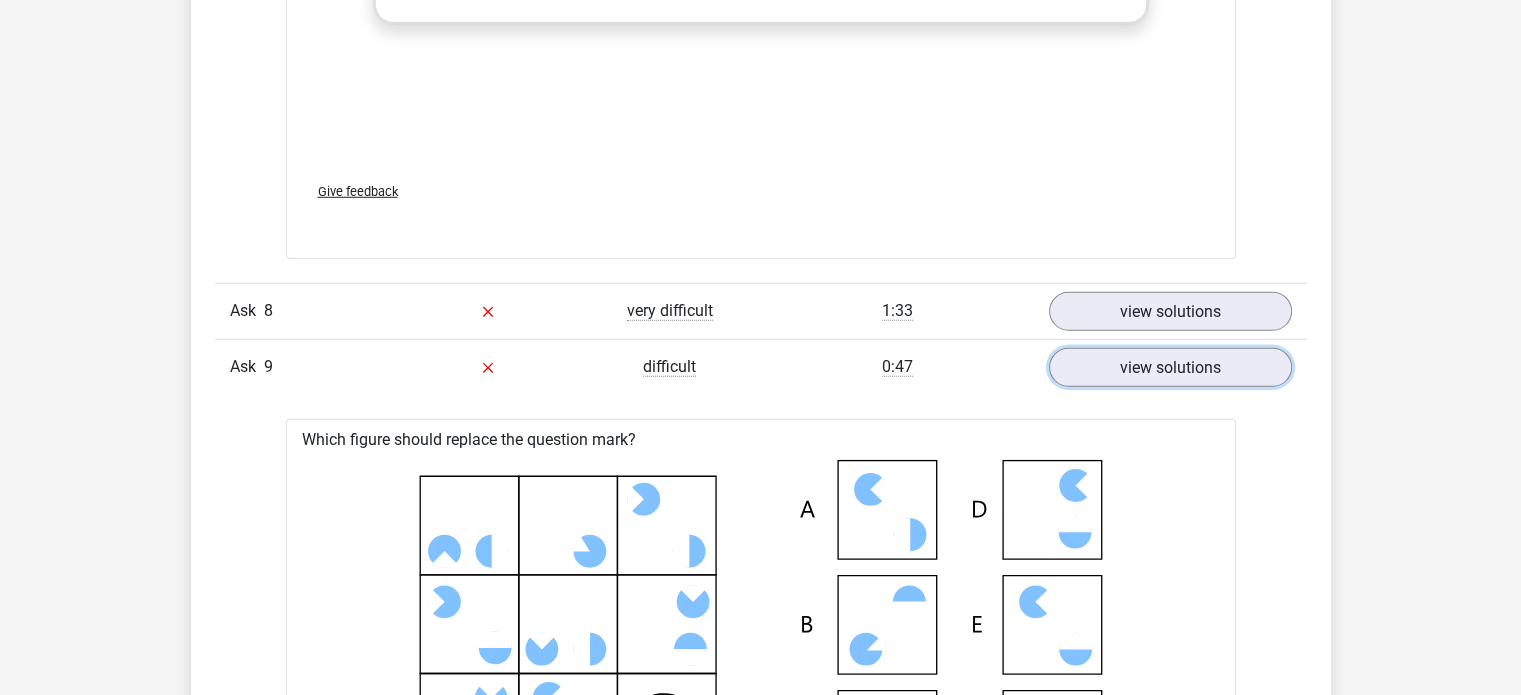 scroll, scrollTop: 5838, scrollLeft: 0, axis: vertical 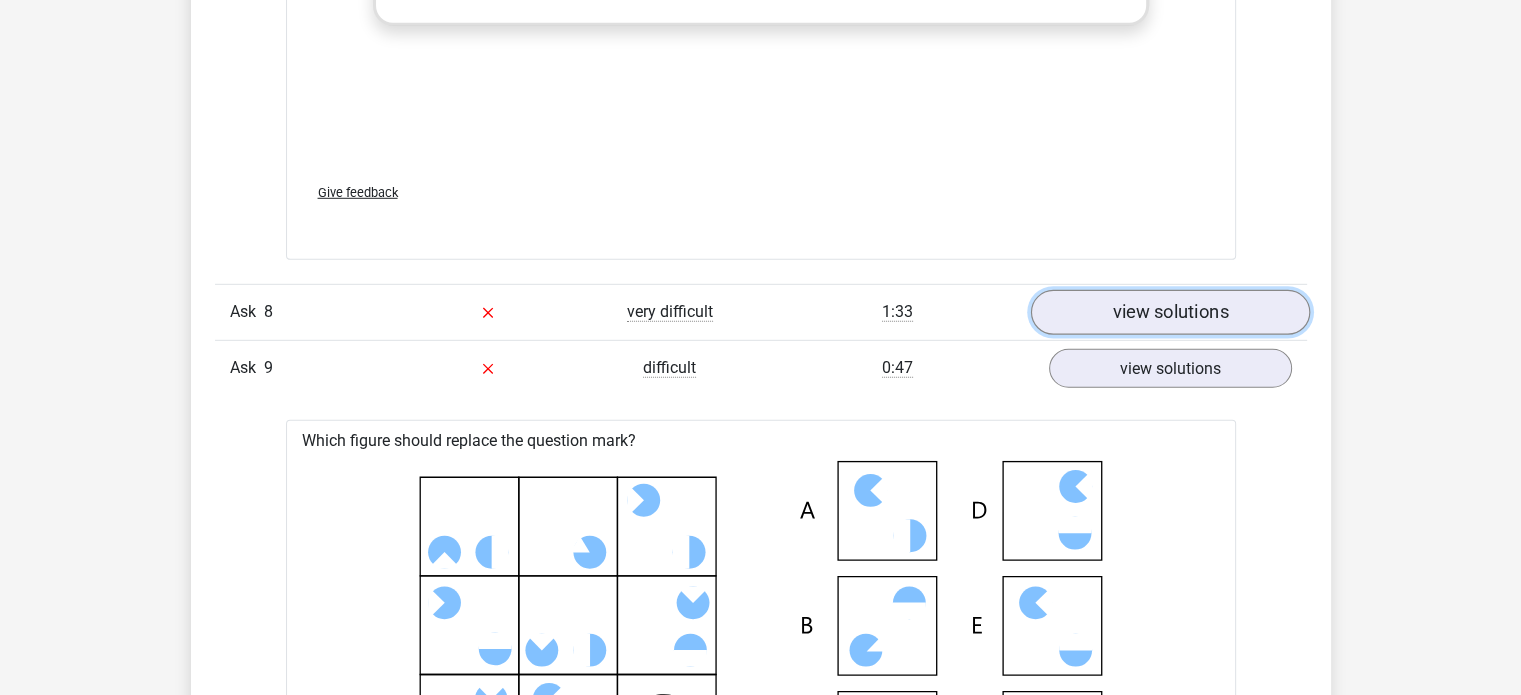 click on "view solutions" at bounding box center (1170, 312) 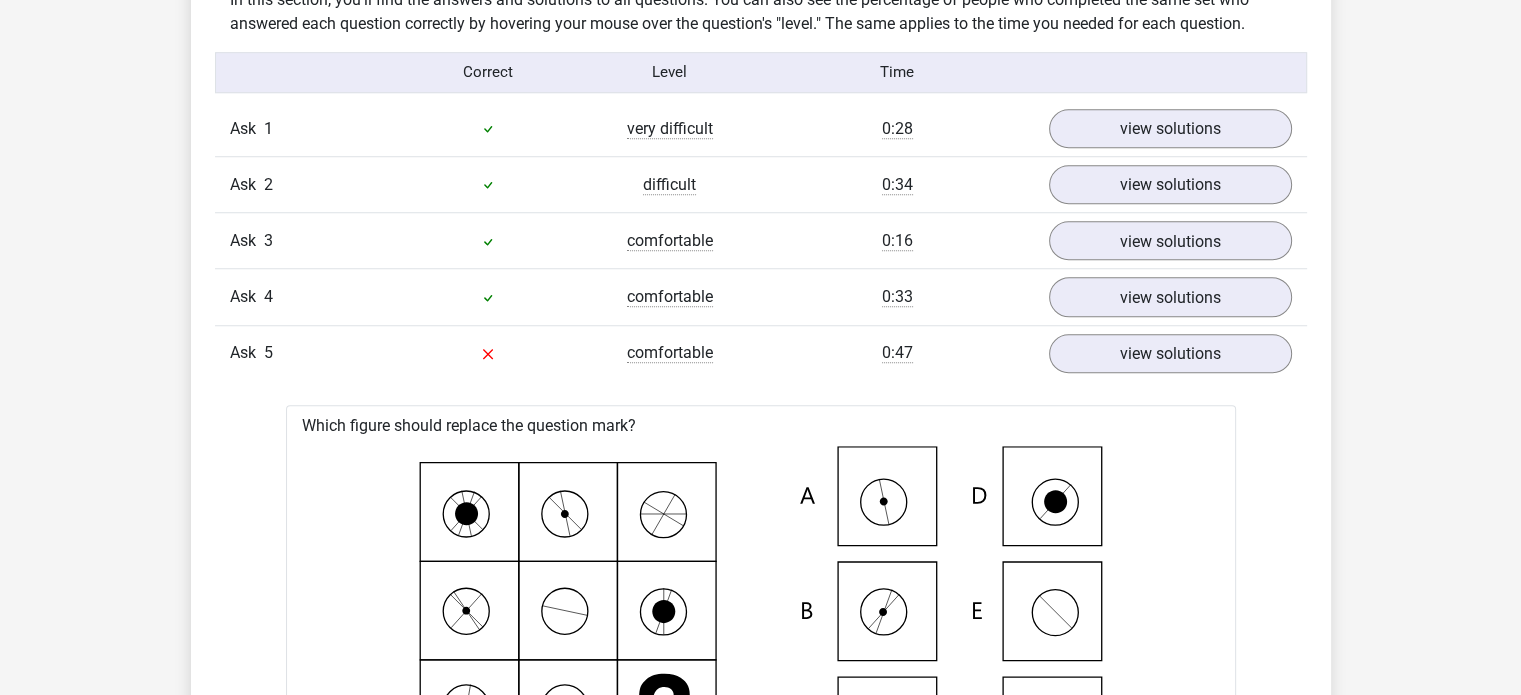 scroll, scrollTop: 1588, scrollLeft: 0, axis: vertical 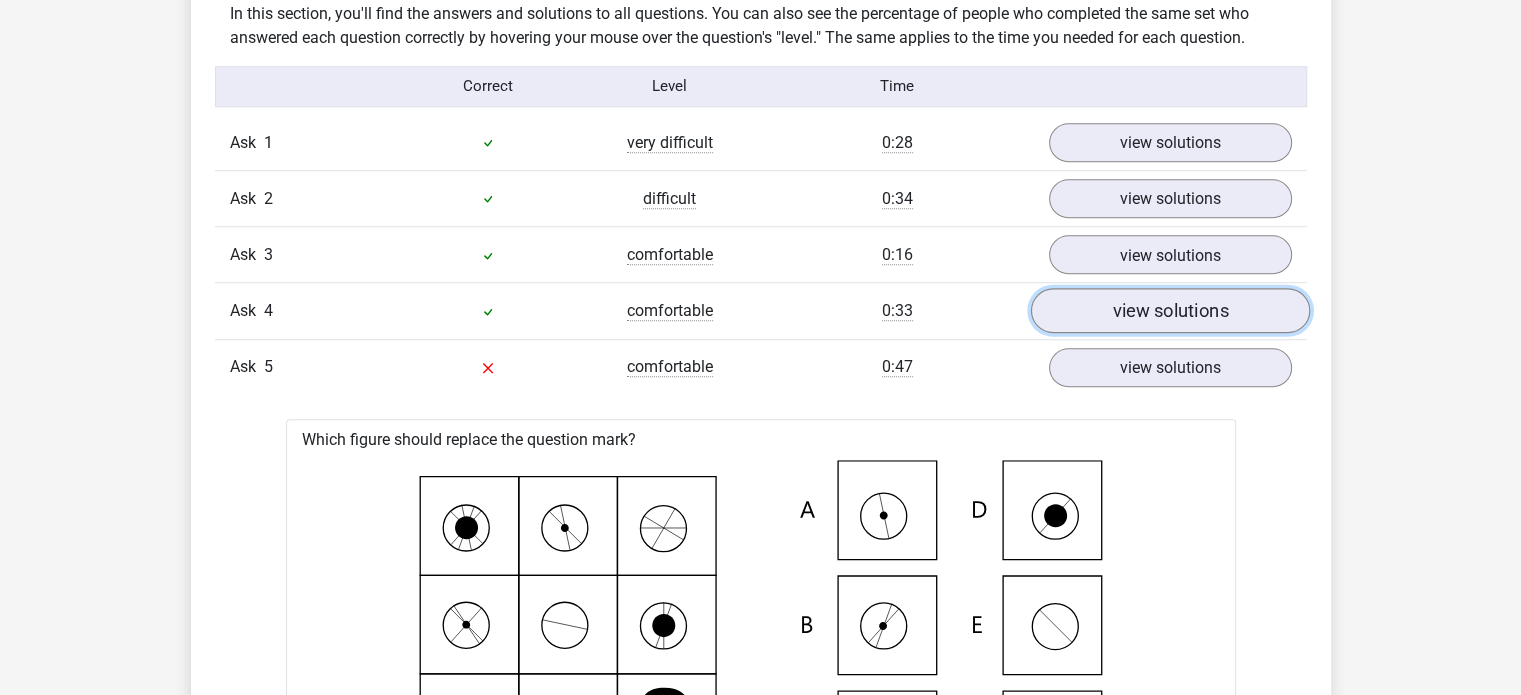 click on "view solutions" at bounding box center (1170, 311) 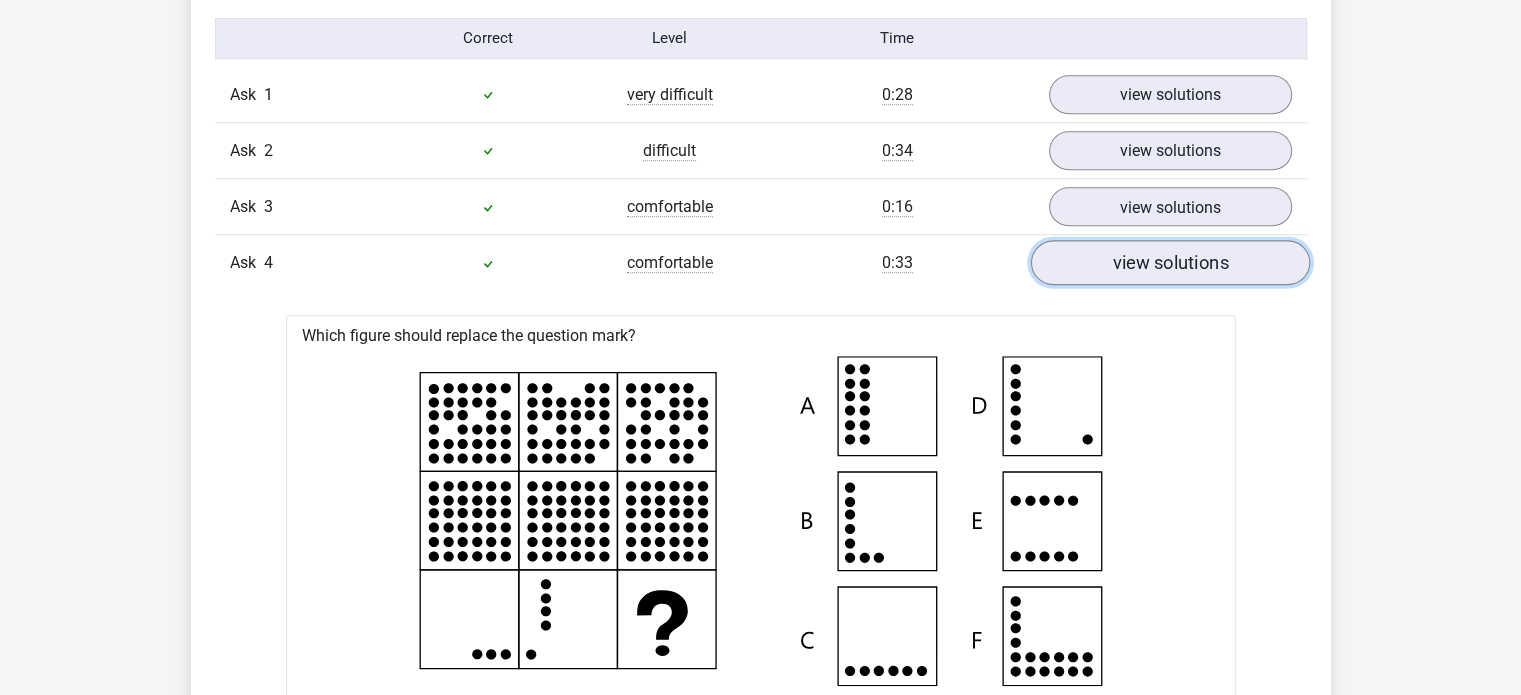 scroll, scrollTop: 1636, scrollLeft: 0, axis: vertical 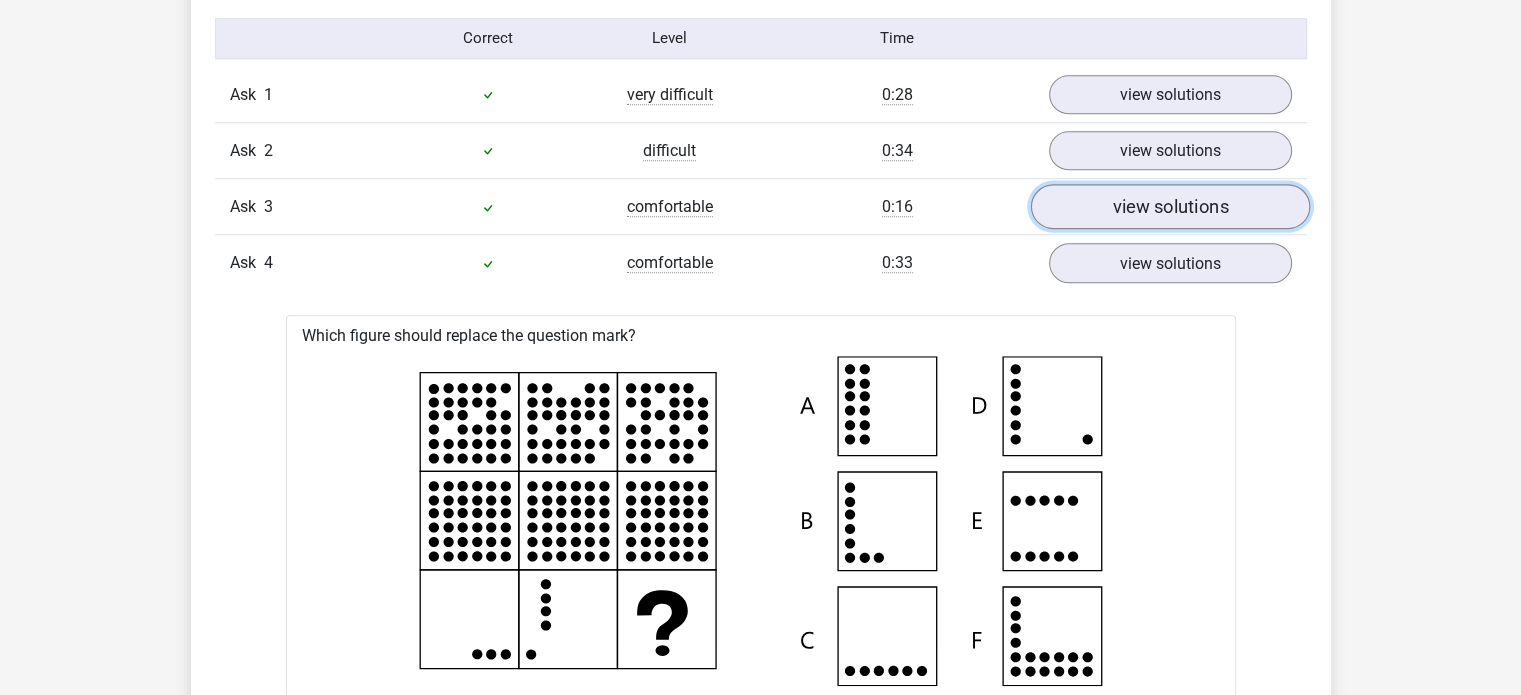 click on "view solutions" at bounding box center (1170, 207) 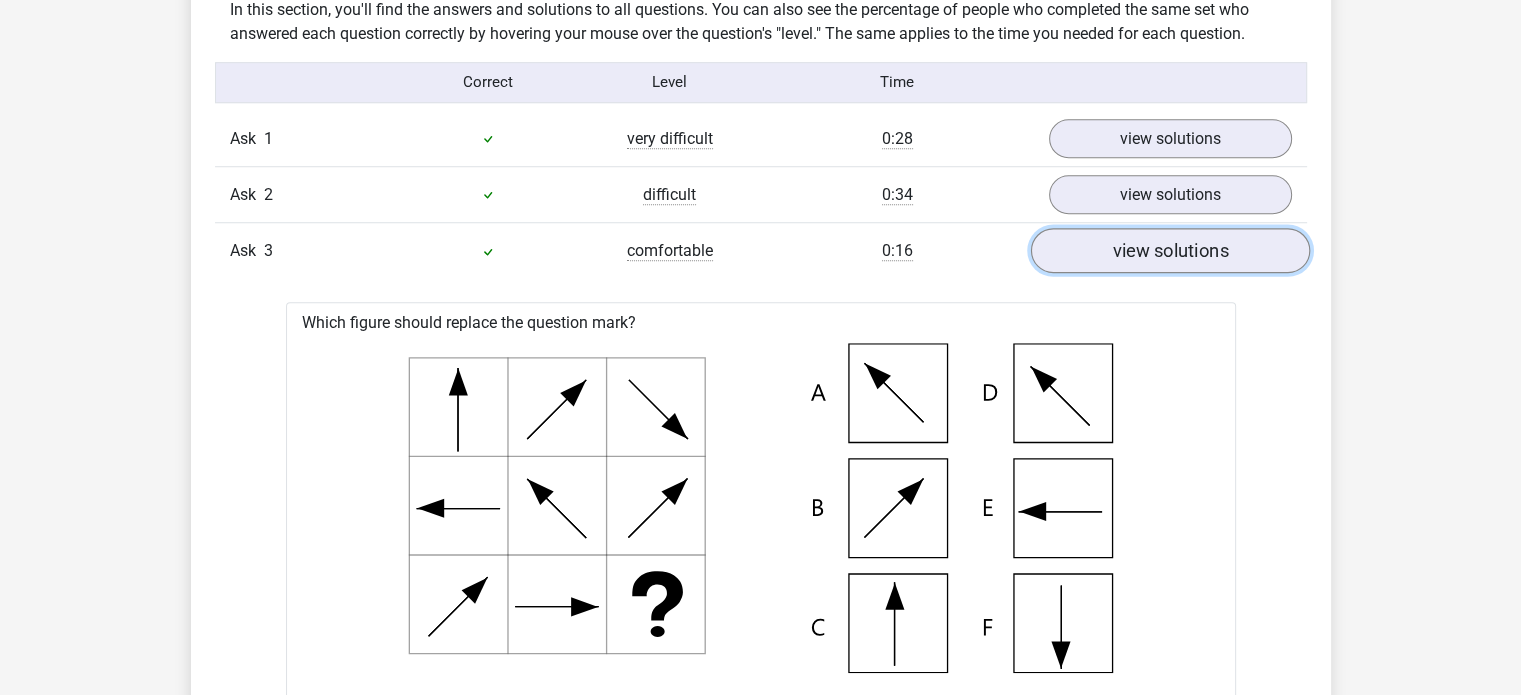scroll, scrollTop: 1592, scrollLeft: 0, axis: vertical 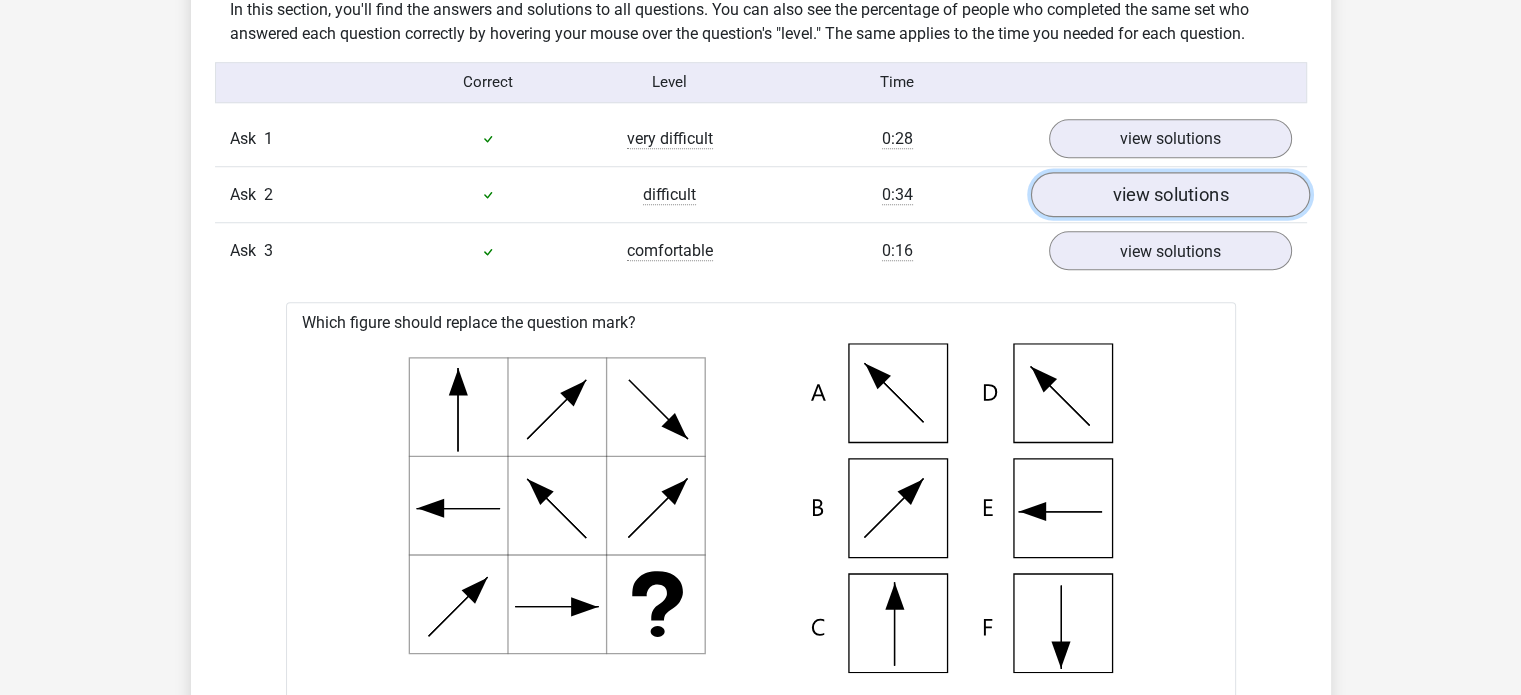 click on "view solutions" at bounding box center (1170, 195) 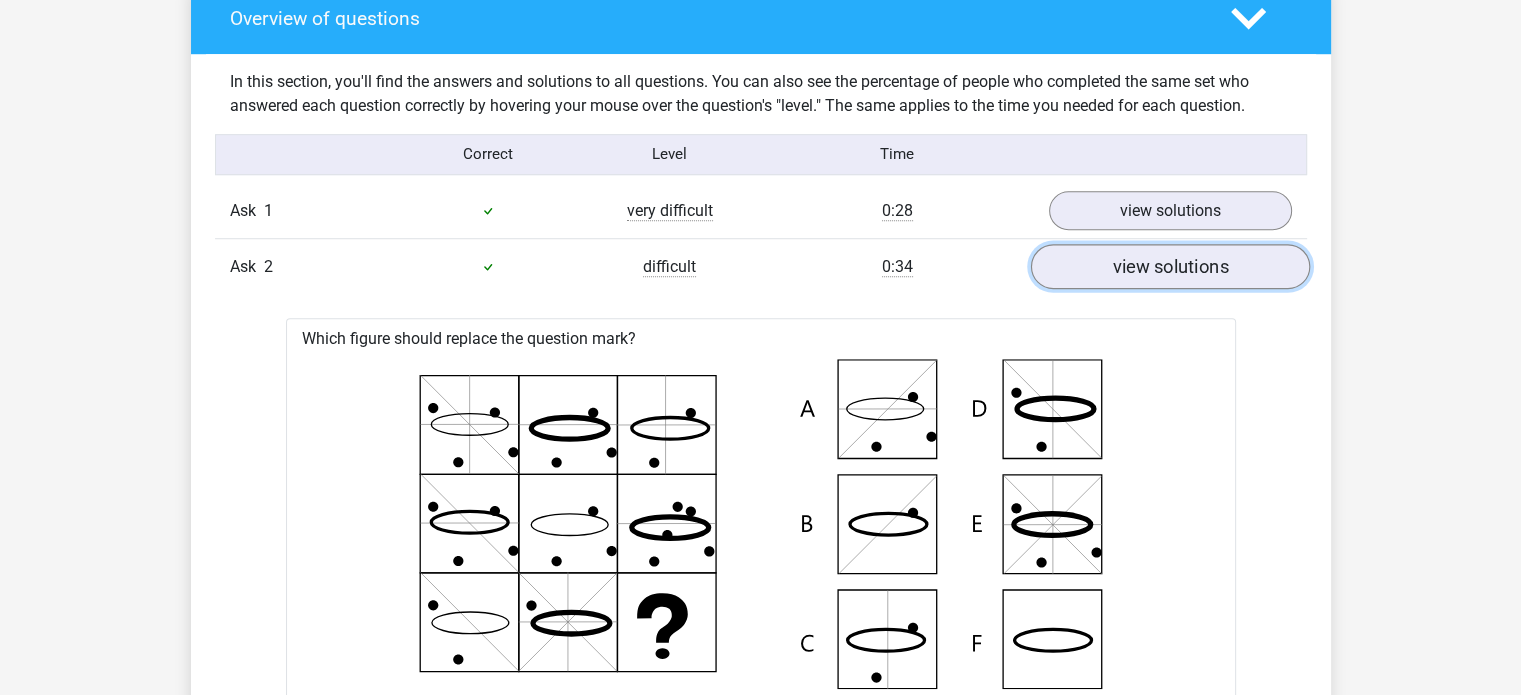 scroll, scrollTop: 1520, scrollLeft: 0, axis: vertical 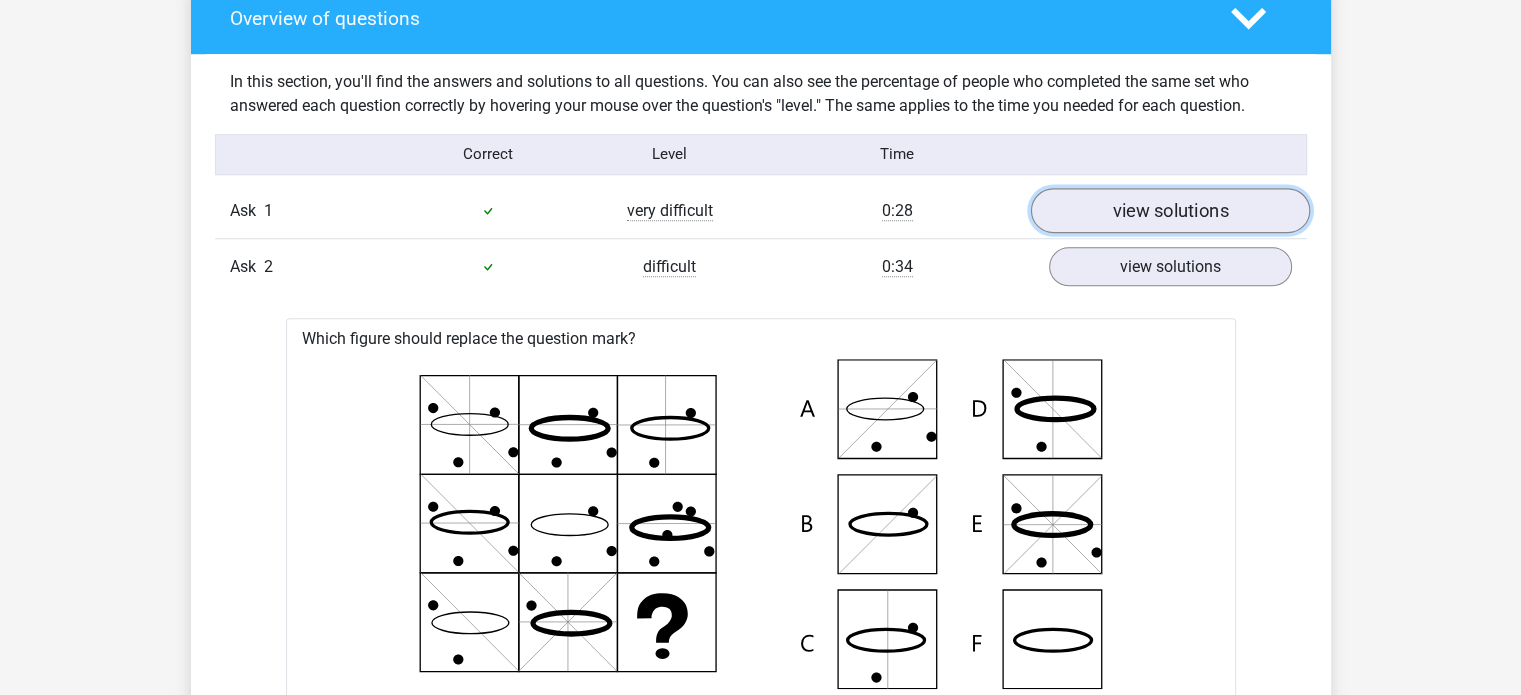 click on "view solutions" at bounding box center [1170, 211] 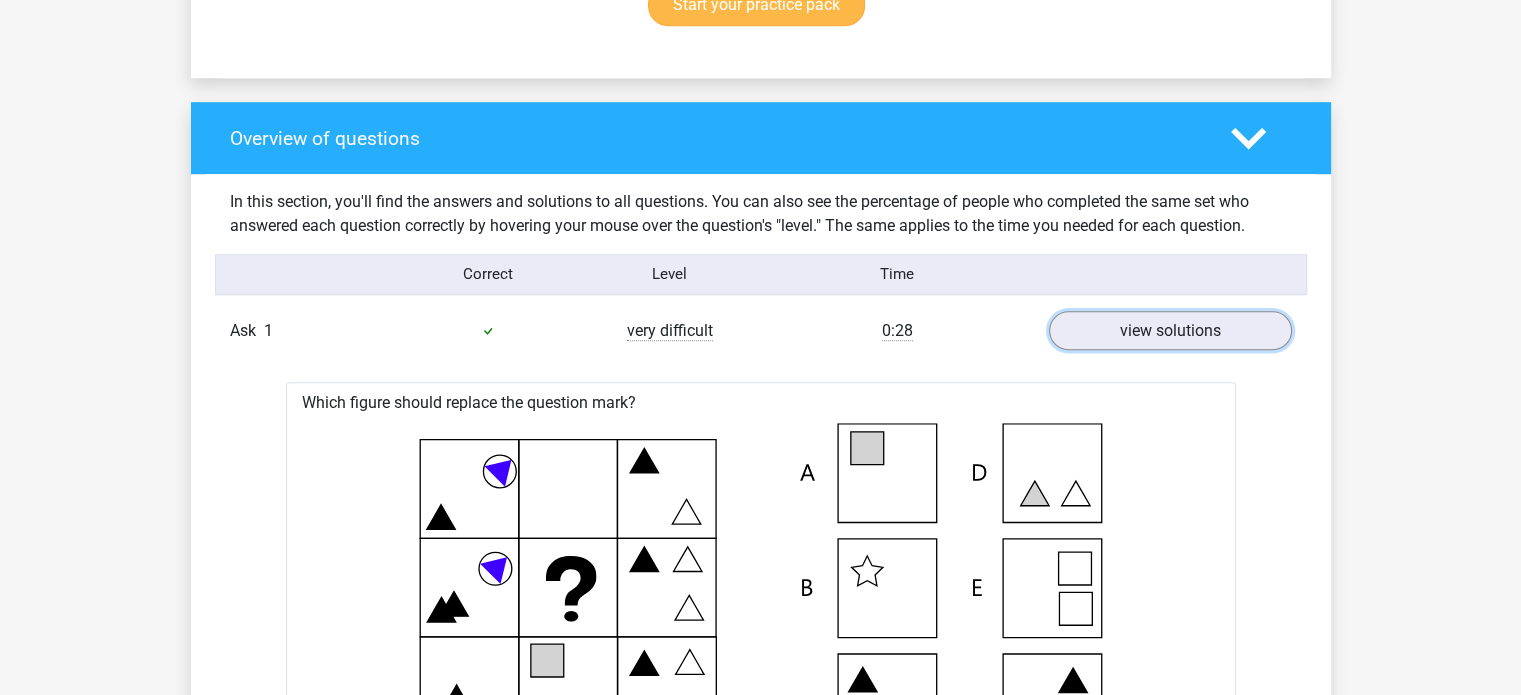 scroll, scrollTop: 1399, scrollLeft: 0, axis: vertical 